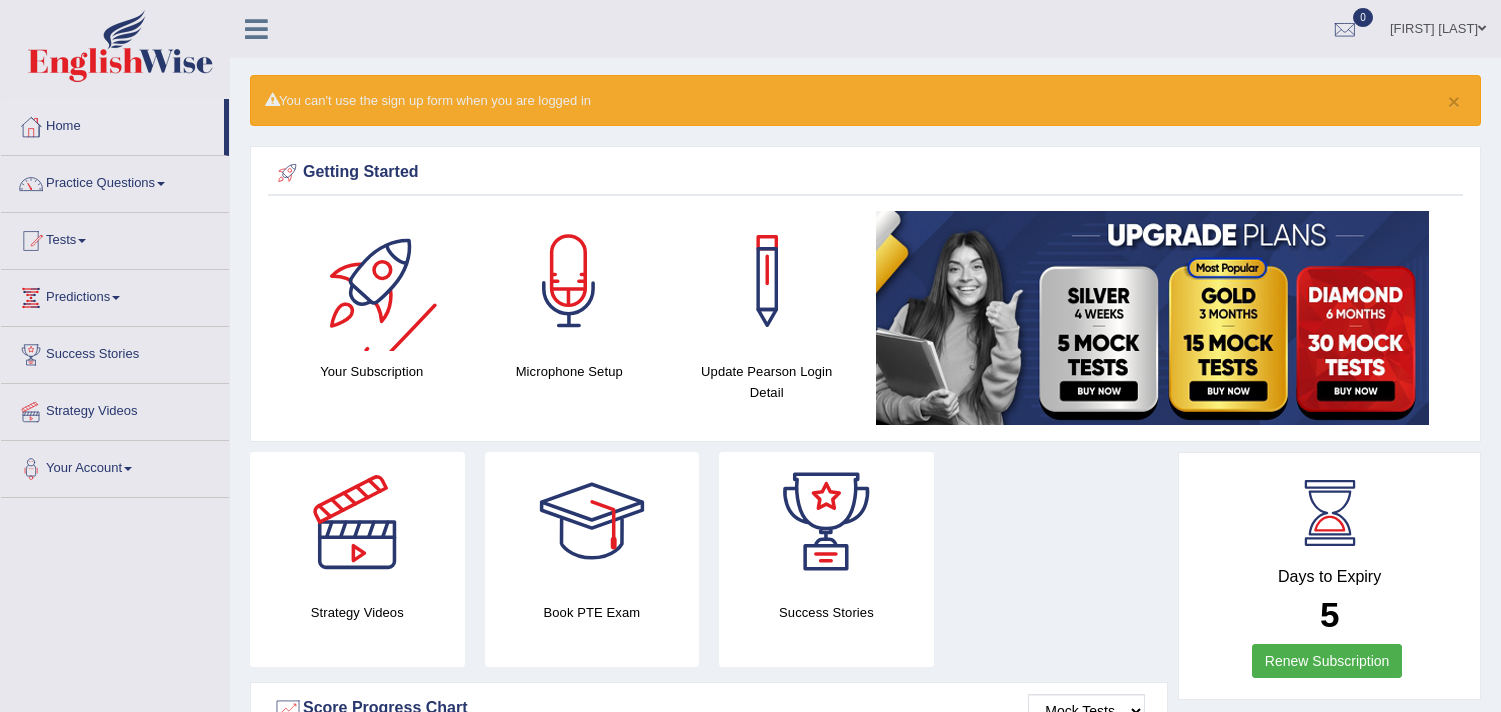 scroll, scrollTop: 0, scrollLeft: 0, axis: both 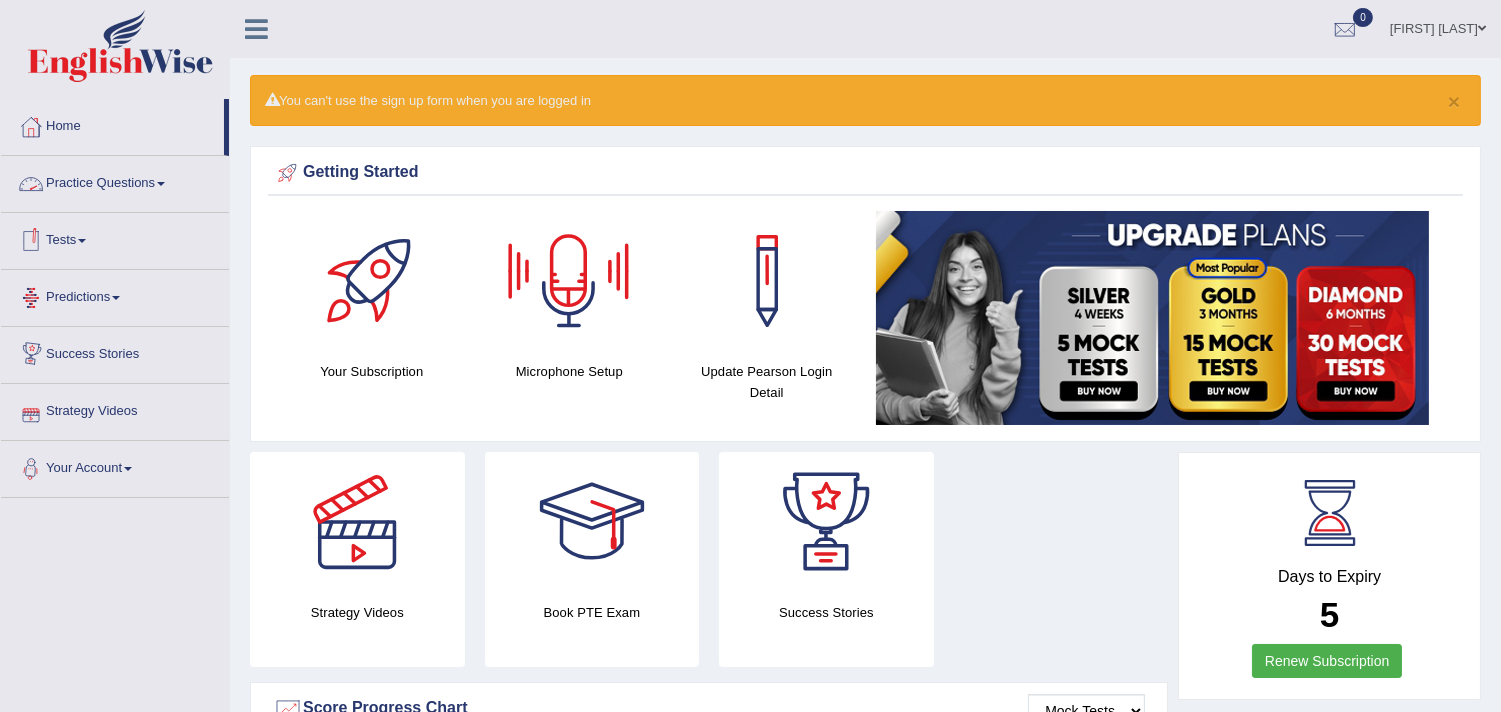 click on "Your Account" at bounding box center (115, 466) 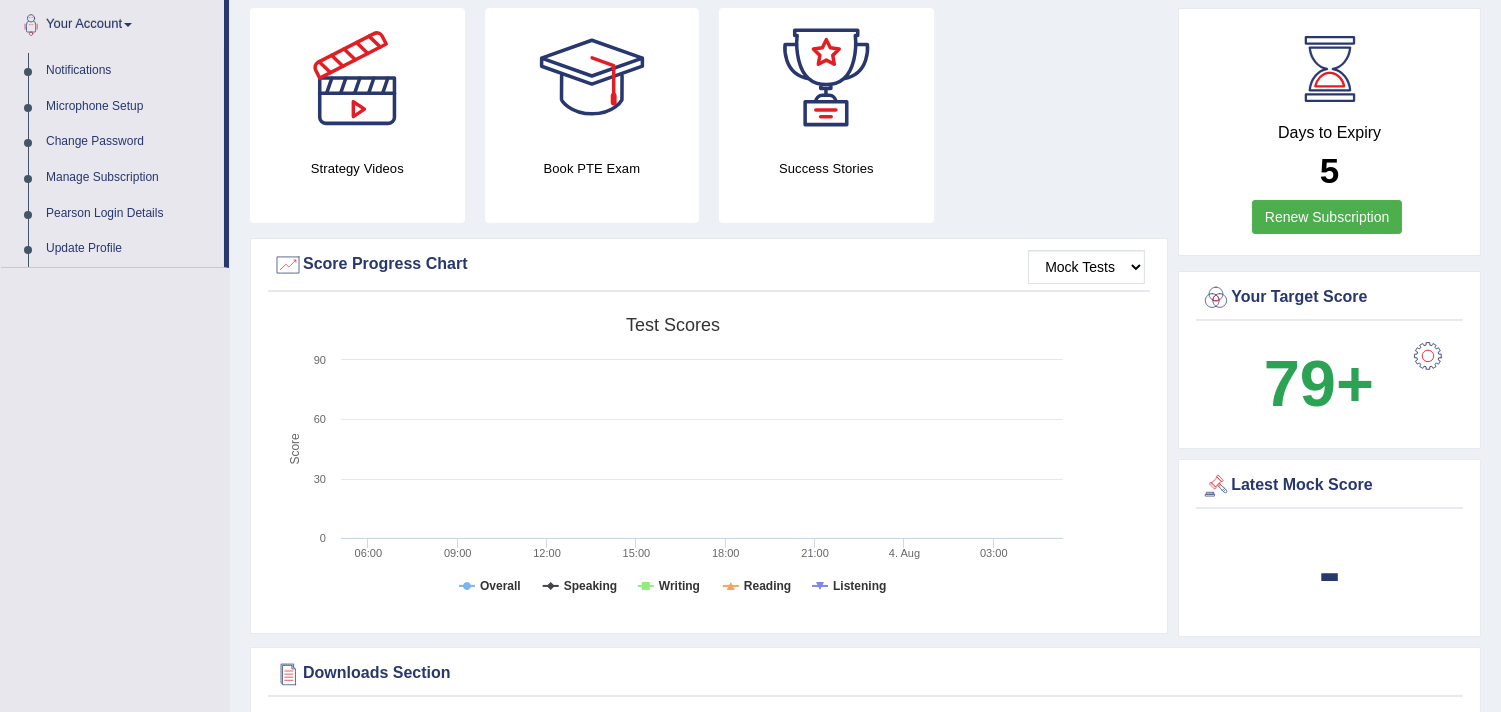 scroll, scrollTop: 0, scrollLeft: 0, axis: both 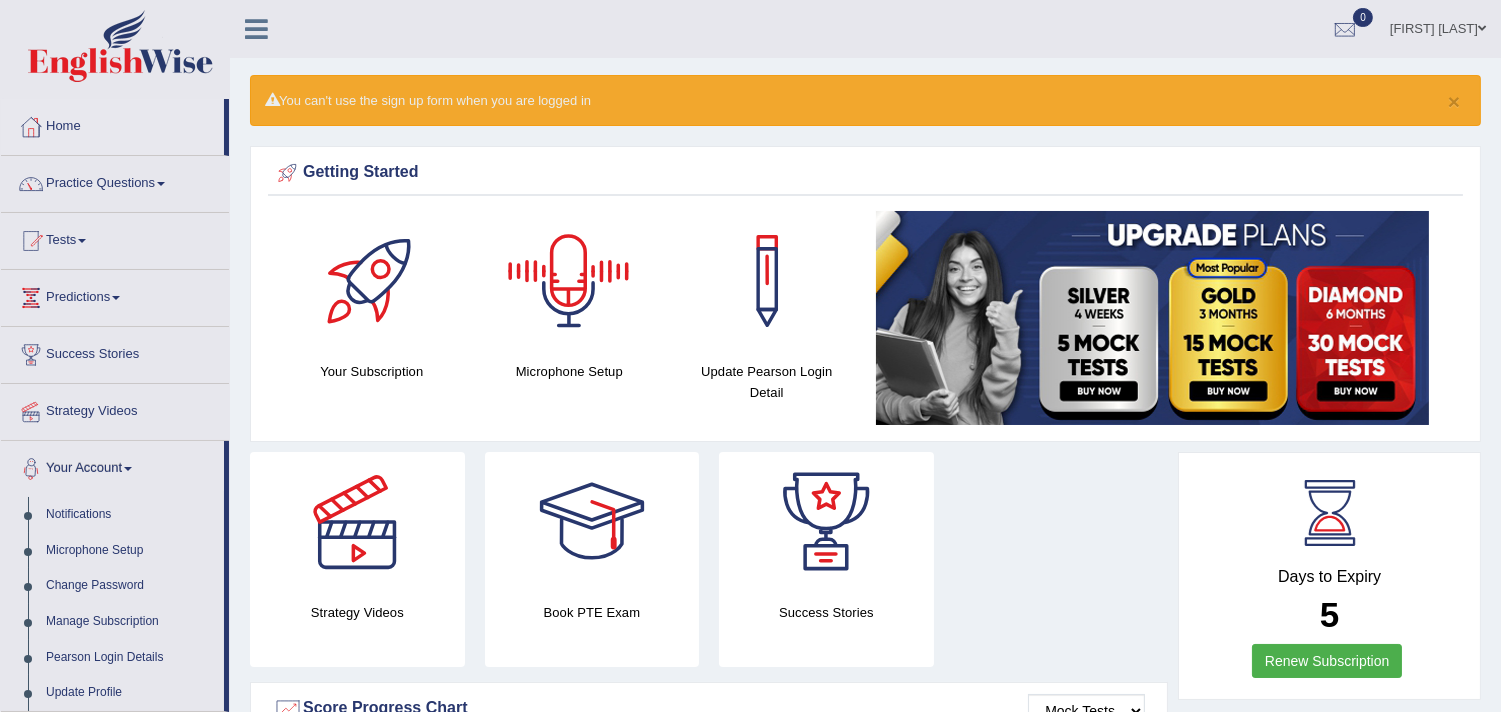click at bounding box center (1482, 28) 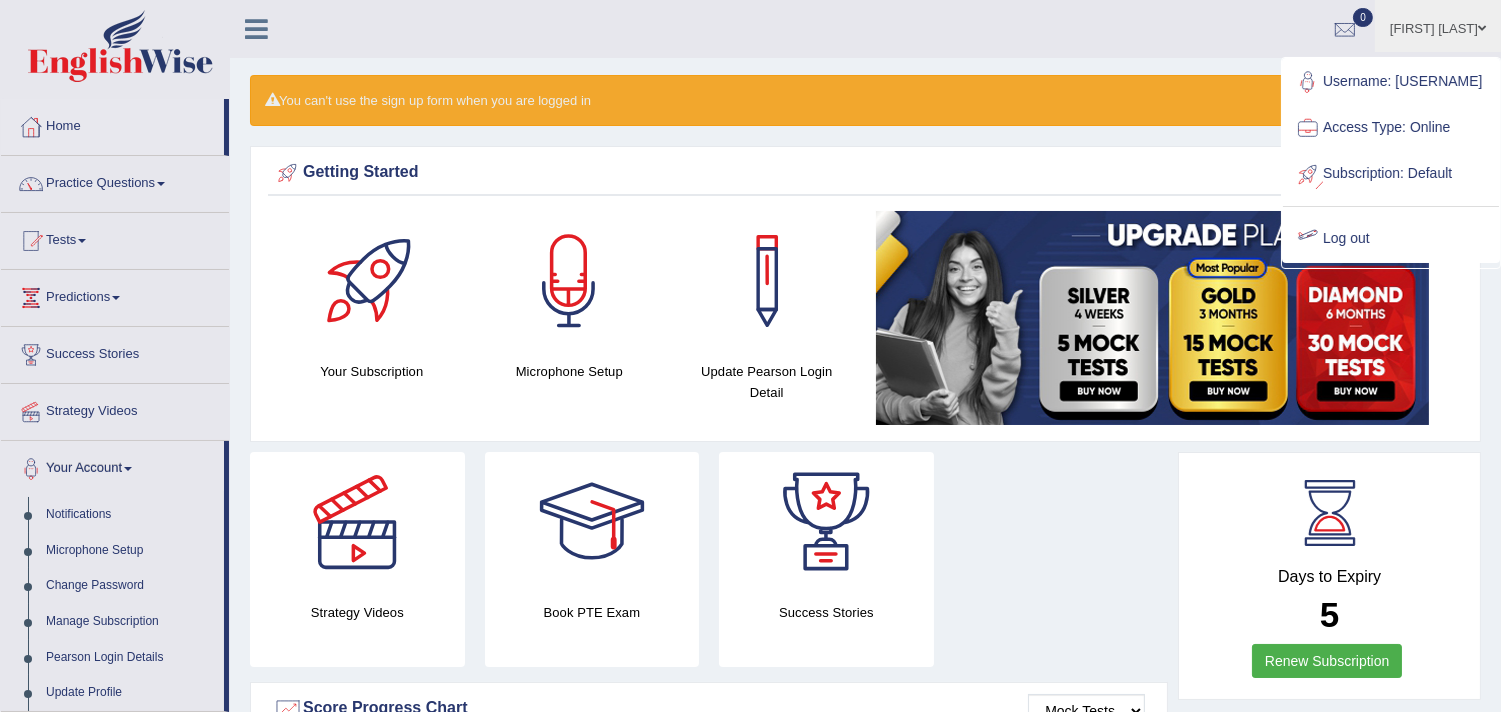 click on "Log out" at bounding box center (1391, 239) 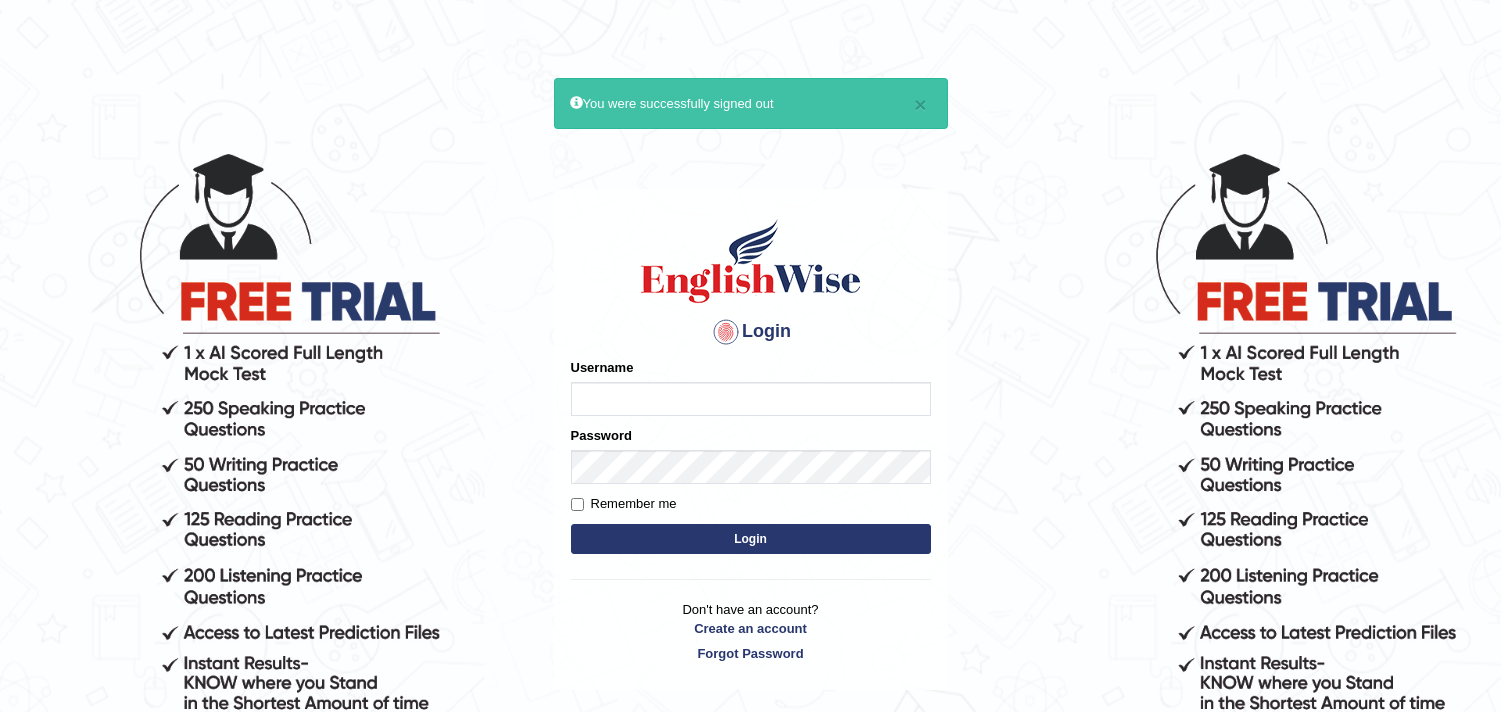 type on "asmita2" 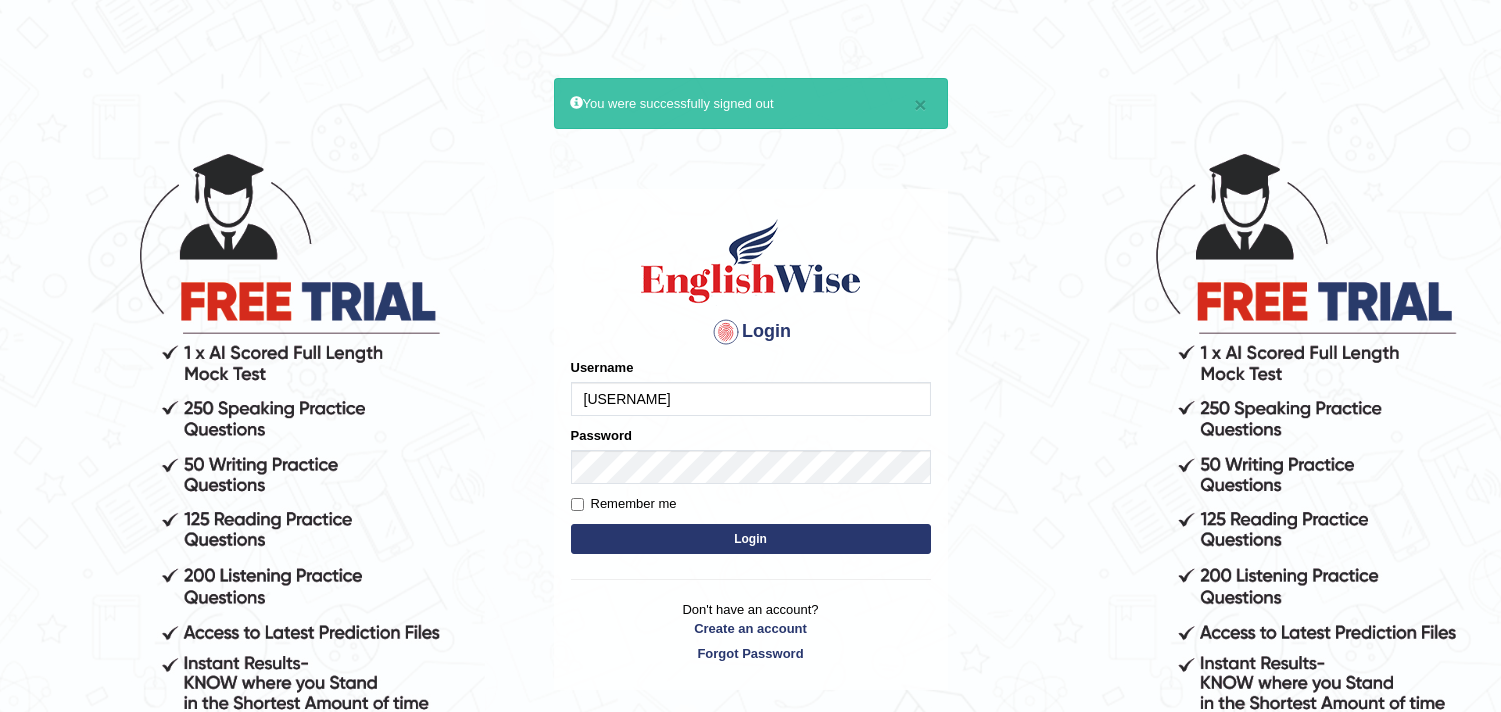 click on "Remember me" at bounding box center (751, 504) 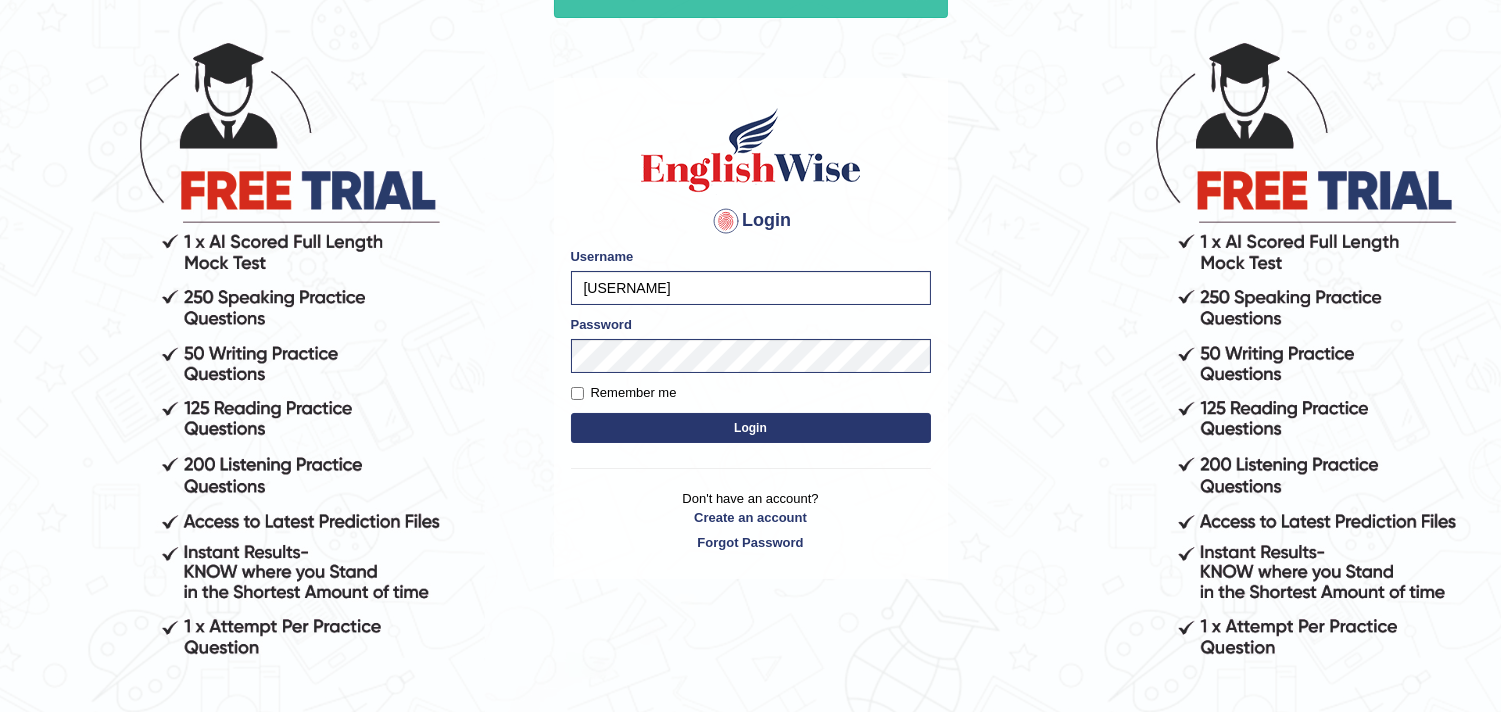 scroll, scrollTop: 111, scrollLeft: 0, axis: vertical 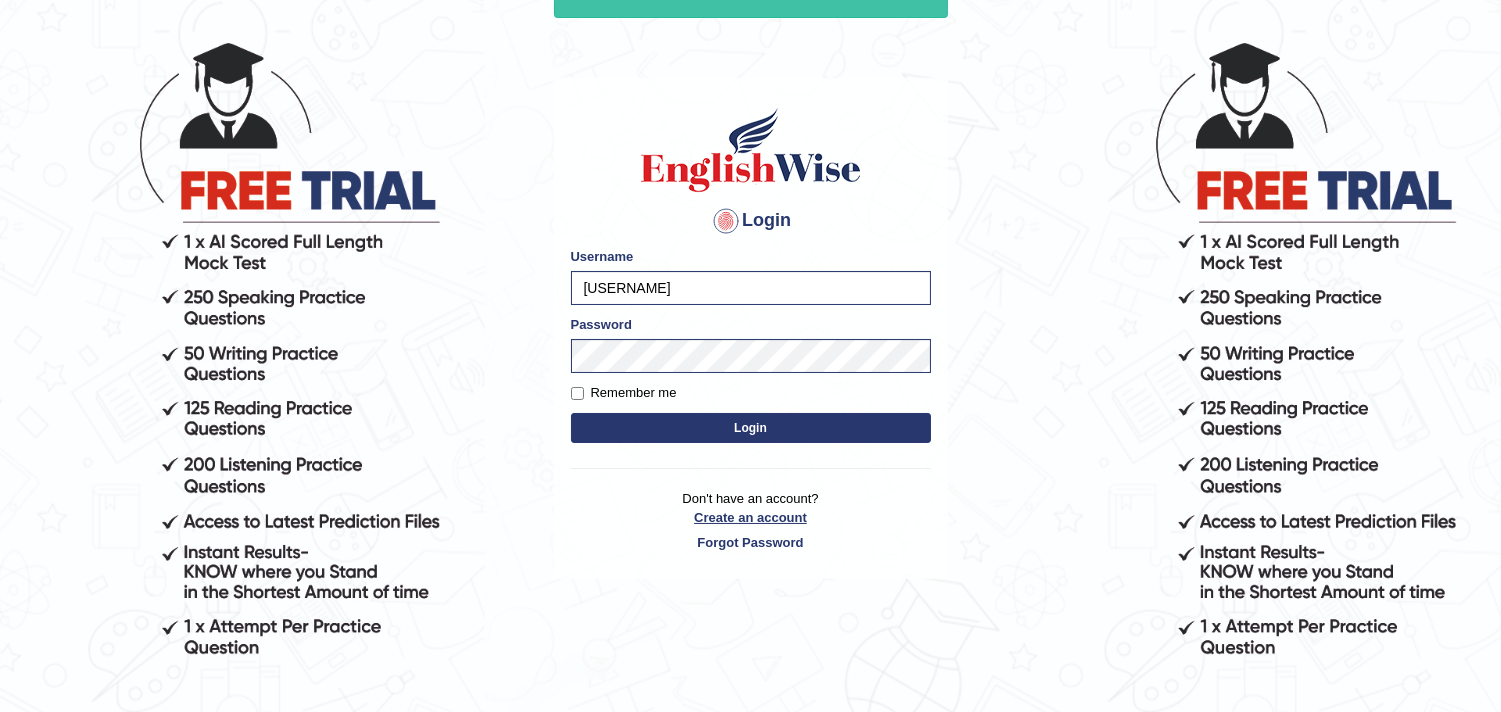 click on "Create an account" at bounding box center (751, 517) 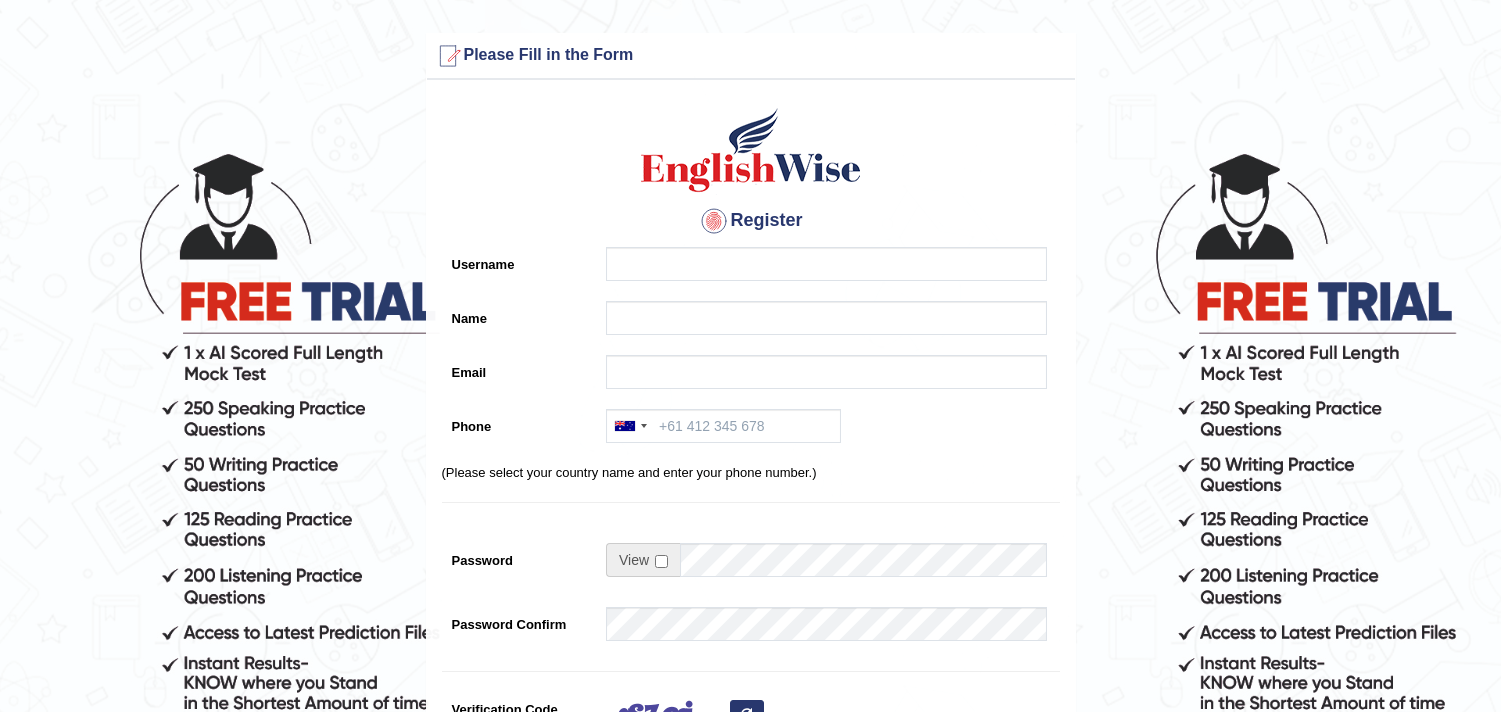 scroll, scrollTop: 0, scrollLeft: 0, axis: both 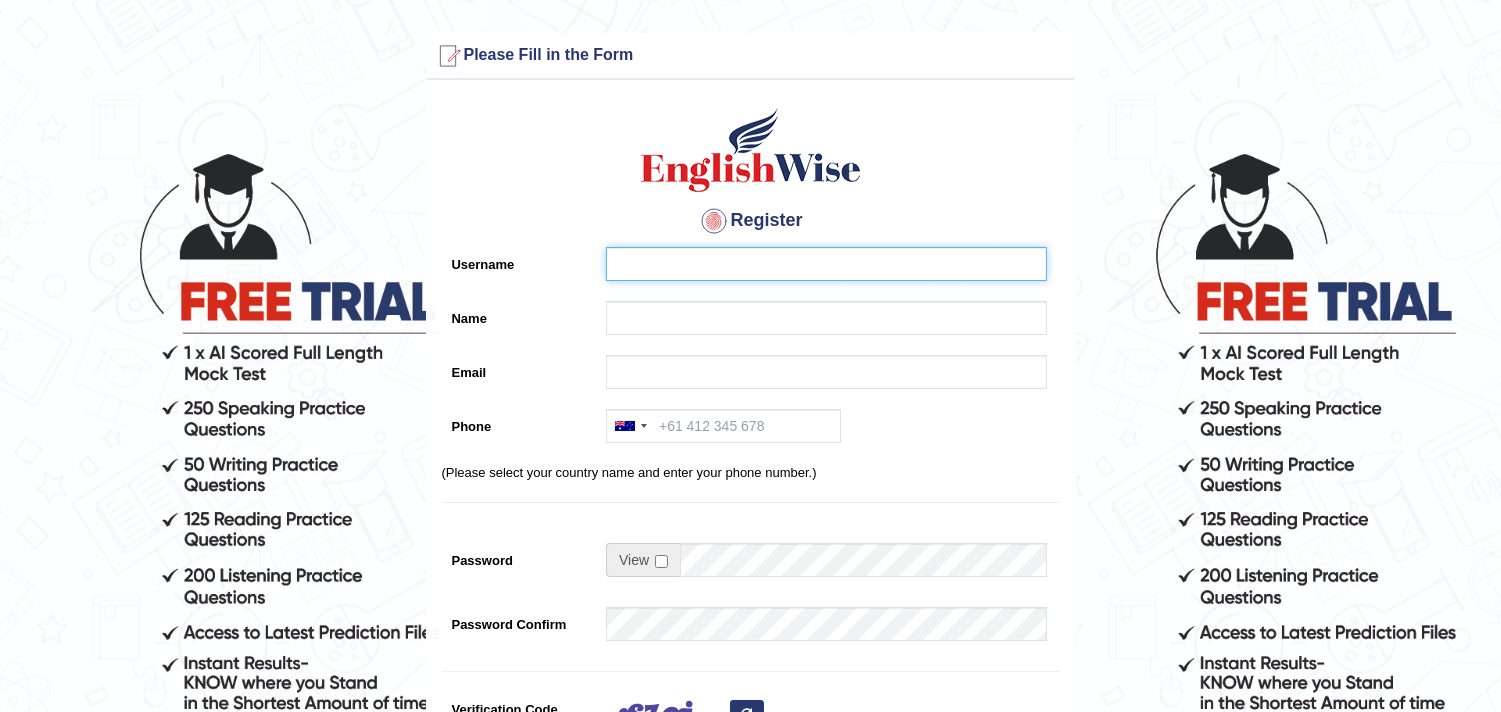 click on "Username" at bounding box center [826, 264] 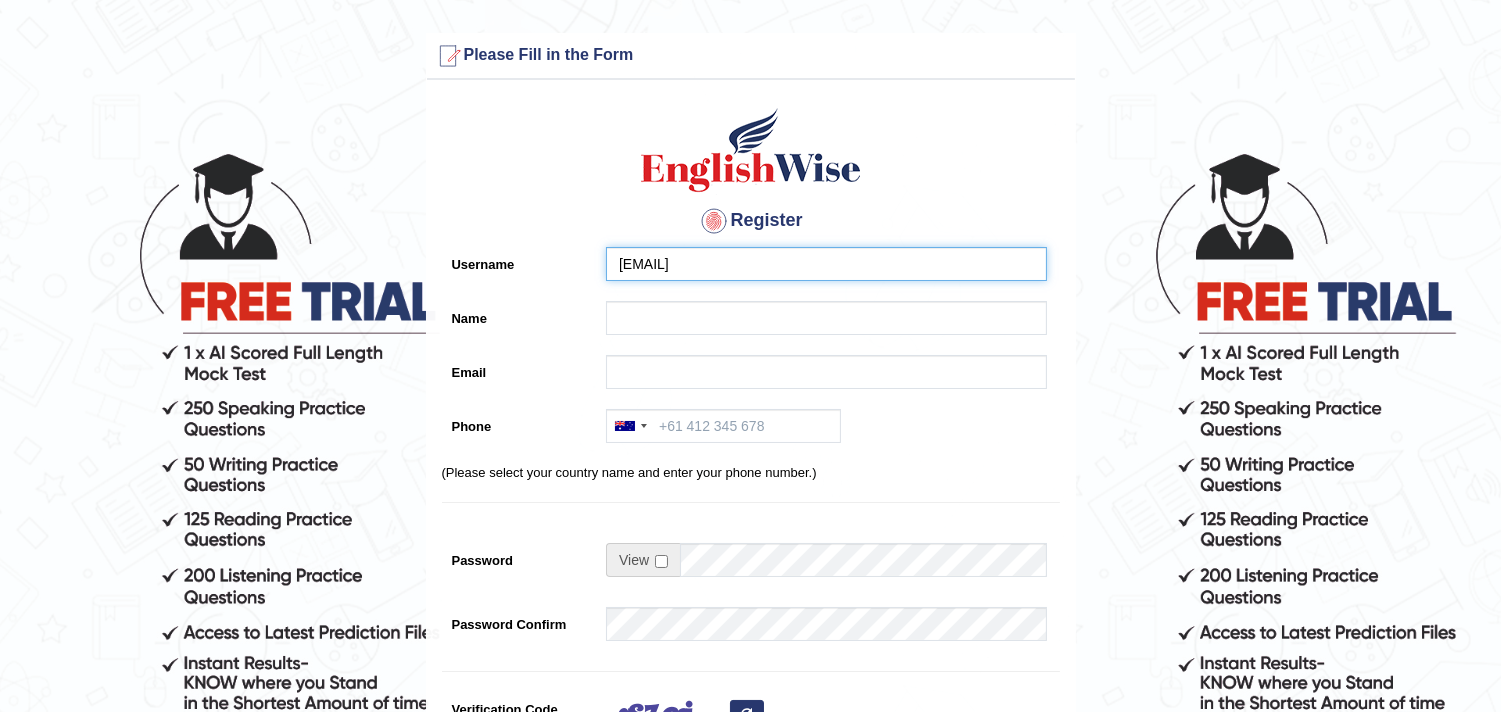 type on "khushishrestha" 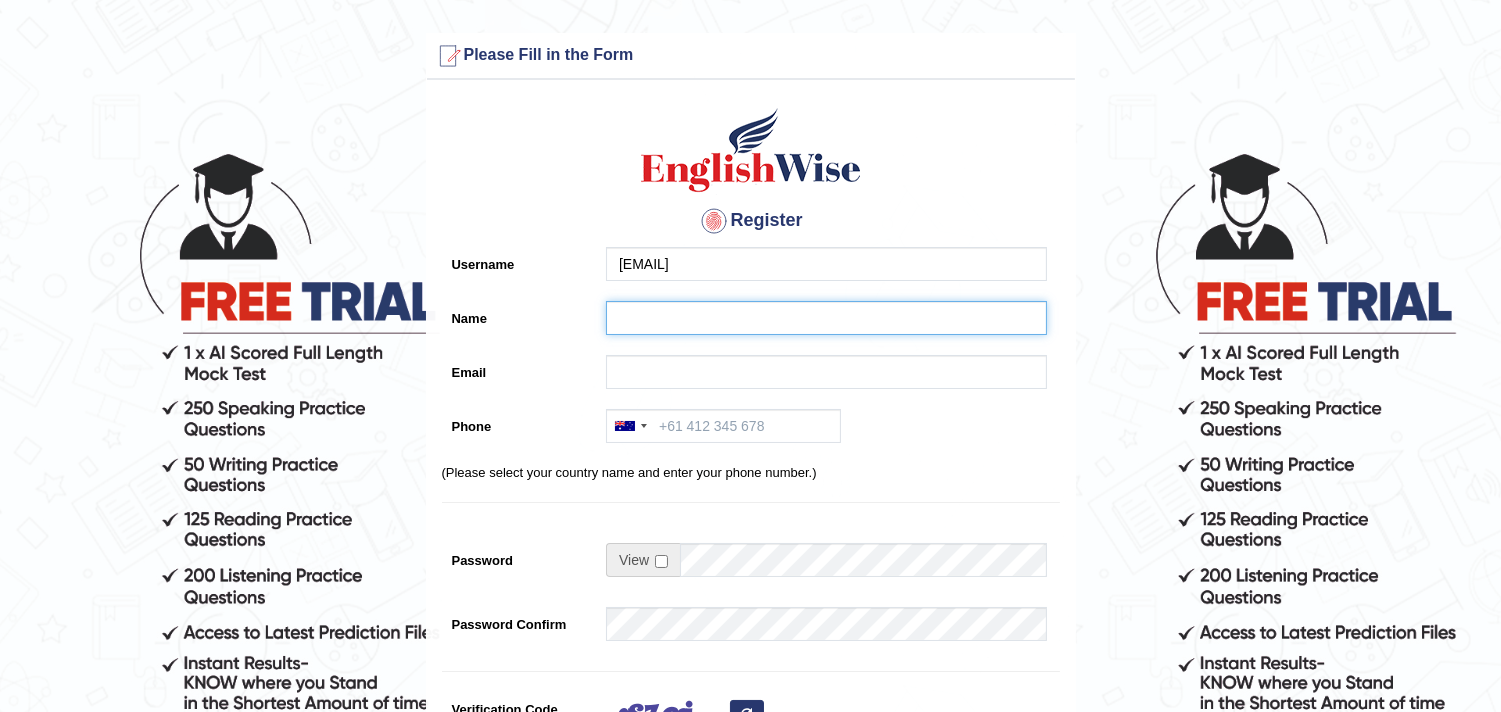click on "Name" at bounding box center [826, 318] 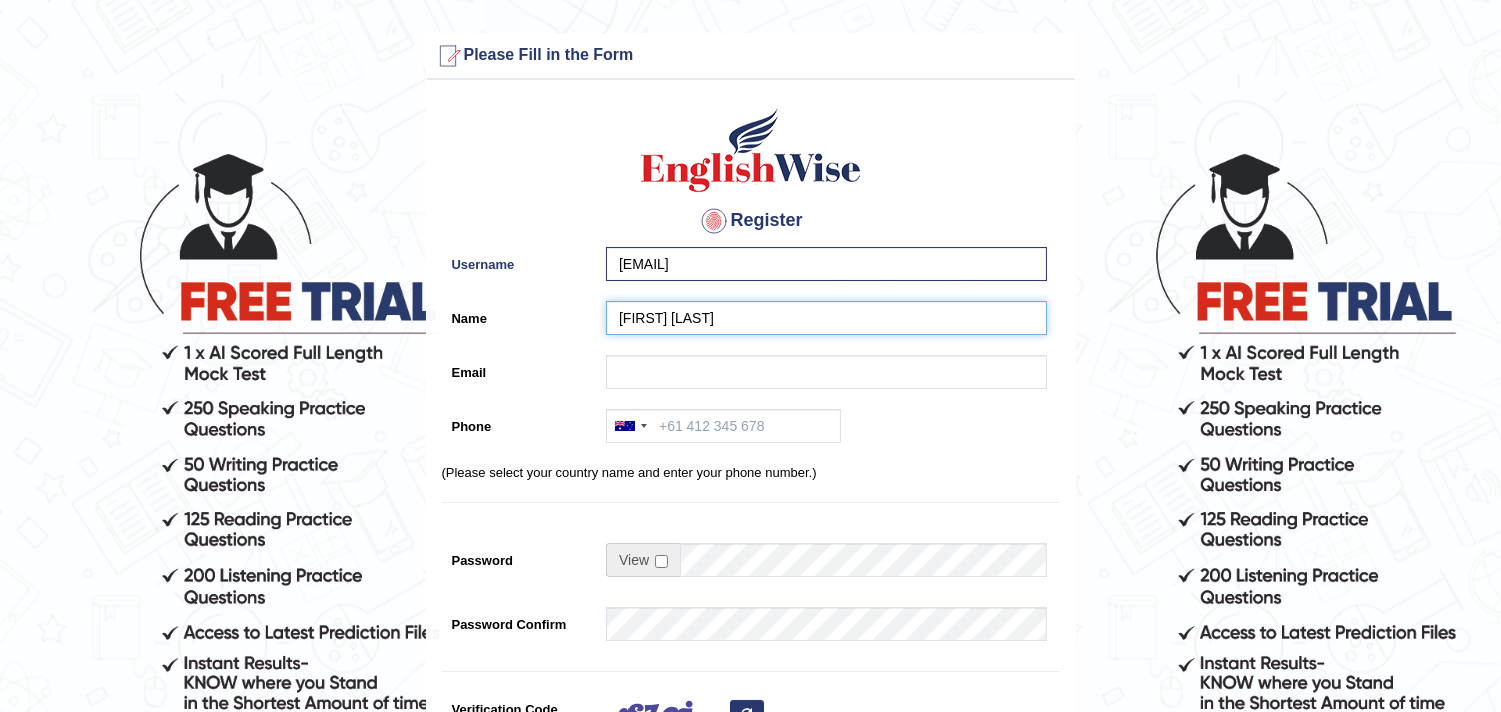 type on "[FIRST] [LAST]" 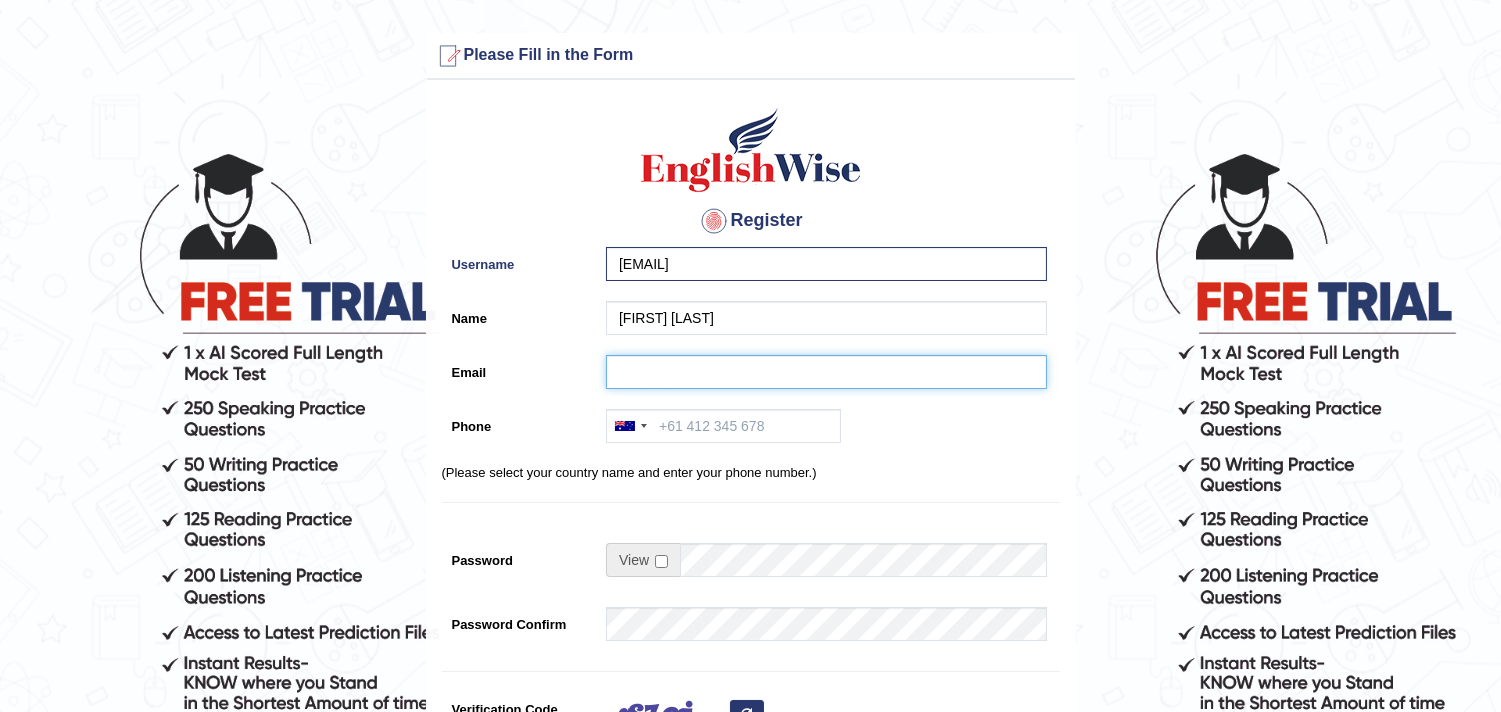 click on "Email" at bounding box center [826, 372] 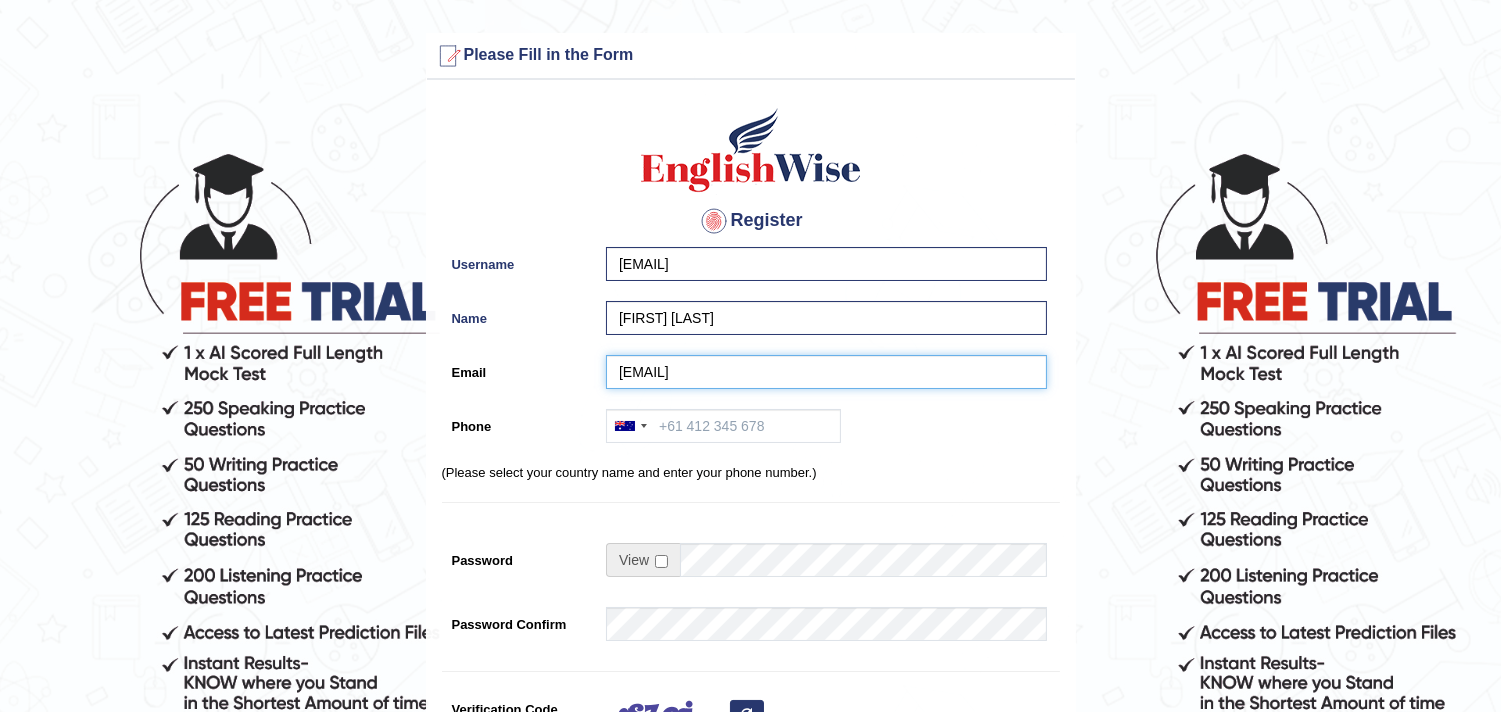 type on "shresthakhushi2003@gmail.com" 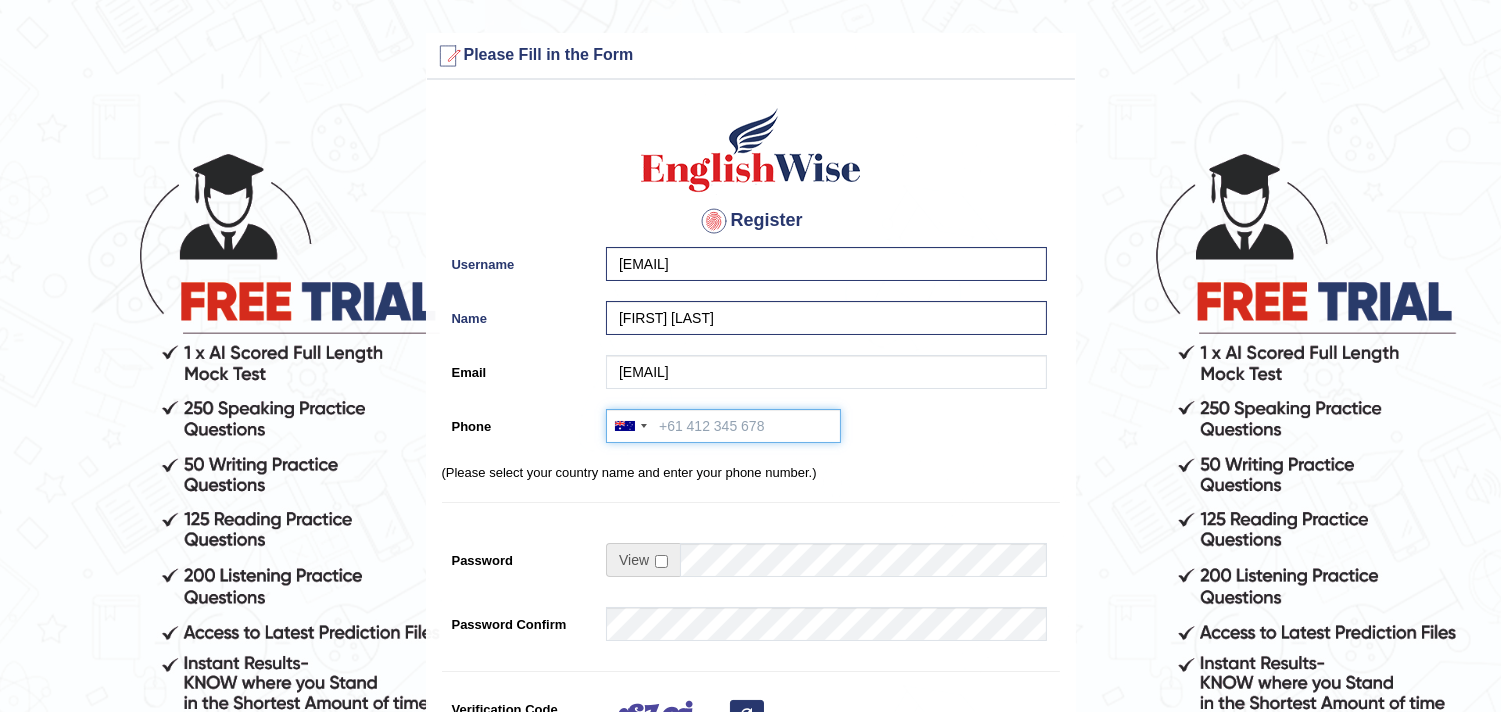 click on "Phone" at bounding box center [723, 426] 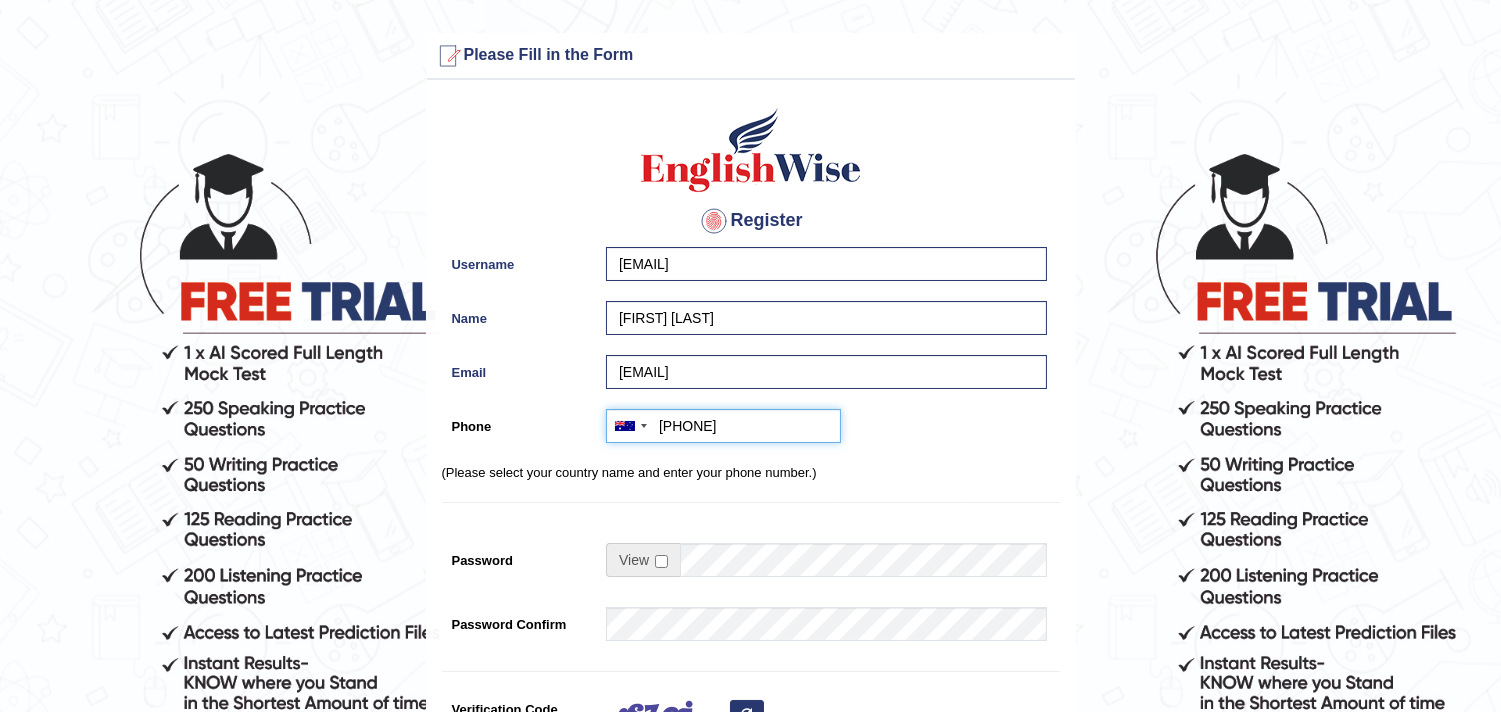 type on "9705406344" 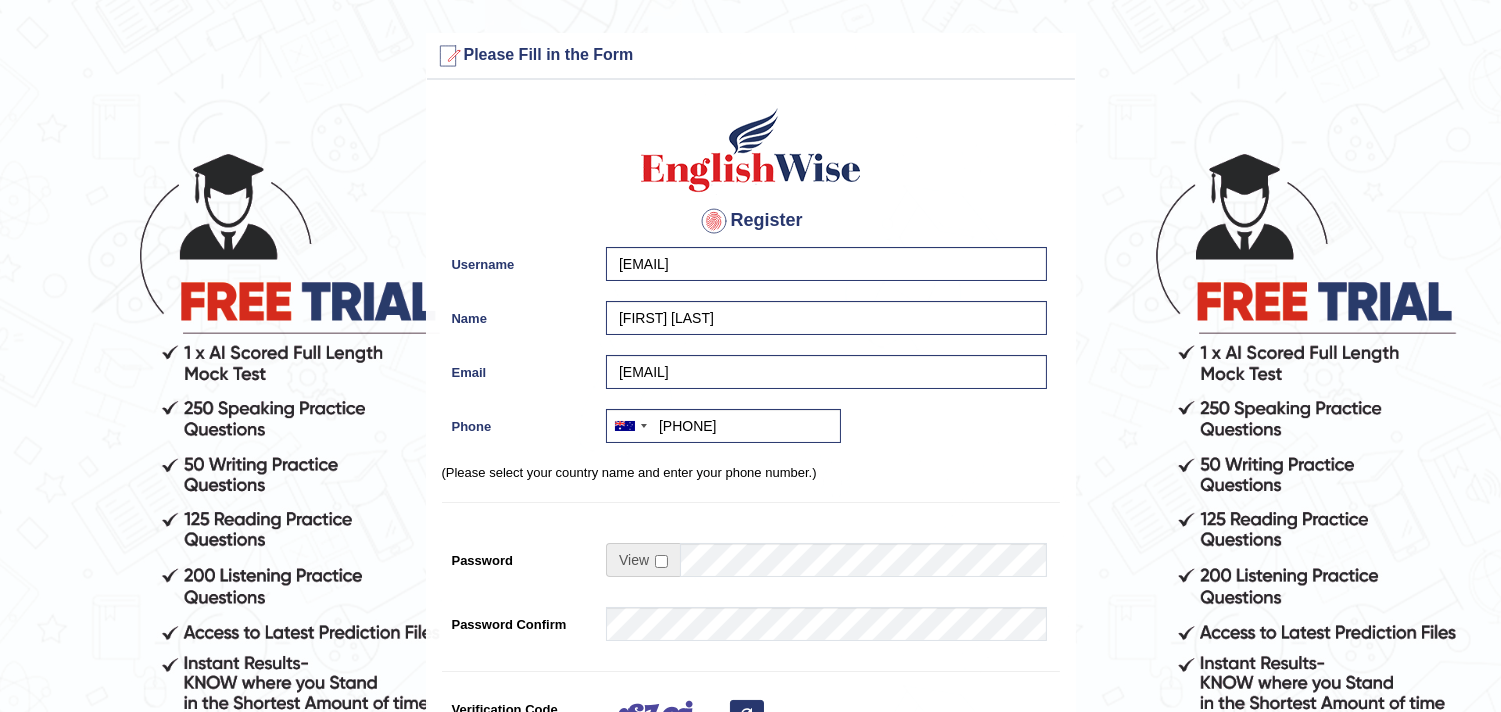 click at bounding box center (643, 560) 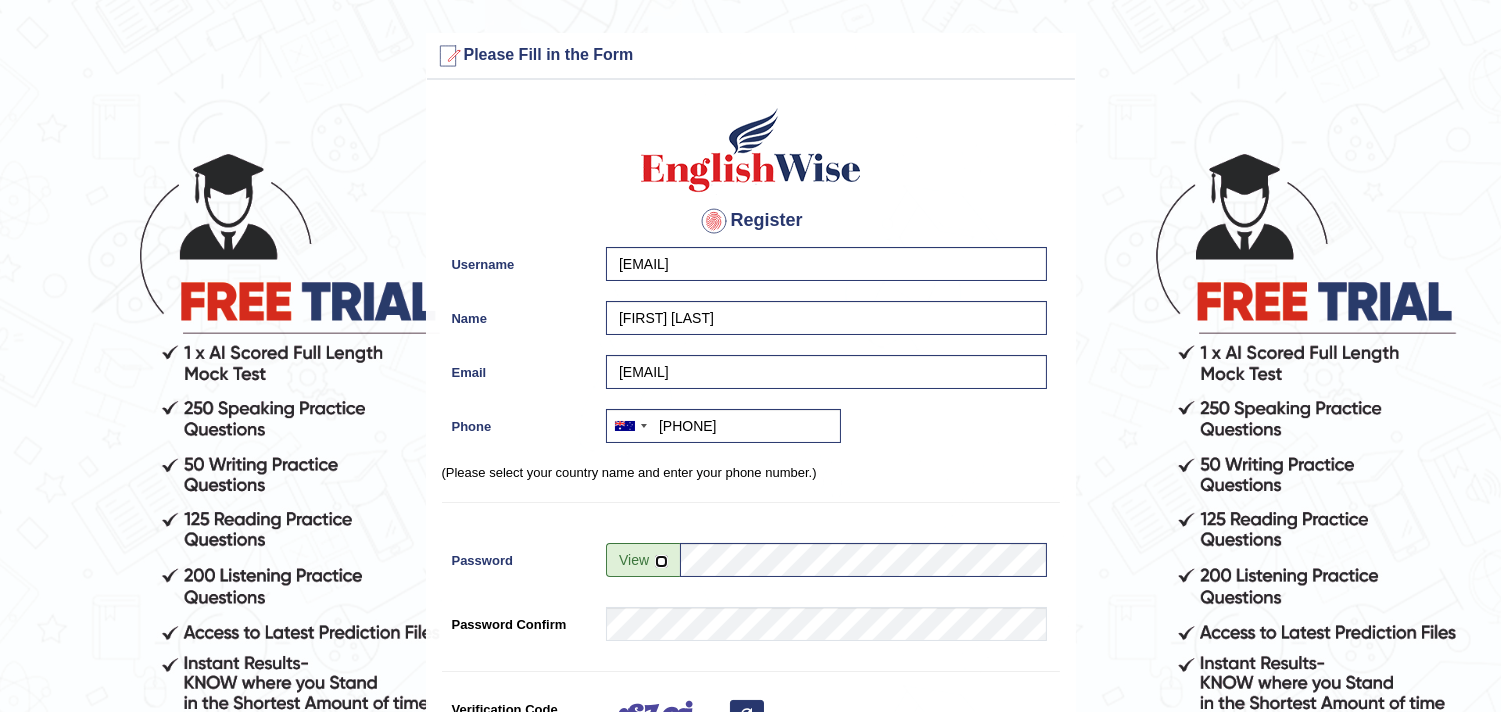 click at bounding box center [661, 561] 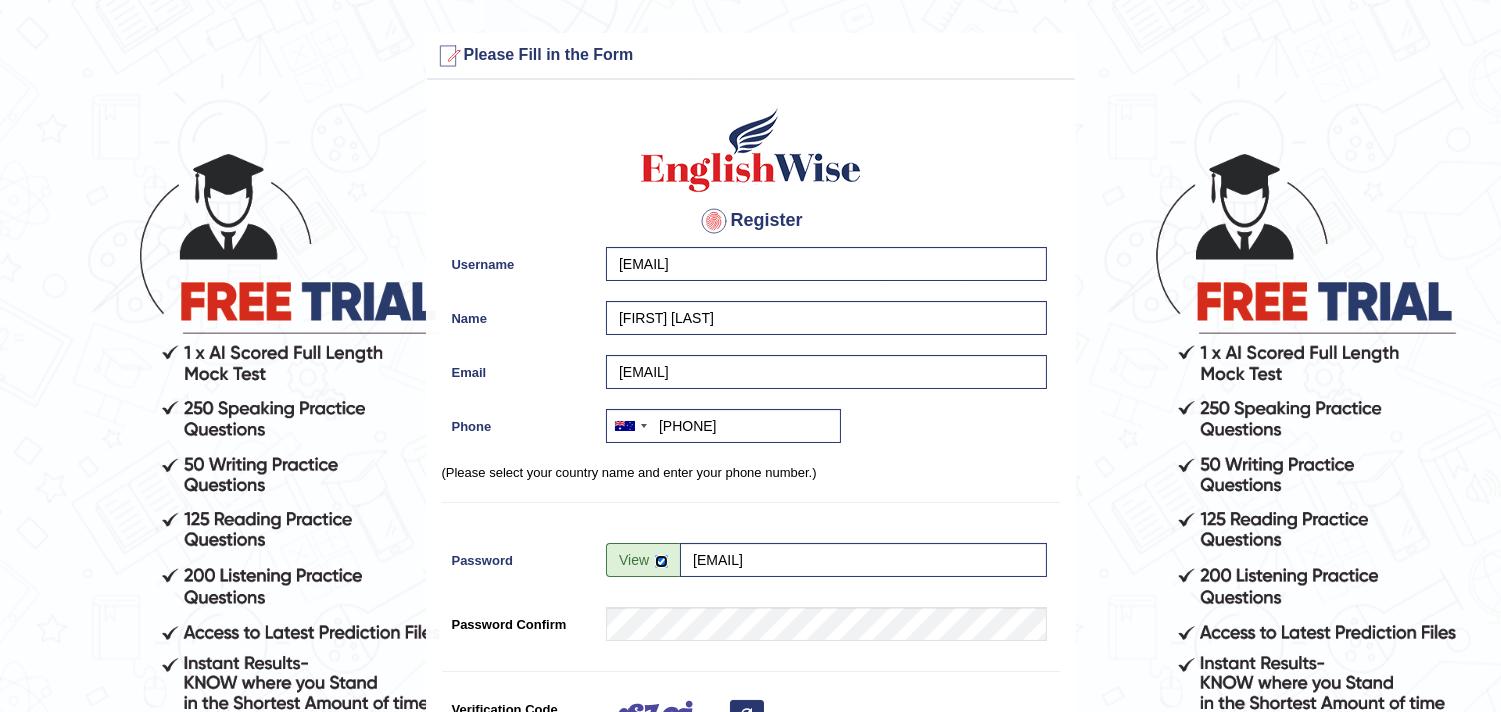 click at bounding box center (661, 561) 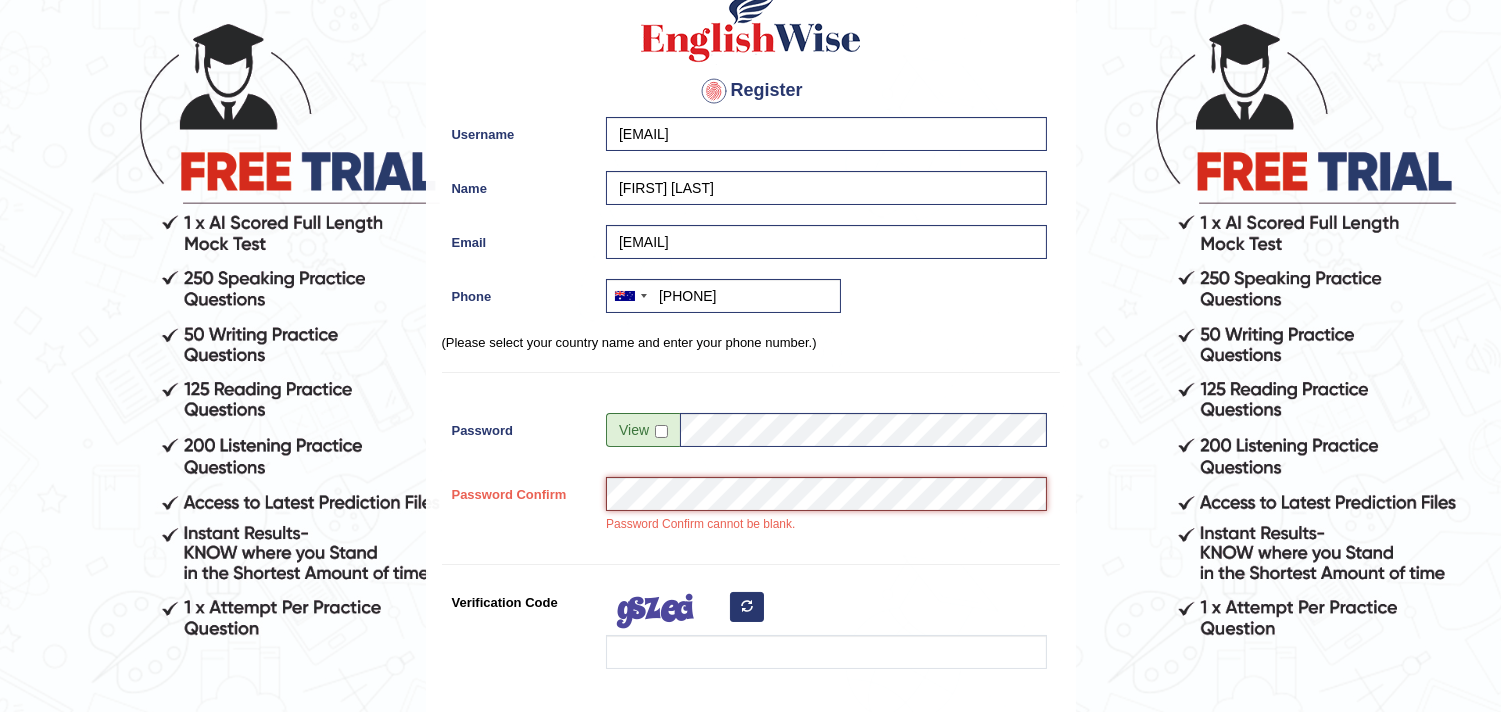 scroll, scrollTop: 444, scrollLeft: 0, axis: vertical 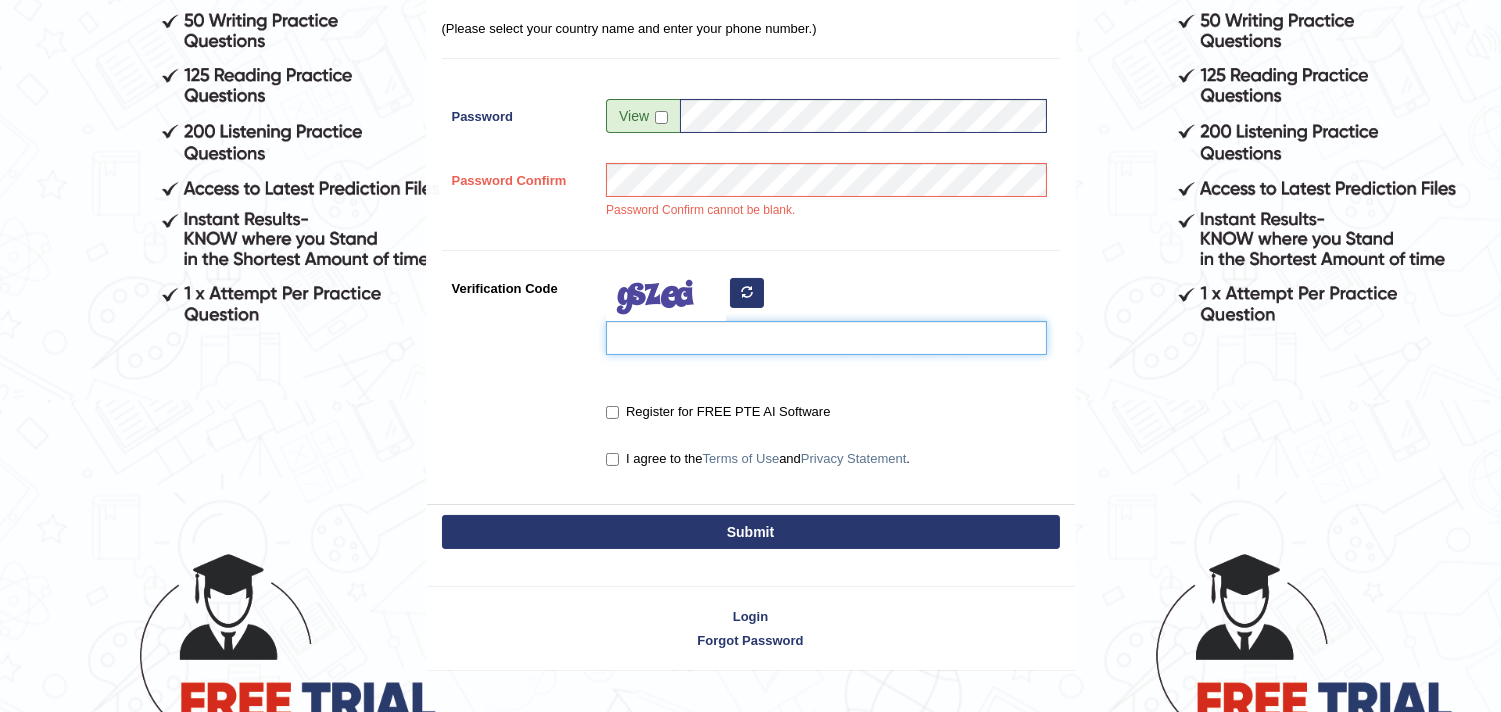click on "Verification Code" at bounding box center [826, 338] 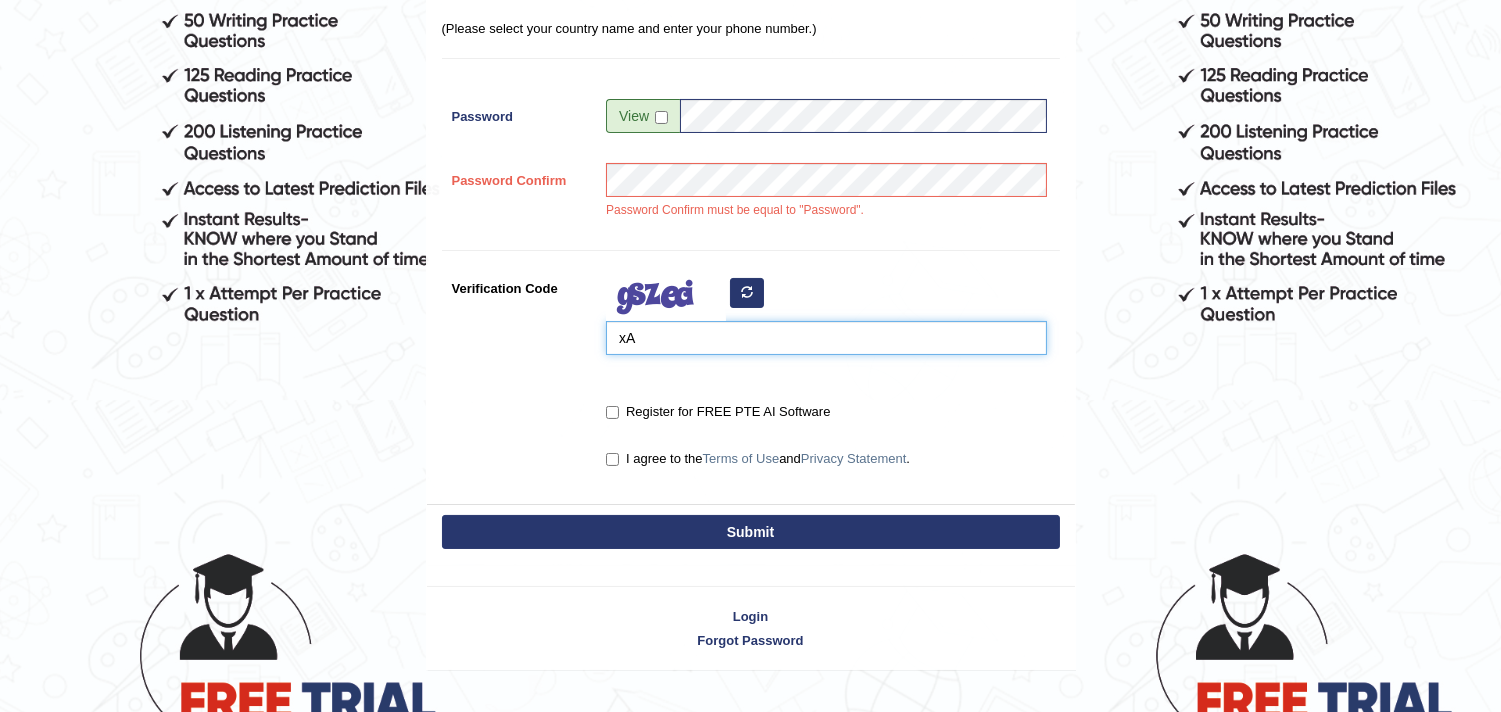 type on "x" 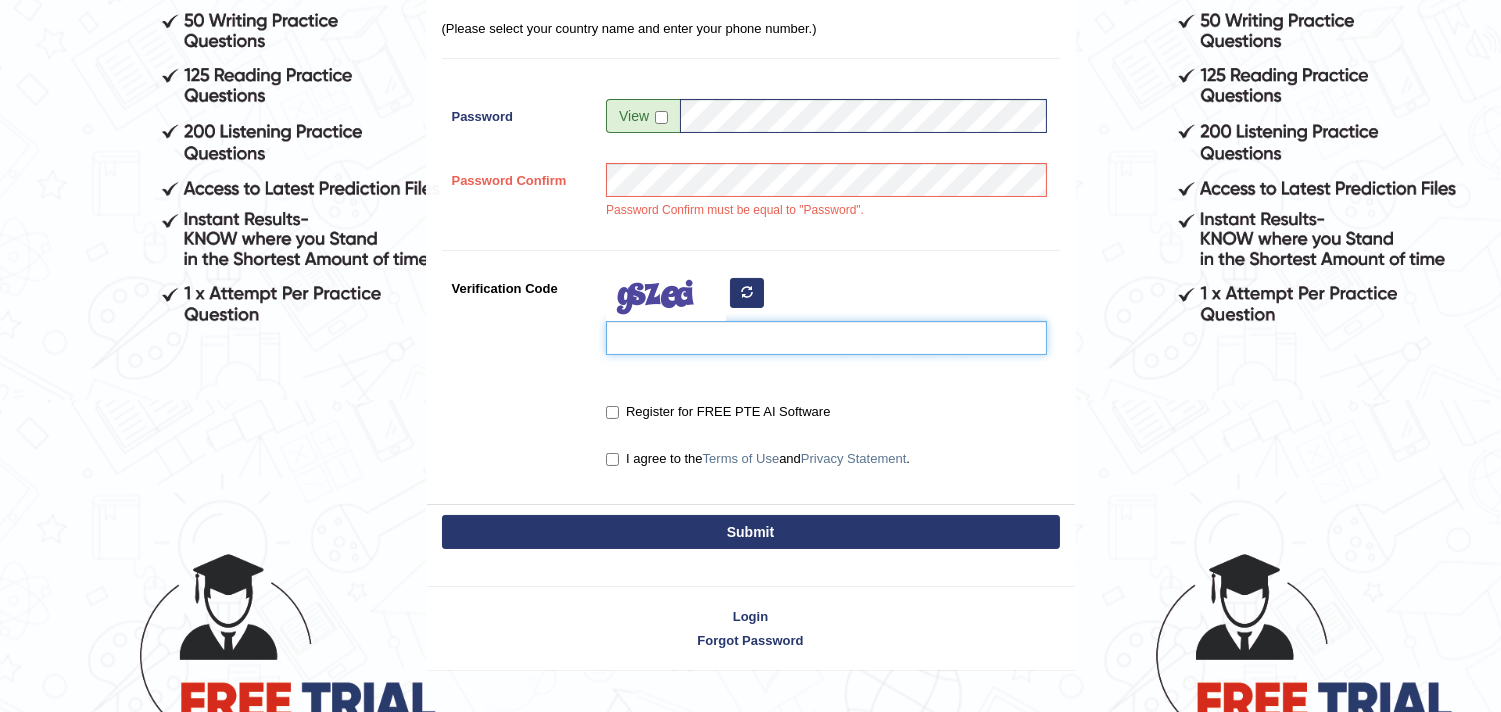 type on "x" 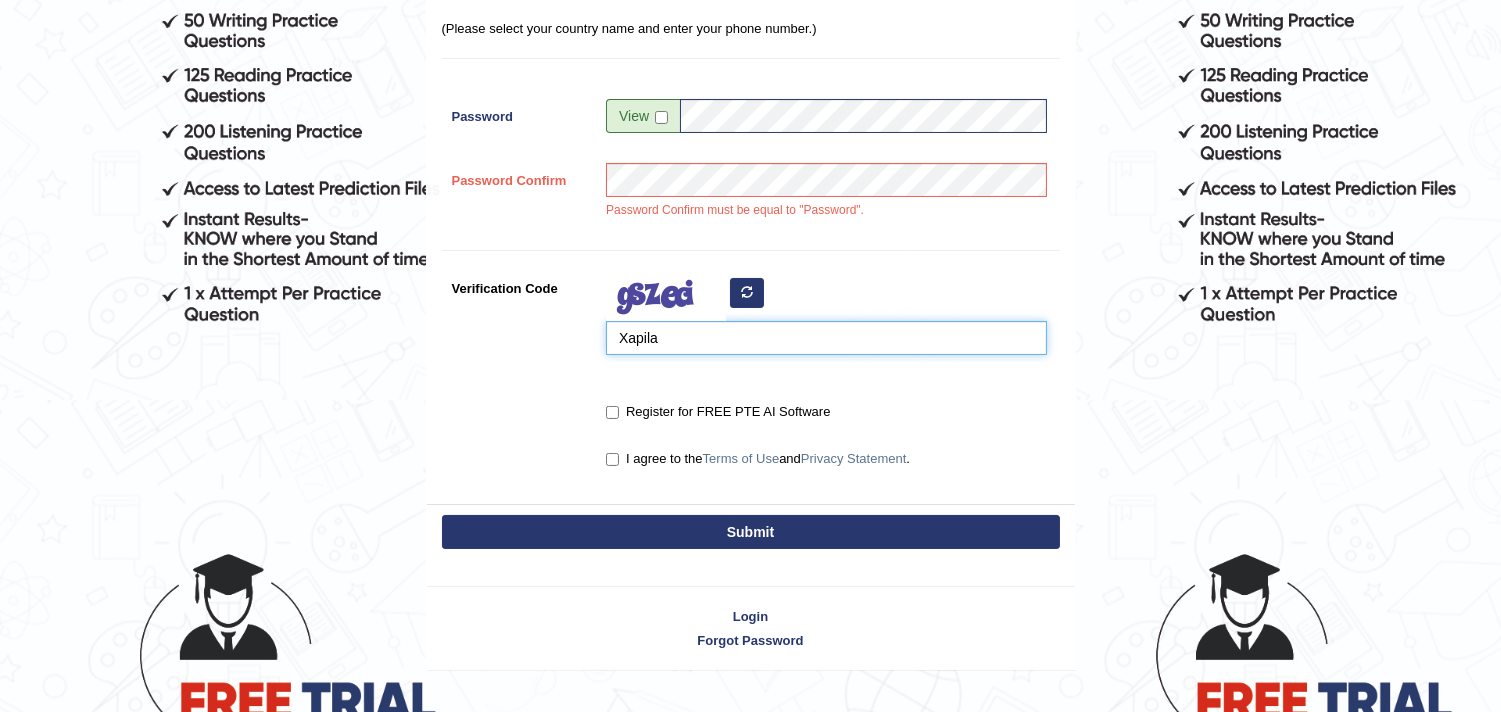 type on "Xapila" 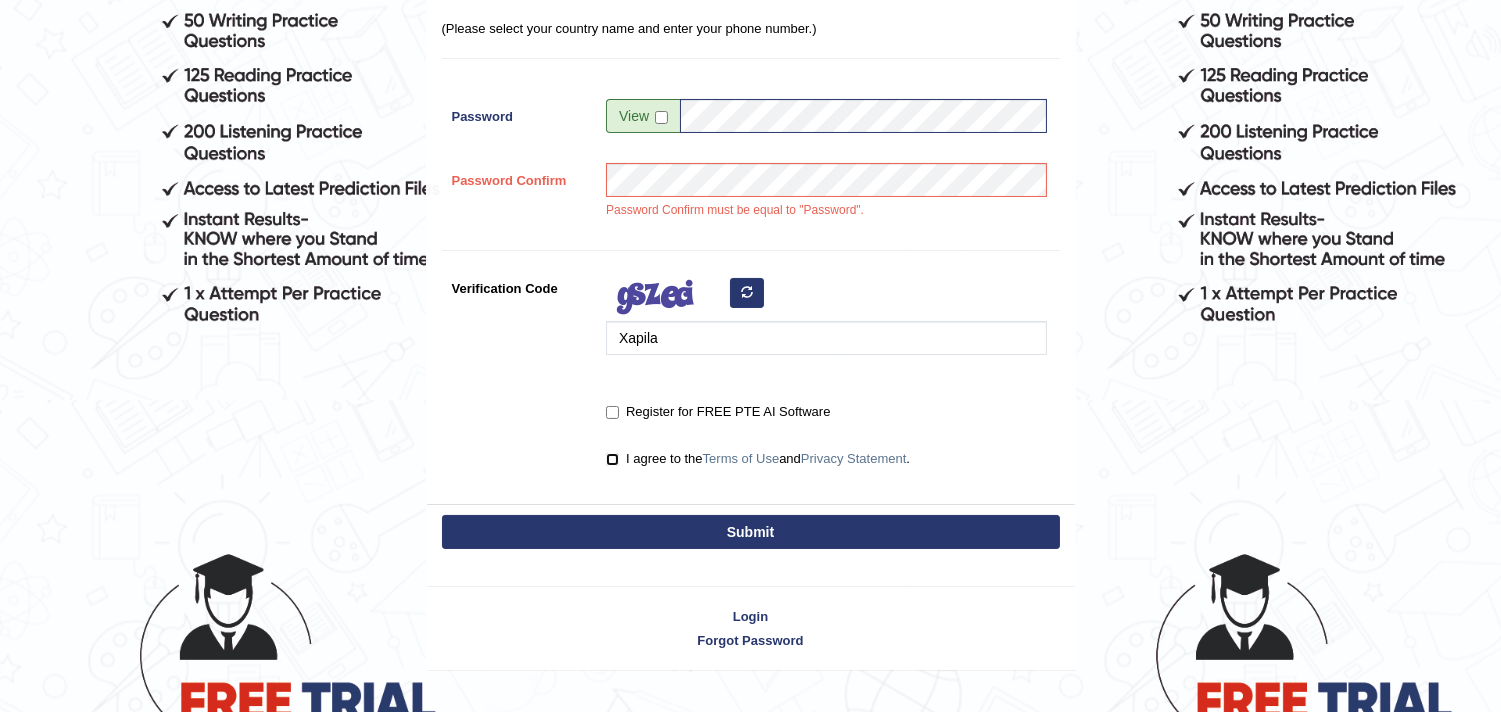 click on "I agree to the  Terms of Use  and  Privacy Statement ." at bounding box center [612, 459] 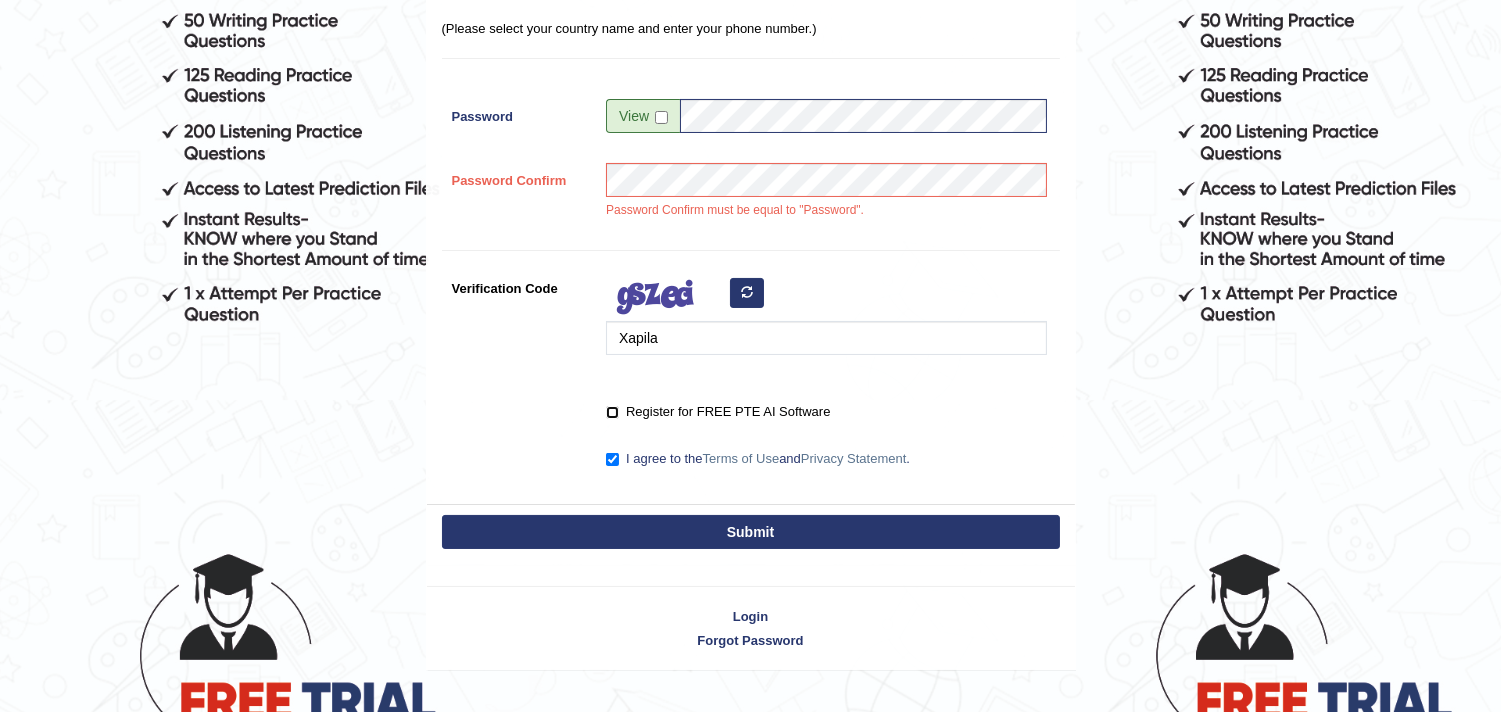 click on "Register for FREE PTE AI Software" at bounding box center [612, 412] 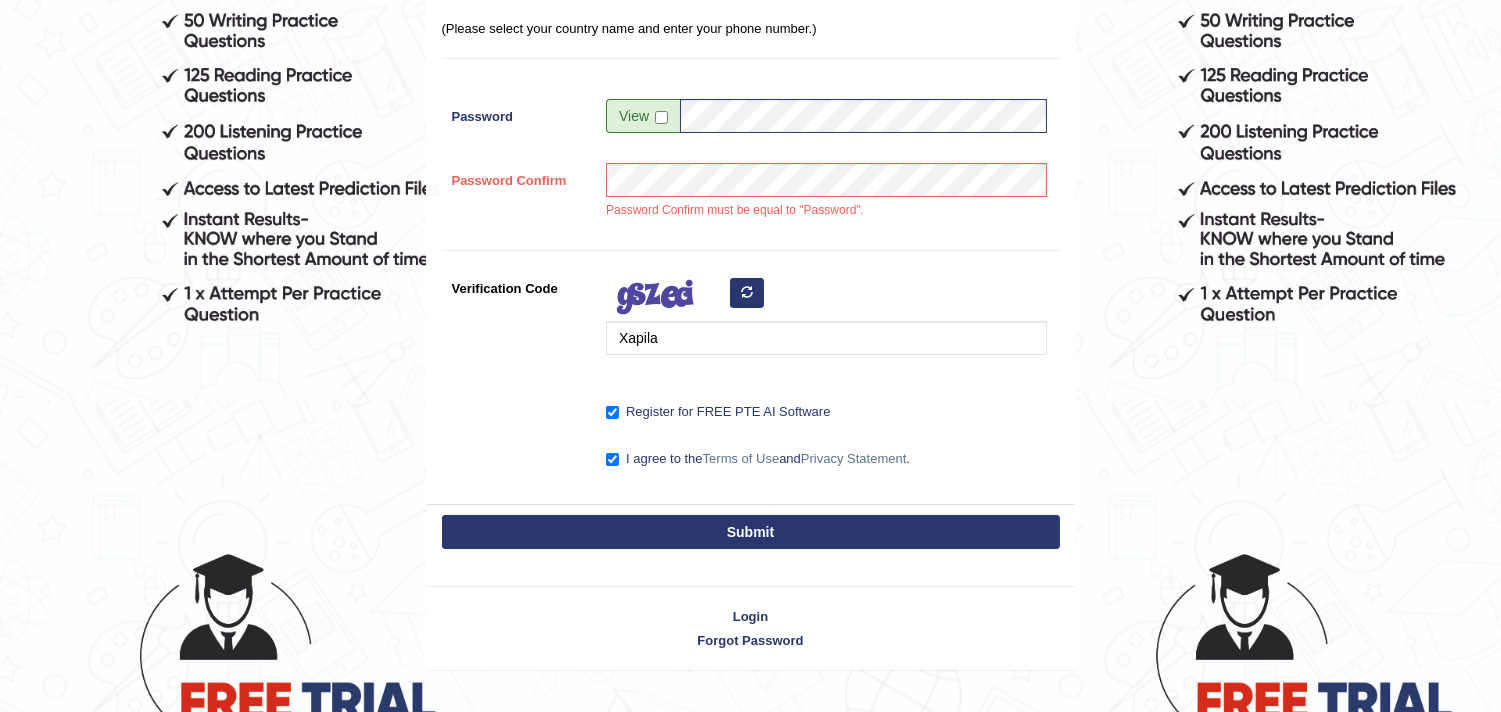 click on "Submit" at bounding box center (751, 532) 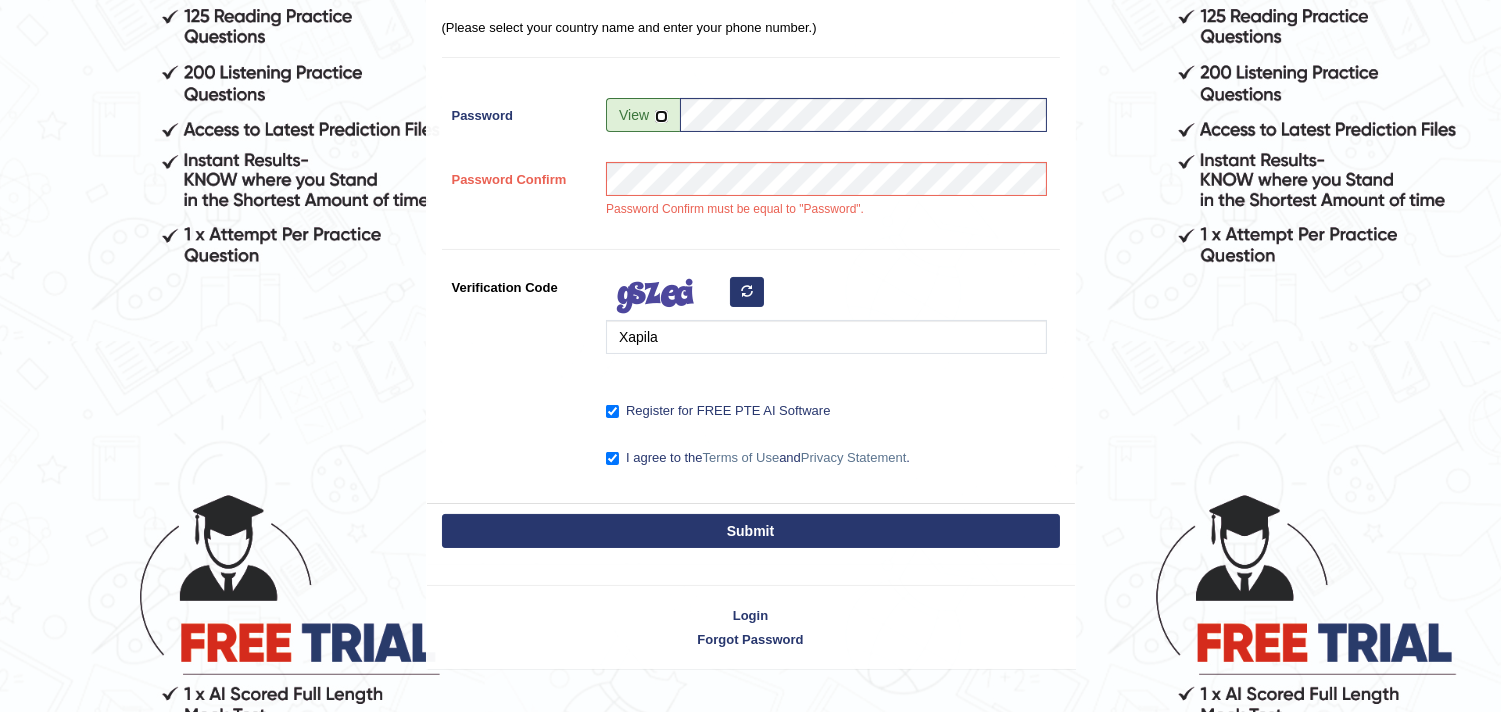 click at bounding box center [661, 116] 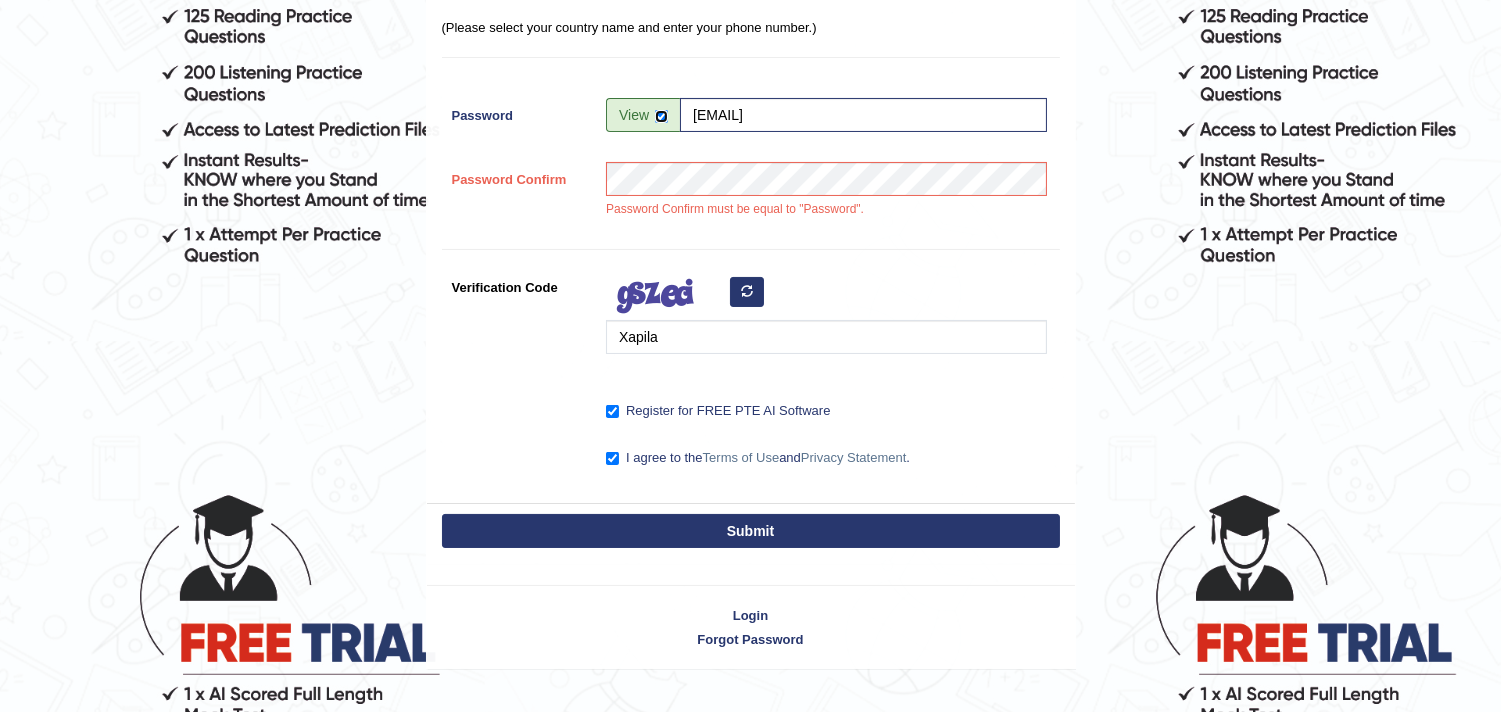 click at bounding box center [661, 116] 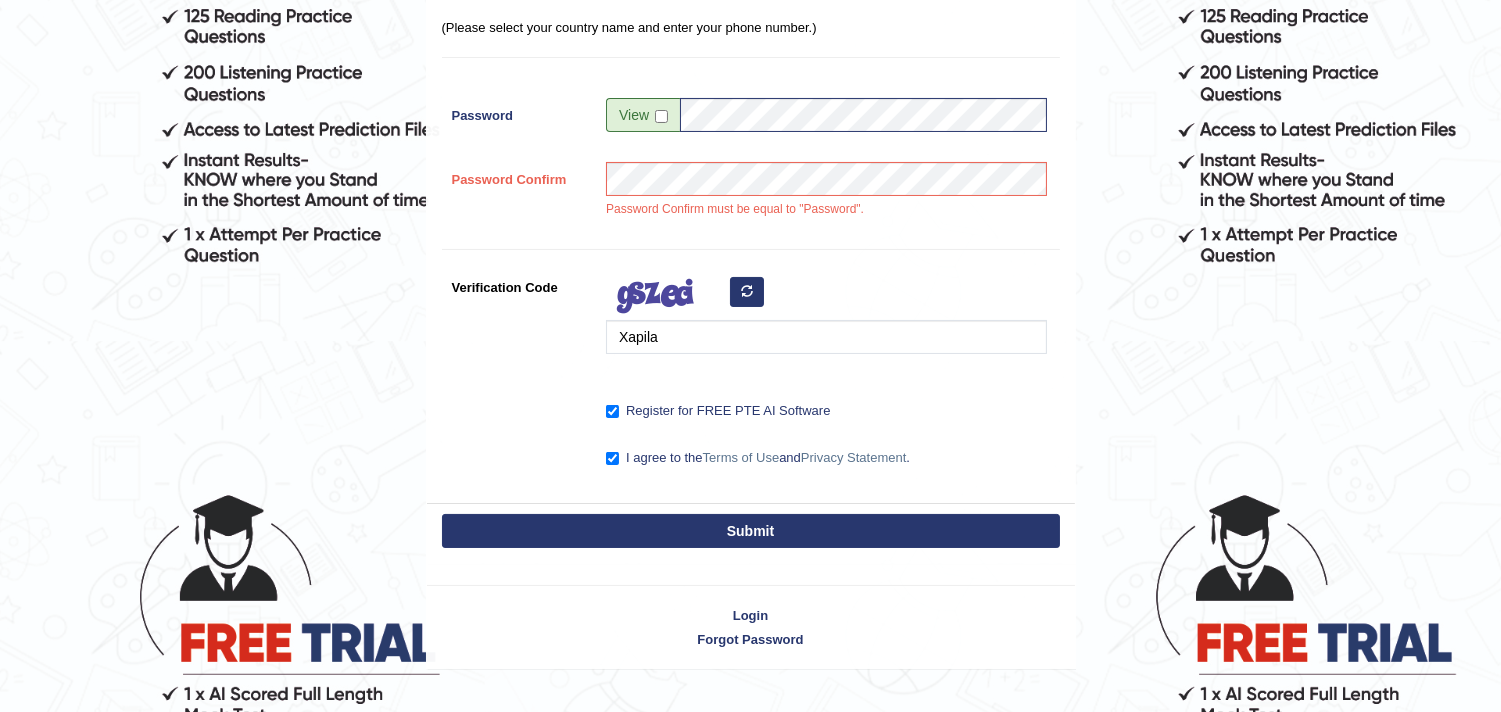 click on "Submit" at bounding box center (751, 531) 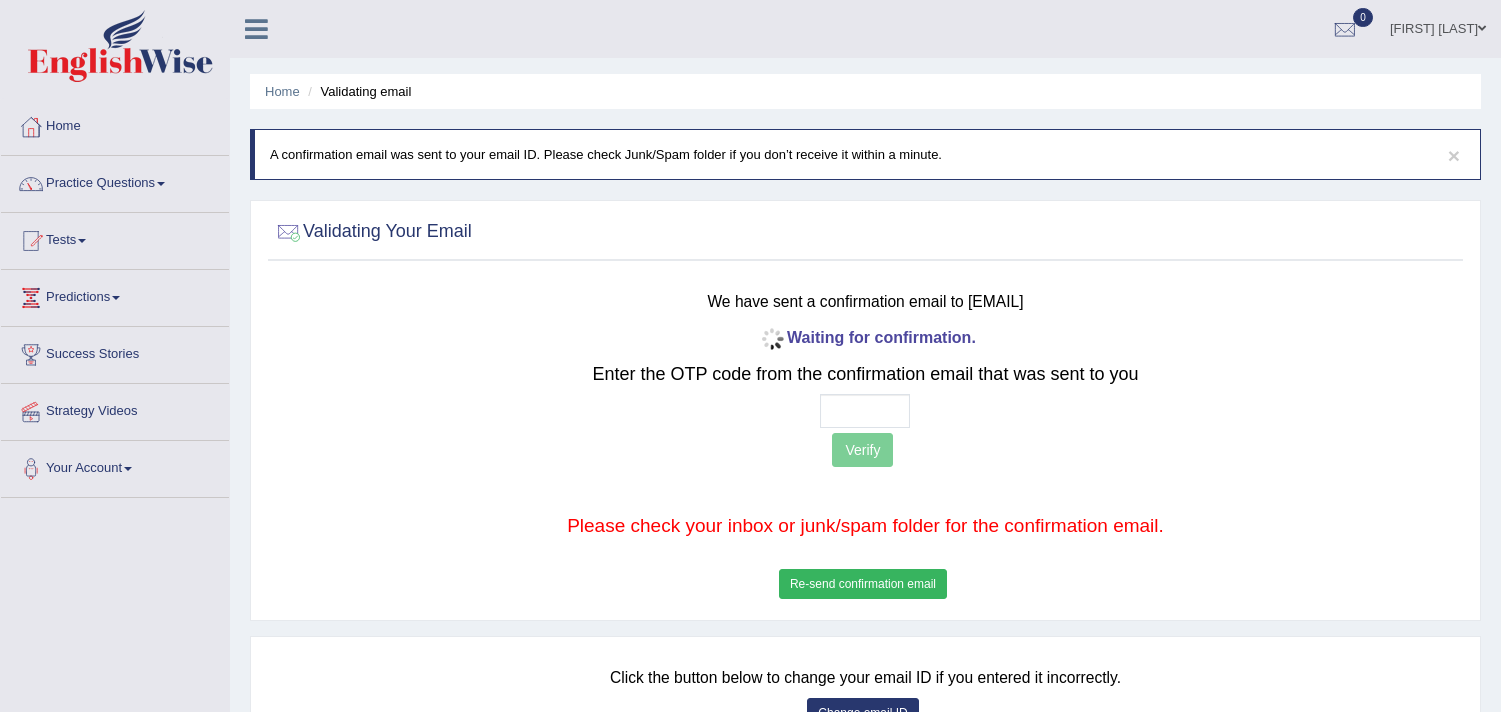 scroll, scrollTop: 0, scrollLeft: 0, axis: both 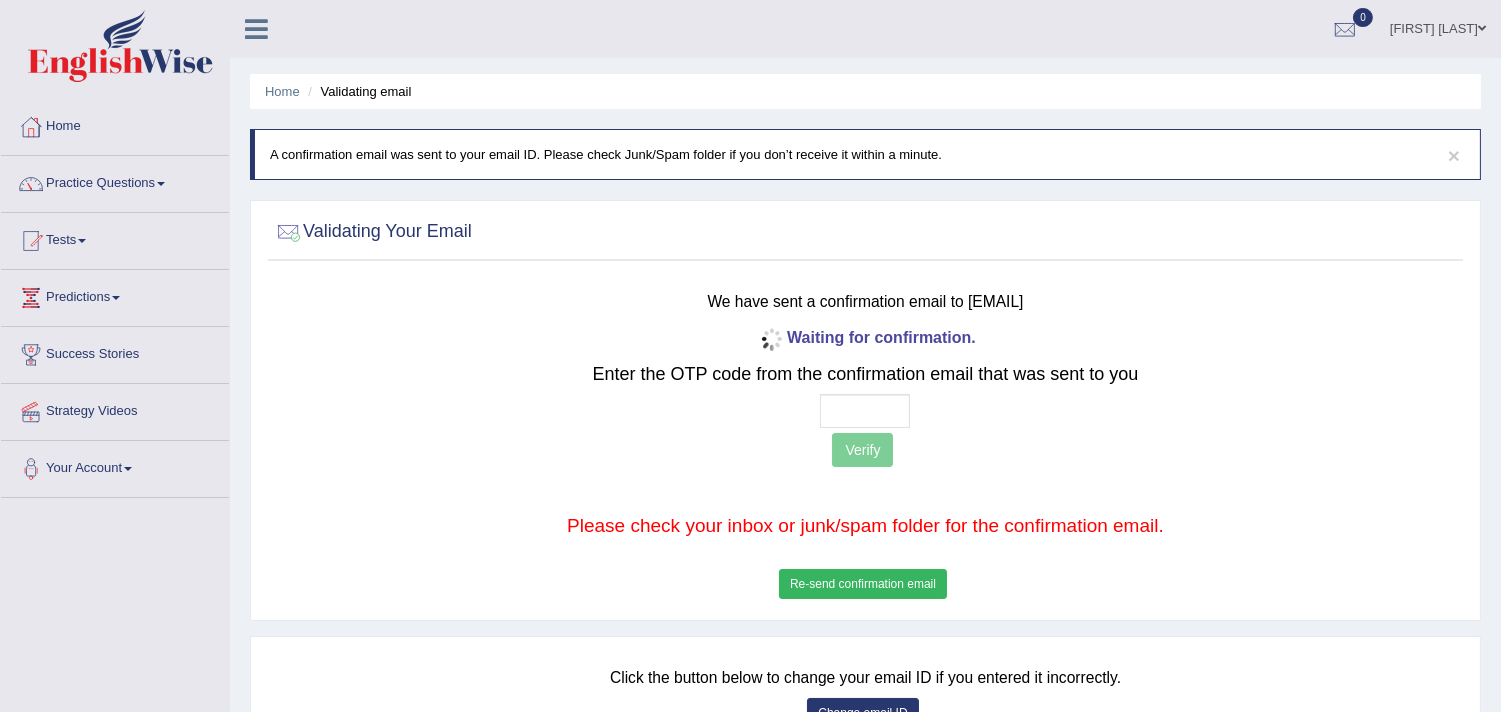 click on "Waiting for confirmation.
Enter the OTP code from the confirmation email that was sent to you
Verify
Please check your inbox or junk/spam folder for the confirmation email.
Re-send confirmation email" at bounding box center (865, 463) 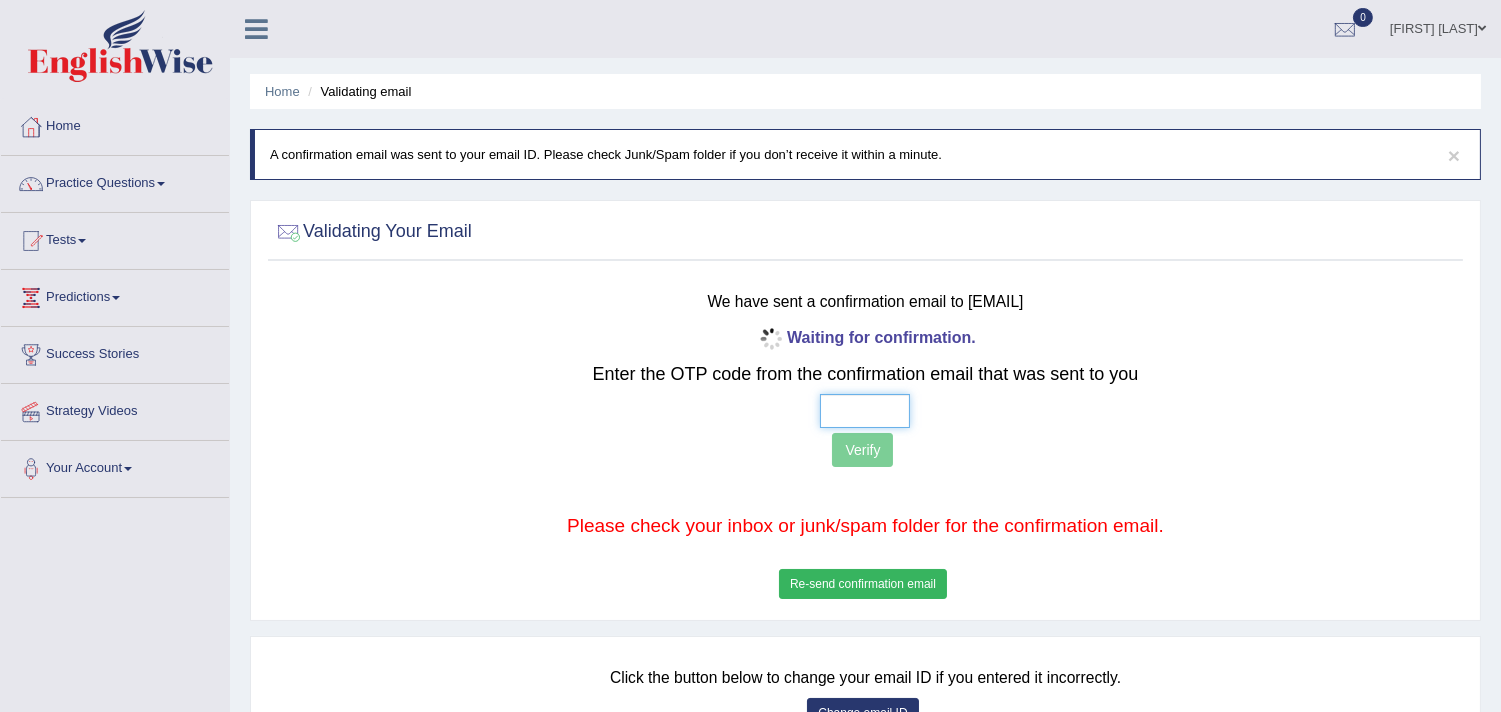 click at bounding box center [865, 411] 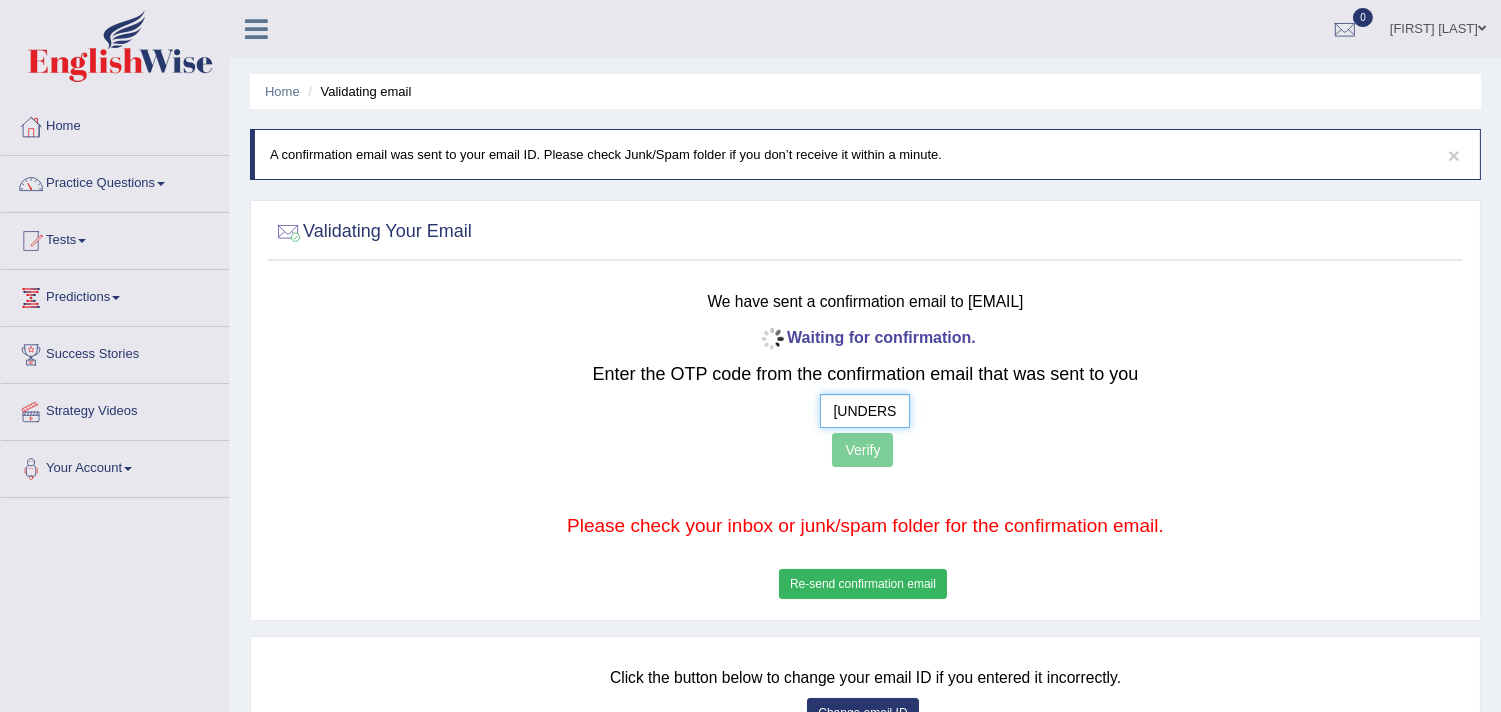 type on "_  1  _  _" 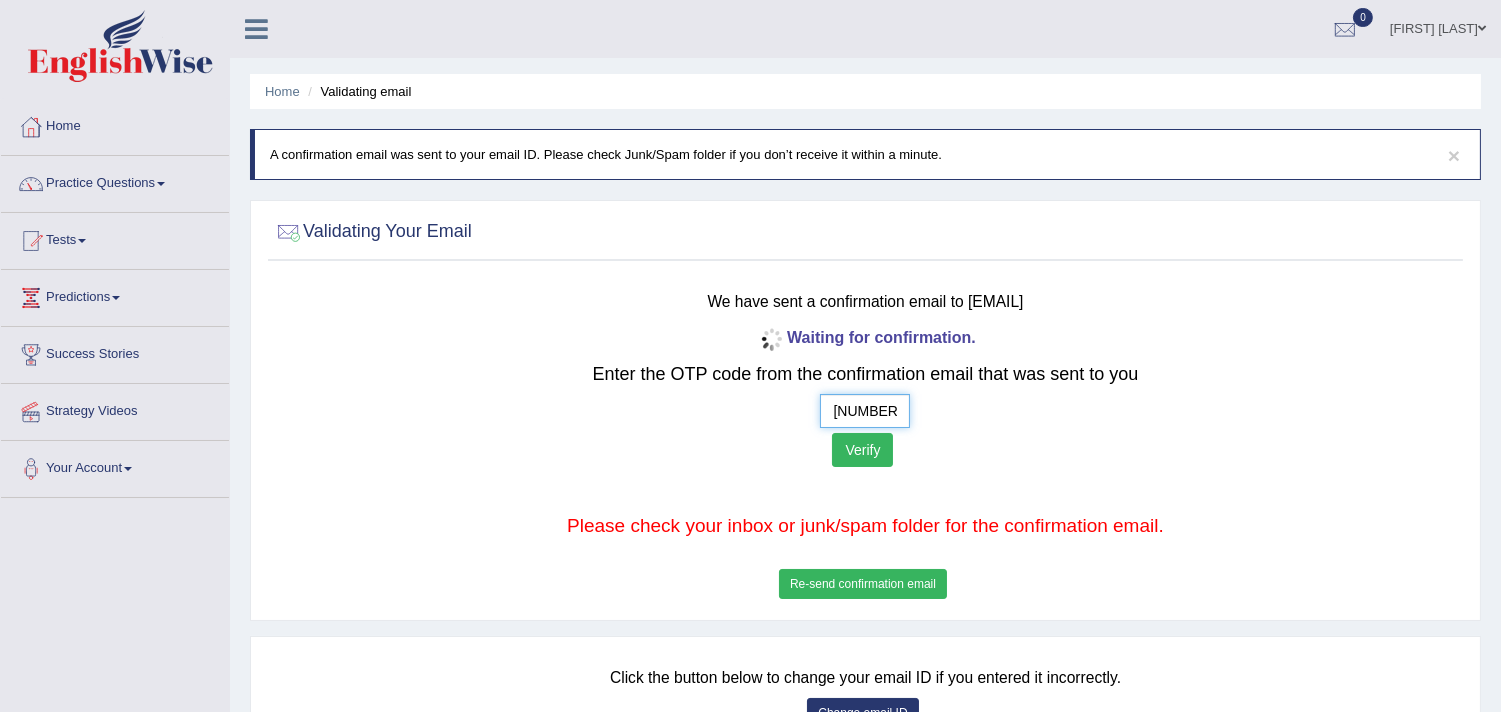 type on "1  9  1  2" 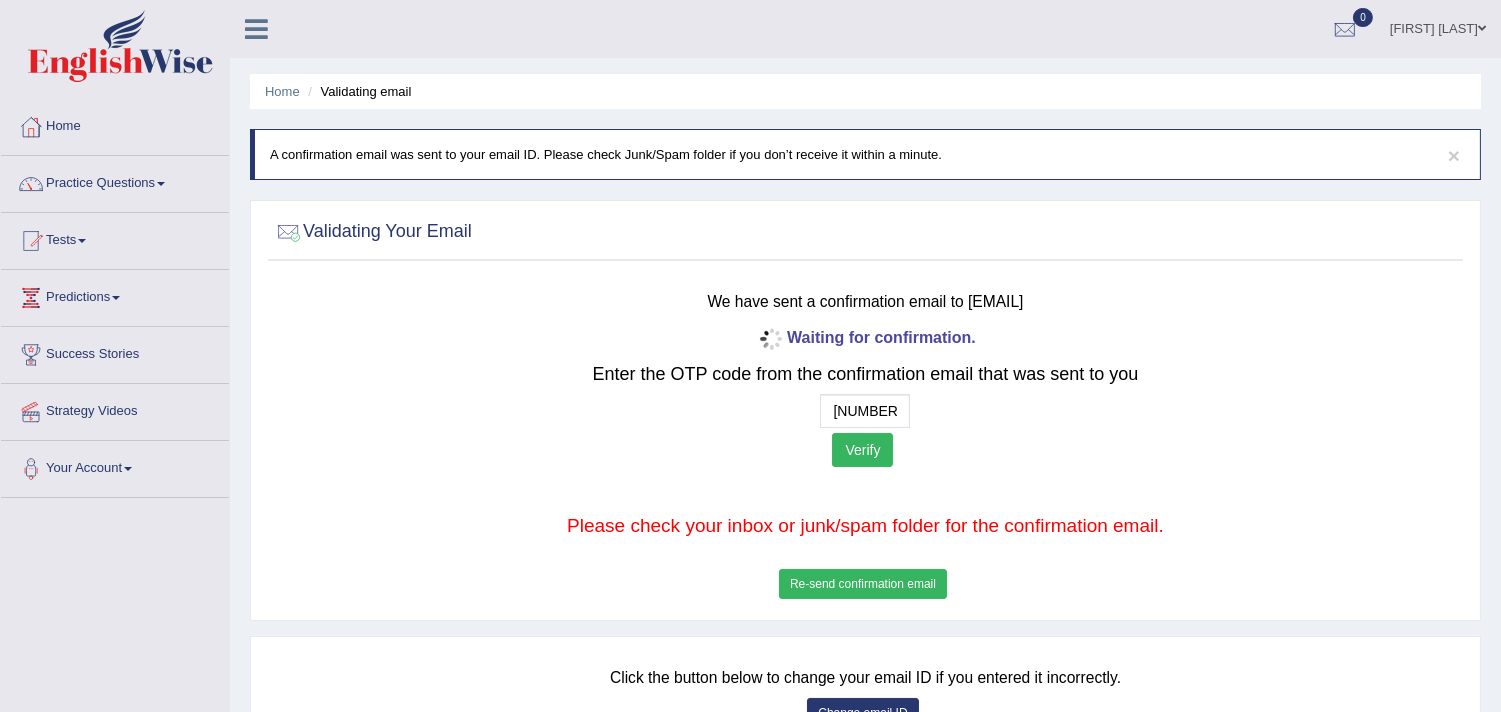 click on "Verify" at bounding box center (862, 450) 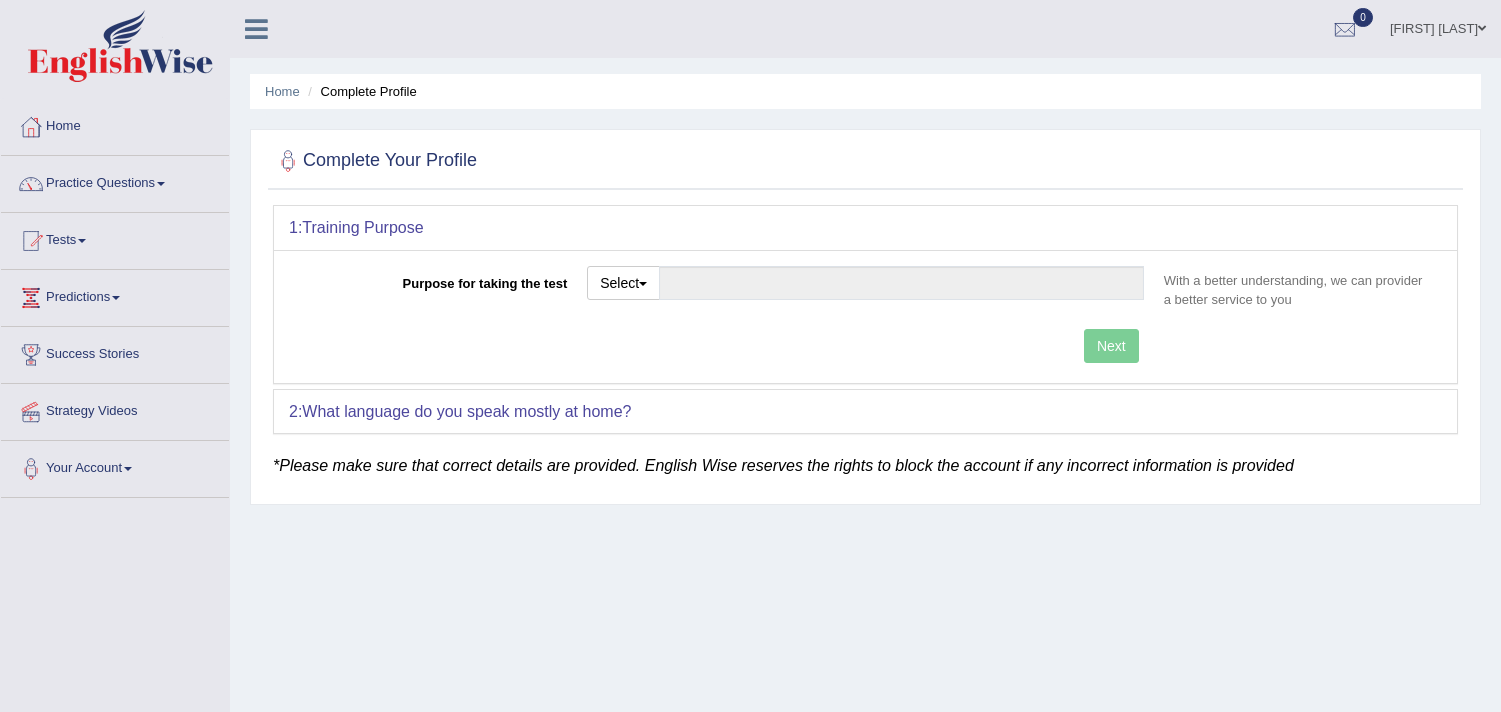 scroll, scrollTop: 0, scrollLeft: 0, axis: both 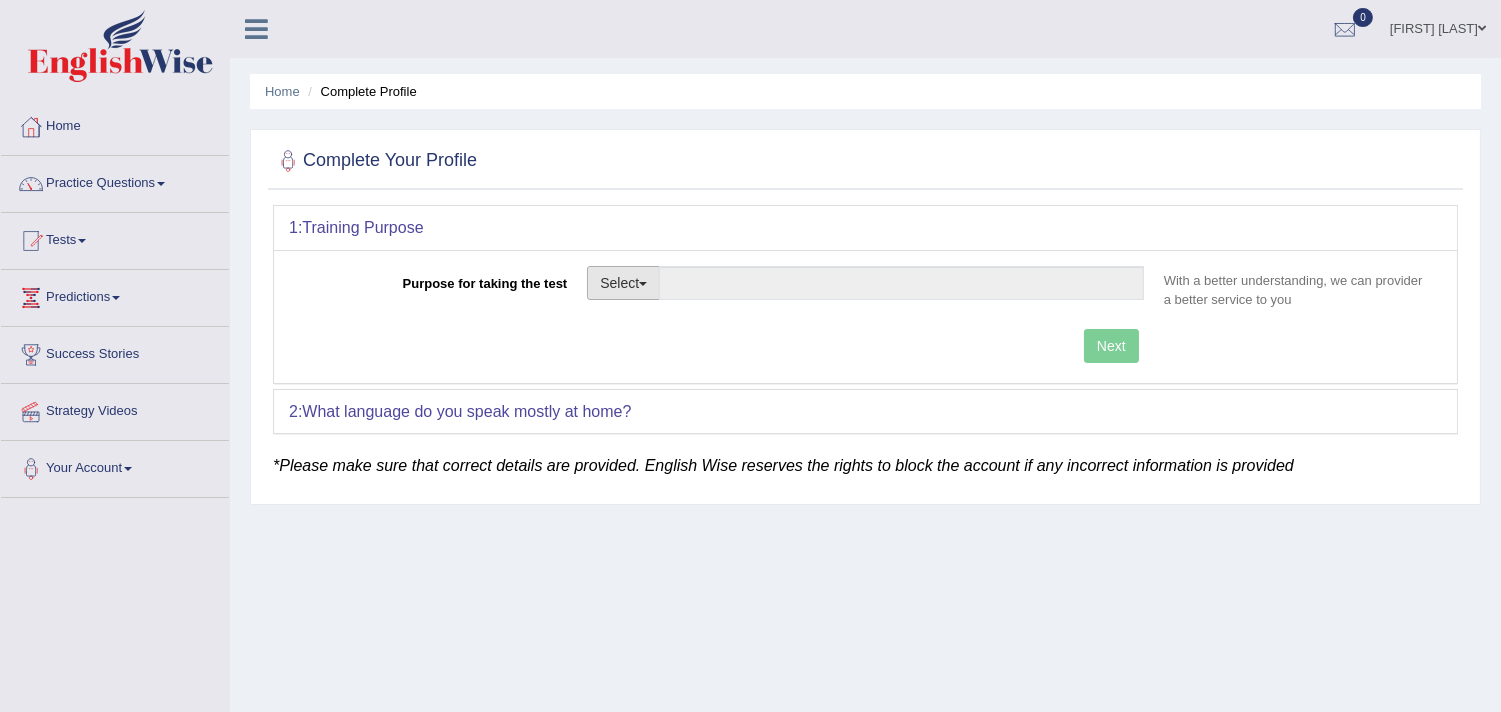 click on "Select" at bounding box center [623, 283] 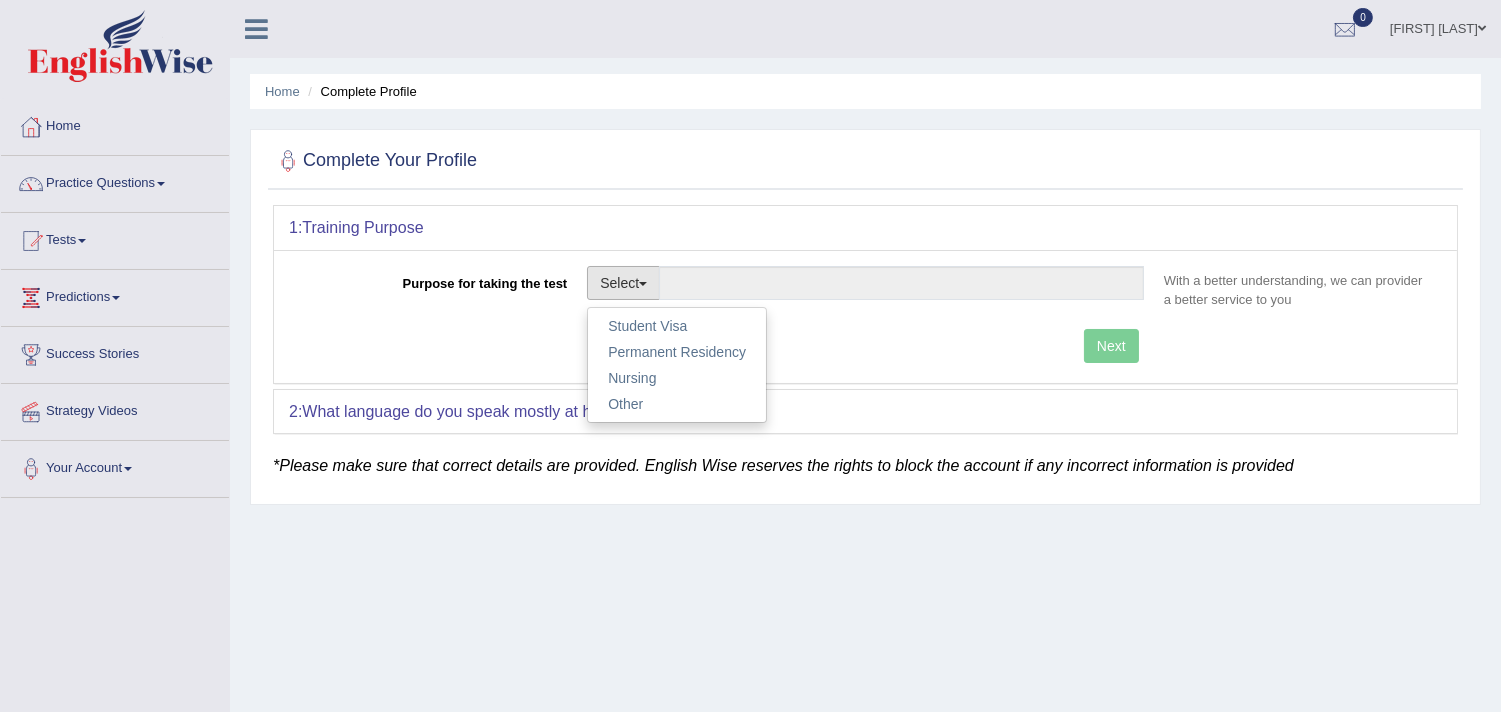 click on "Home
Complete Profile
Complete Your Profile
1:  Training Purpose
Purpose for taking the test
Select
Student Visa
Permanent Residency
Nursing
Other
With a better understanding, we can provider a better service to you
Target Score
Please select the correct value
50 (6 bands)
58 (6.5 bands)
65 (7 bands)
79 (8 bands)
Next 2:  What language do you speak mostly at home?
Language
Select a language ...
Afrikaans
Albanian
Amharic
Arabic
Armenian
Ashanti
Azeri
Basque
Byelorussian
Bengali
Bosnian
Bulgarian
Burmese
Catalan
Cebuano
Chichewa
Chinese-Mandarin
Chinese-Cantonese/Yue
Chinese-Hakka
Danish
Farsi, Eastern (Dari)
Dutch
English
French
German
Gujurati
Hindi
Italian
Indonesian
Japanese
Javanese
Kannada
Kashmiri" at bounding box center (865, 500) 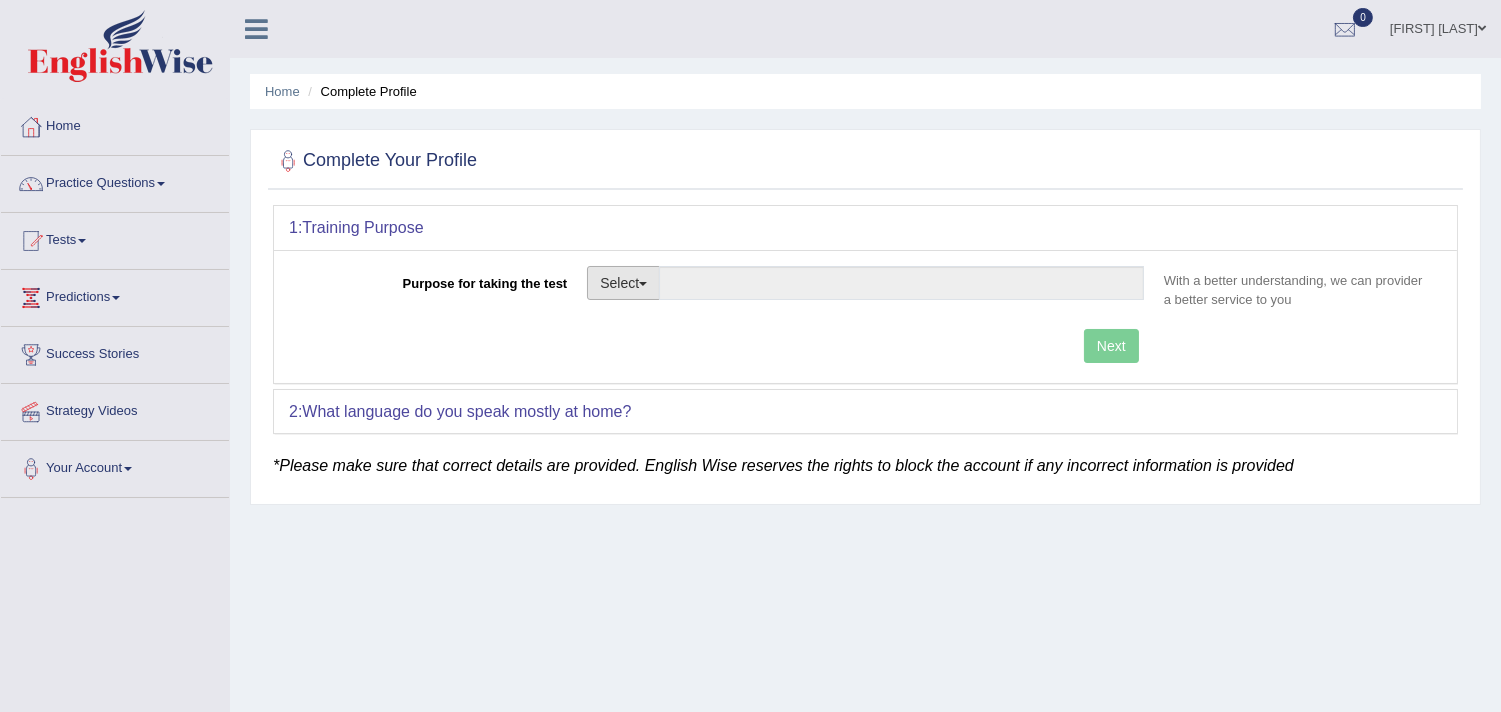click on "Select" at bounding box center [623, 283] 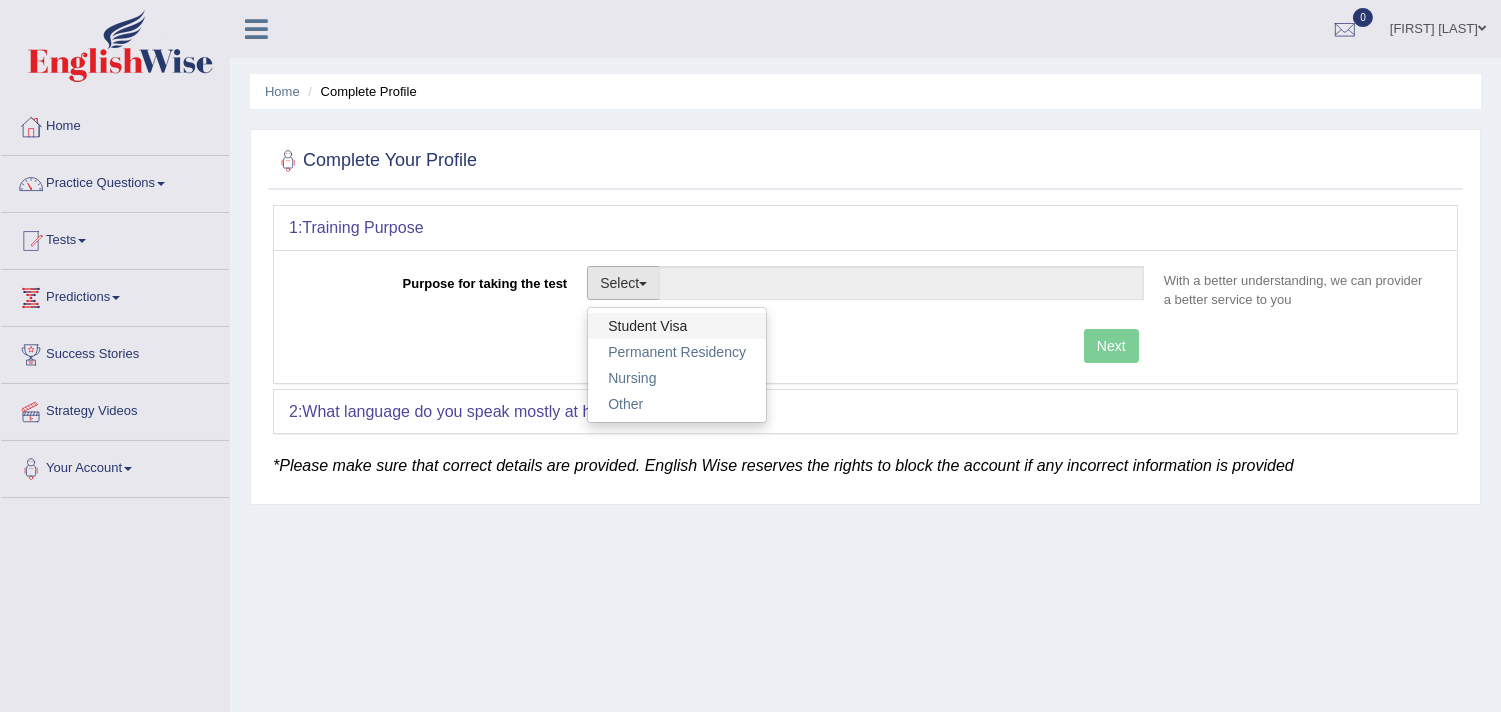 click on "Student Visa" at bounding box center (677, 326) 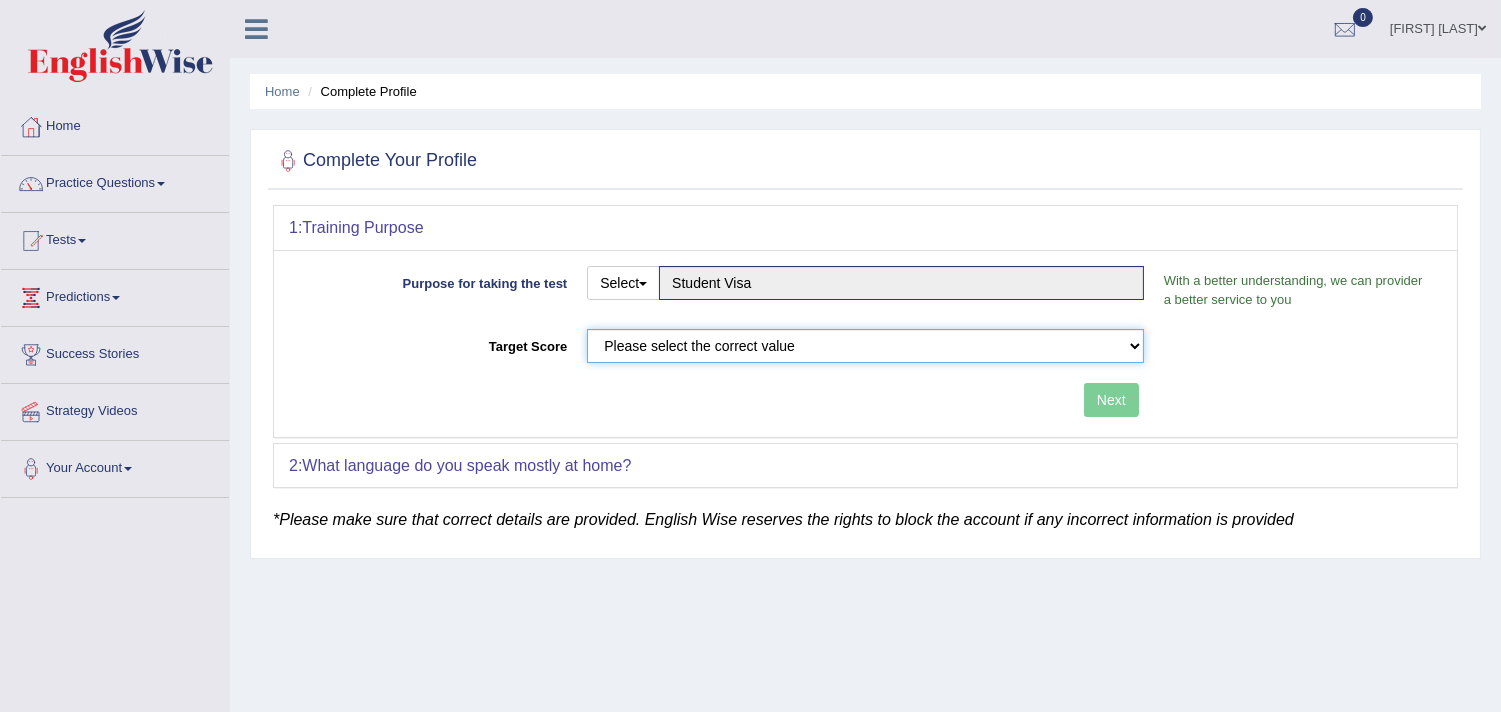 click on "Please select the correct value
50 (6 bands)
58 (6.5 bands)
65 (7 bands)
79 (8 bands)" at bounding box center (865, 346) 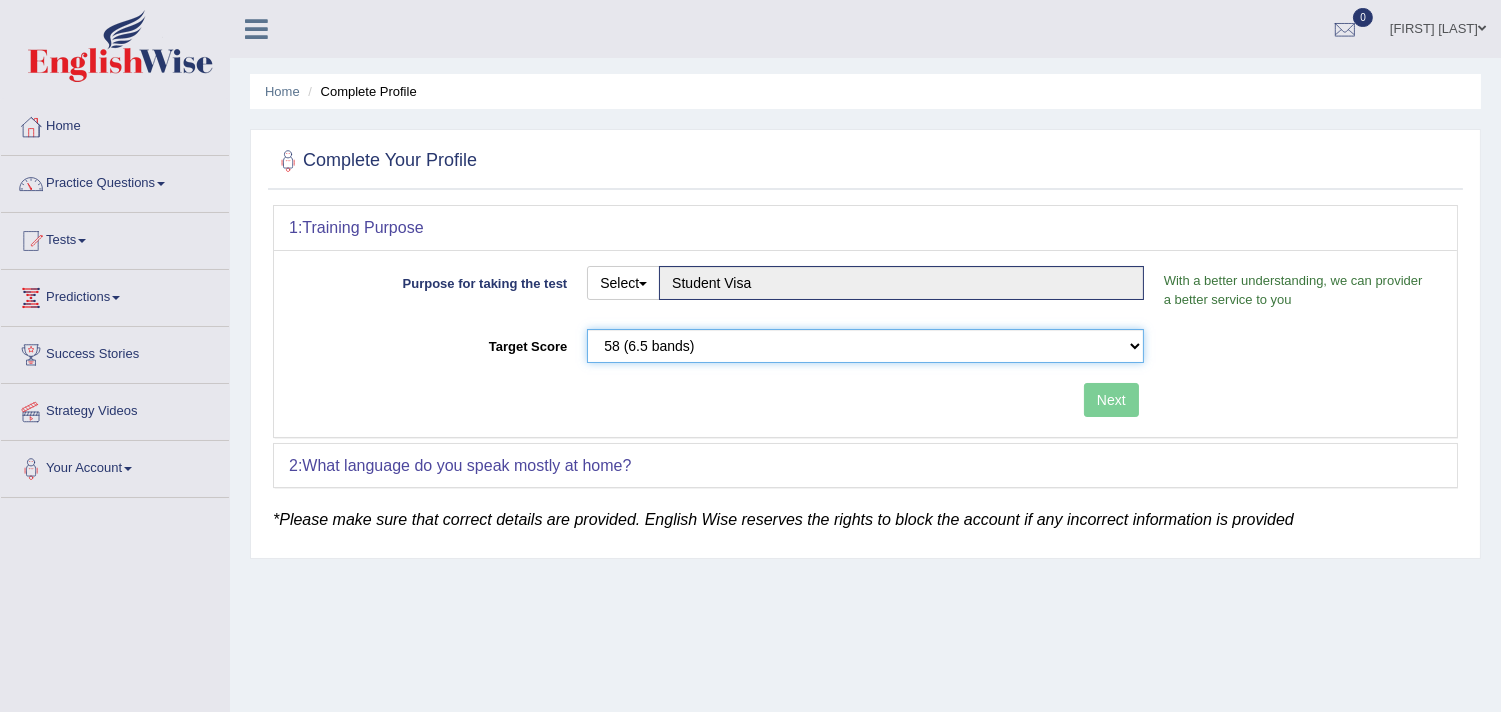 click on "Please select the correct value
50 (6 bands)
58 (6.5 bands)
65 (7 bands)
79 (8 bands)" at bounding box center [865, 346] 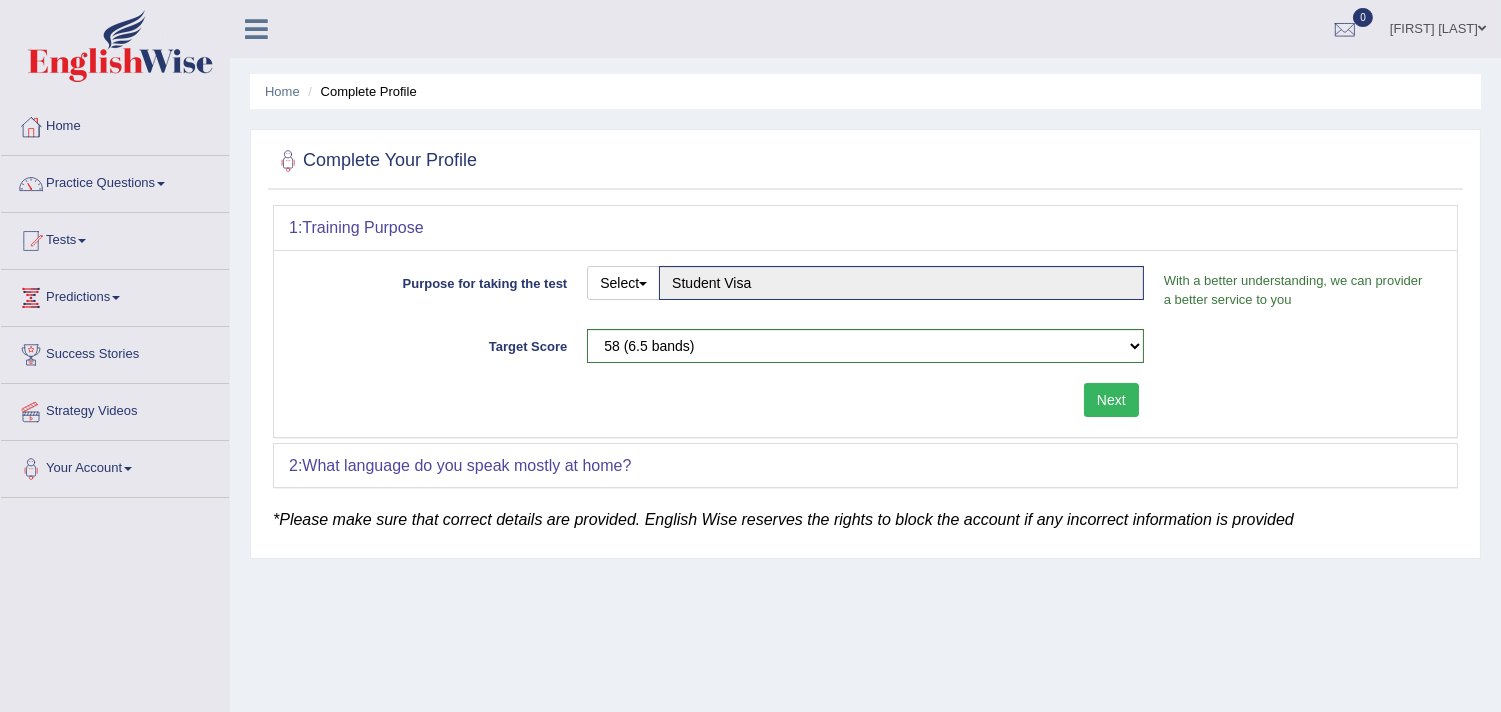 click on "What language do you speak mostly at home?" at bounding box center (466, 465) 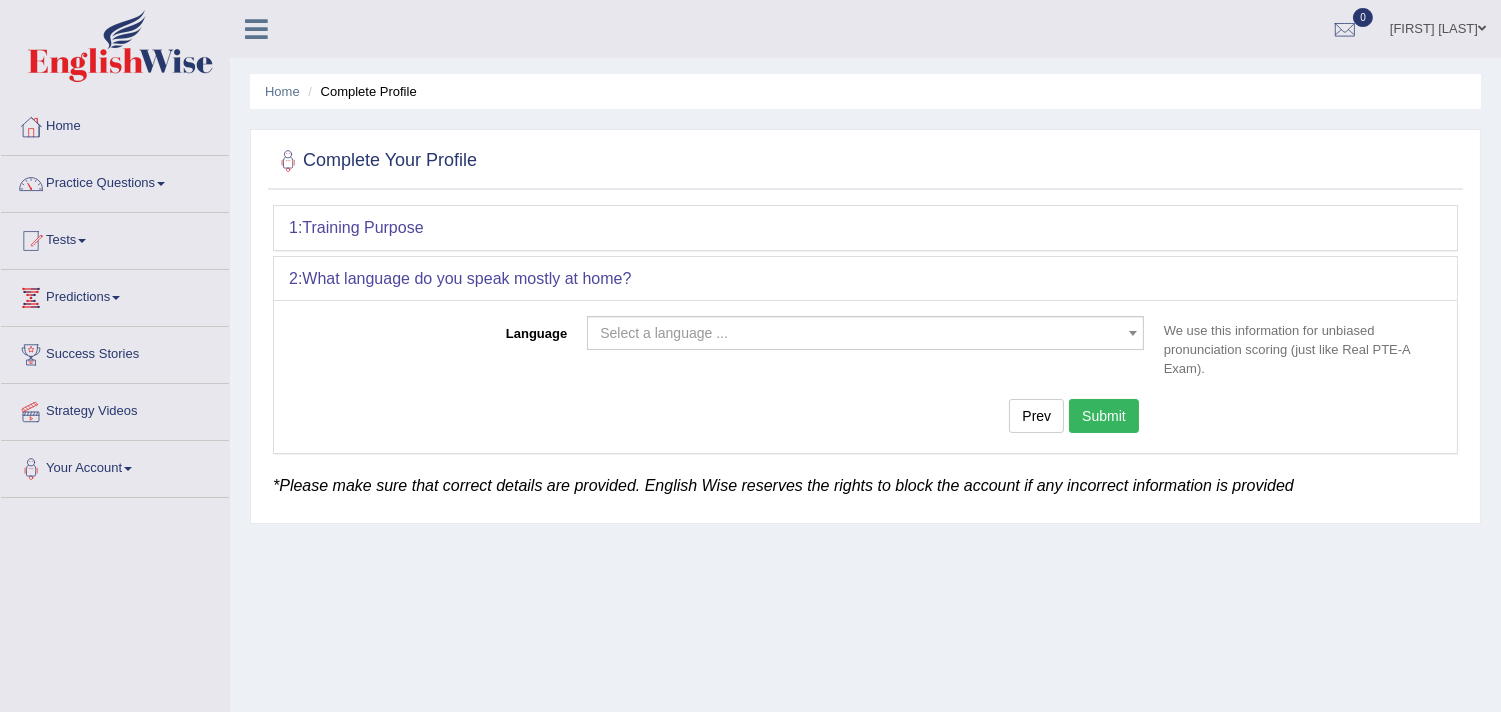 click on "Select a language ..." at bounding box center (664, 333) 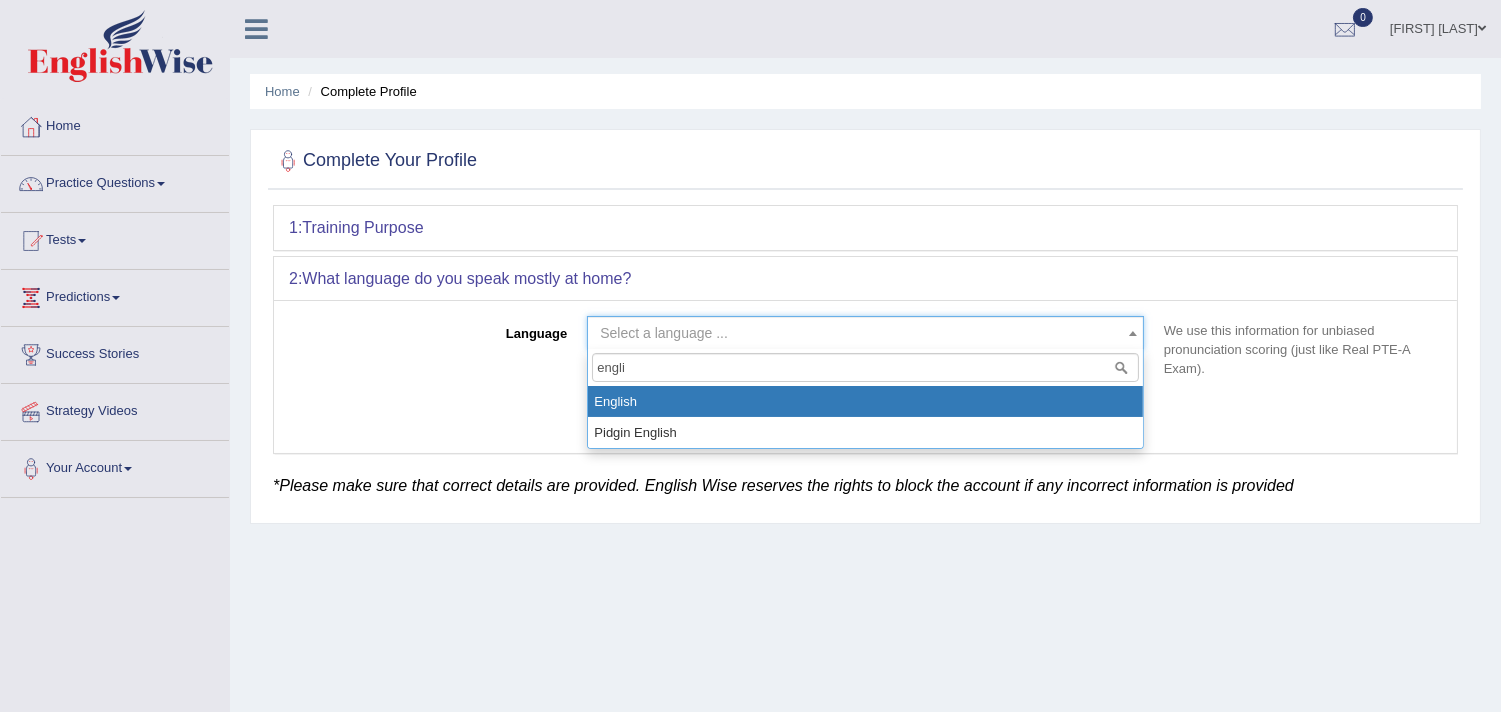 type on "engli" 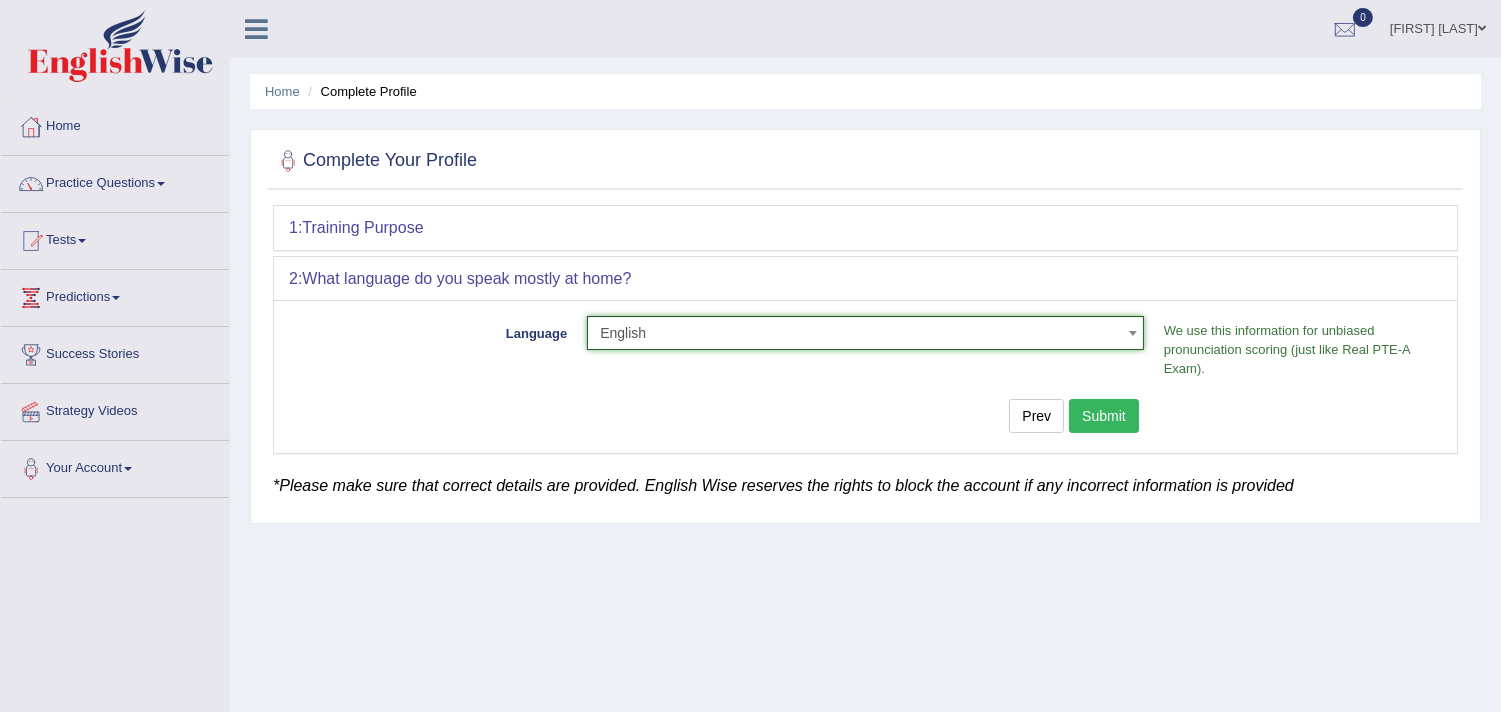 click on "Submit" at bounding box center [1104, 416] 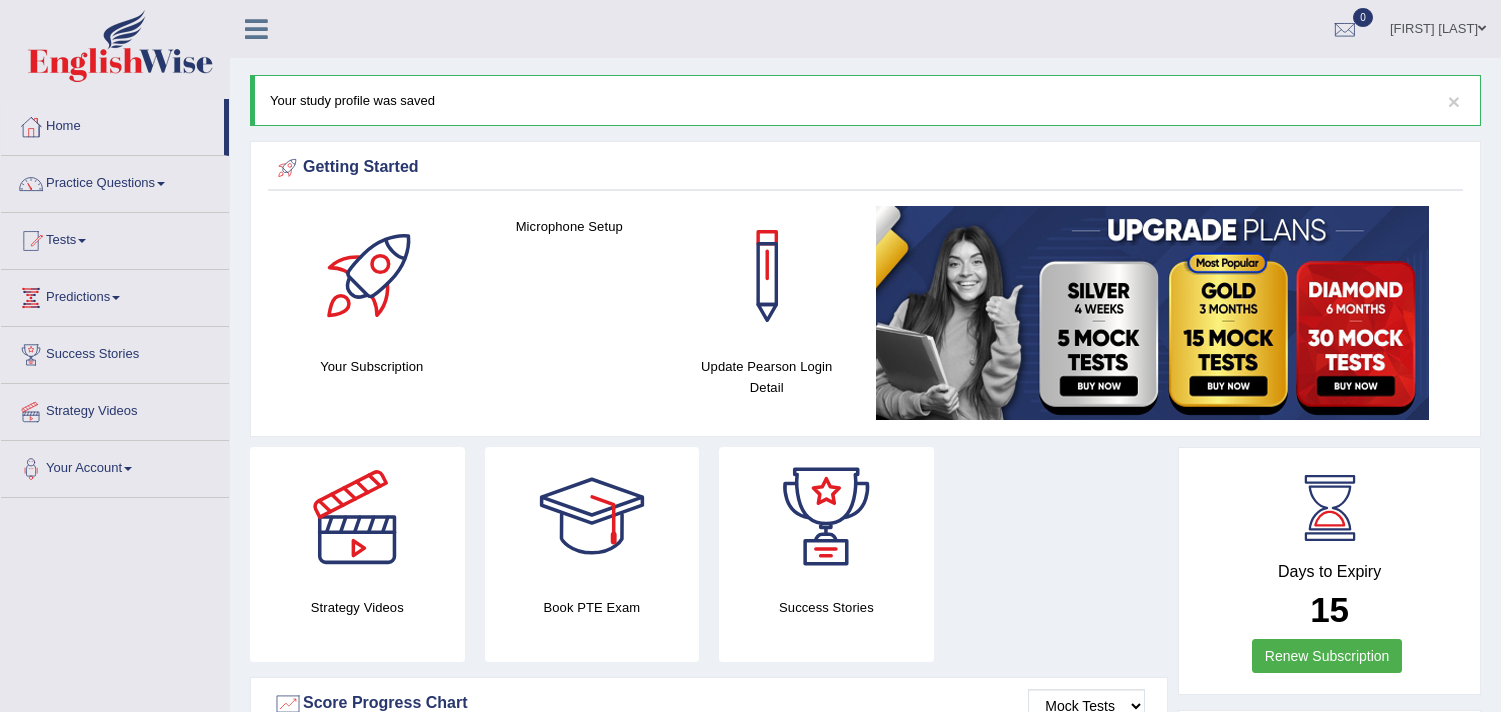 scroll, scrollTop: 0, scrollLeft: 0, axis: both 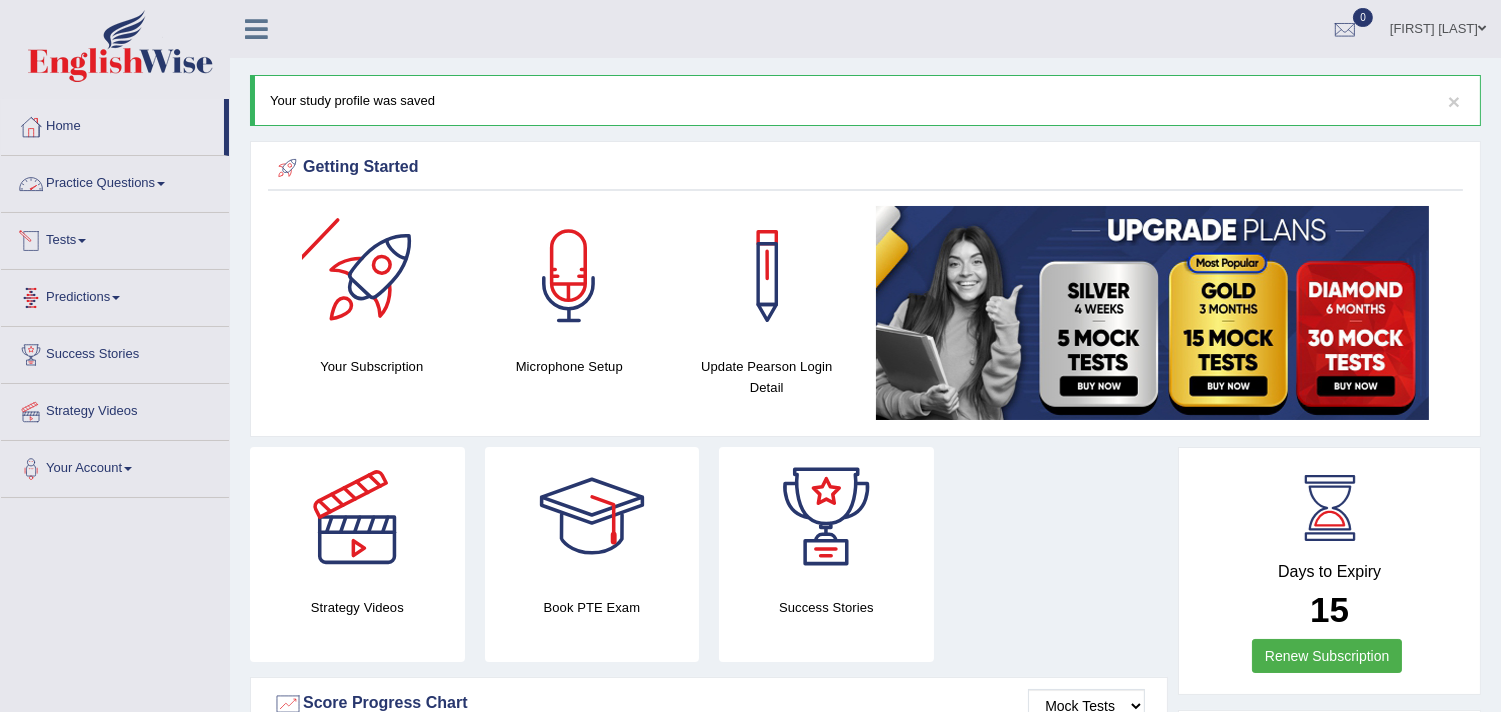click on "Practice Questions" at bounding box center [115, 181] 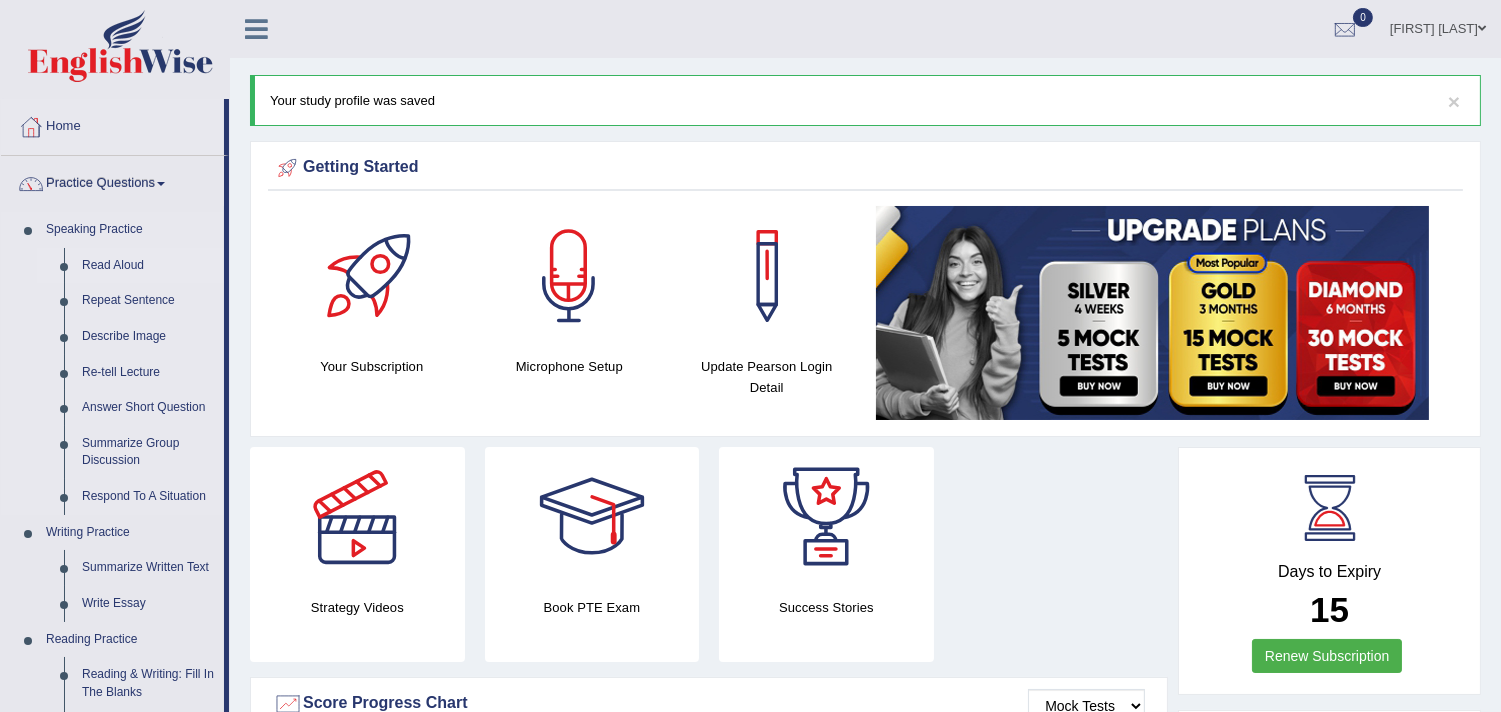 click on "Read Aloud" at bounding box center (148, 266) 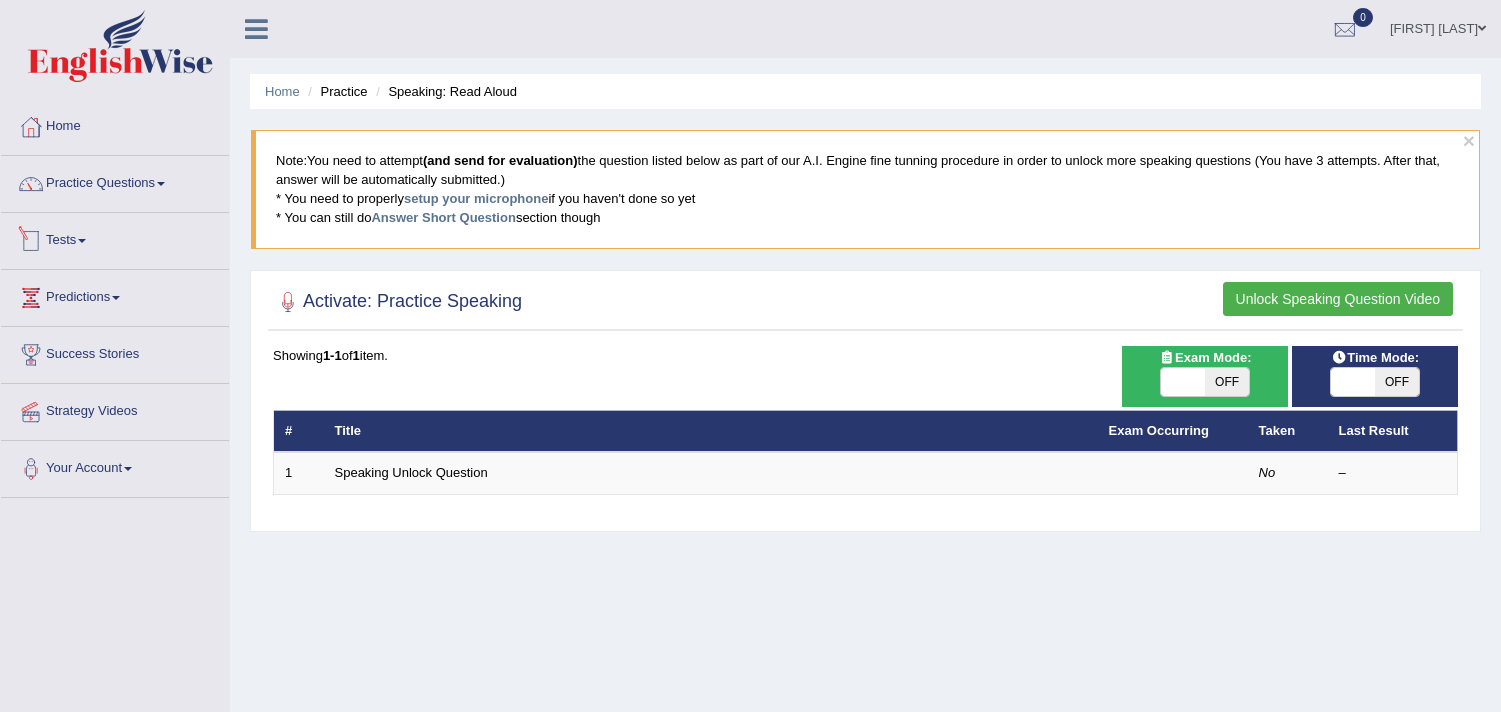 scroll, scrollTop: 0, scrollLeft: 0, axis: both 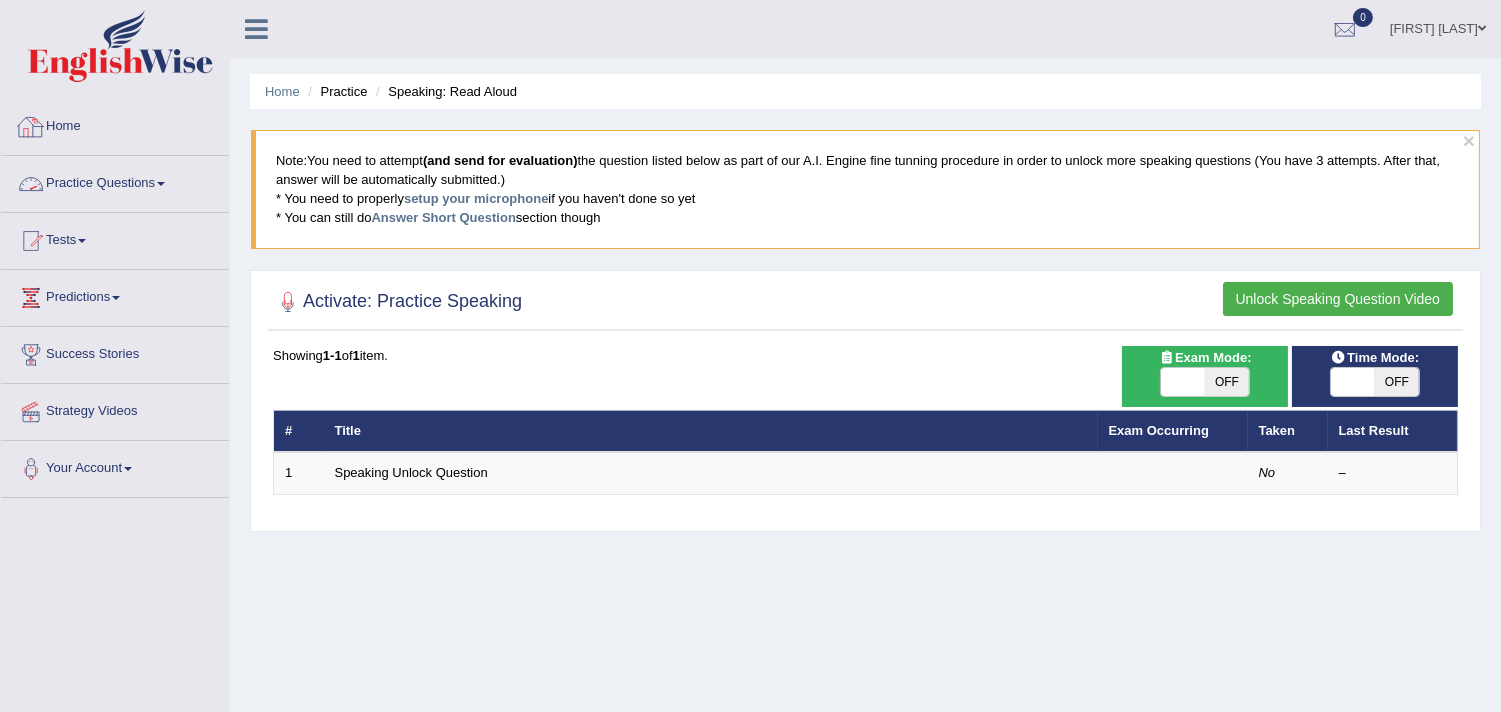 click on "Practice Questions" at bounding box center (115, 181) 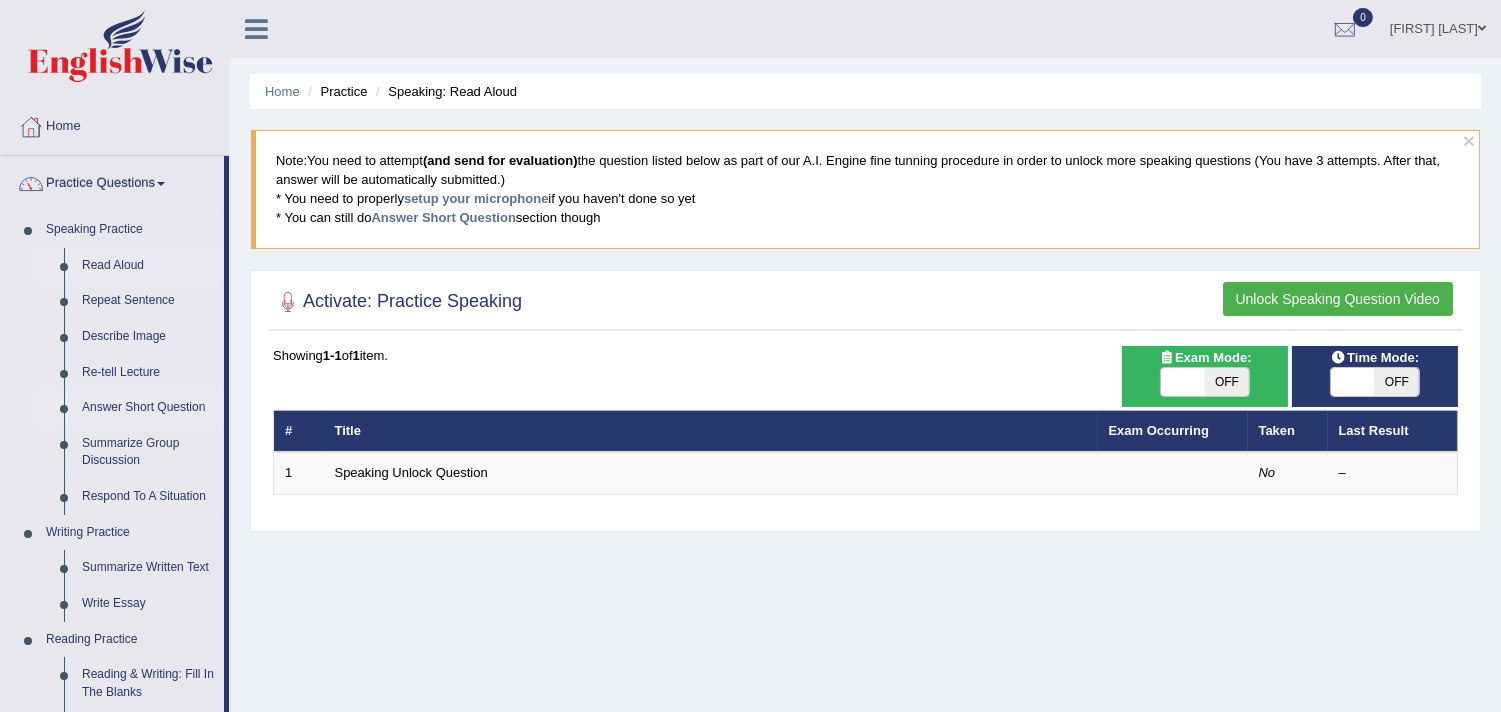 click on "Answer Short Question" at bounding box center [148, 408] 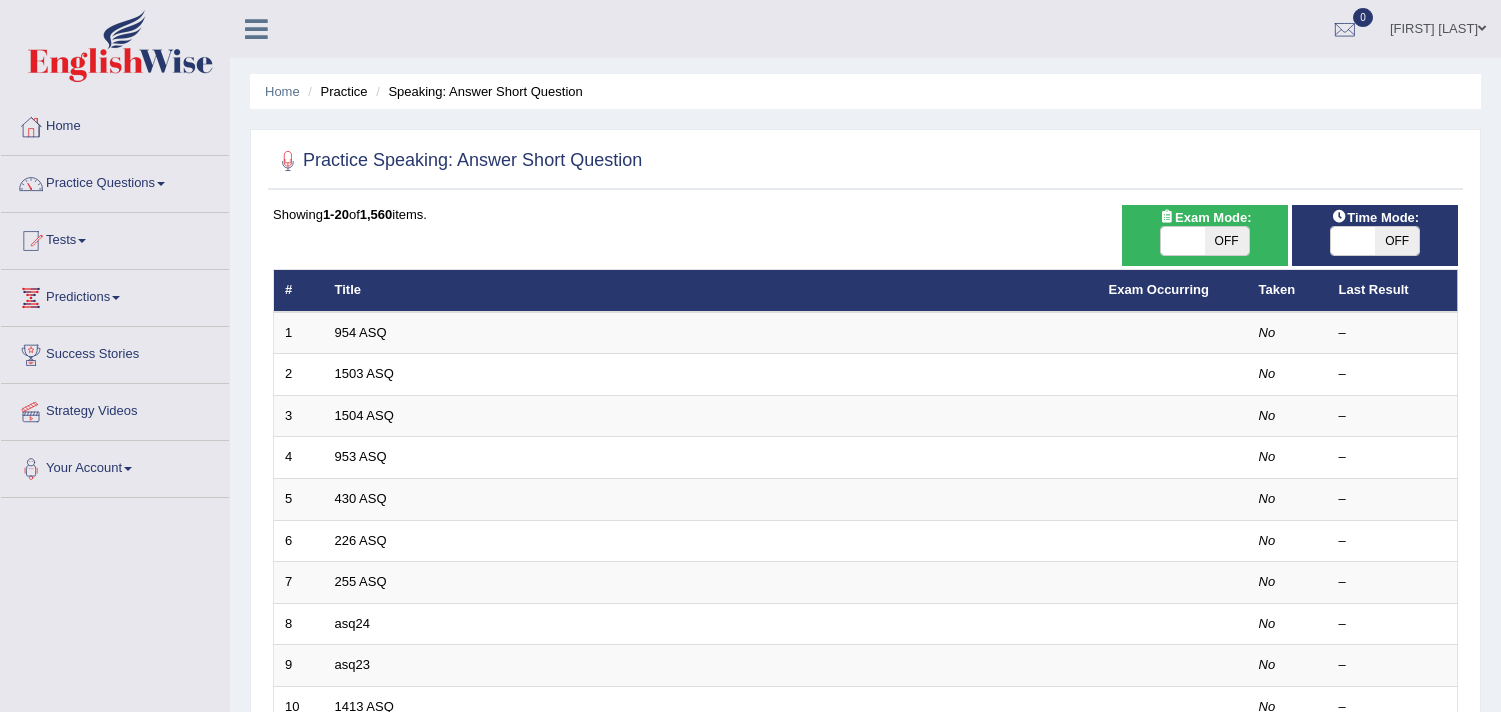 scroll, scrollTop: 0, scrollLeft: 0, axis: both 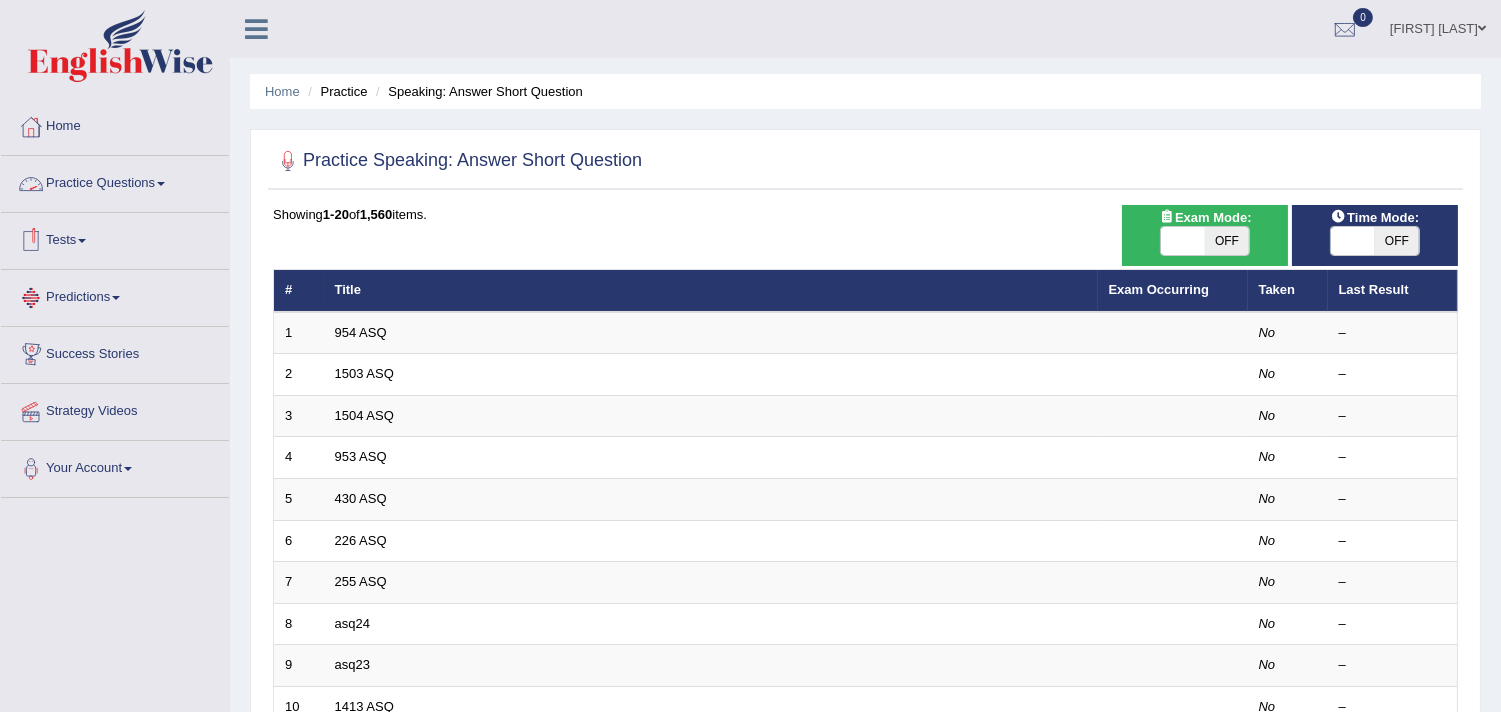 click on "Practice Questions" at bounding box center [115, 181] 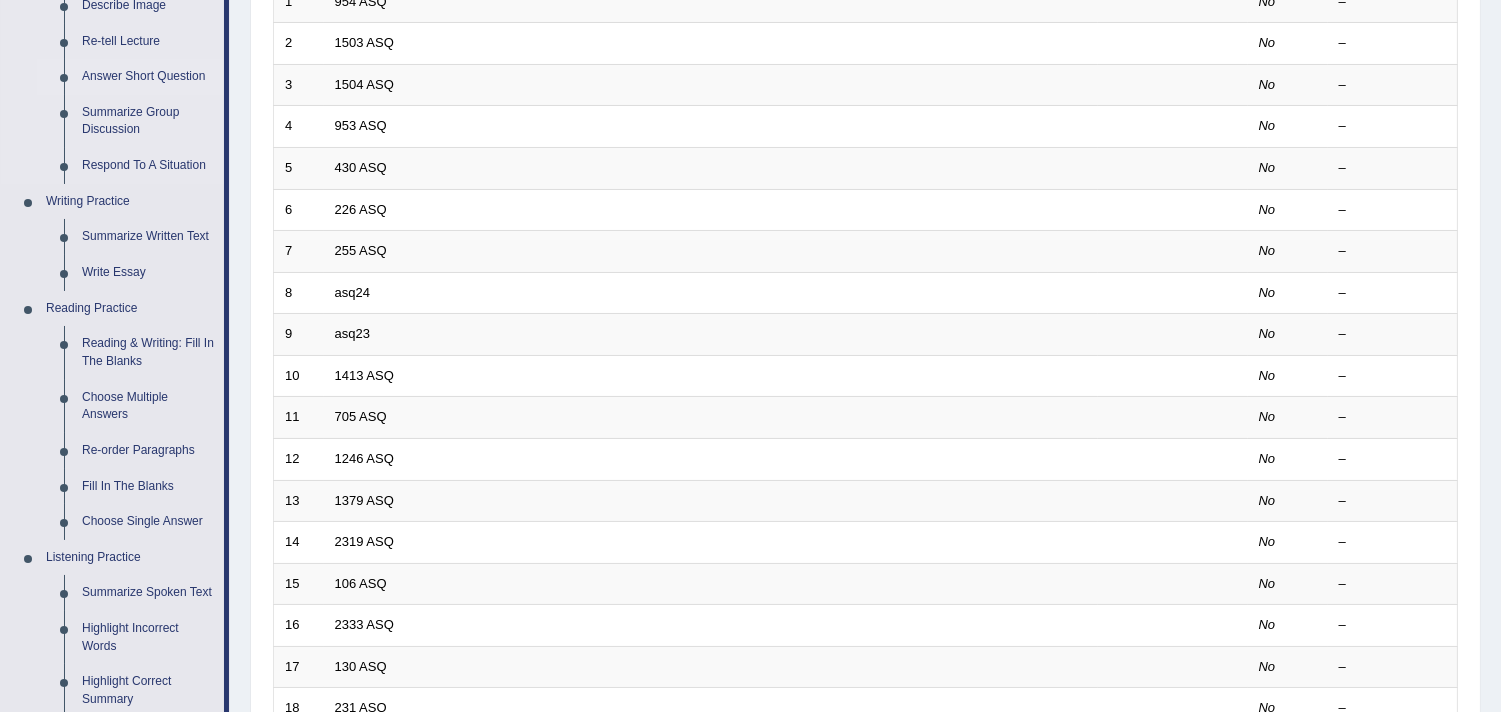 scroll, scrollTop: 222, scrollLeft: 0, axis: vertical 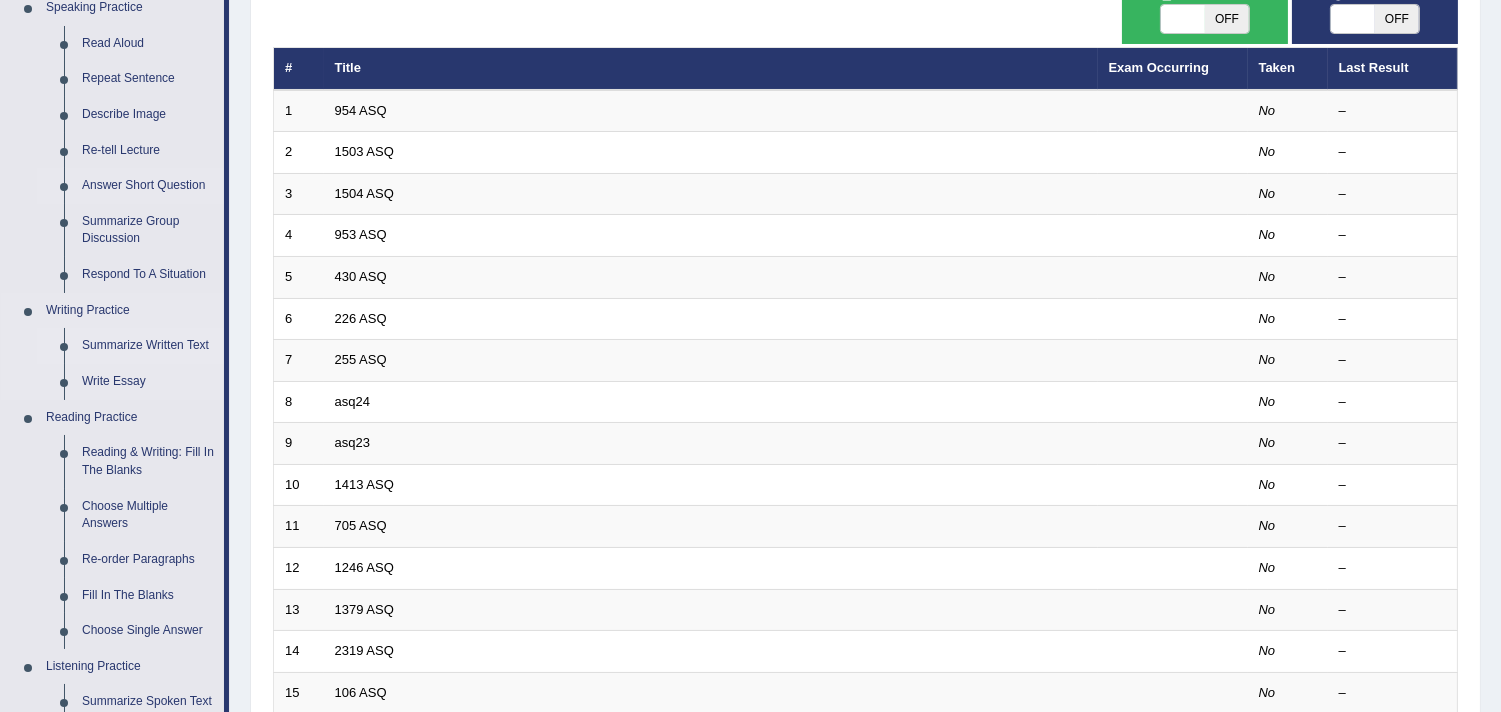click on "Summarize Written Text" at bounding box center [148, 346] 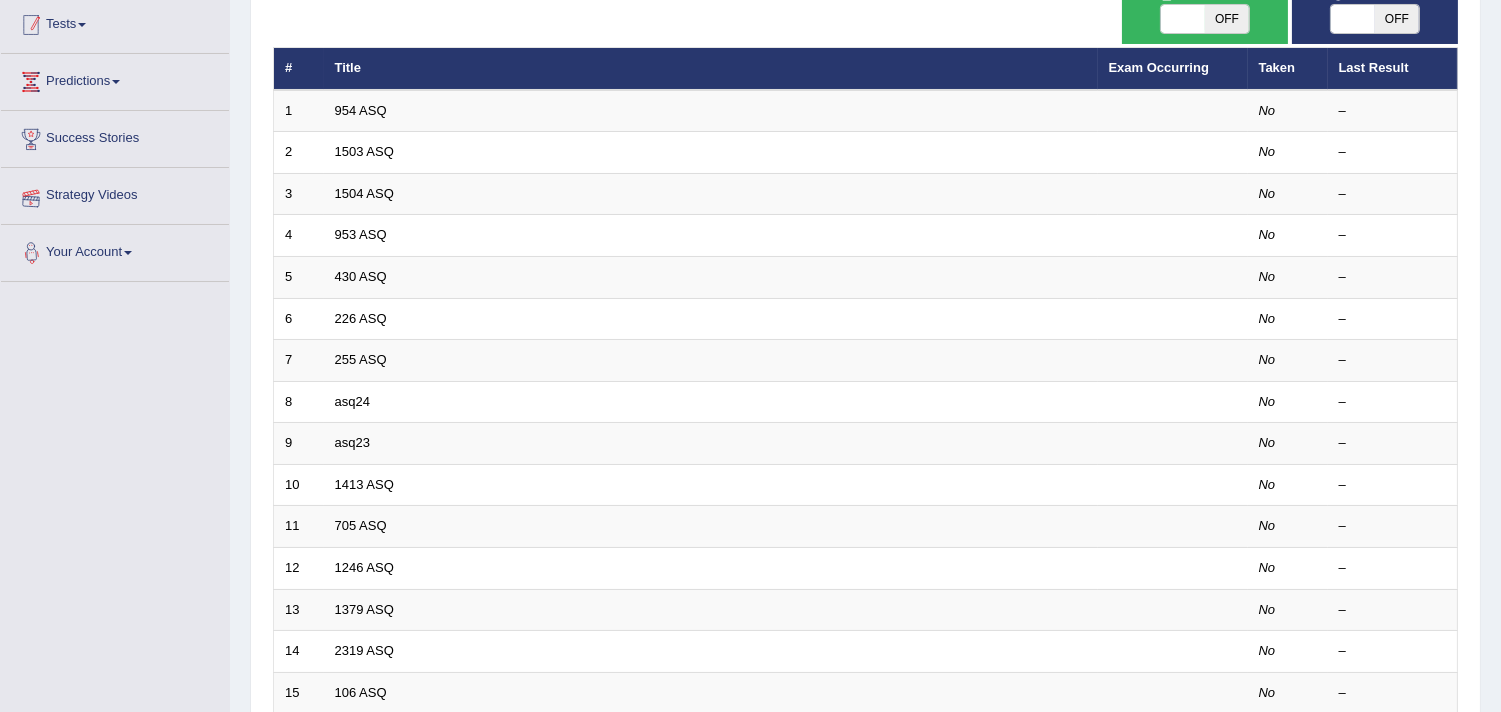 scroll, scrollTop: 246, scrollLeft: 0, axis: vertical 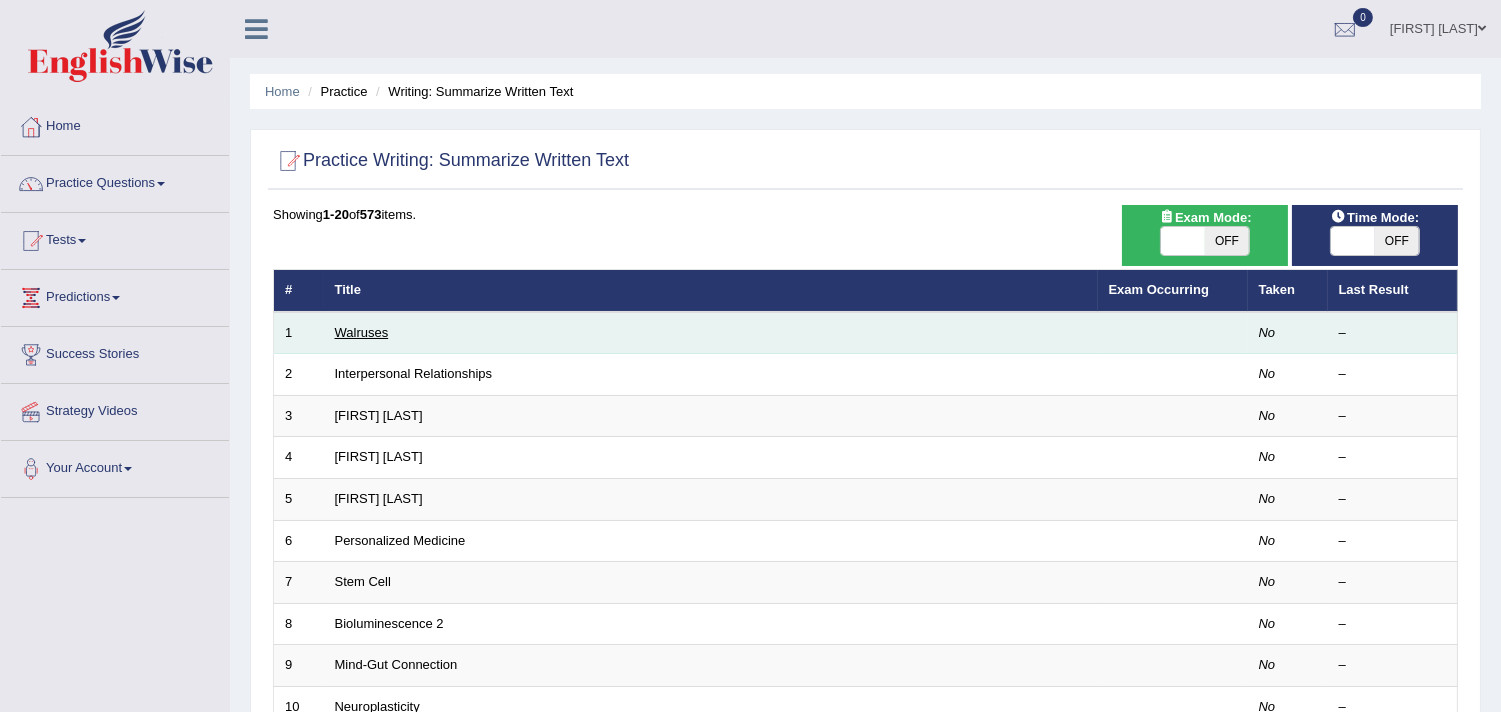 click on "Walruses" at bounding box center (362, 332) 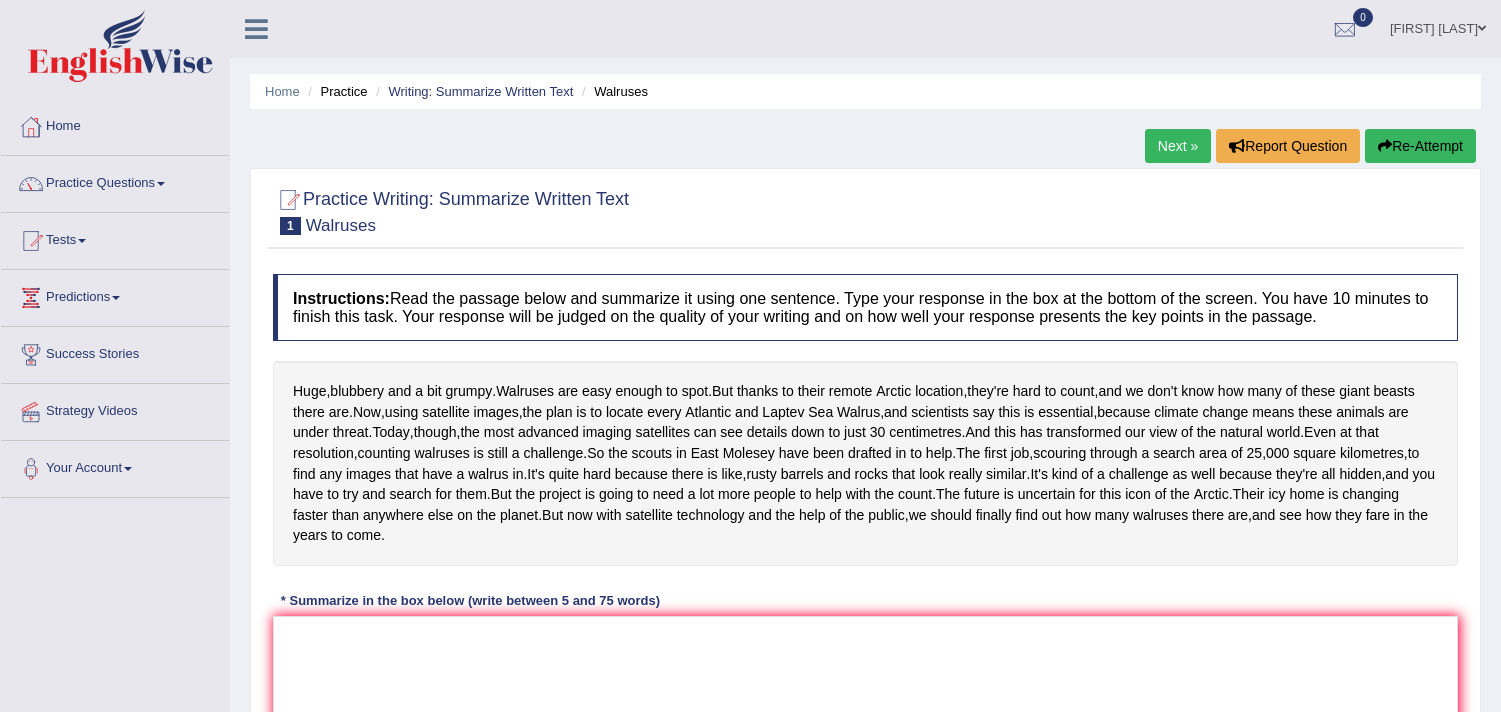 scroll, scrollTop: 0, scrollLeft: 0, axis: both 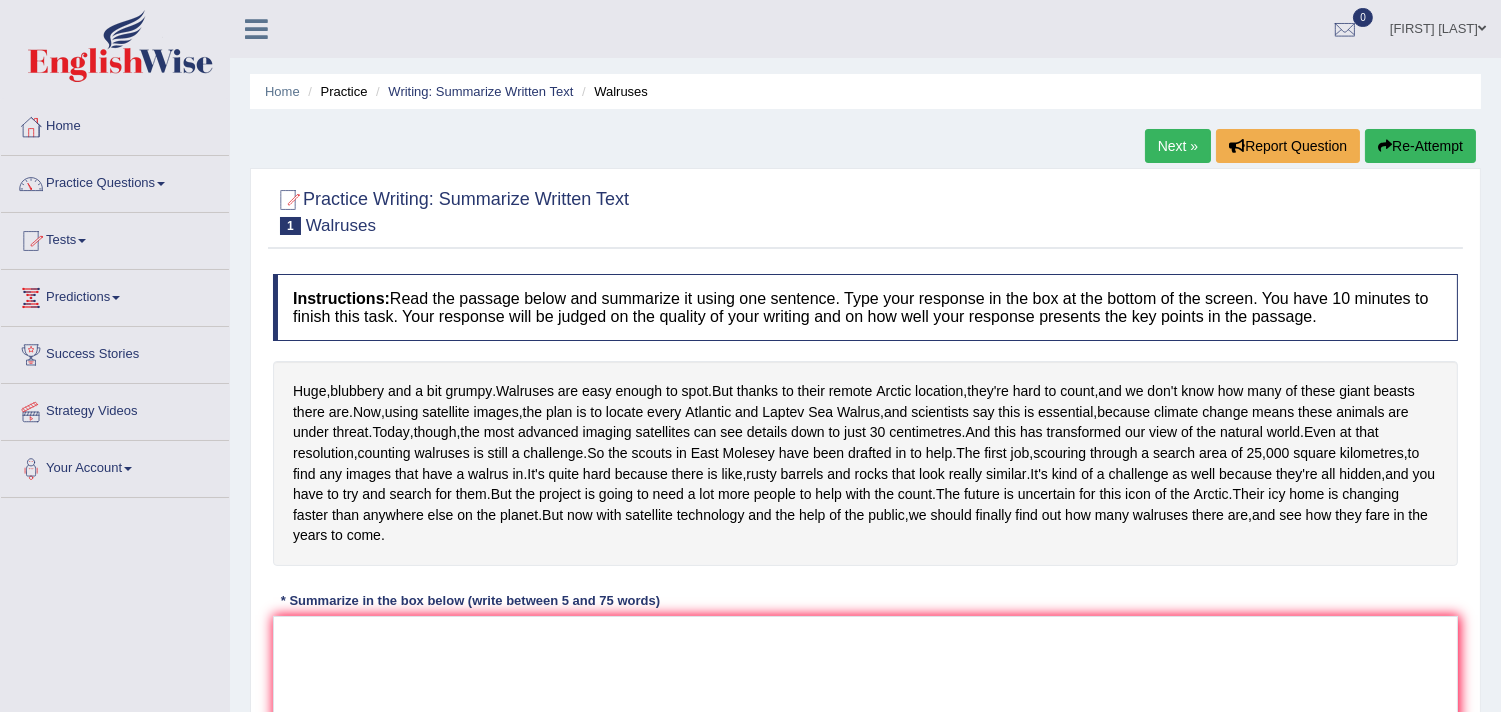 click on "Practice Questions" at bounding box center (115, 181) 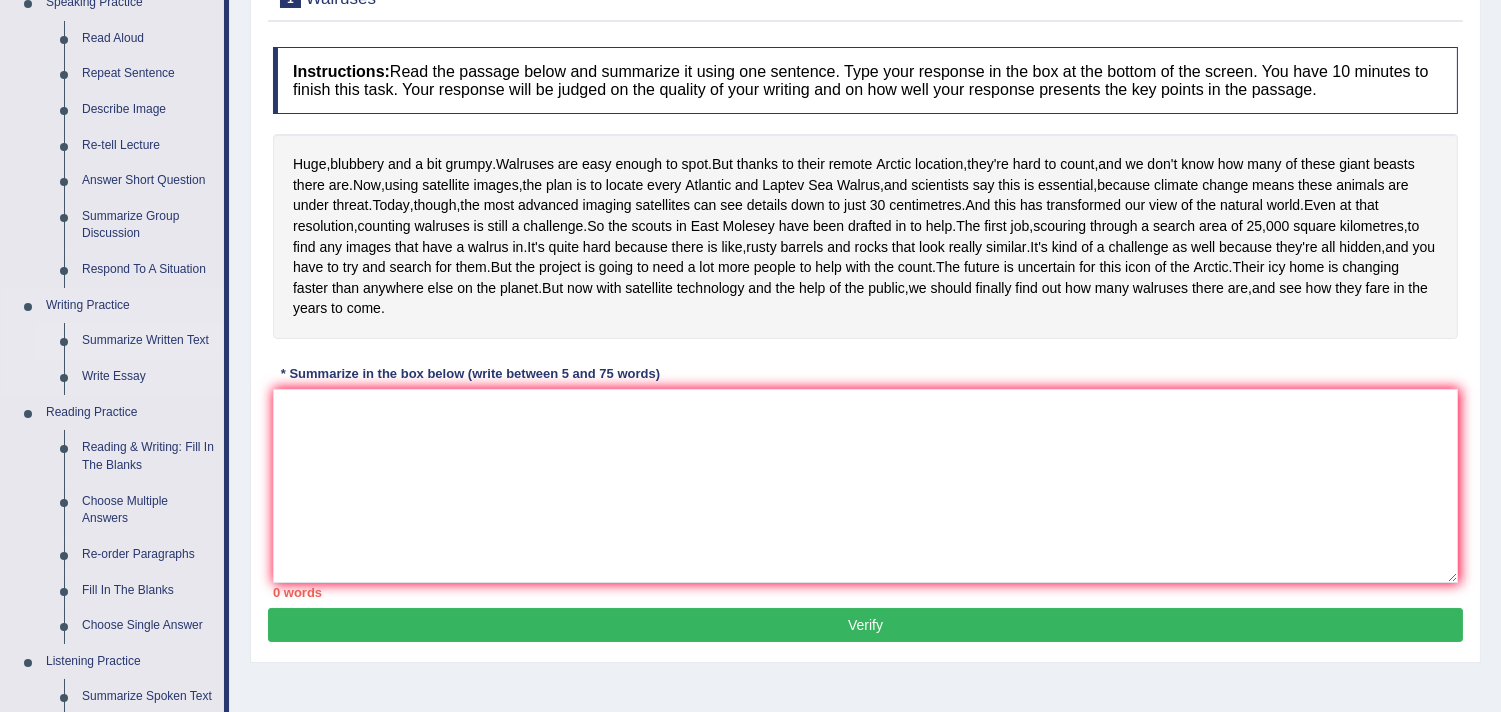scroll, scrollTop: 222, scrollLeft: 0, axis: vertical 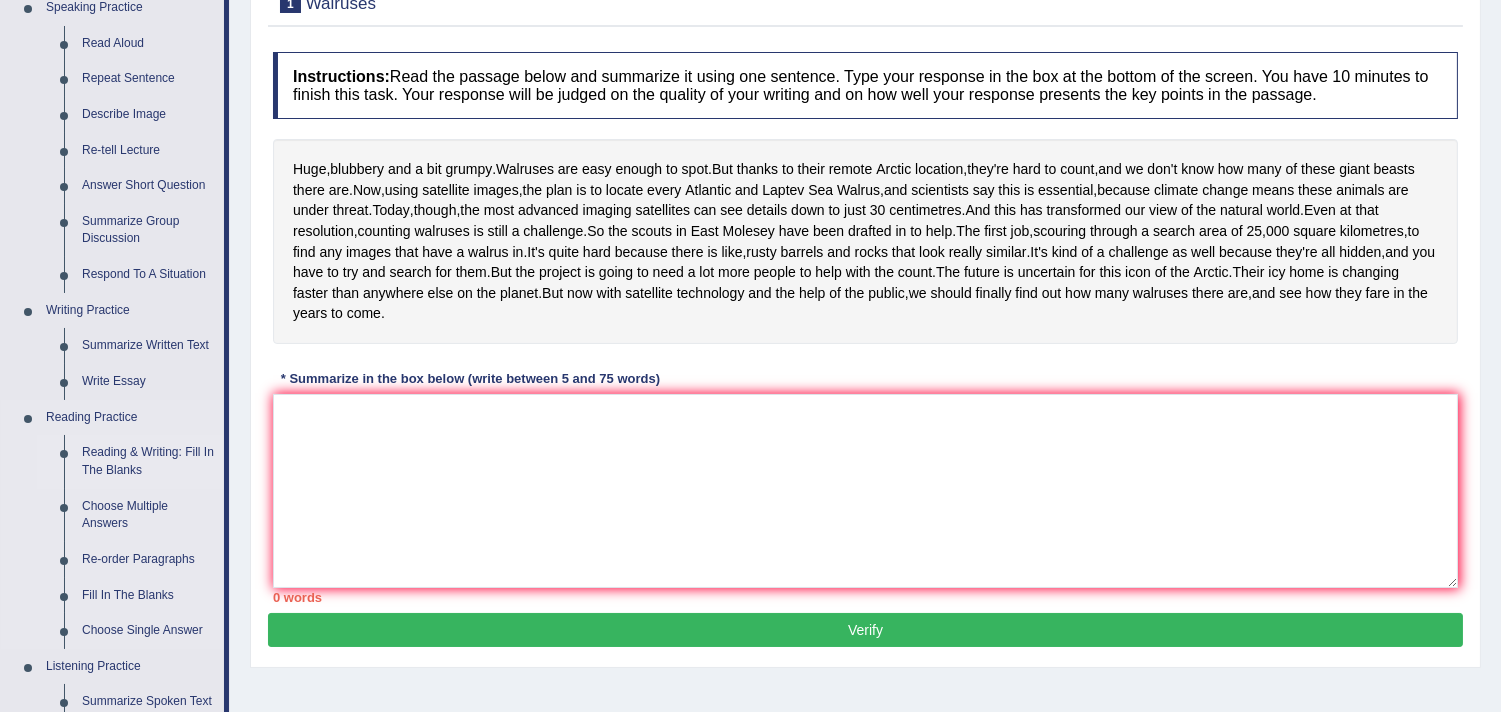 click on "Reading & Writing: Fill In The Blanks" at bounding box center [148, 461] 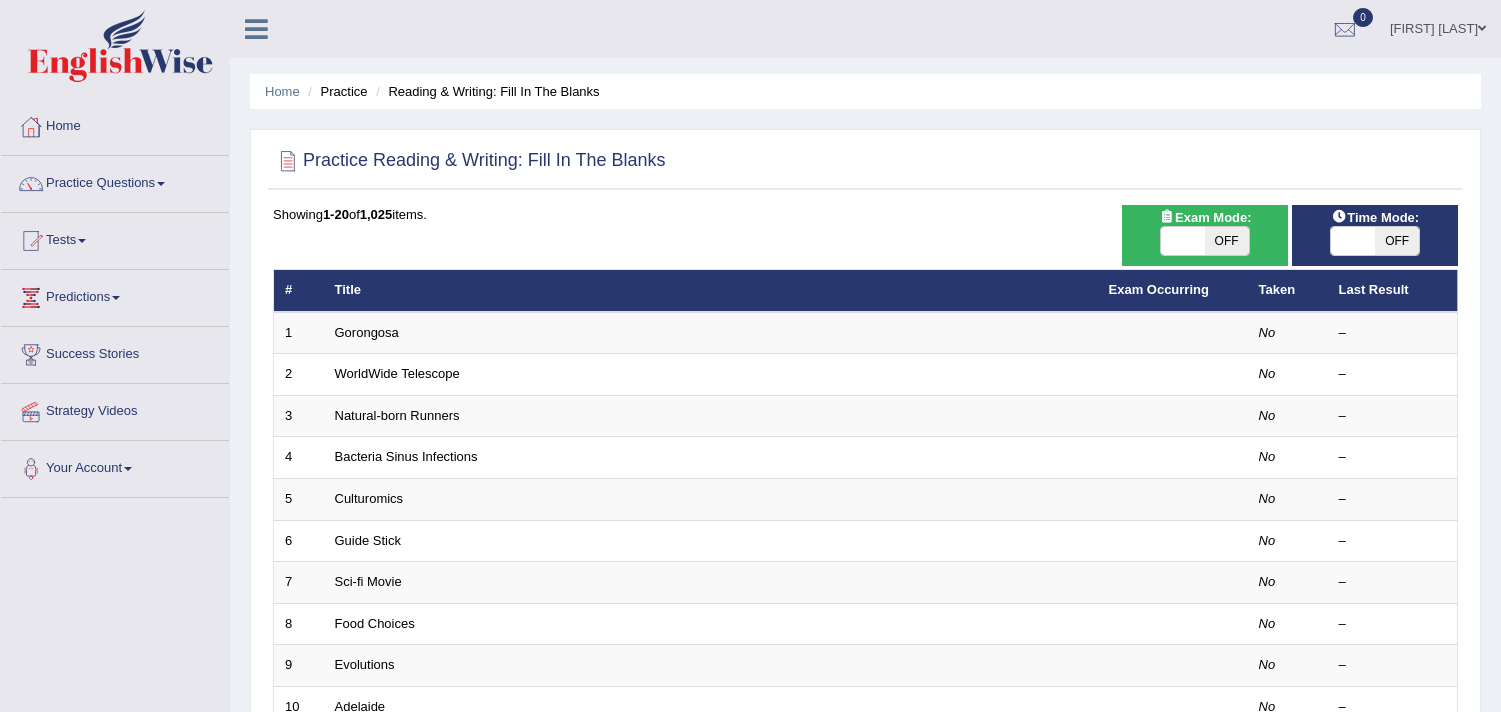 scroll, scrollTop: 0, scrollLeft: 0, axis: both 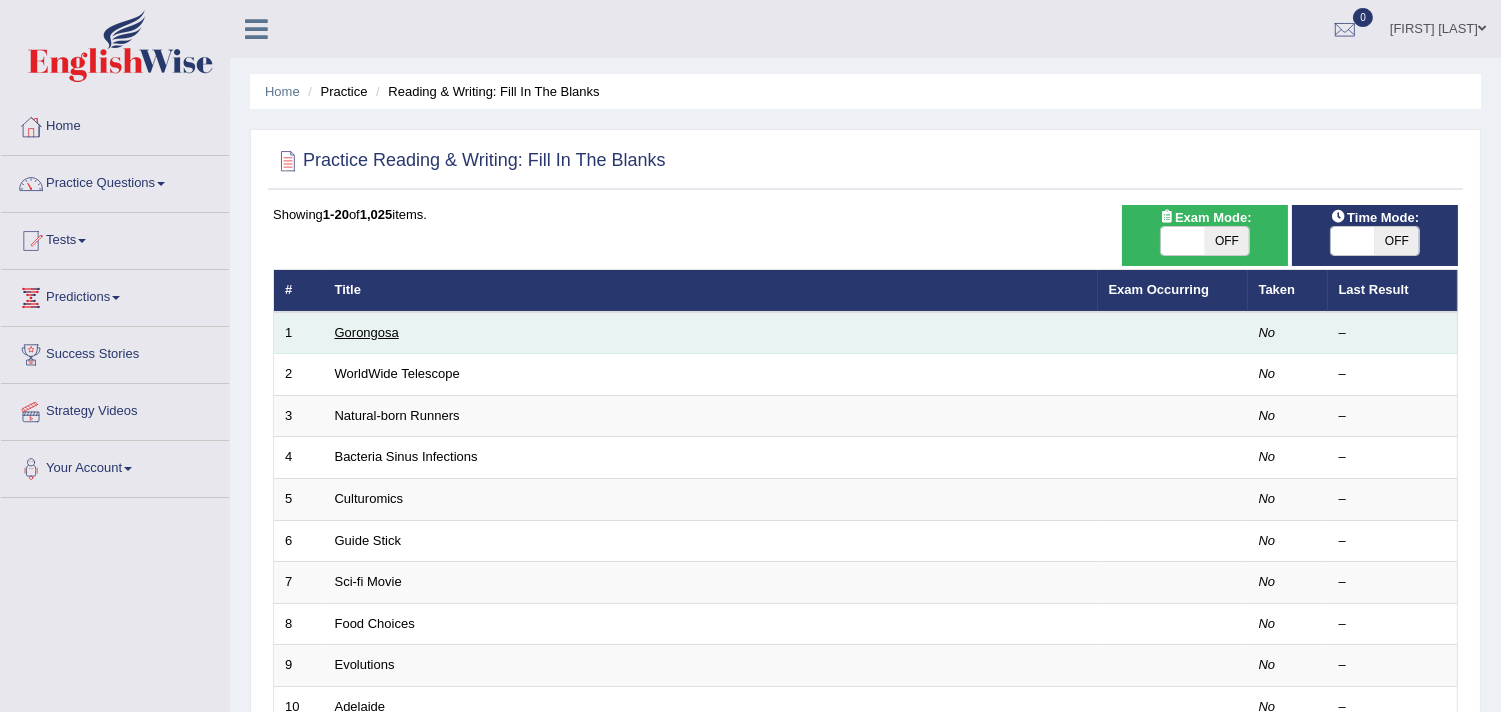 click on "Gorongosa" at bounding box center [367, 332] 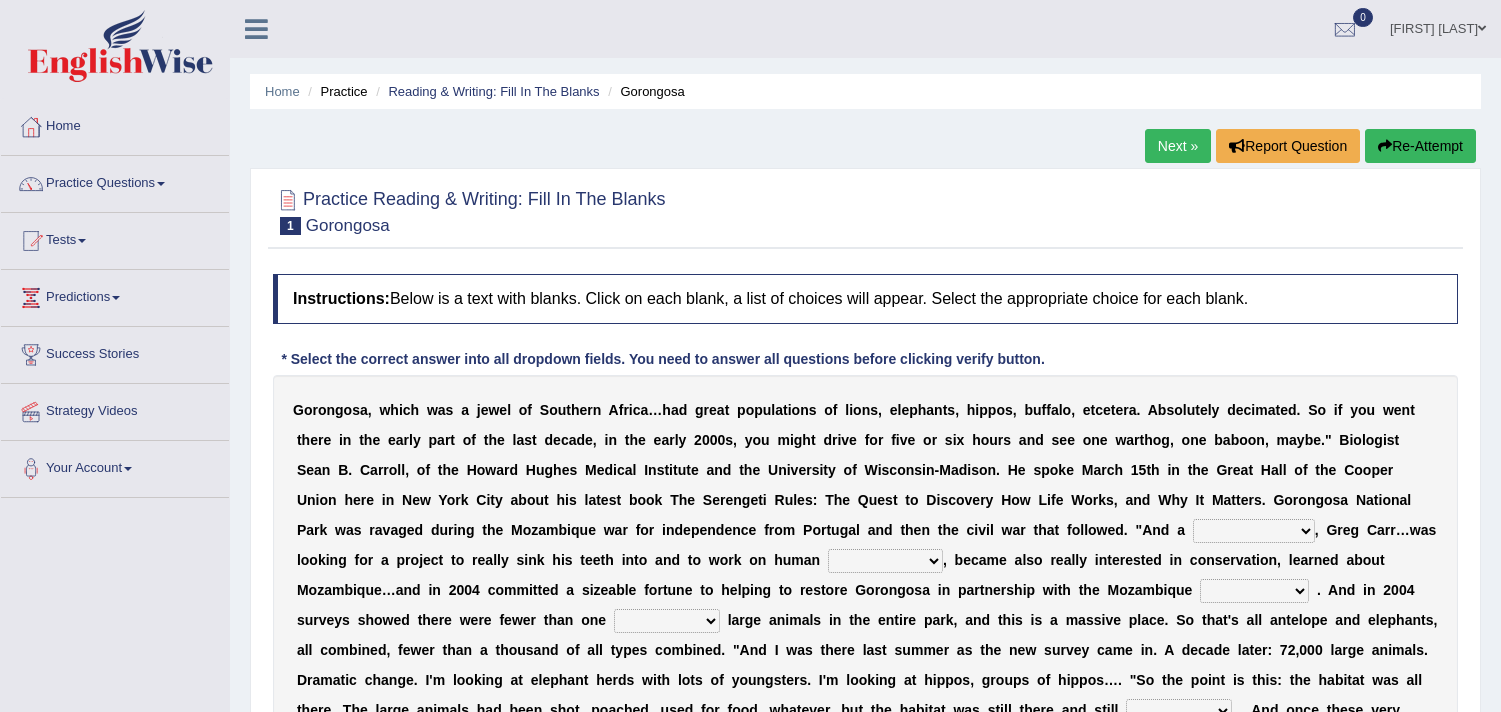 scroll, scrollTop: 0, scrollLeft: 0, axis: both 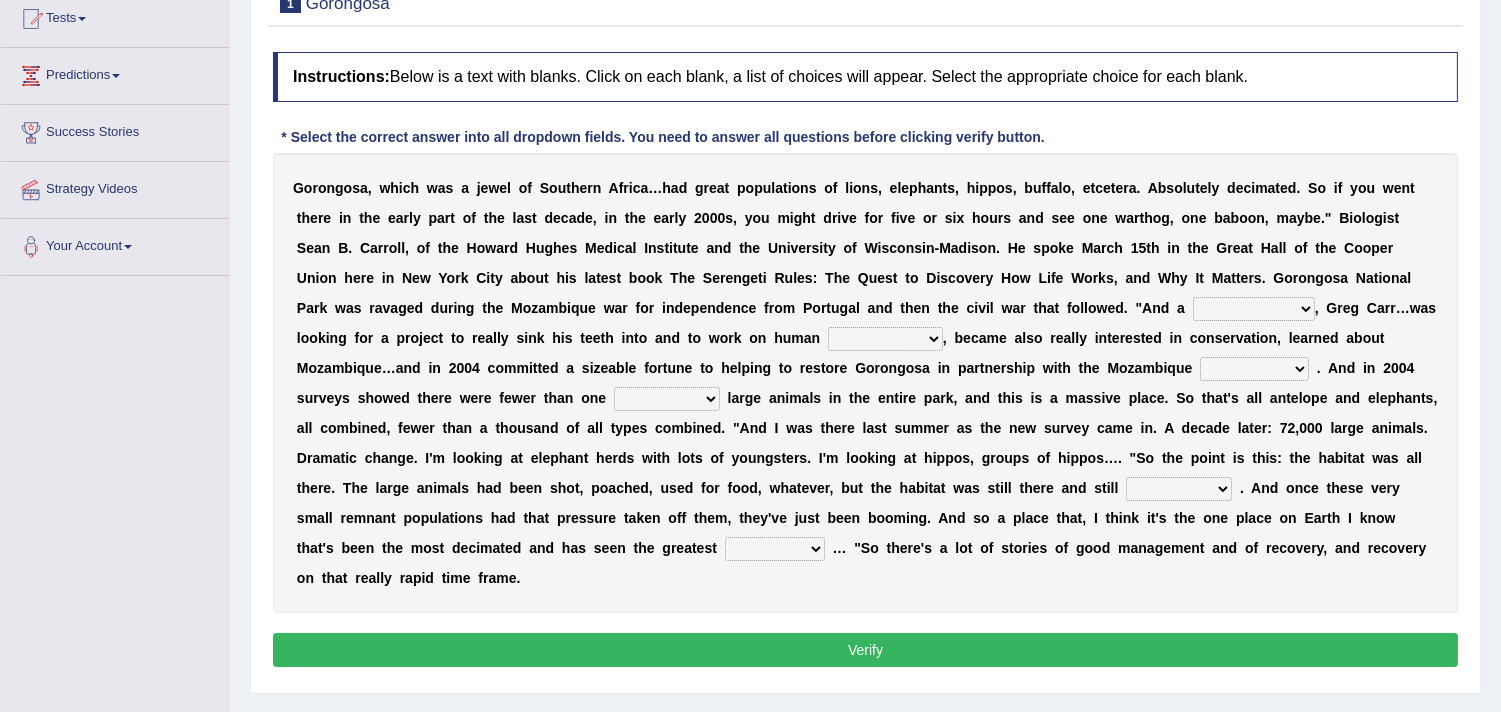 click on "passion solstice ballast philanthropist" at bounding box center (1254, 309) 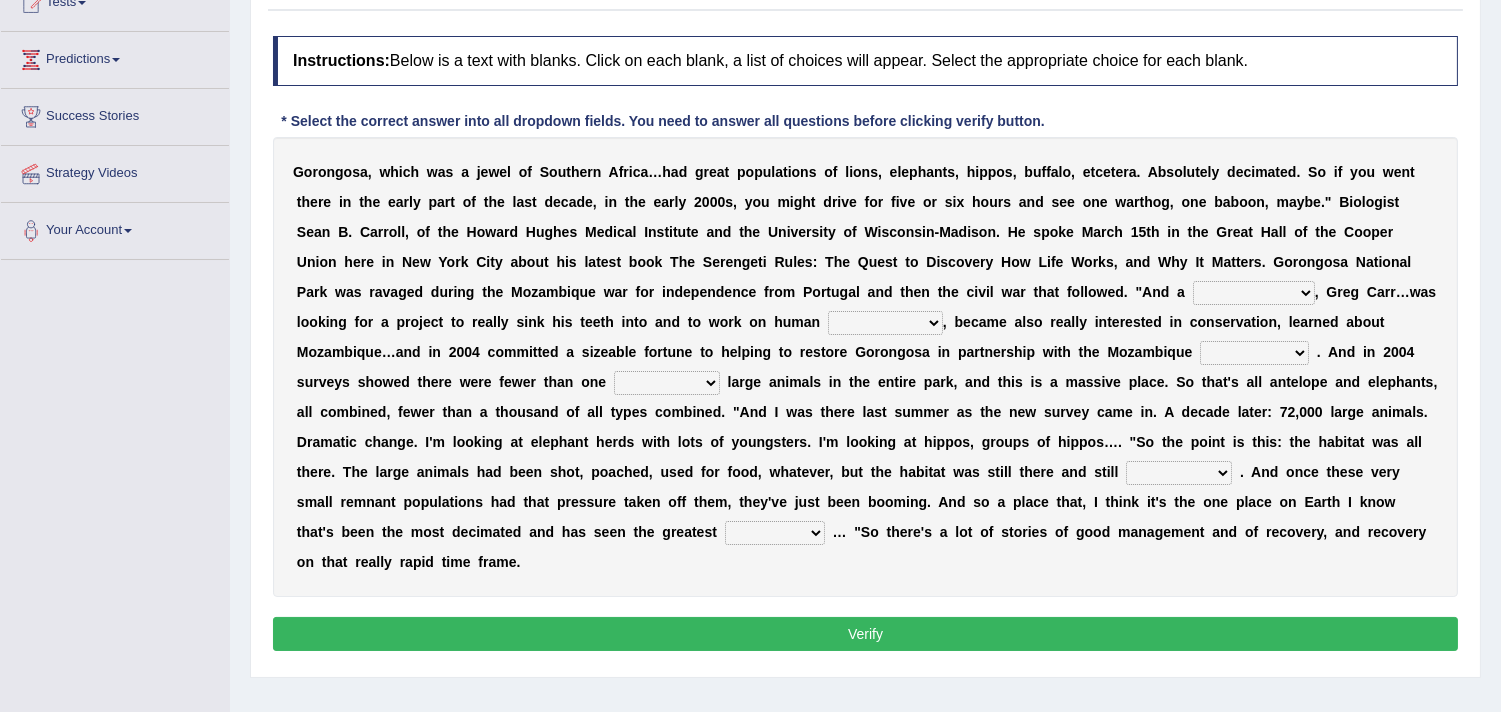 scroll, scrollTop: 226, scrollLeft: 0, axis: vertical 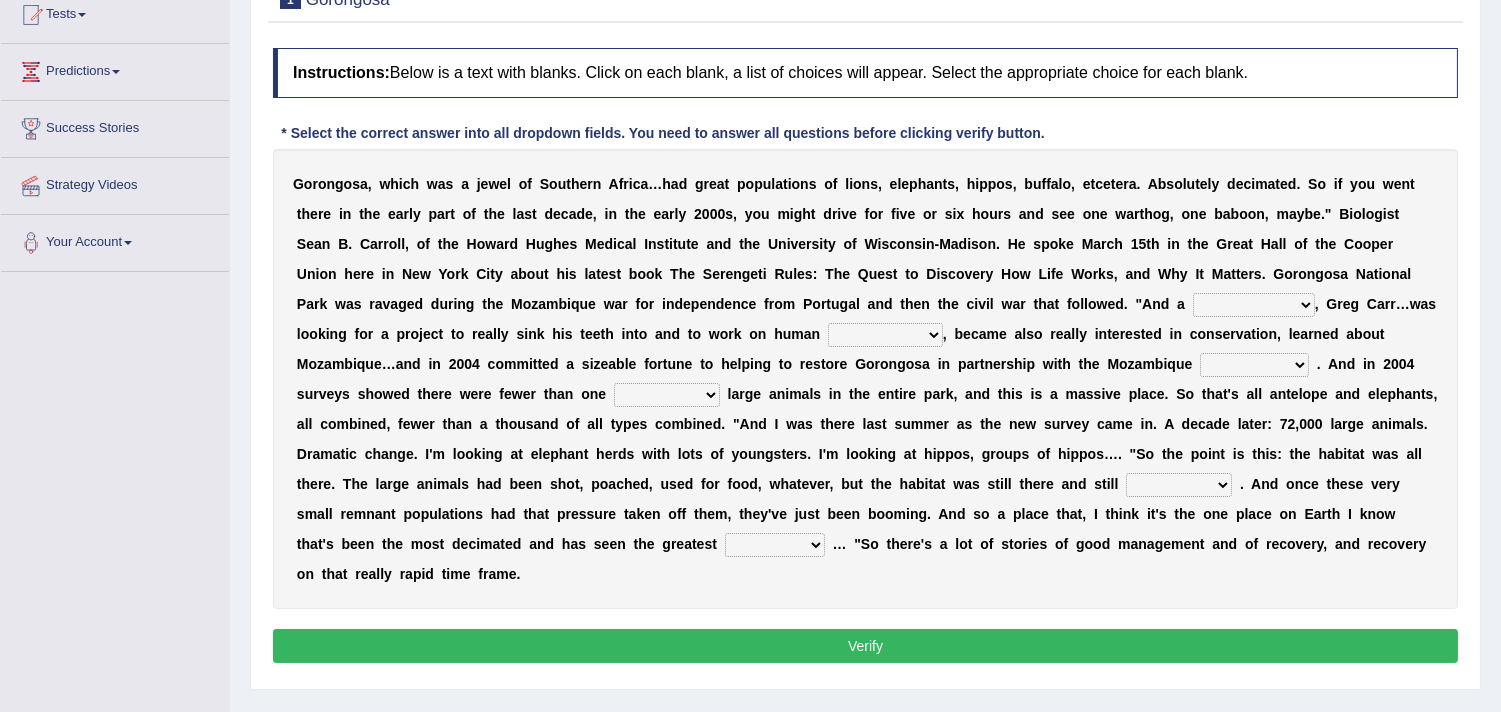 click on "G o r o n g o s a ,    w h i c h    w a s    a    j e w e l    o f    S o u t h e r n    A f r i c a … h a d    g r e a t    p o p u l a t i o n s    o f    l i o n s ,    e l e p h a n t s ,    h i p p o s ,    b u f f a l o ,    e t c e t e r a .    A b s o l u t e l y    d e c i m a t e d .    S o    i f    y o u    w e n t    t h e r e    i n    t h e    e a r l y    p a r t    o f    t h e    l a s t    d e c a d e ,    i n    t h e    e a r l y    2 0 0 0 s ,    y o u    m i g h t    d r i v e    f o r    f i v e    o r    s i x    h o u r s    a n d    s e e    o n e    w a r t h o g ,    o n e    b a b o o n ,    m a y b e . "    B i o l o g i s t    S e a n    B .    C a r r o l l ,    o f    t h e    H o w a r d    H u g h e s    M e d i c a l    I n s t i t u t e    a n d    t h e    U n i v e r s i t y    o f    W i s c o n s i n - M a d i s o n .    H e    s p o k e    M a r c h    1 5 t h    i n    t h e    G r e a t    H" at bounding box center [865, 379] 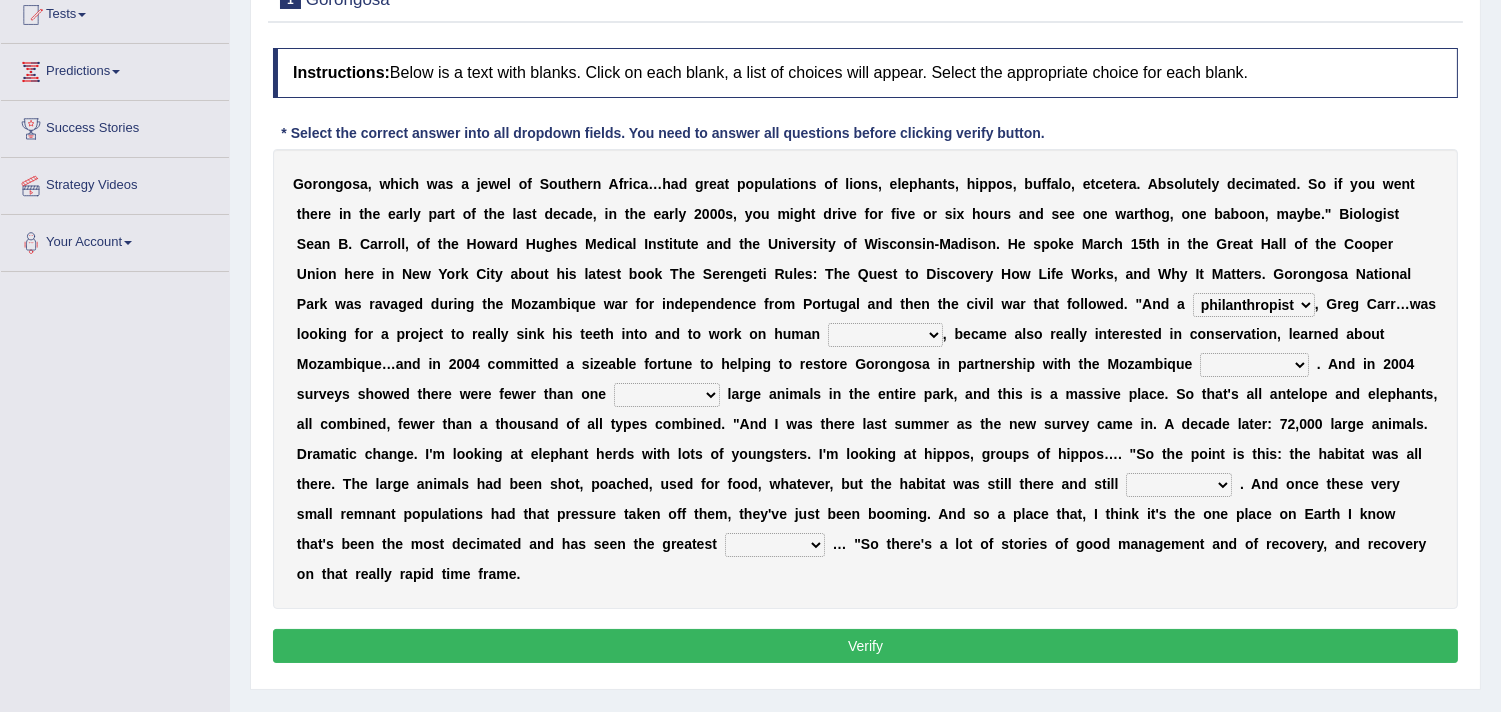 click on "passion solstice ballast philanthropist" at bounding box center [1254, 305] 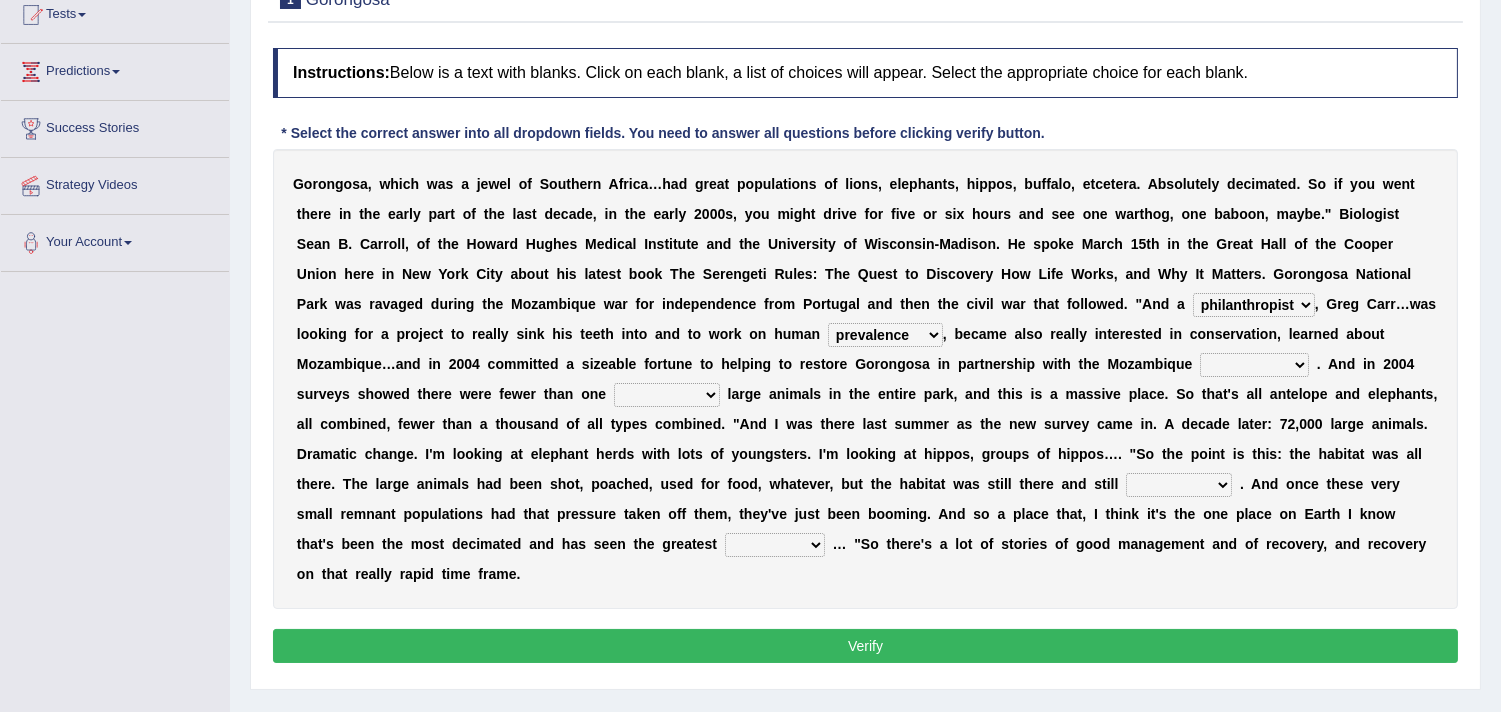 click on "parliament semanticist government journalist" at bounding box center [1254, 365] 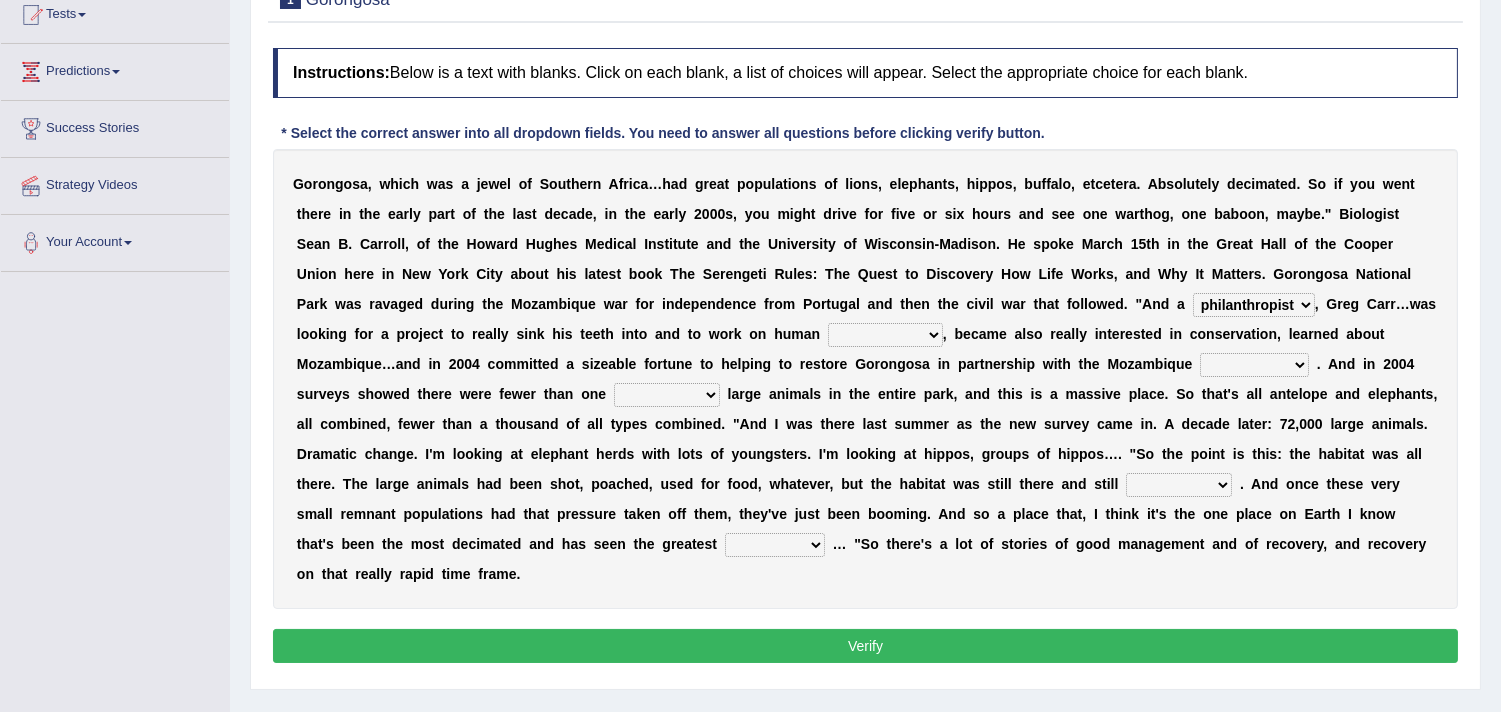 click on "passion solstice ballast philanthropist" at bounding box center (1254, 305) 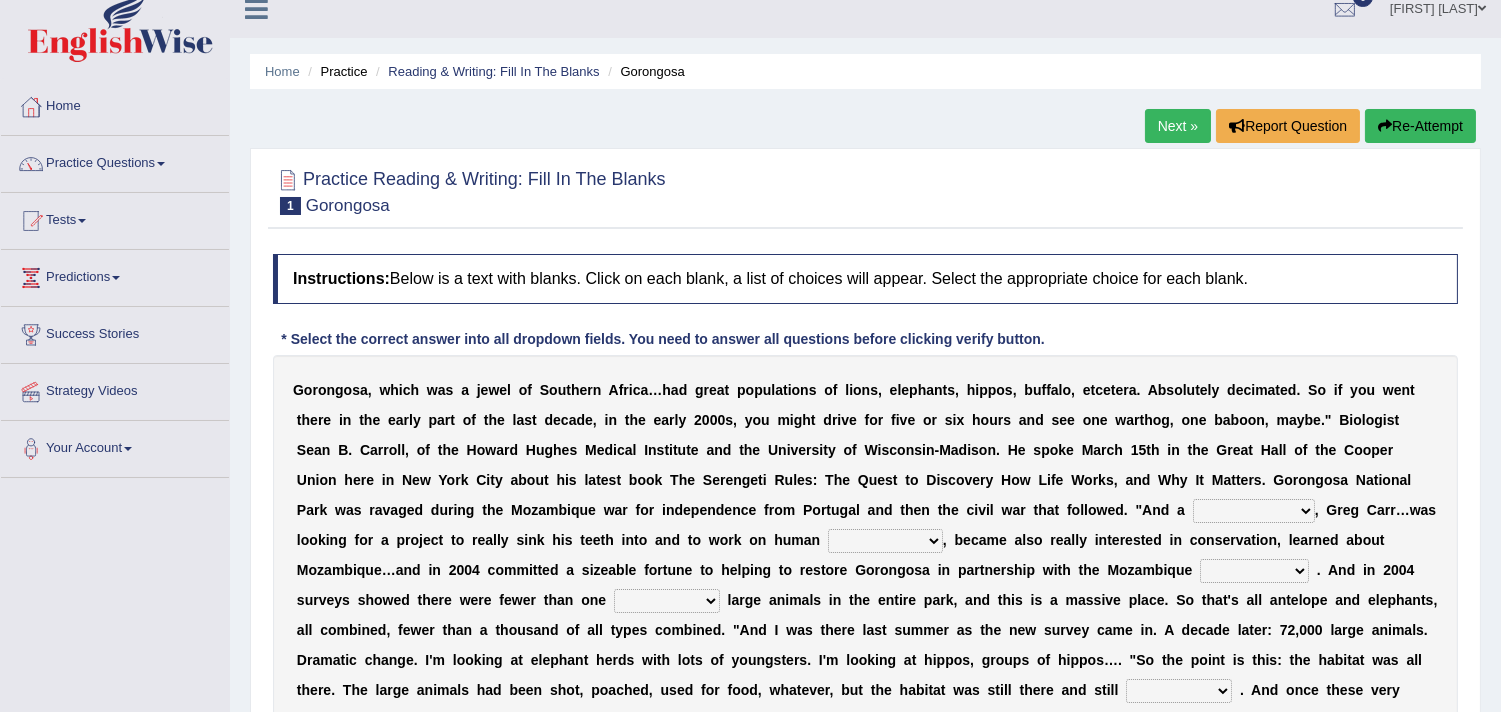 scroll, scrollTop: 0, scrollLeft: 0, axis: both 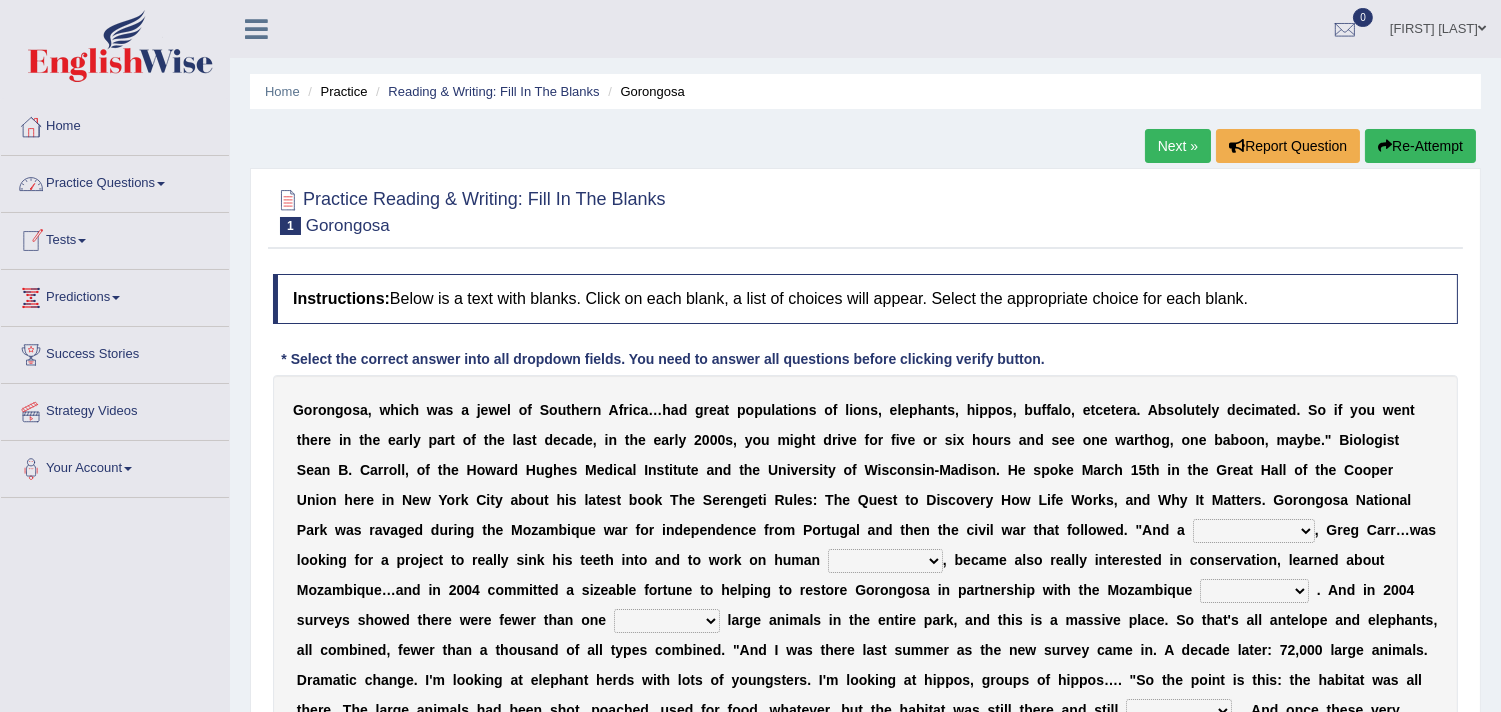 click on "Practice Questions" at bounding box center (115, 181) 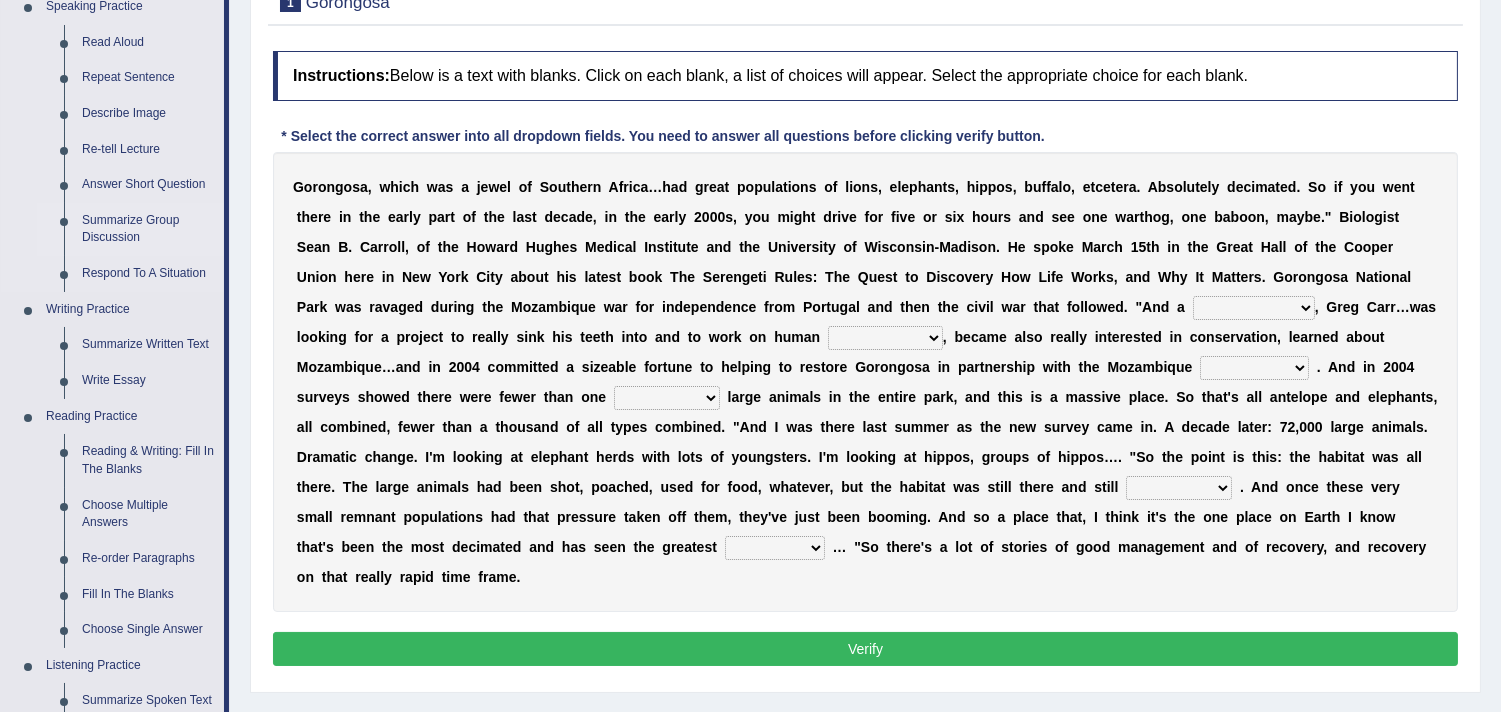 scroll, scrollTop: 222, scrollLeft: 0, axis: vertical 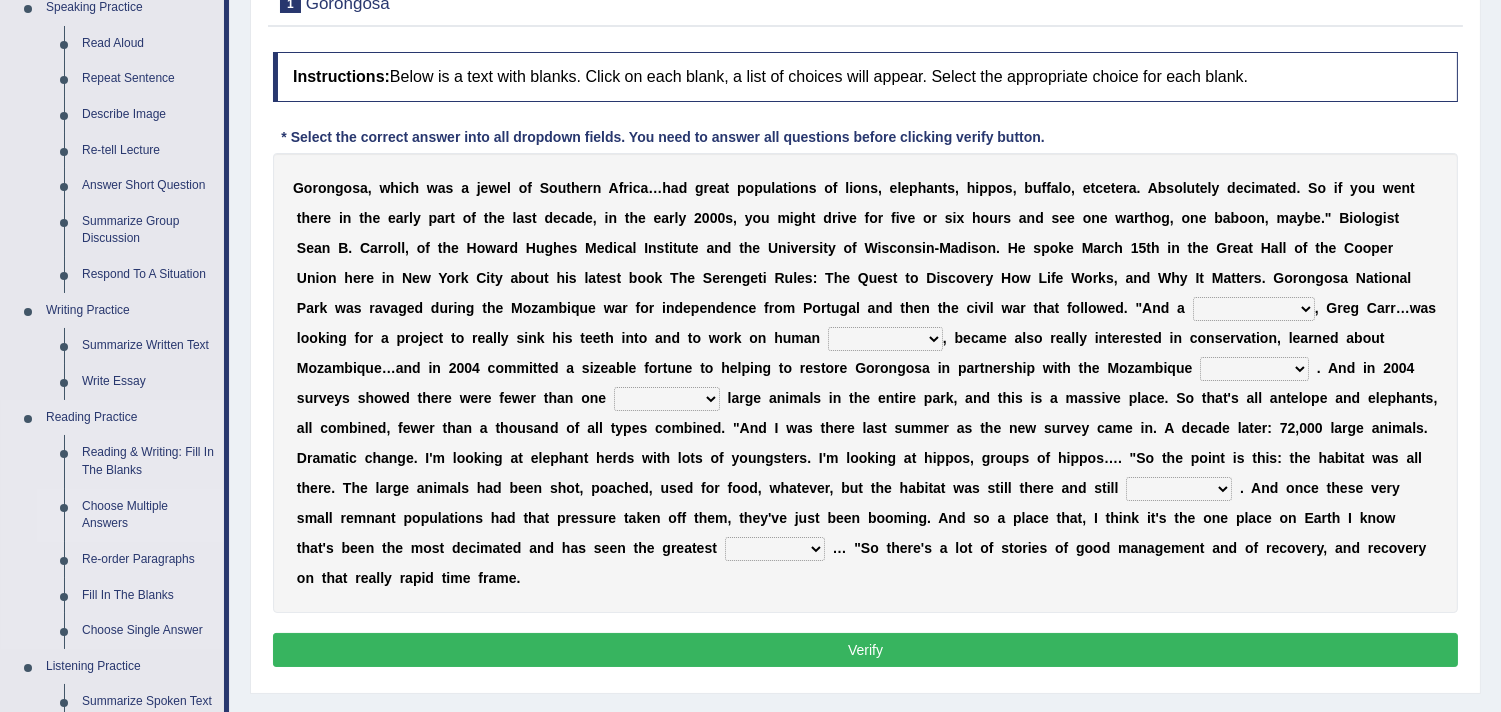 click on "Choose Multiple Answers" at bounding box center (148, 515) 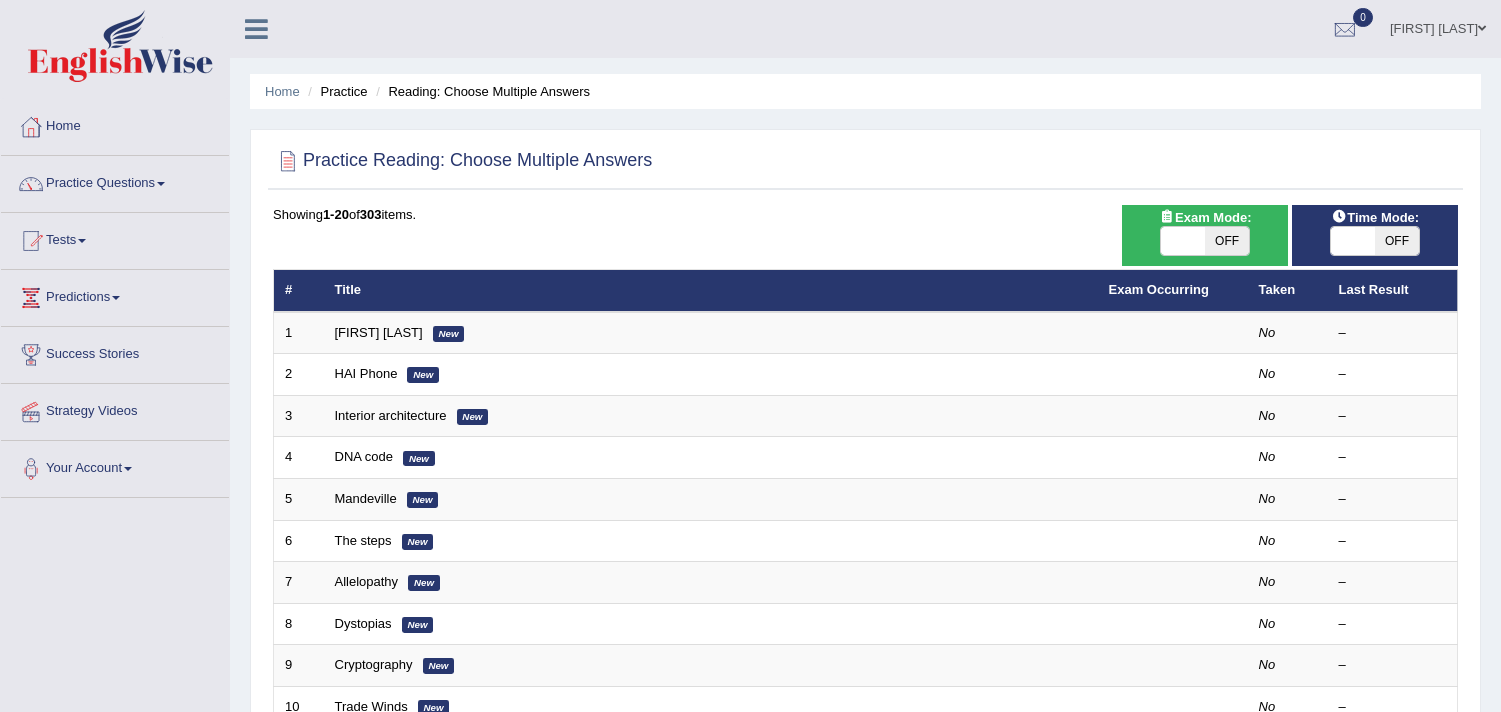 scroll, scrollTop: 0, scrollLeft: 0, axis: both 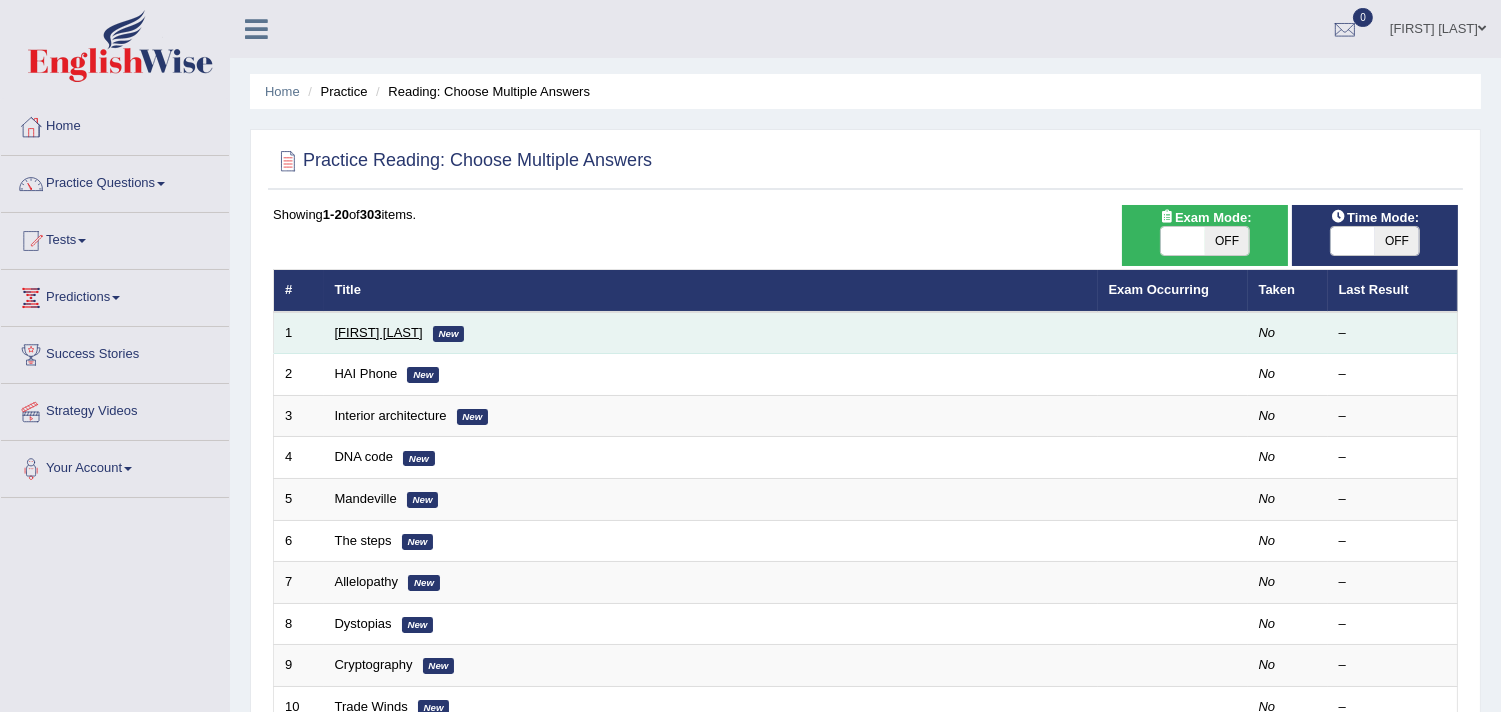 click on "[FIRST] [LAST]" at bounding box center (379, 332) 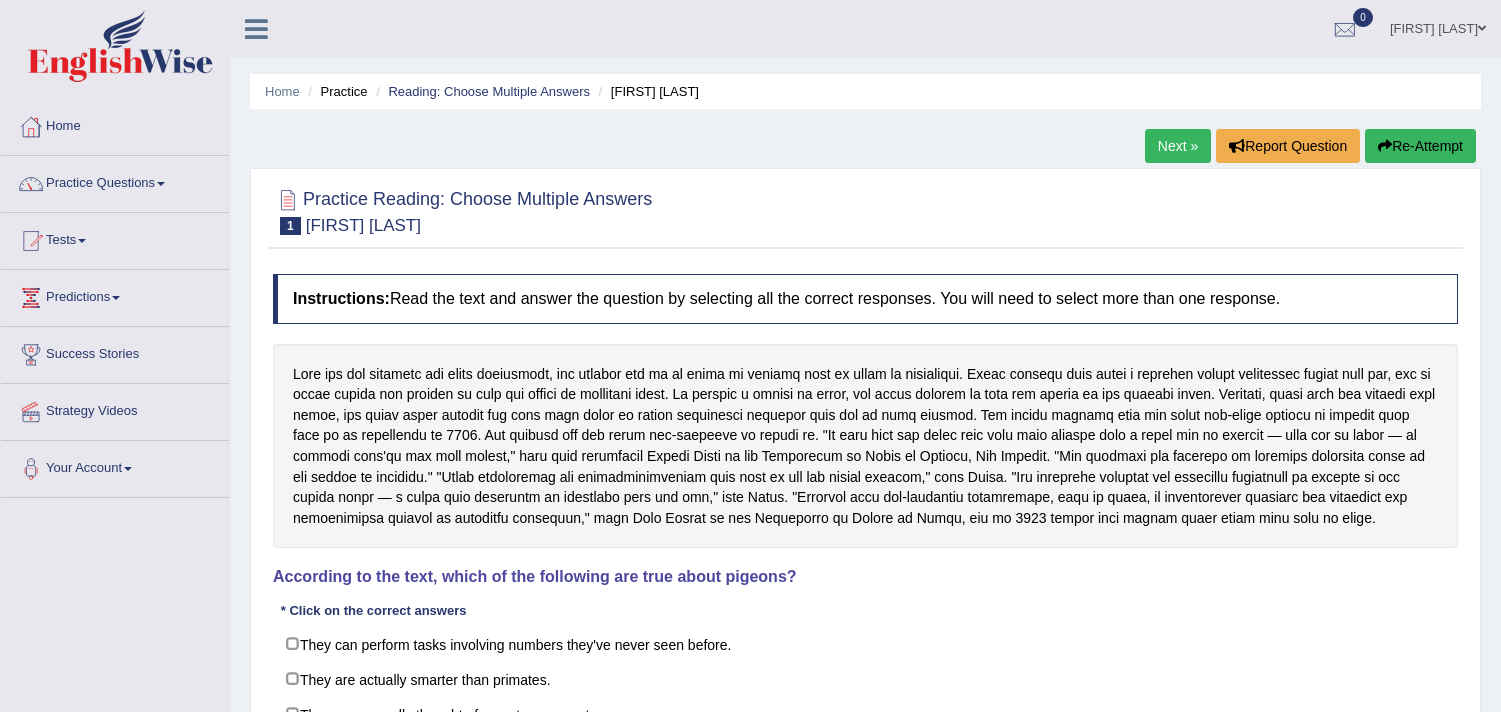 scroll, scrollTop: 0, scrollLeft: 0, axis: both 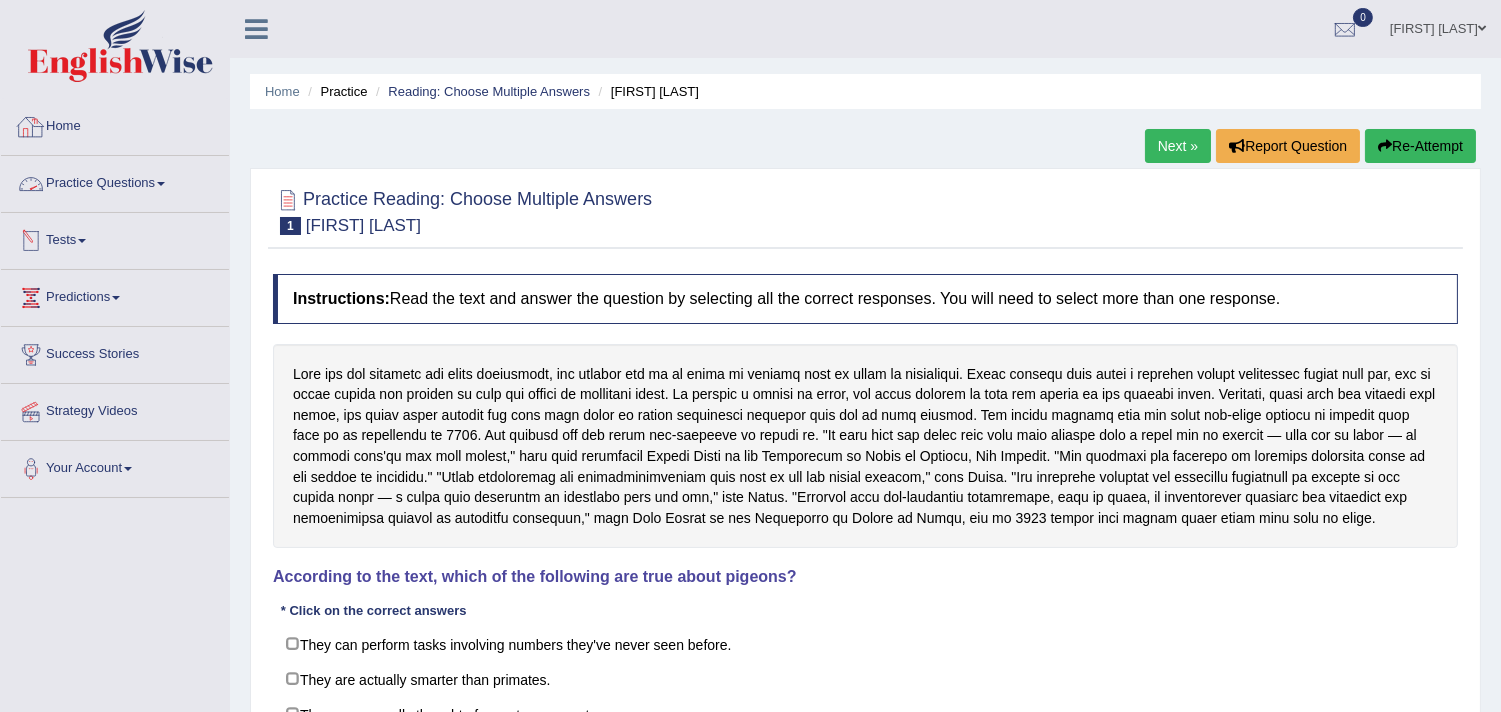 click on "Practice Questions" at bounding box center (115, 181) 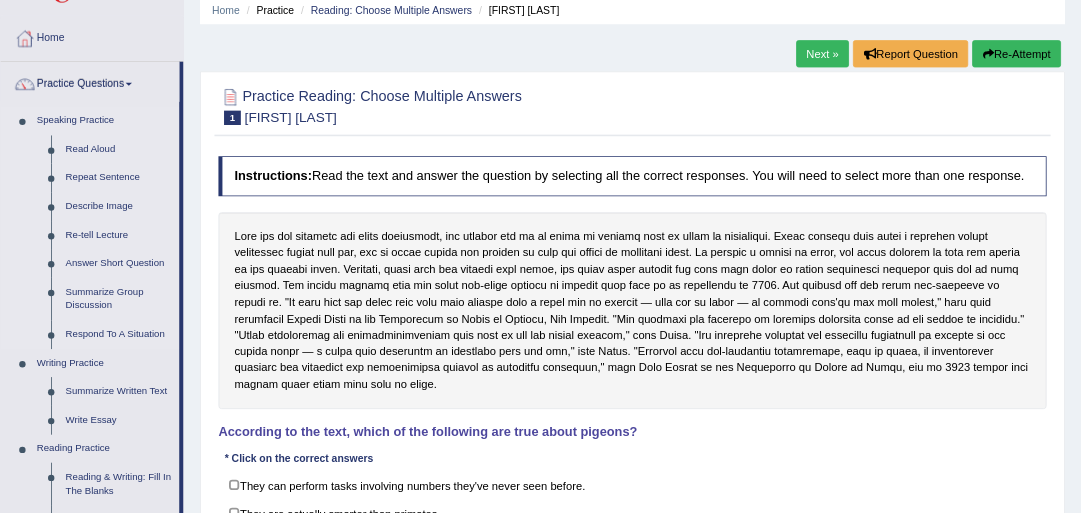 scroll, scrollTop: 79, scrollLeft: 0, axis: vertical 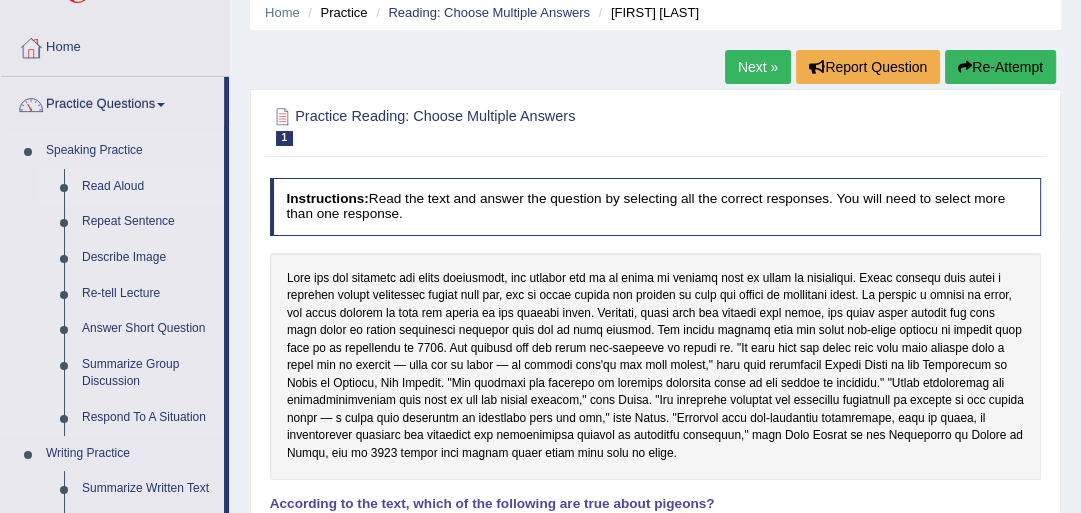 click on "Read Aloud" at bounding box center [148, 187] 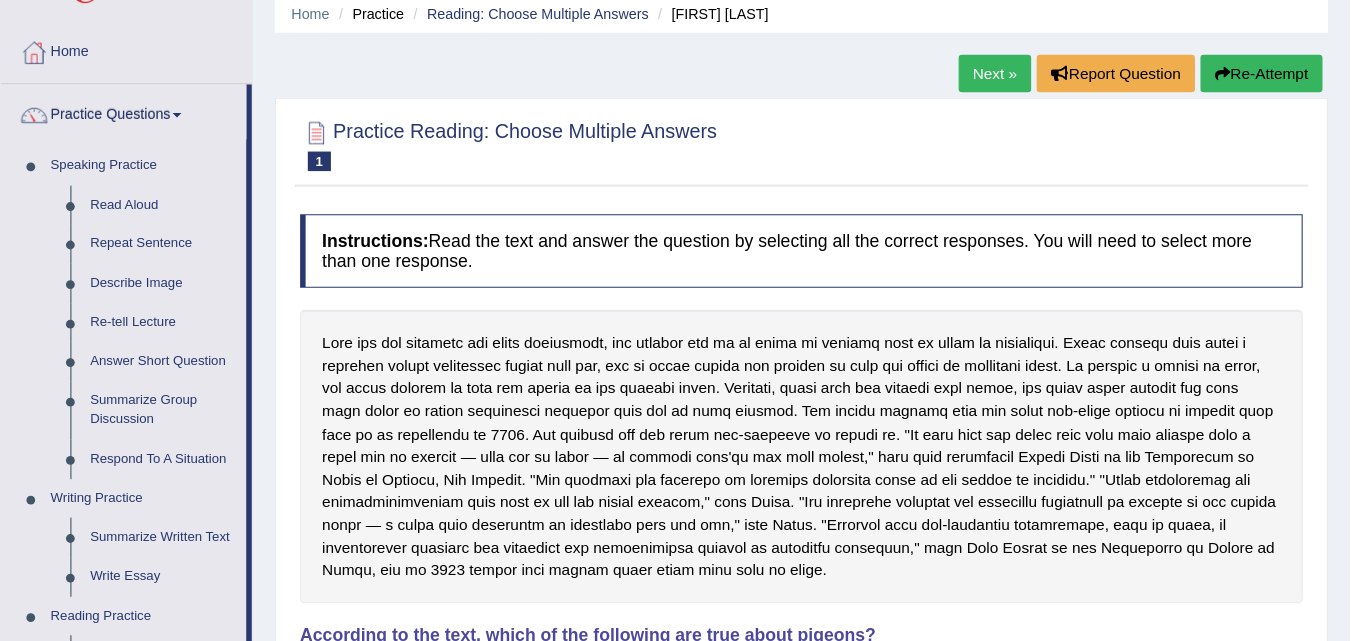 scroll, scrollTop: 79, scrollLeft: 0, axis: vertical 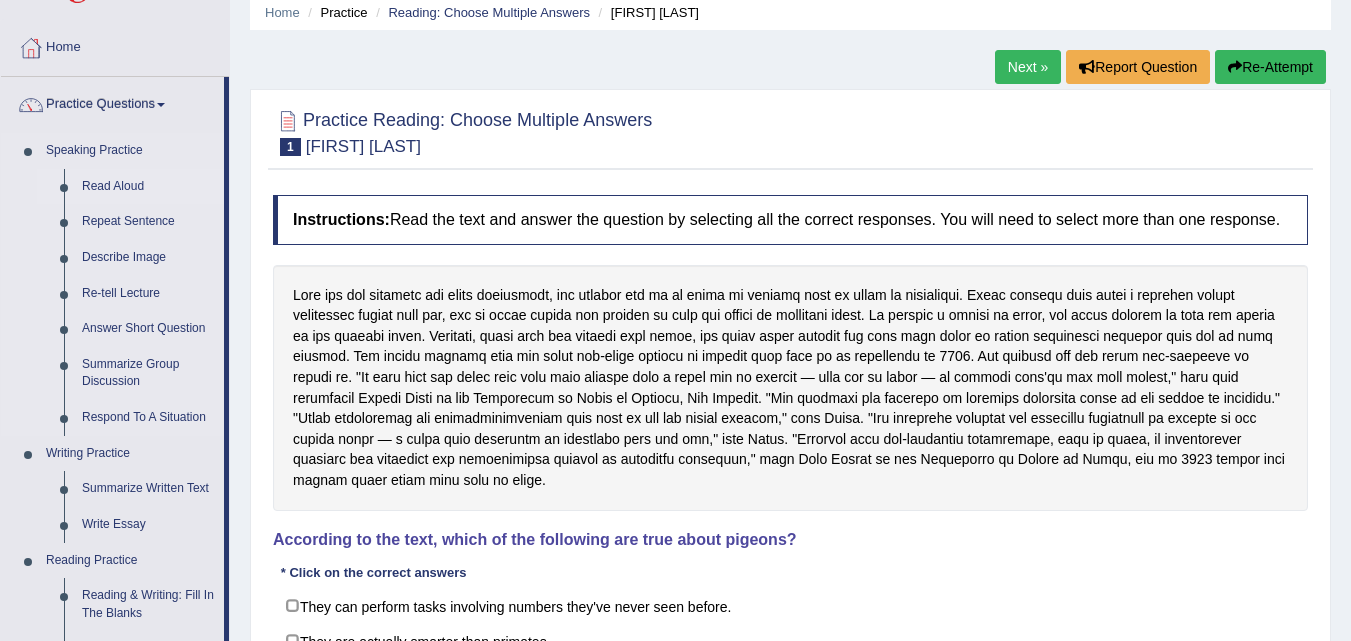 click on "Read Aloud" at bounding box center [148, 187] 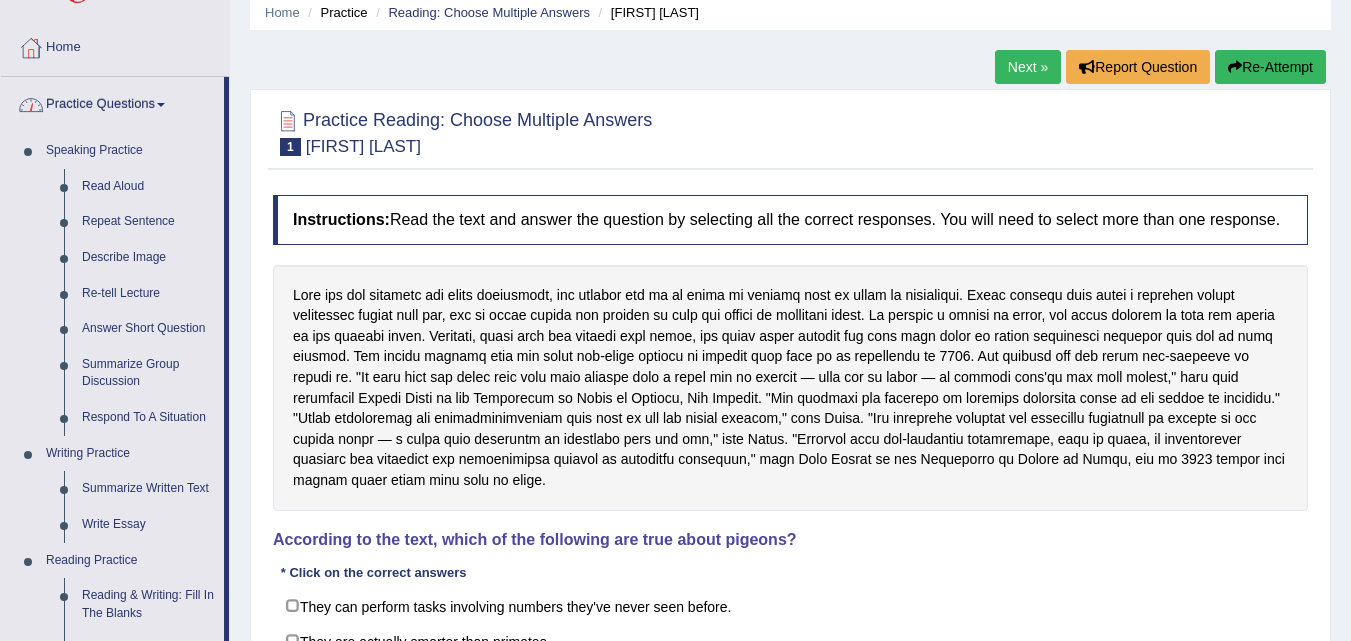 click at bounding box center [31, 48] 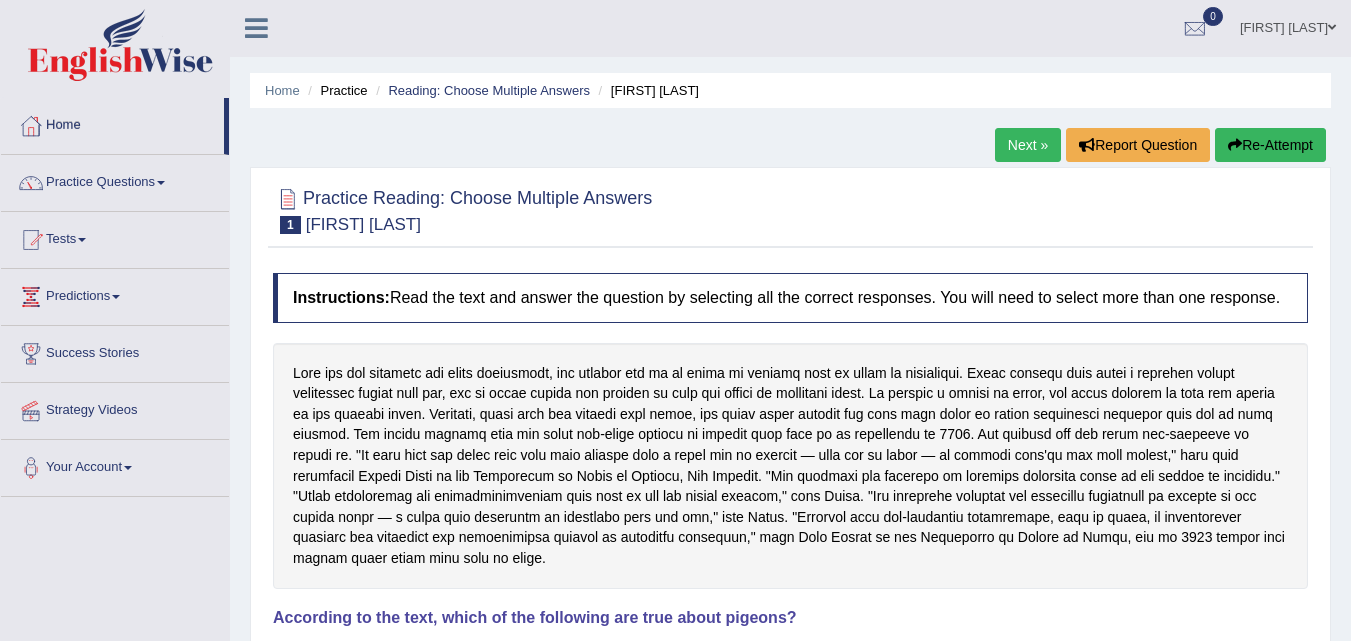 scroll, scrollTop: 0, scrollLeft: 0, axis: both 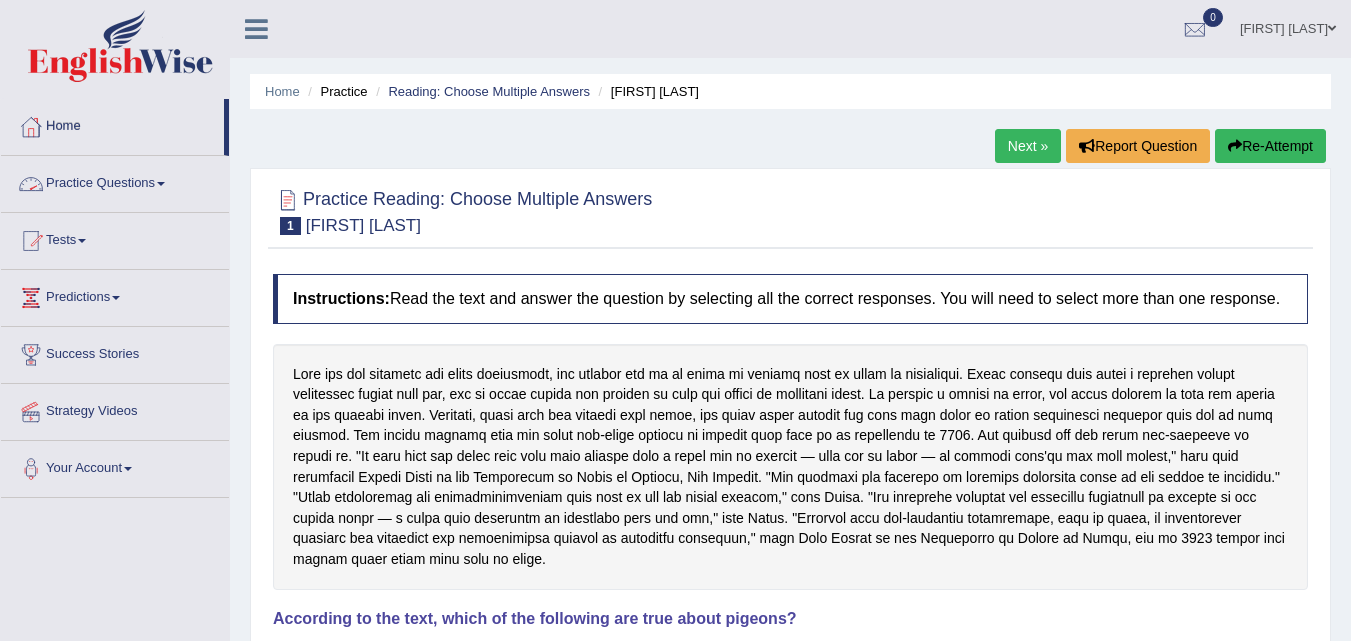click at bounding box center (161, 184) 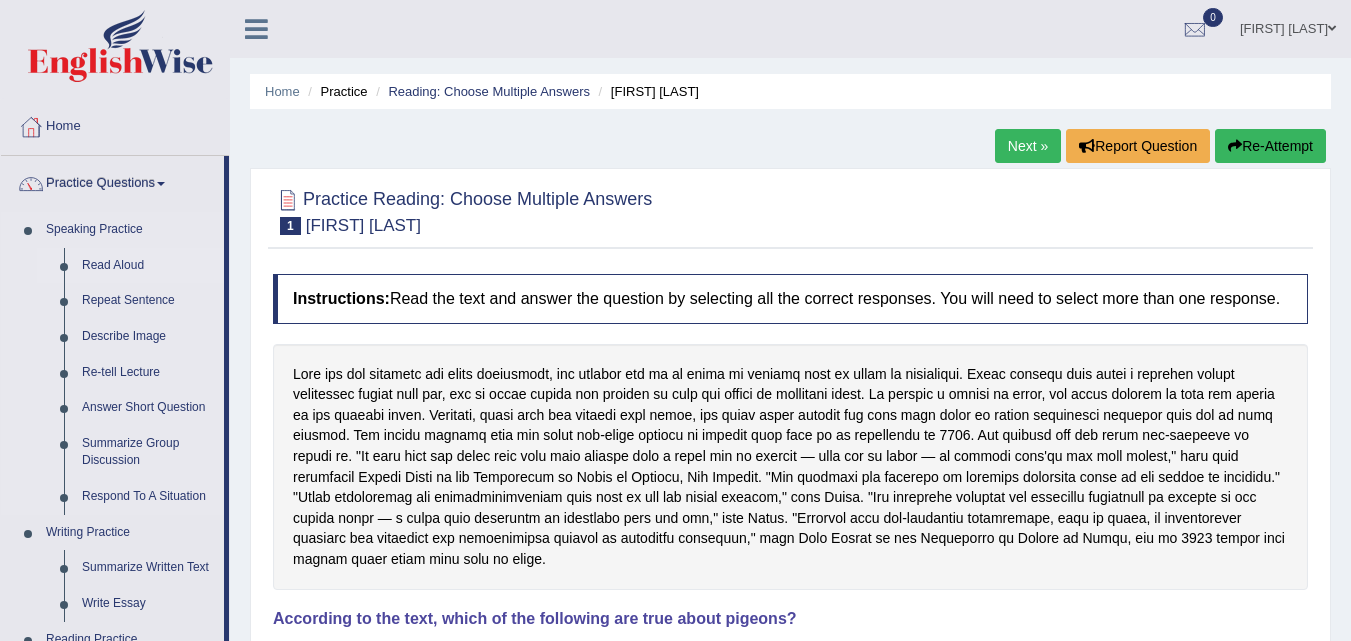 click on "Read Aloud" at bounding box center (148, 266) 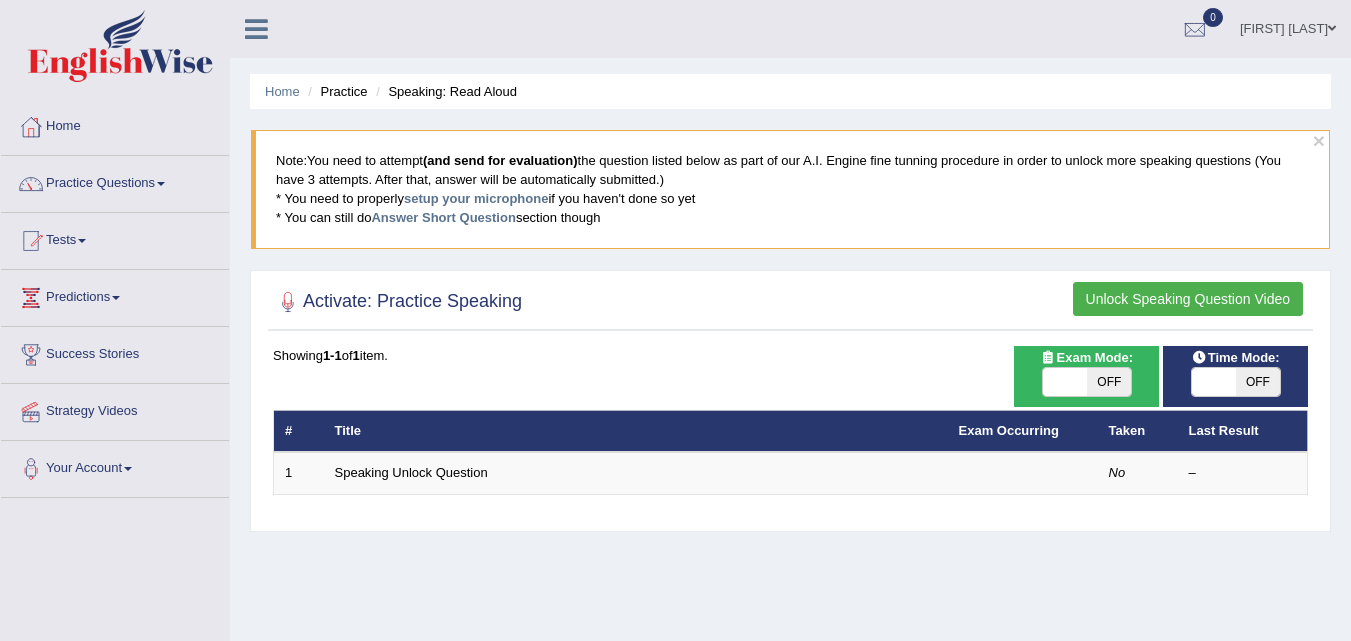 scroll, scrollTop: 0, scrollLeft: 0, axis: both 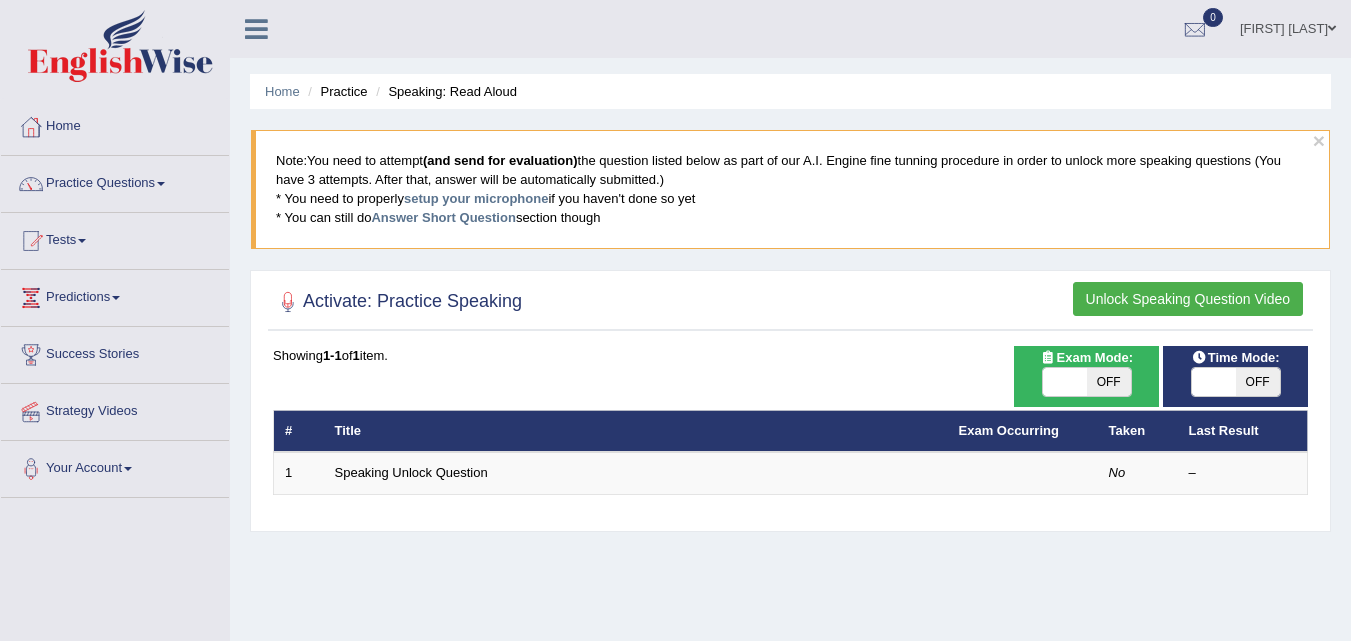 click at bounding box center [1214, 382] 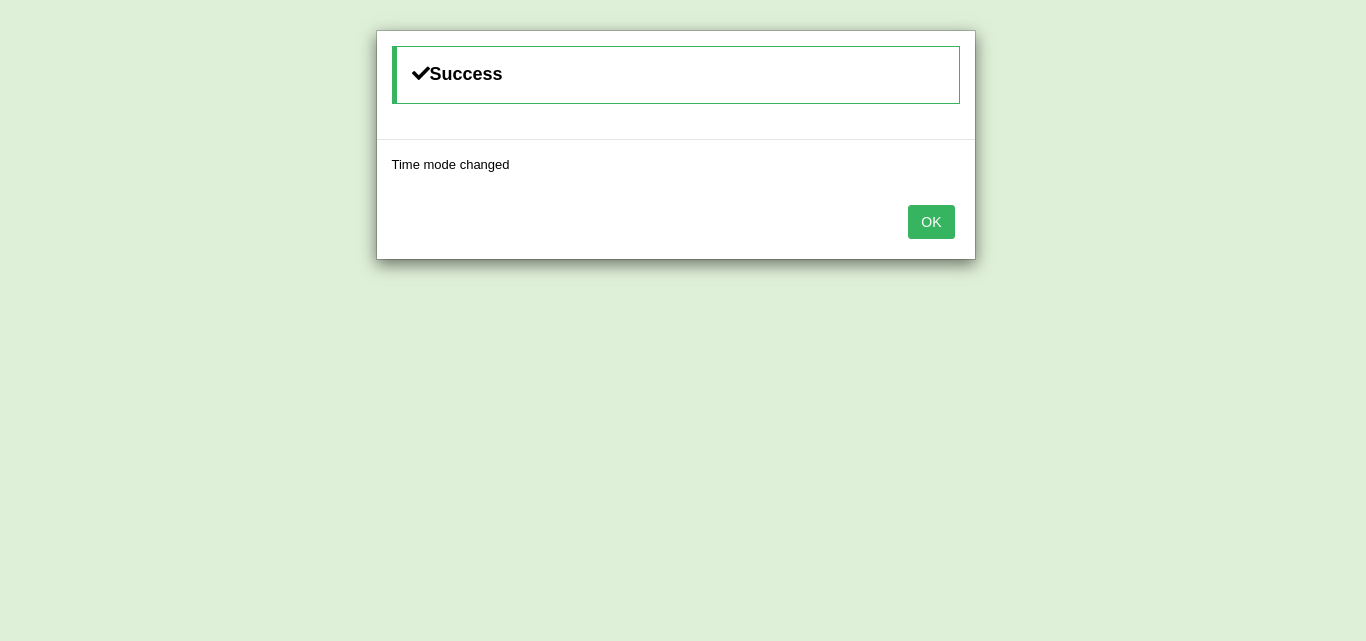 click on "OK" at bounding box center [931, 222] 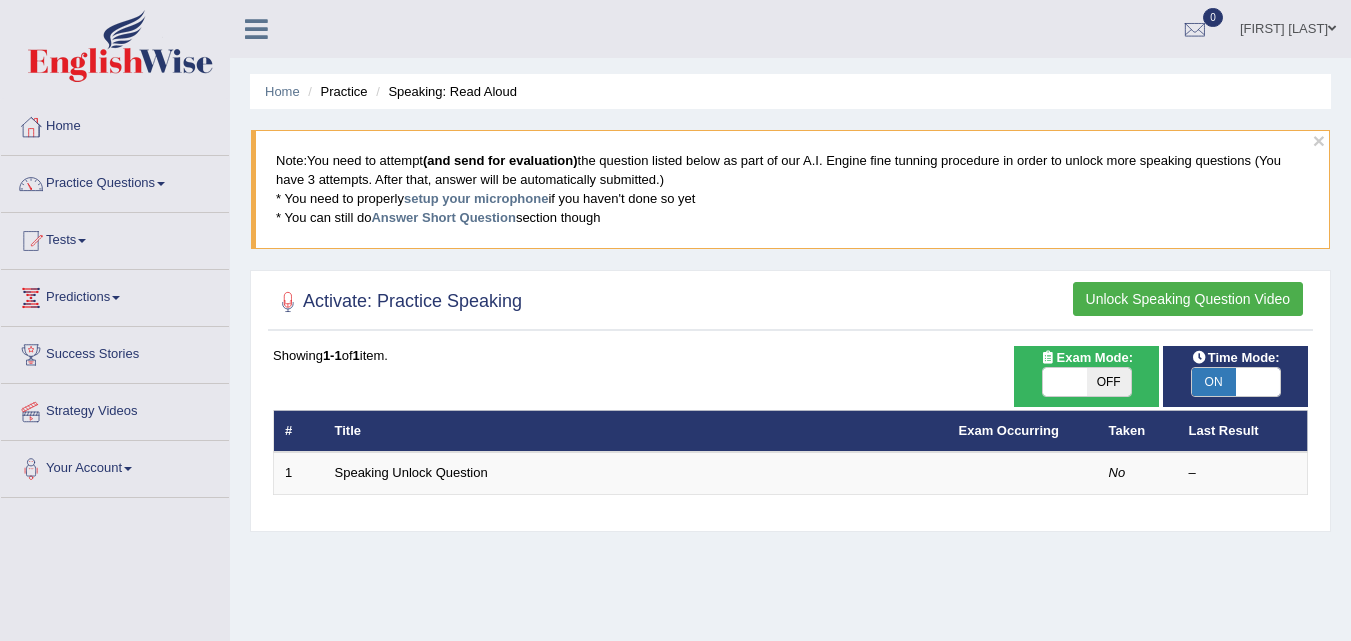 click on "Unlock Speaking Question Video" at bounding box center [1188, 299] 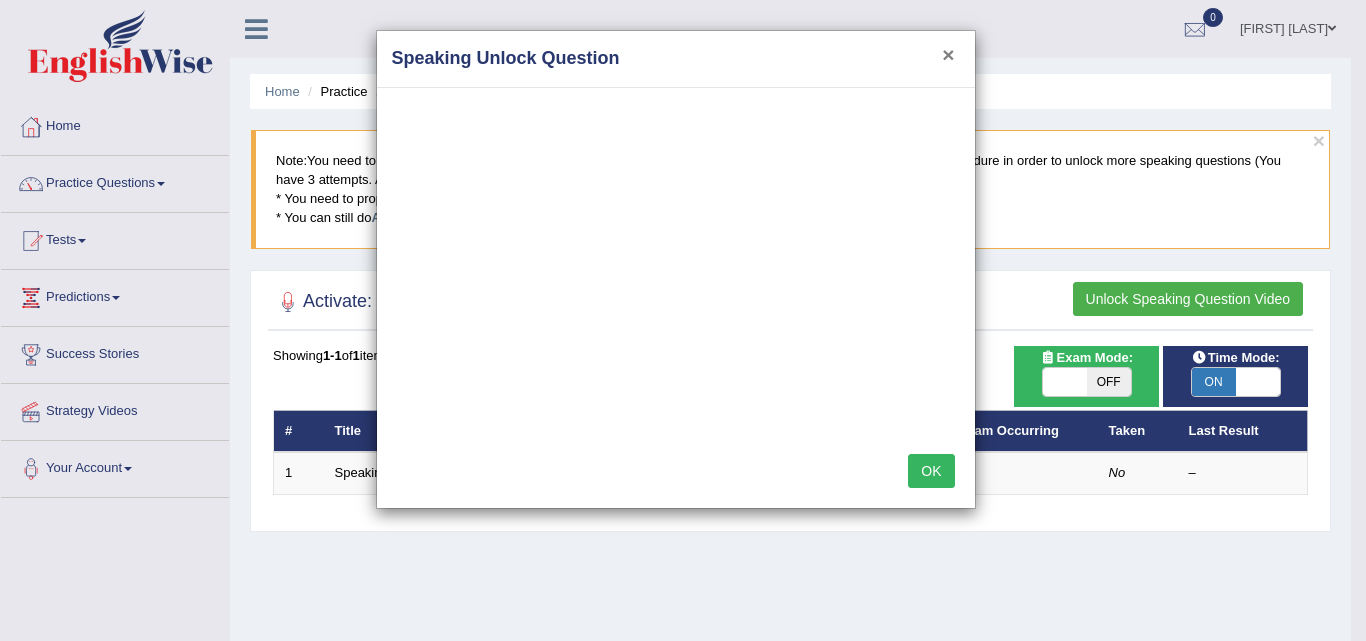 click on "×" at bounding box center (948, 54) 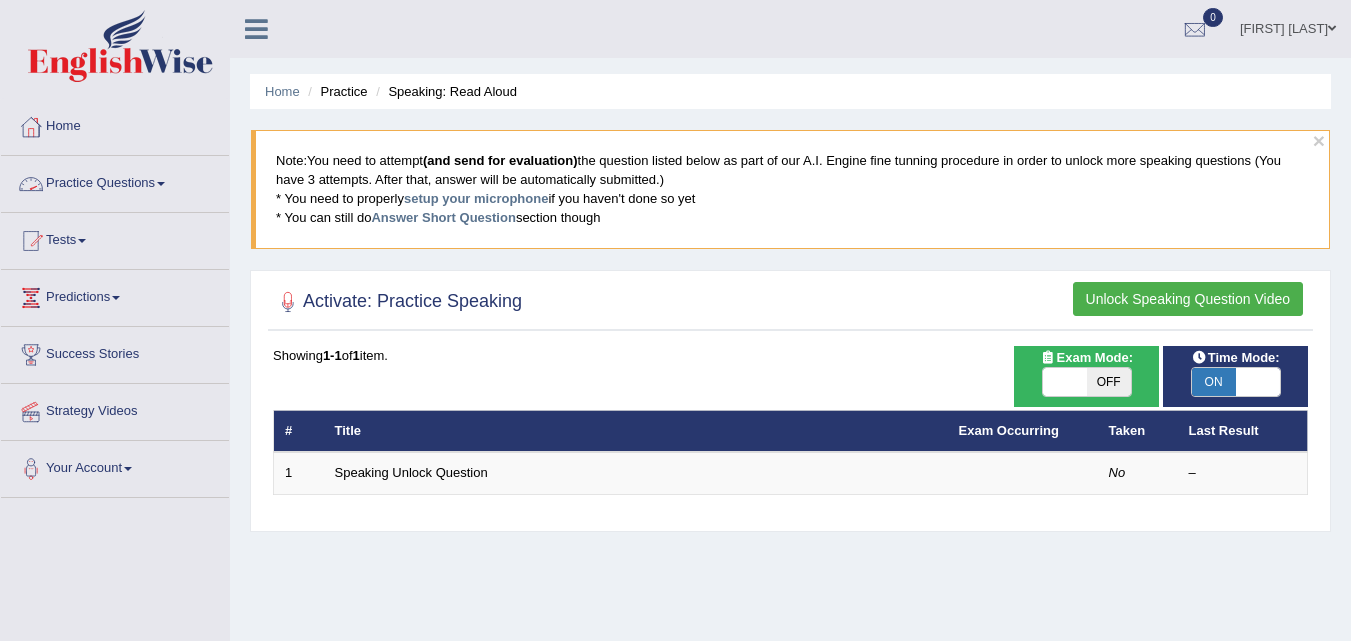 click on "Practice Questions" at bounding box center (115, 181) 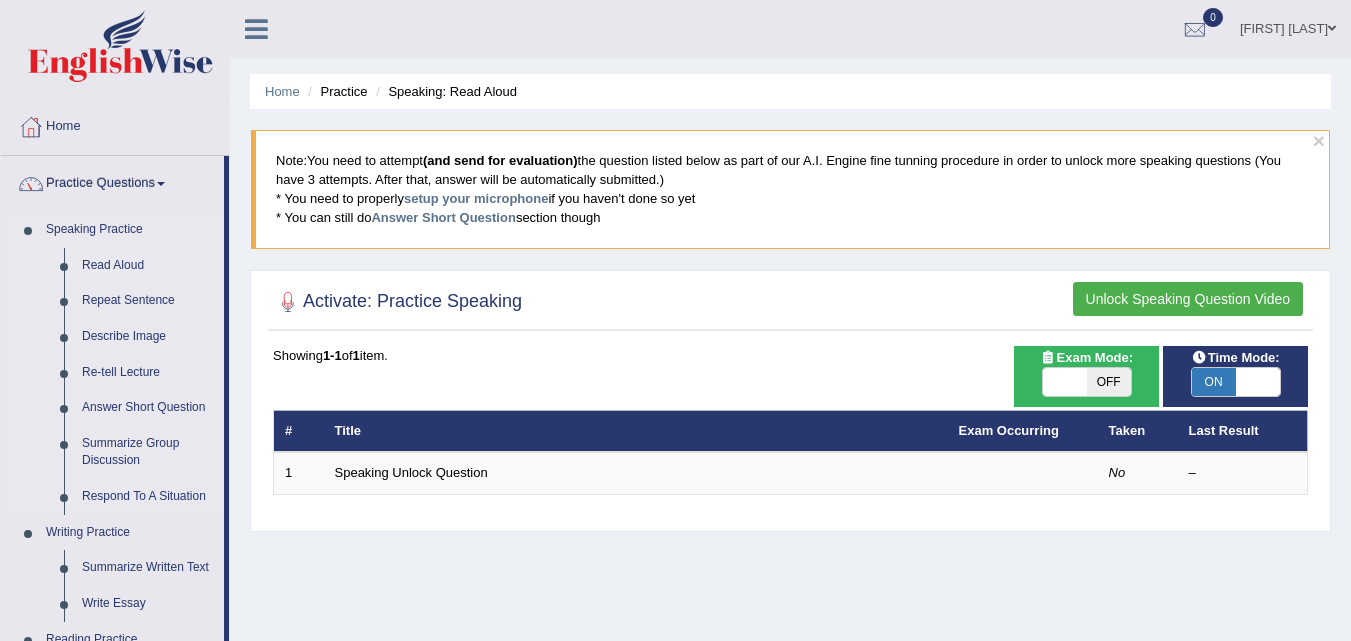 click on "Read Aloud" at bounding box center (148, 266) 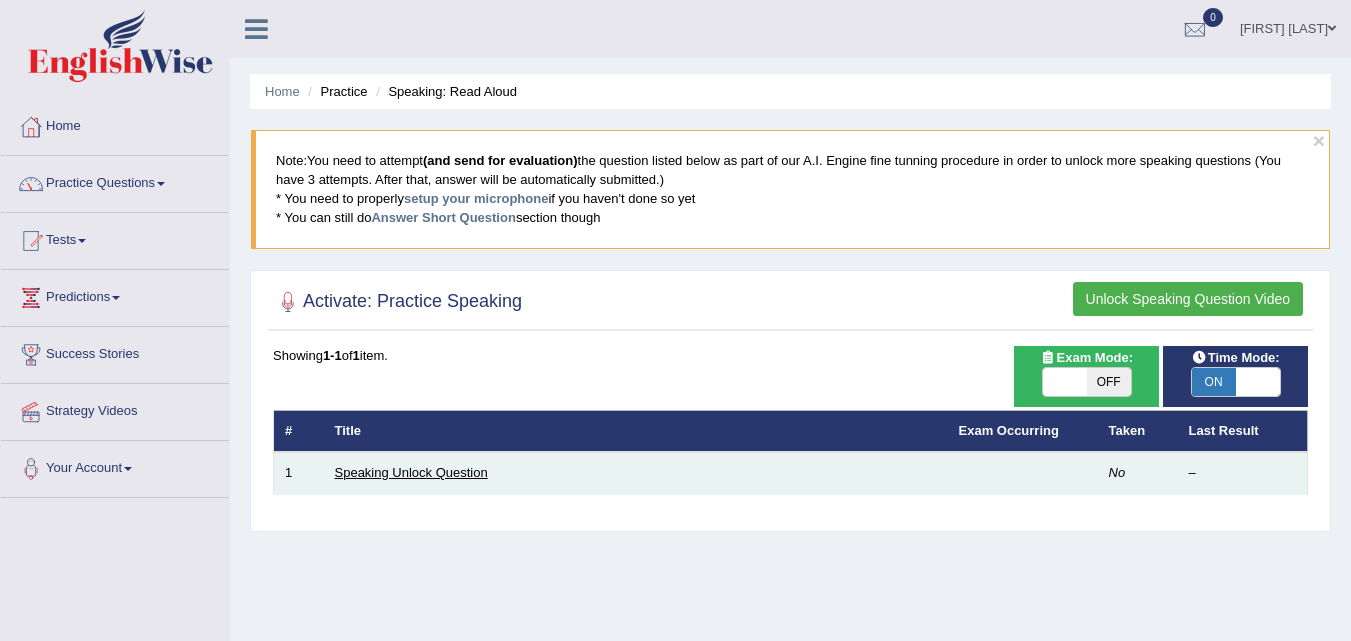 scroll, scrollTop: 0, scrollLeft: 0, axis: both 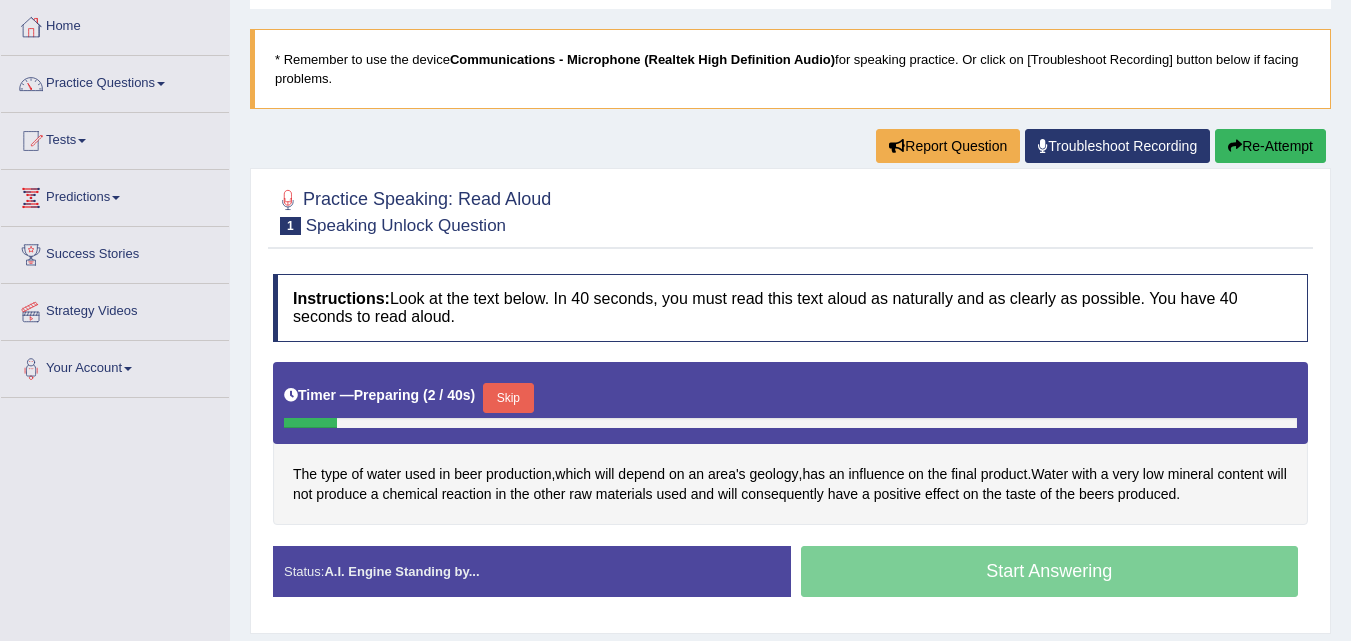 click on "Skip" at bounding box center [508, 398] 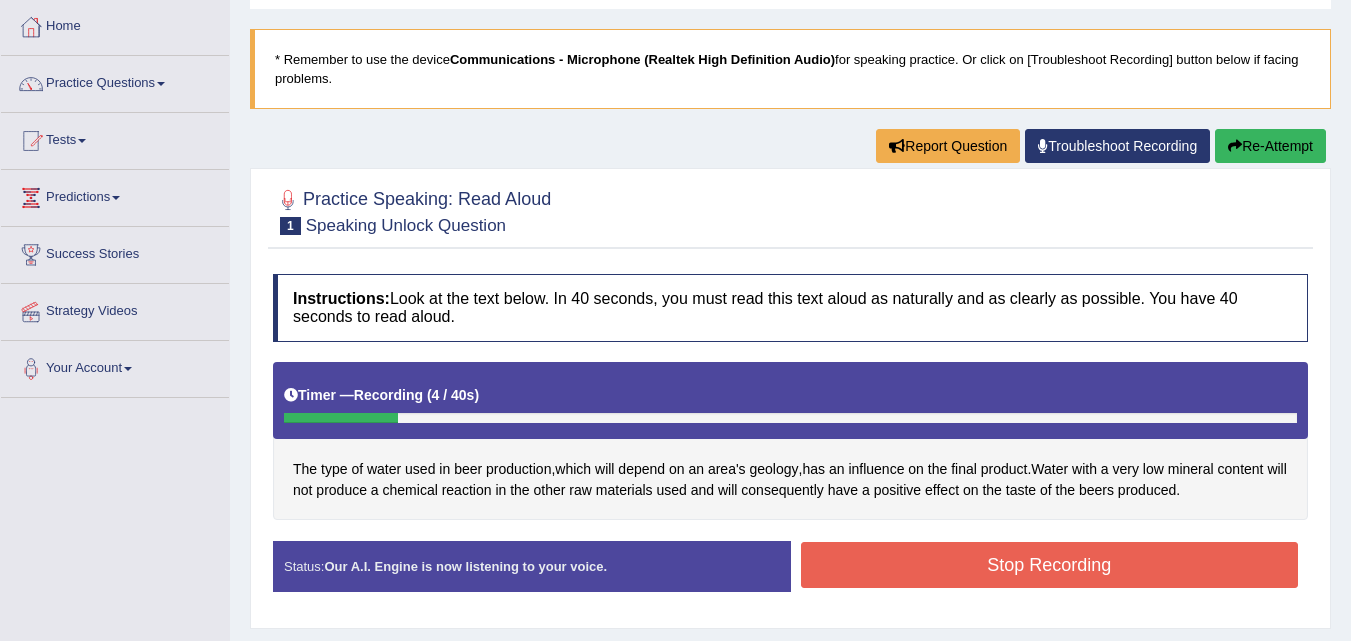 click on "Stop Recording" at bounding box center (1050, 565) 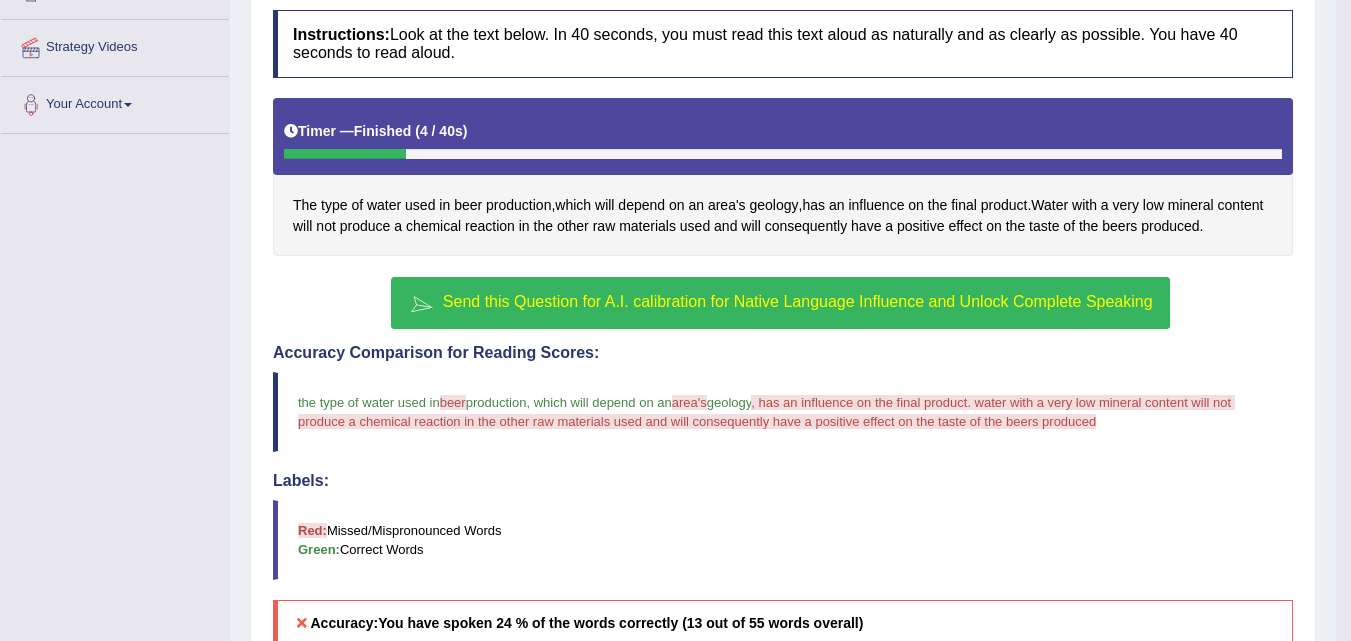 scroll, scrollTop: 410, scrollLeft: 0, axis: vertical 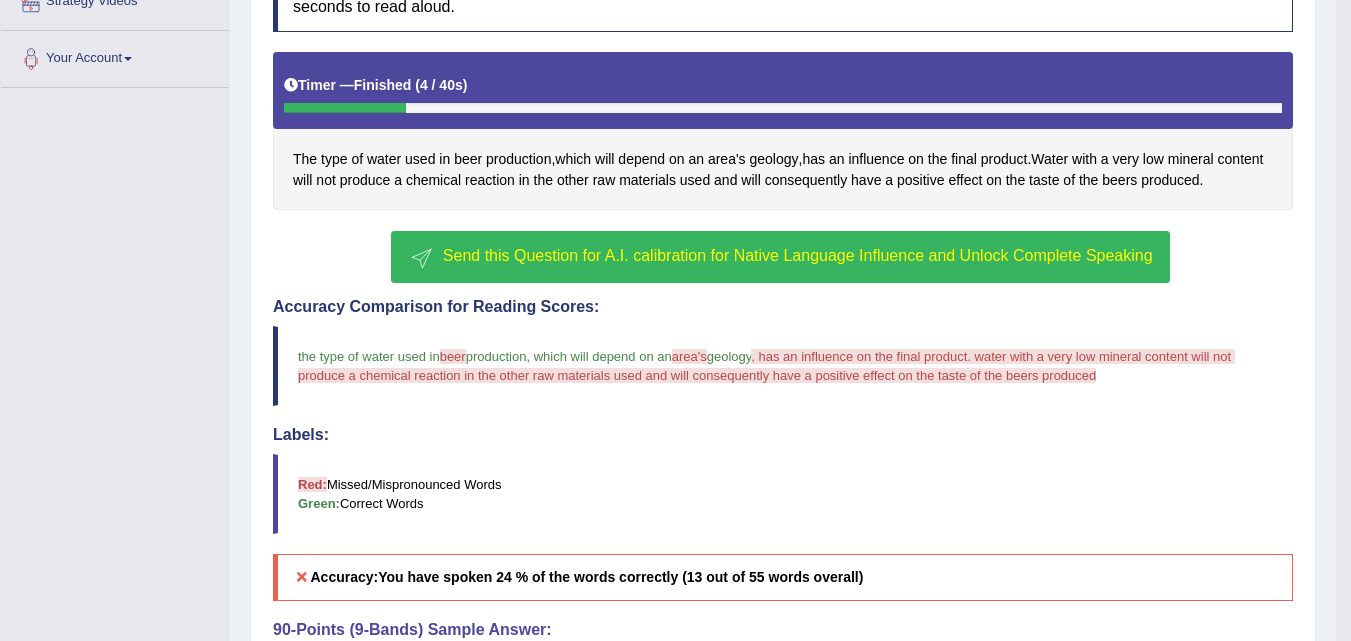 click on "Send this Question for A.I. calibration for Native Language Influence and Unlock Complete Speaking" at bounding box center [798, 255] 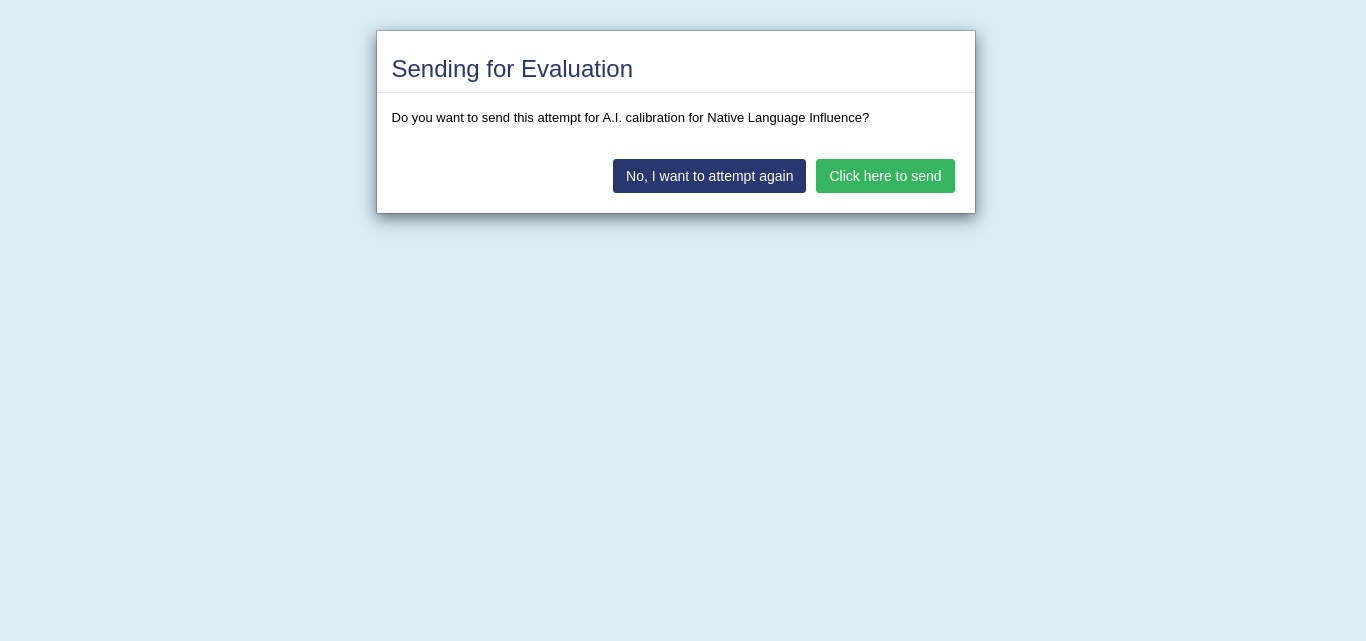 click on "Click here to send" at bounding box center (885, 176) 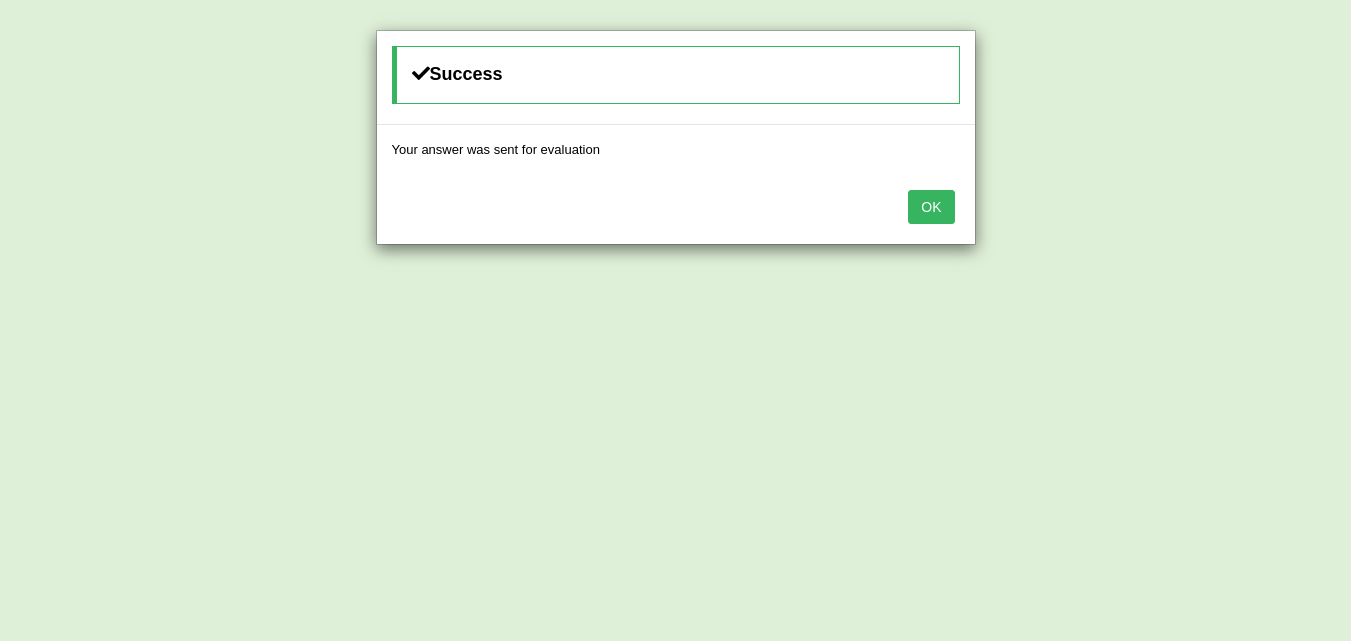 click on "OK" at bounding box center (931, 207) 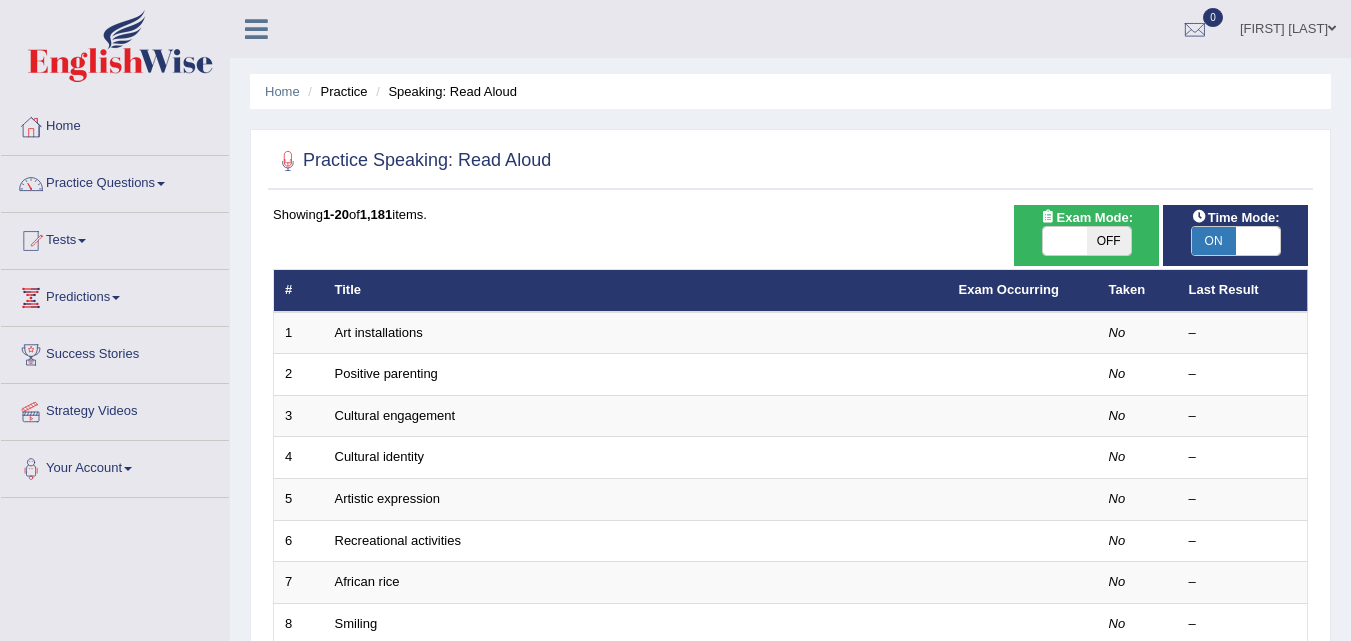 scroll, scrollTop: 148, scrollLeft: 0, axis: vertical 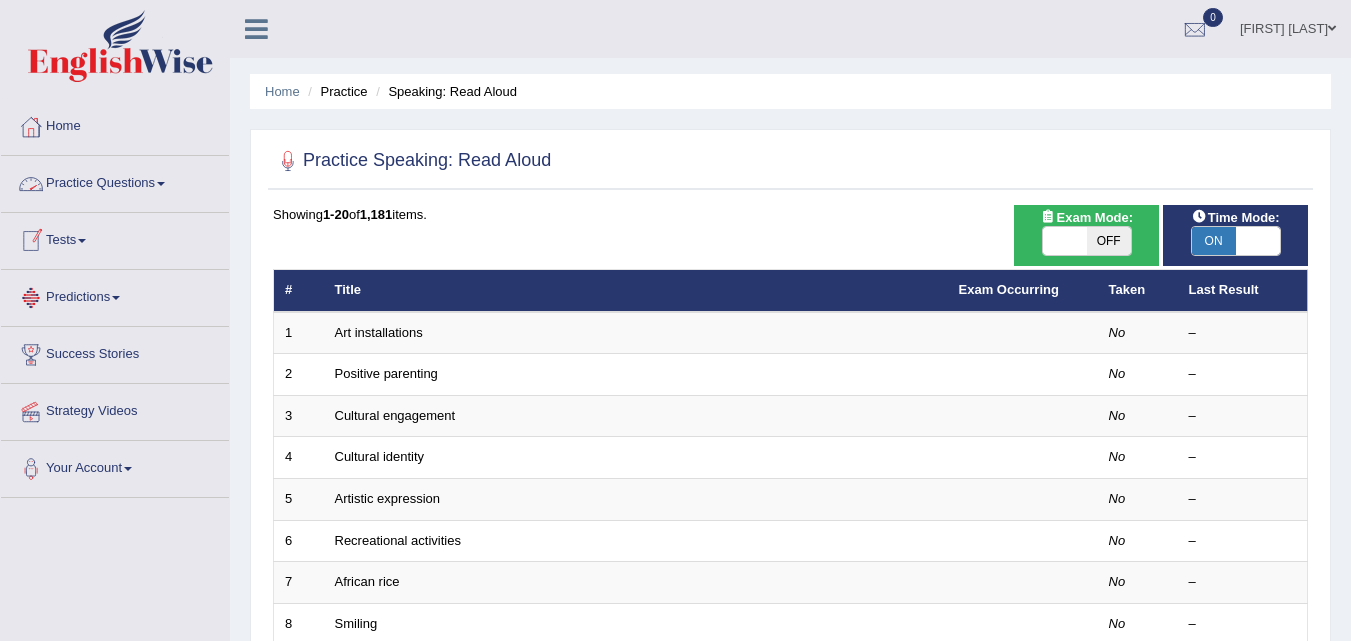 click on "Practice Questions" at bounding box center (115, 181) 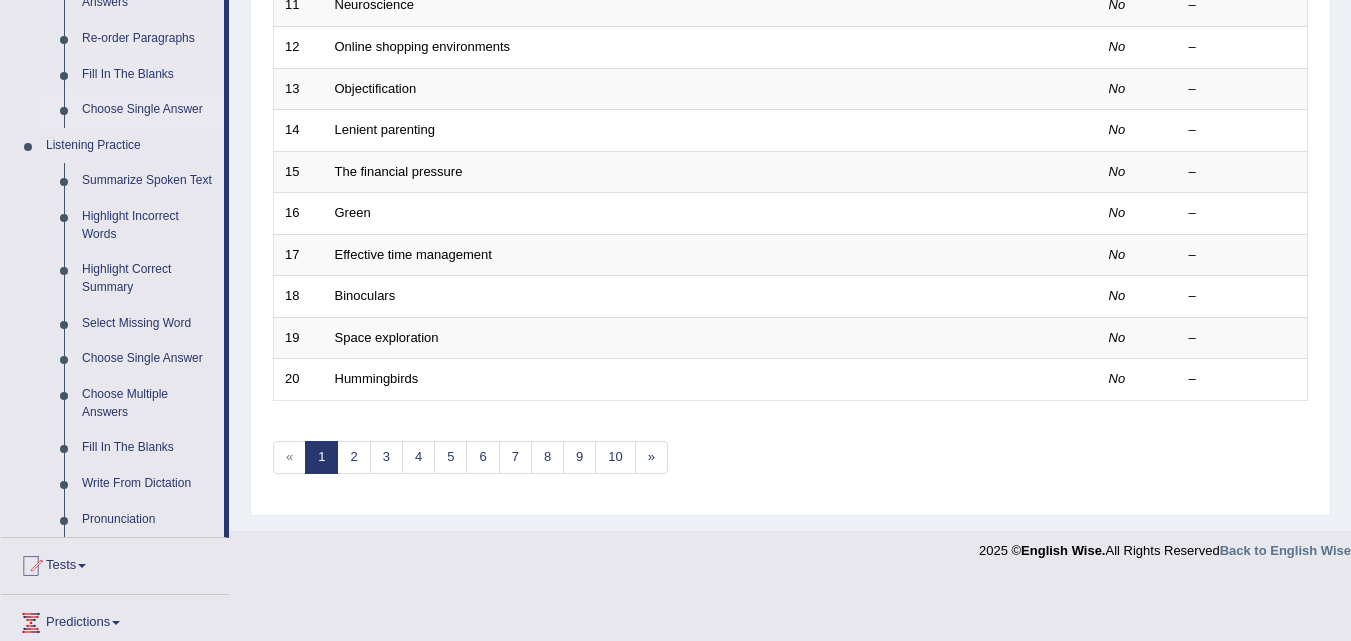 scroll, scrollTop: 800, scrollLeft: 0, axis: vertical 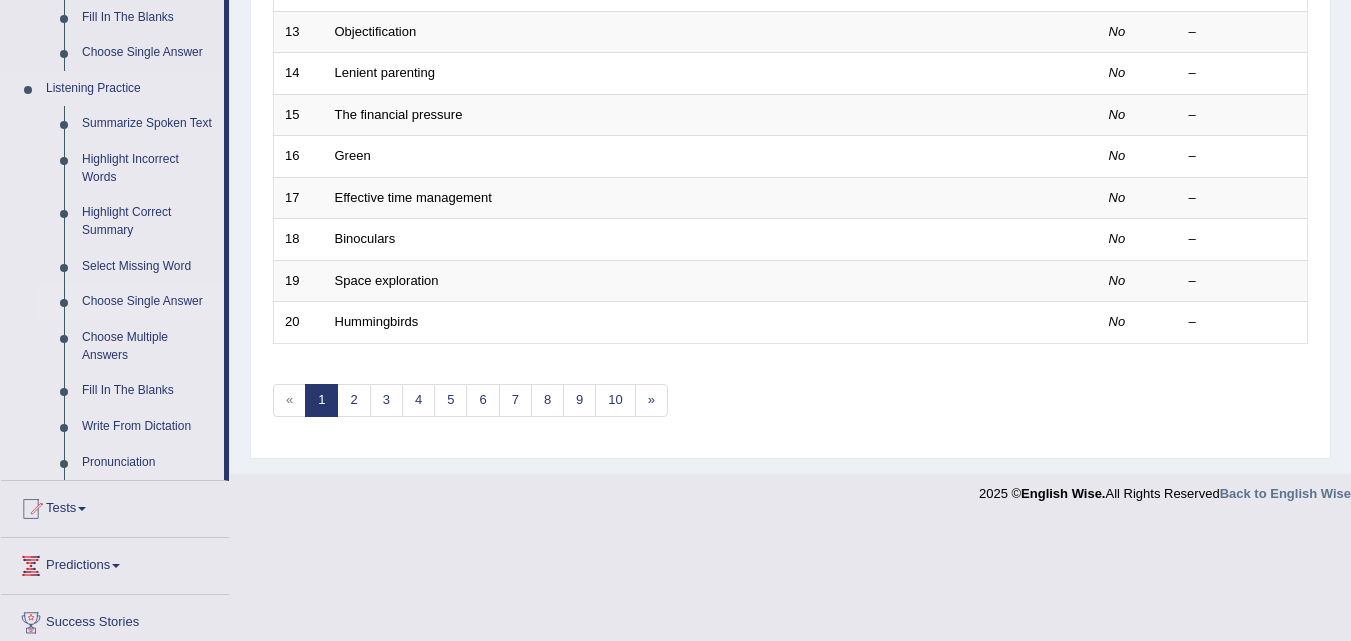 click on "Choose Single Answer" at bounding box center [148, 302] 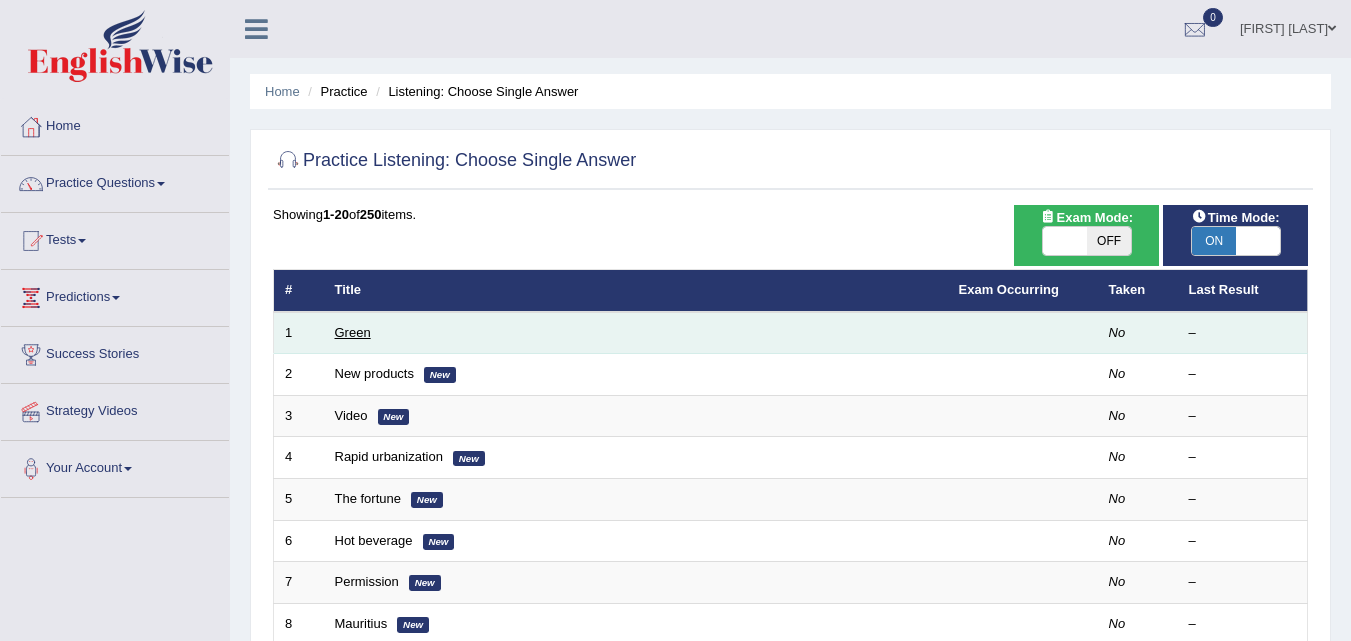 scroll, scrollTop: 0, scrollLeft: 0, axis: both 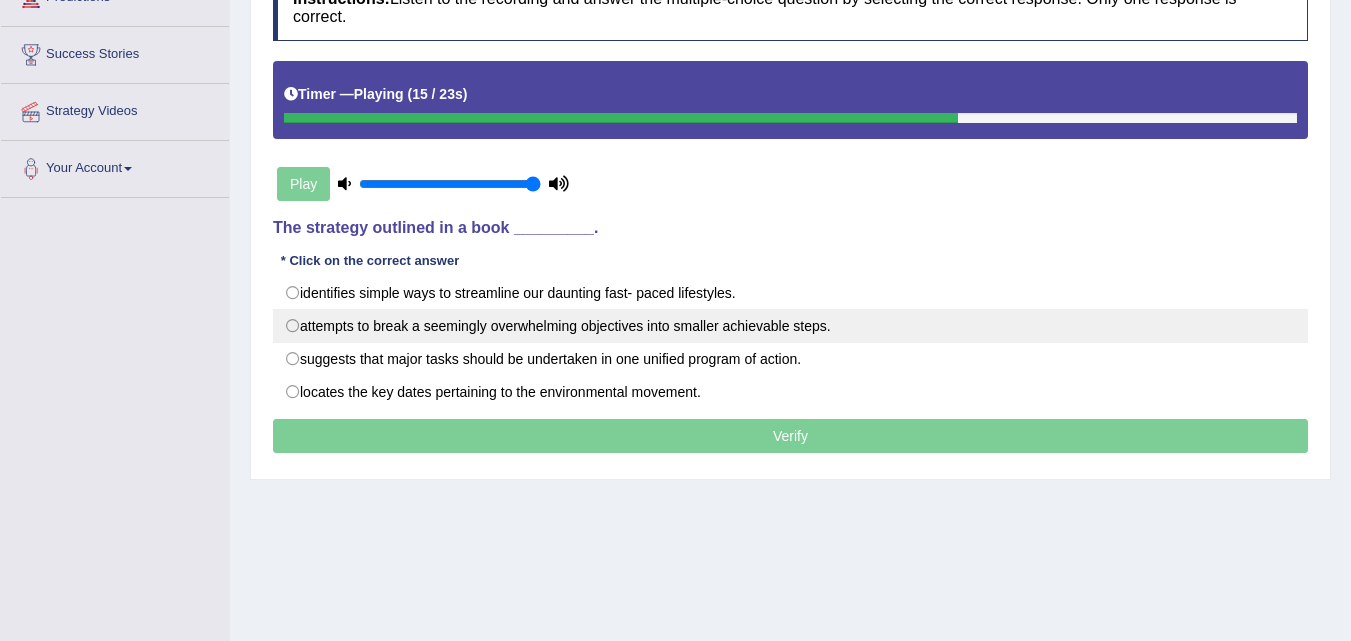 click on "attempts to break a seemingly overwhelming objectives into smaller achievable steps." at bounding box center [790, 326] 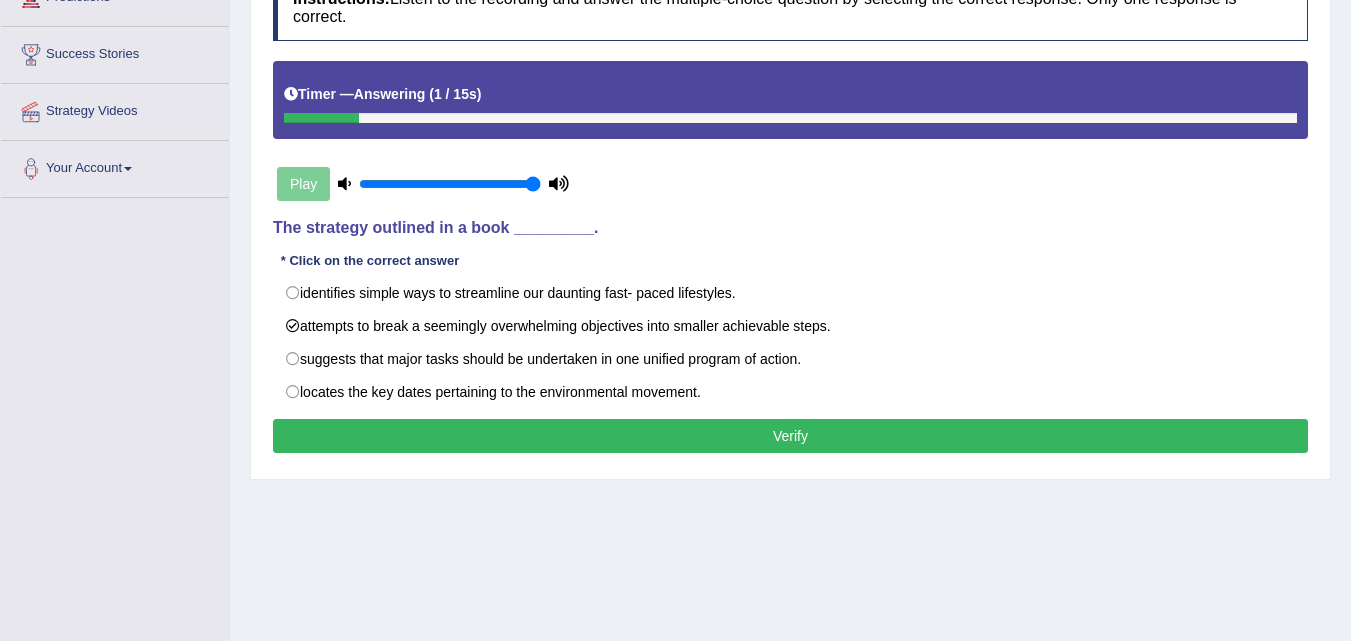 click on "Verify" at bounding box center [790, 436] 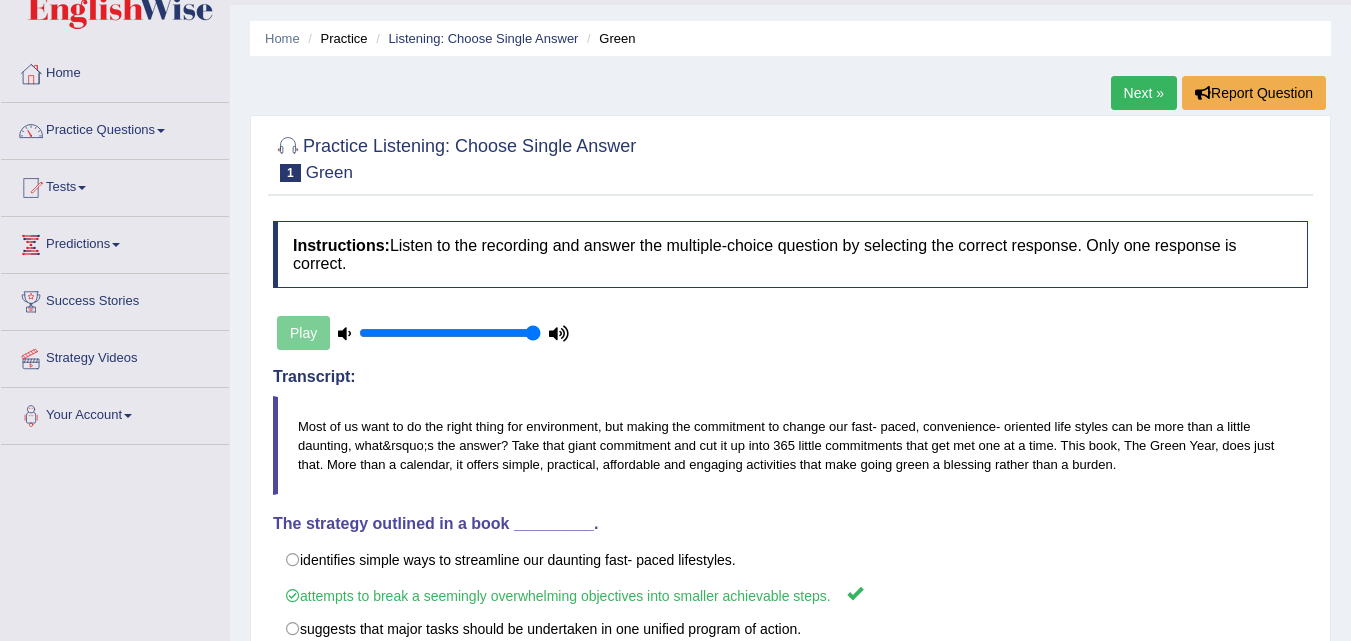 scroll, scrollTop: 0, scrollLeft: 0, axis: both 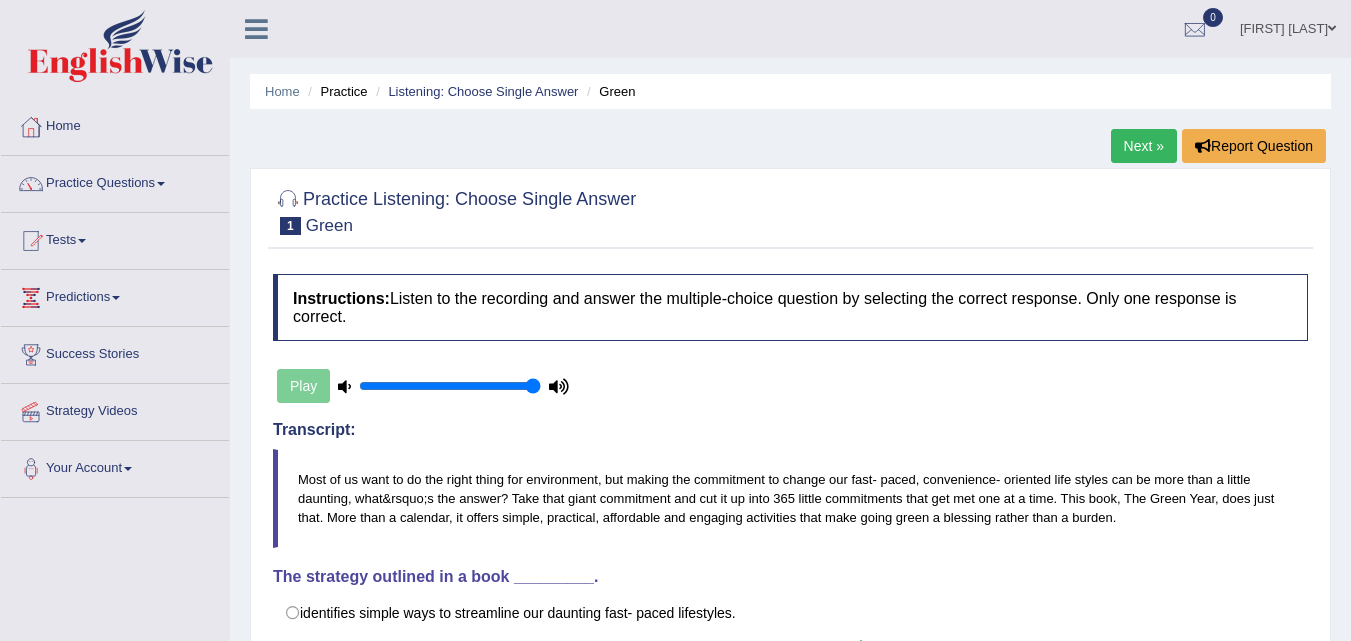 click on "Next »" at bounding box center (1144, 146) 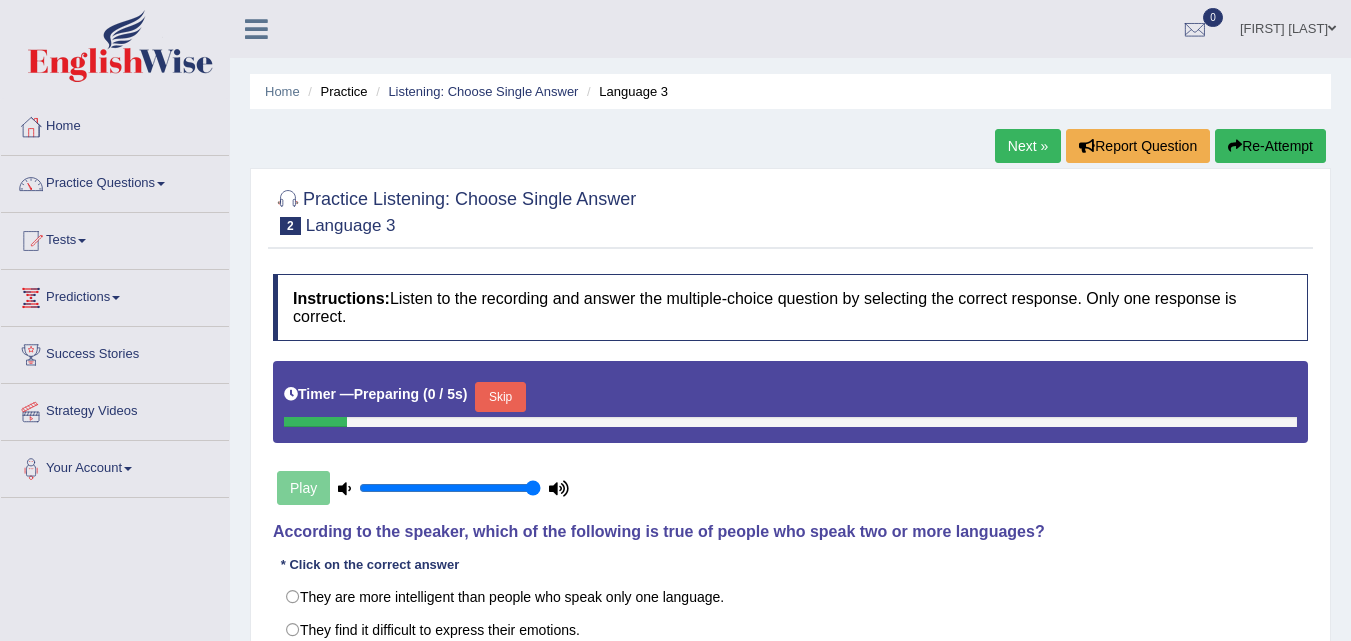 scroll, scrollTop: 0, scrollLeft: 0, axis: both 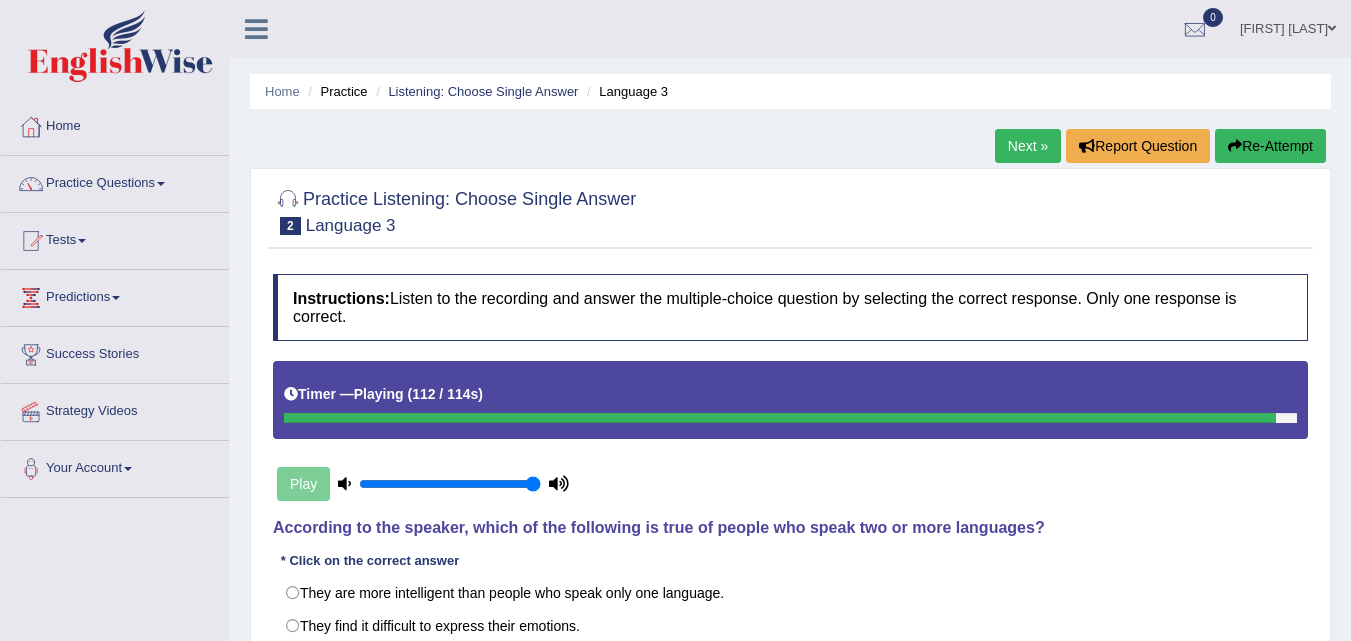 click on "Re-Attempt" at bounding box center (1270, 146) 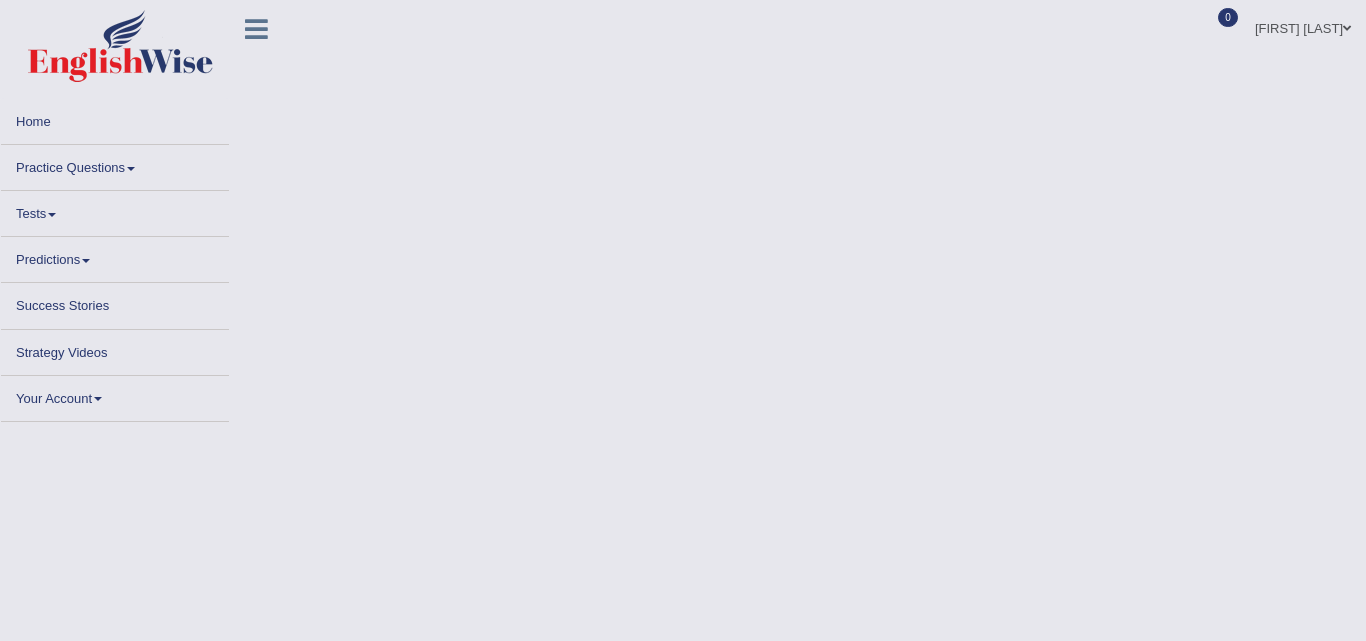scroll, scrollTop: 0, scrollLeft: 0, axis: both 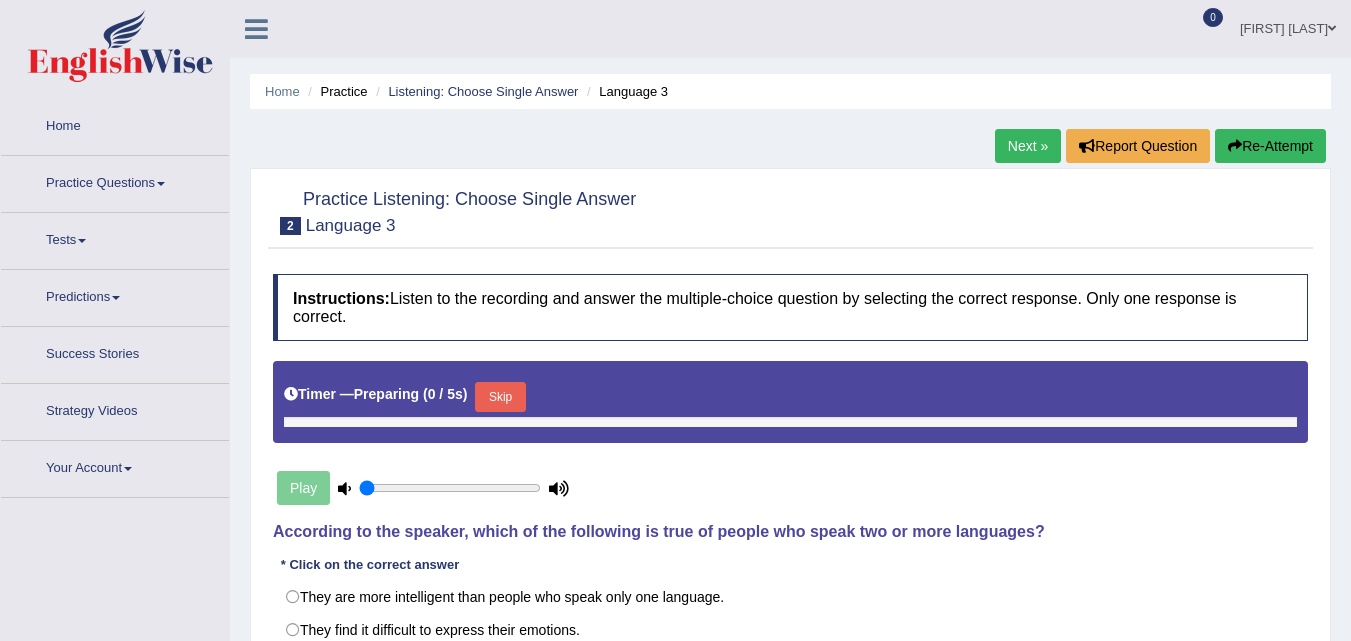type on "1" 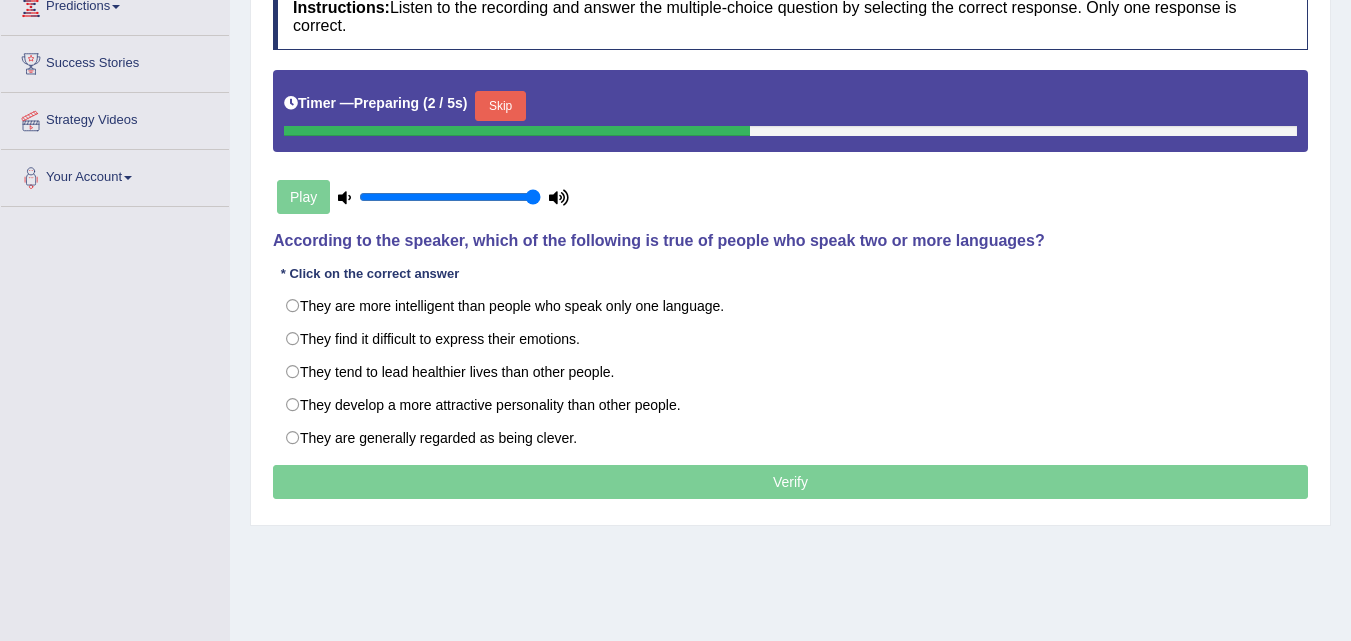 scroll, scrollTop: 300, scrollLeft: 0, axis: vertical 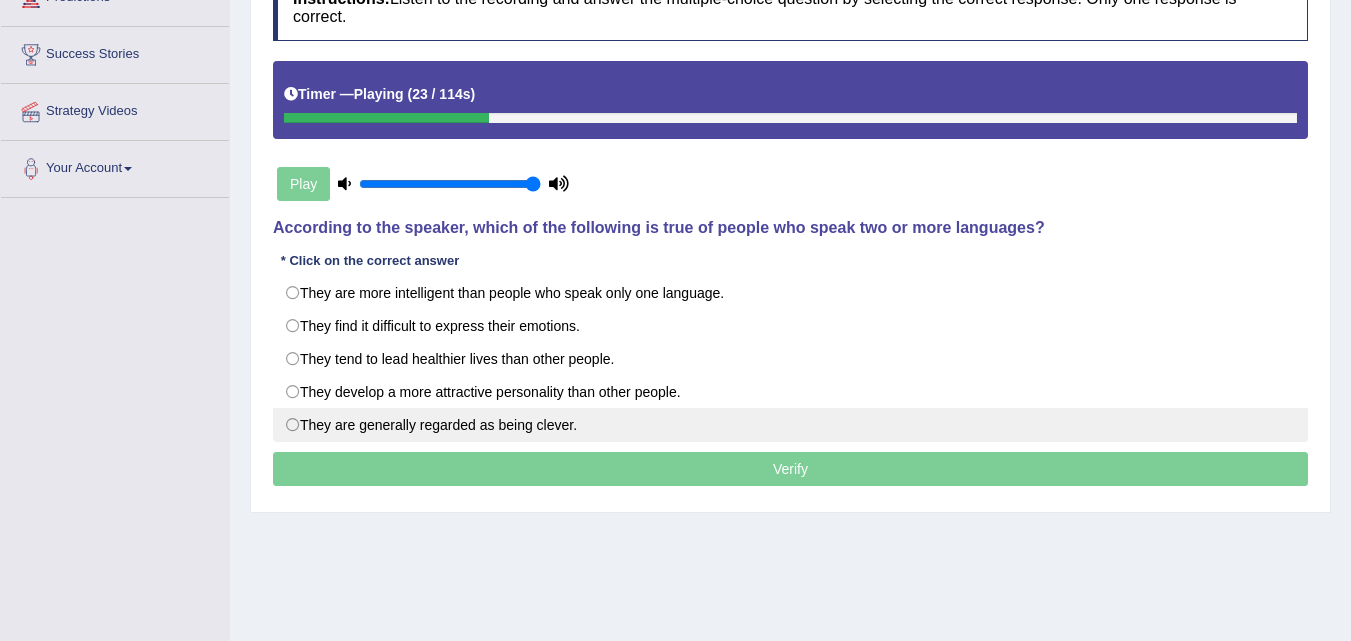 click on "They are generally regarded as being clever." at bounding box center (790, 425) 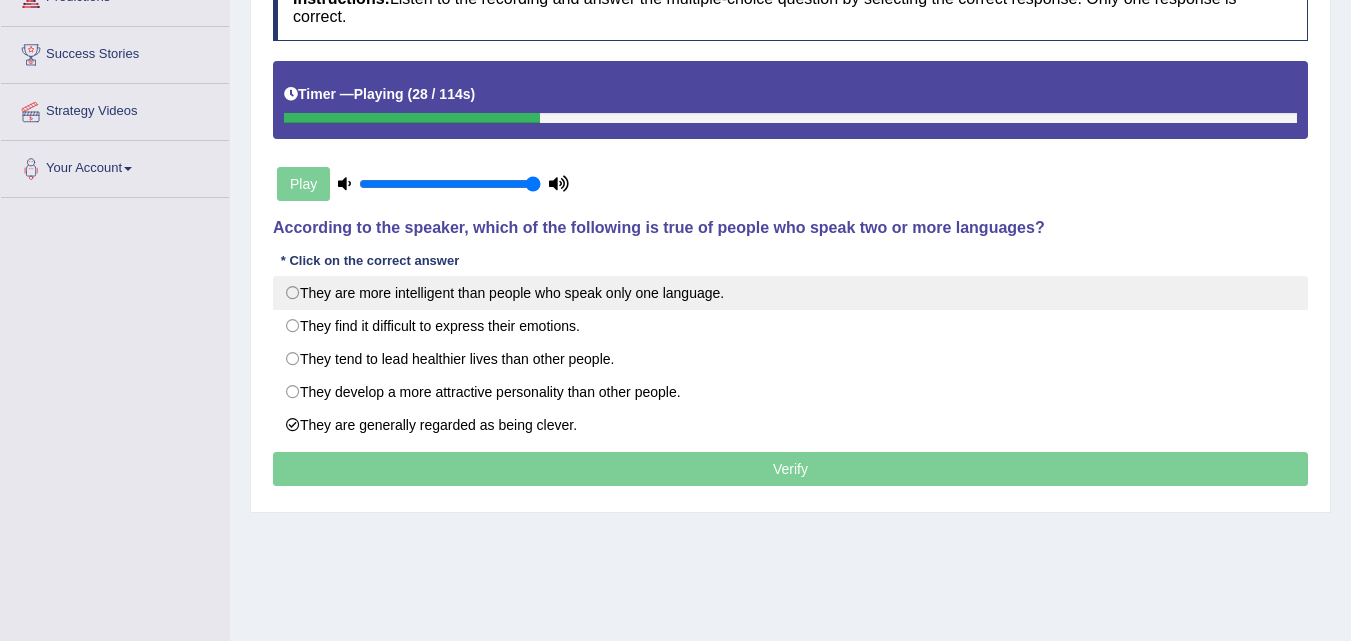 click on "They are more intelligent than people who speak only one language." at bounding box center [790, 293] 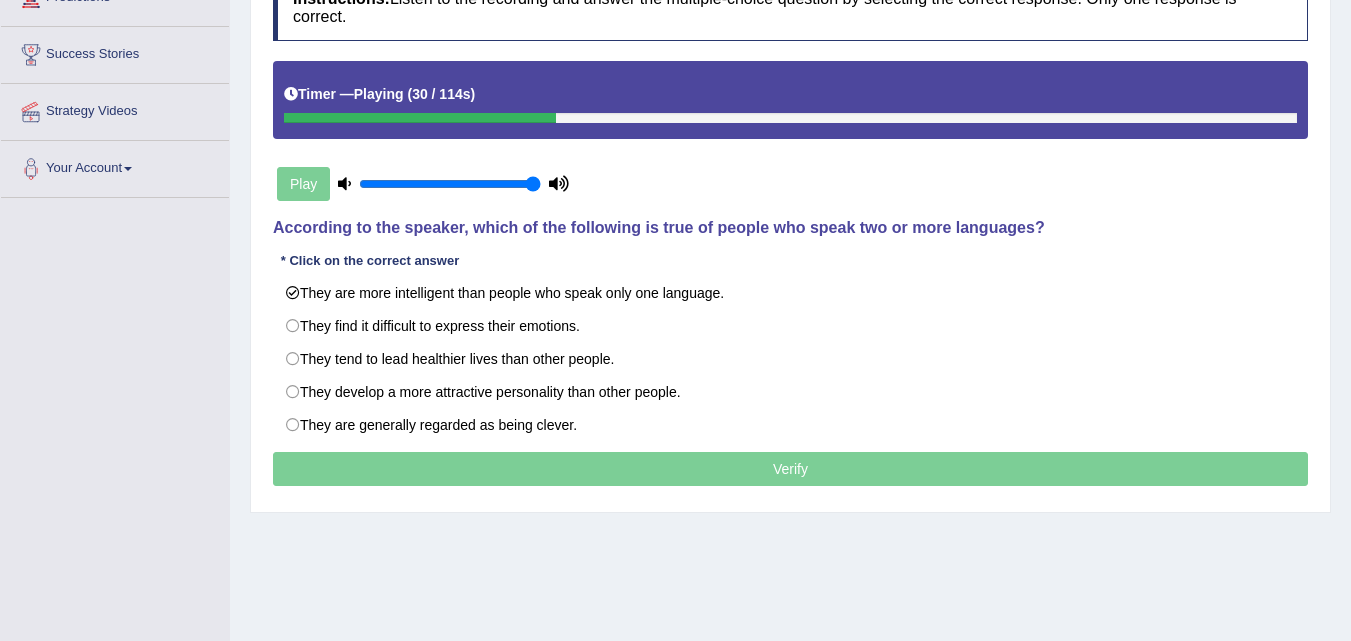 click on "Verify" at bounding box center (790, 469) 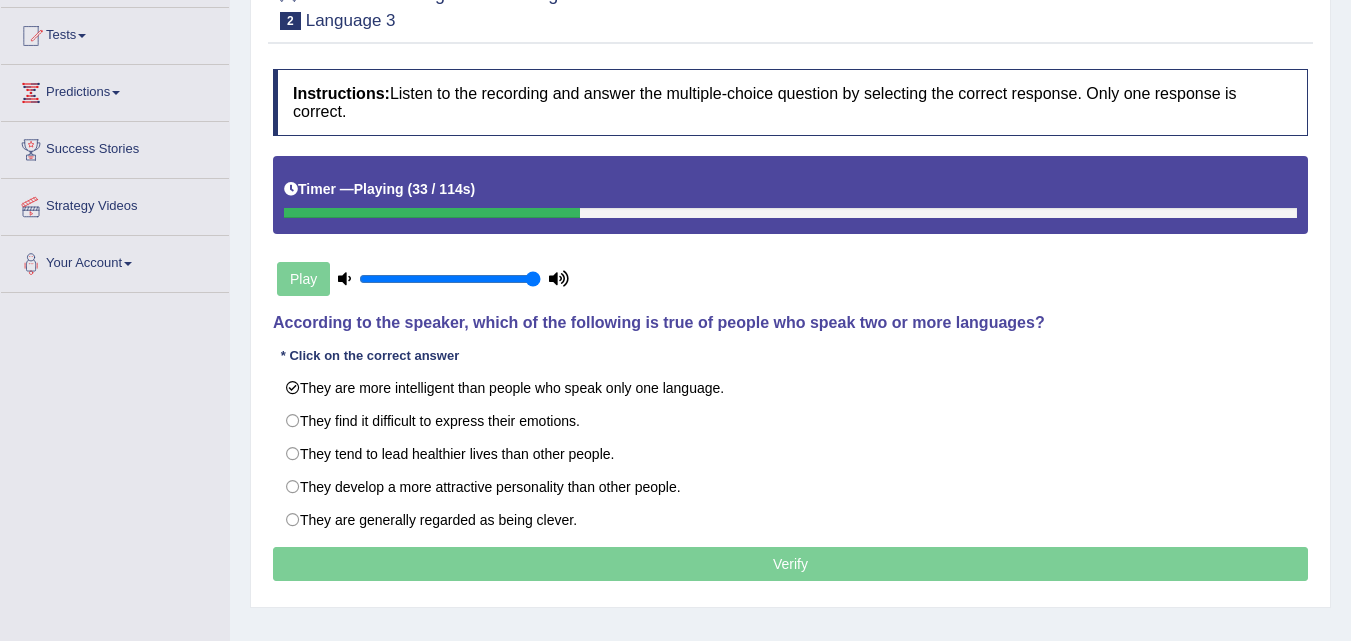 scroll, scrollTop: 200, scrollLeft: 0, axis: vertical 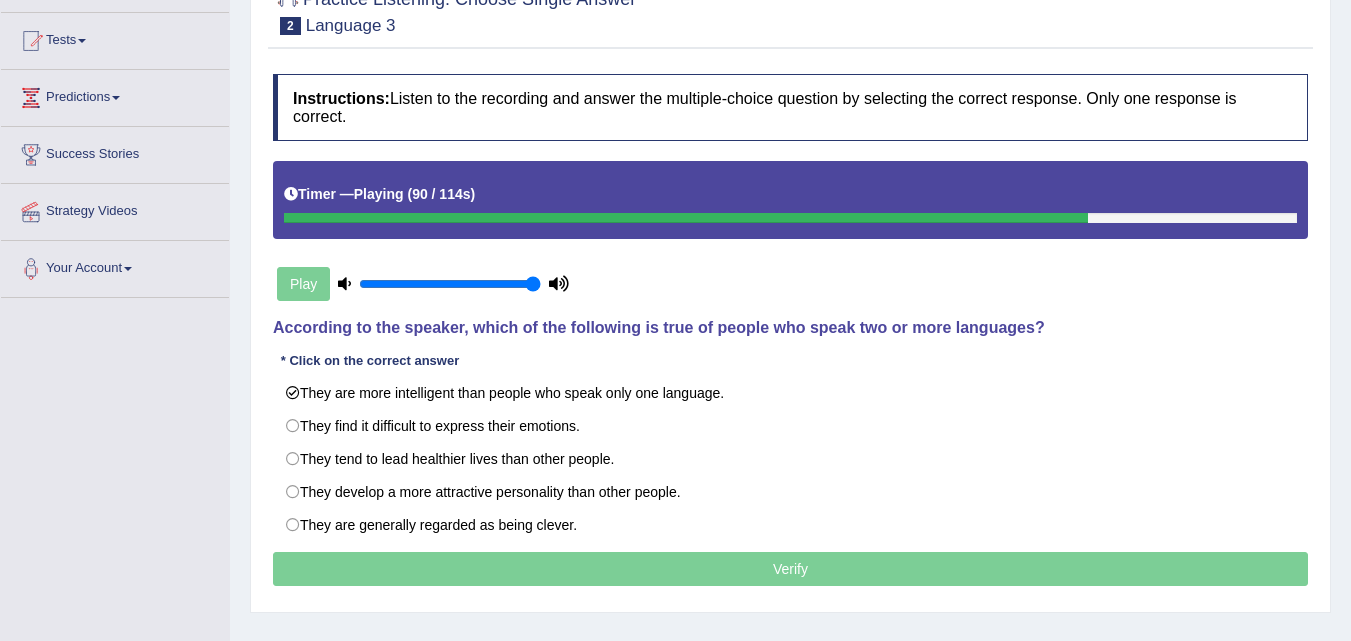 click on "Play" at bounding box center (423, 284) 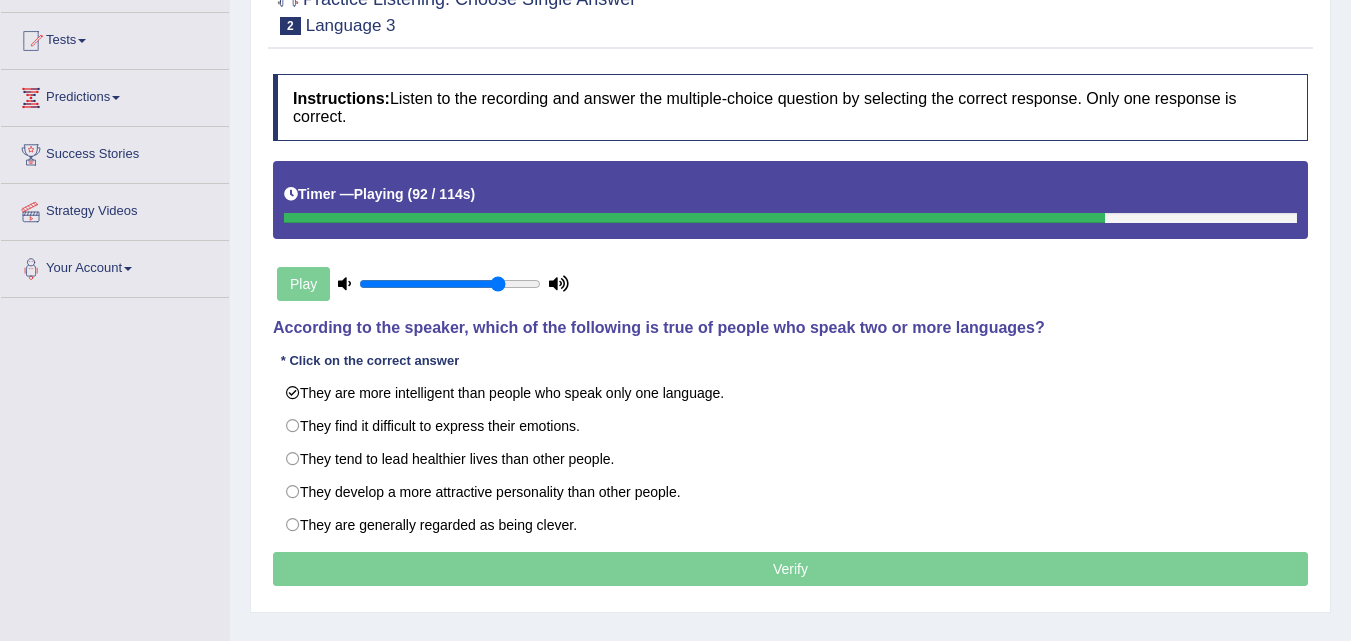 type on "0.8" 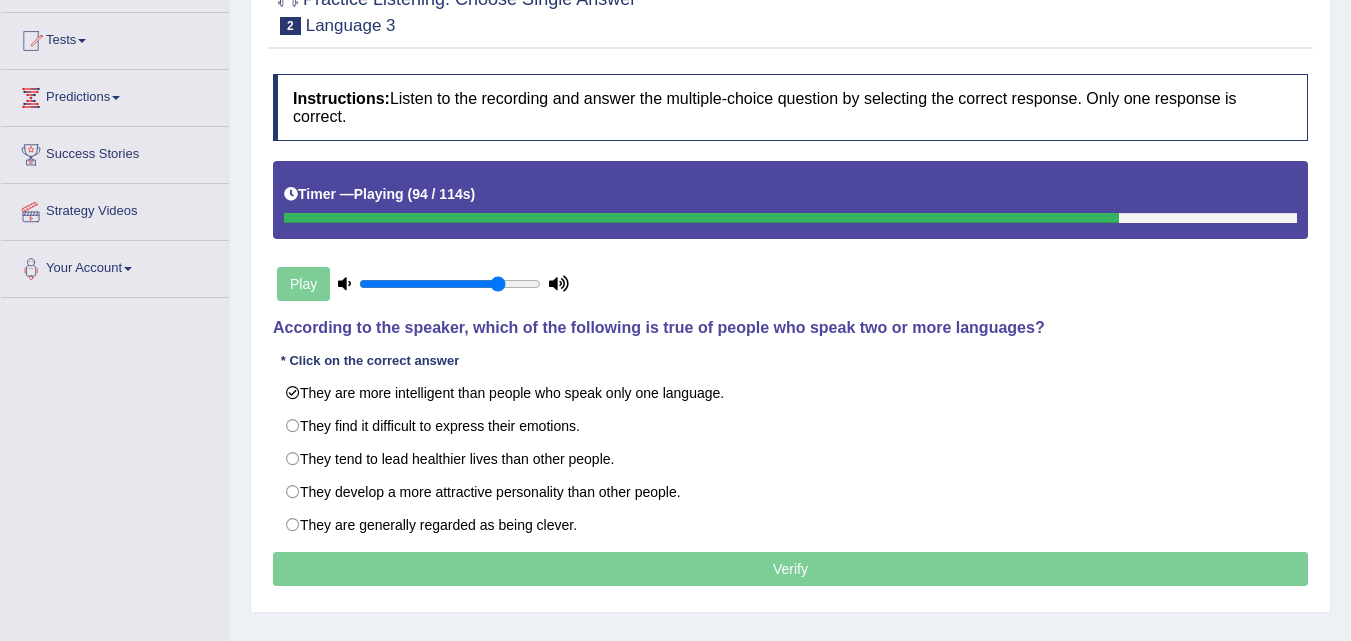 click at bounding box center [450, 284] 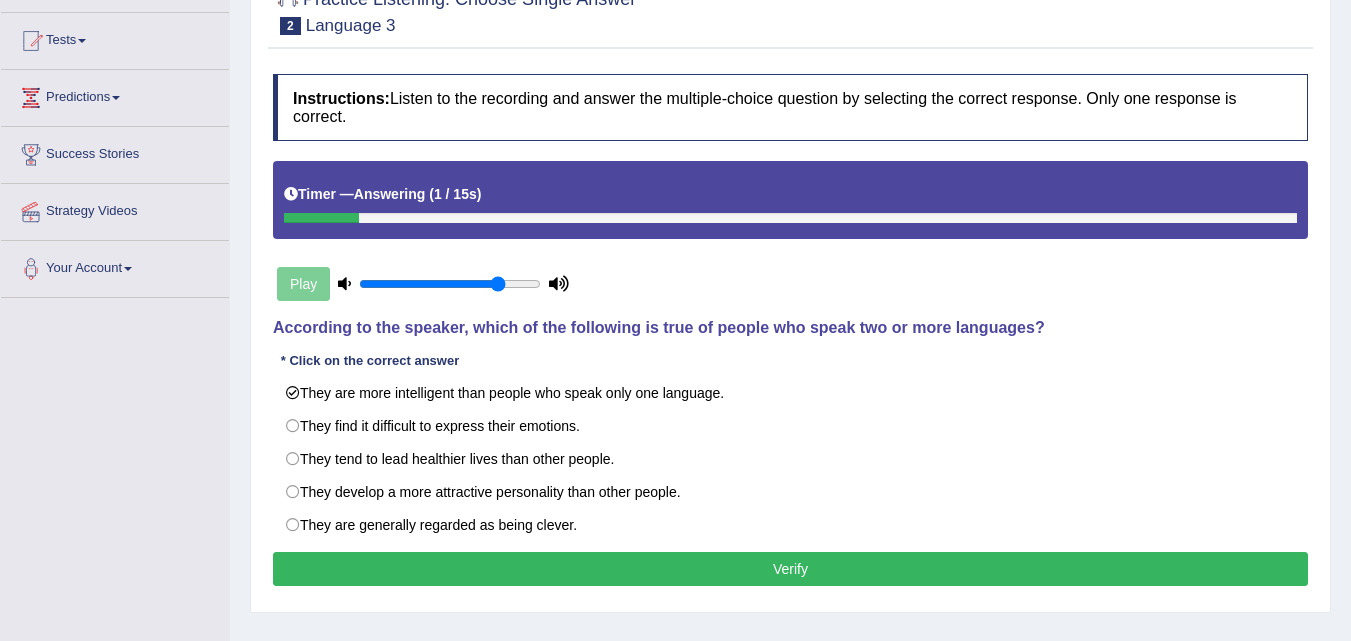 click on "Verify" at bounding box center [790, 569] 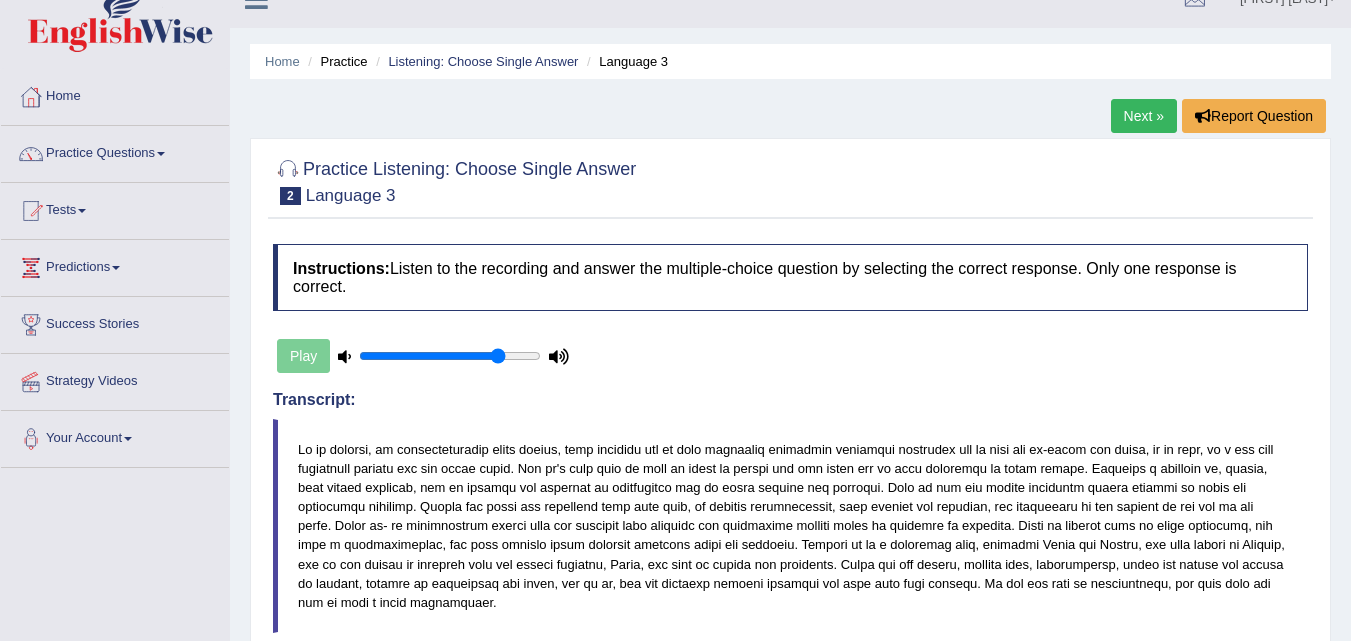 scroll, scrollTop: 0, scrollLeft: 0, axis: both 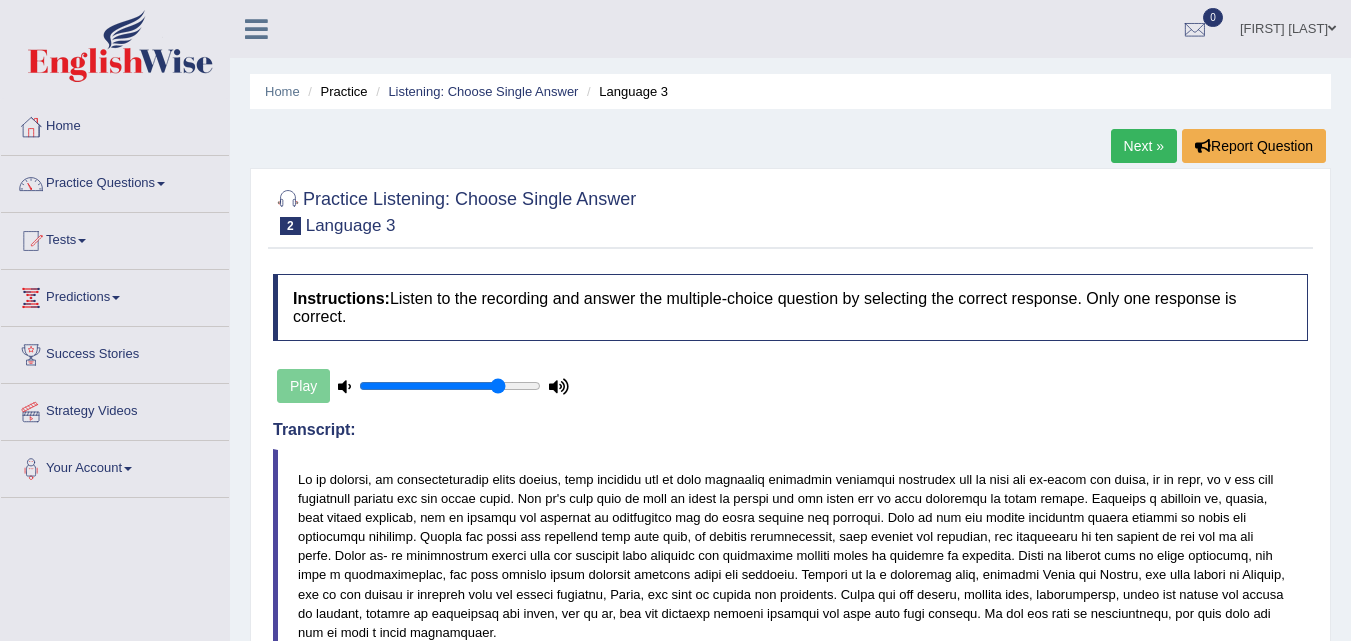 click on "Next »" at bounding box center (1144, 146) 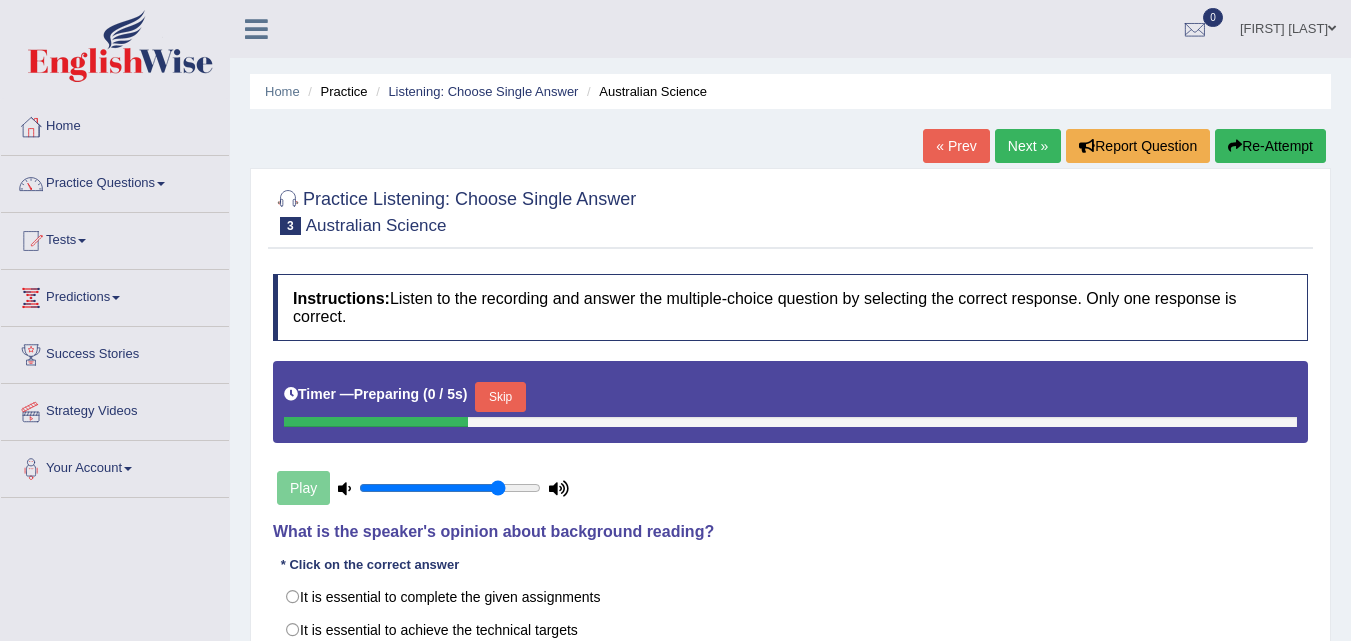 scroll, scrollTop: 100, scrollLeft: 0, axis: vertical 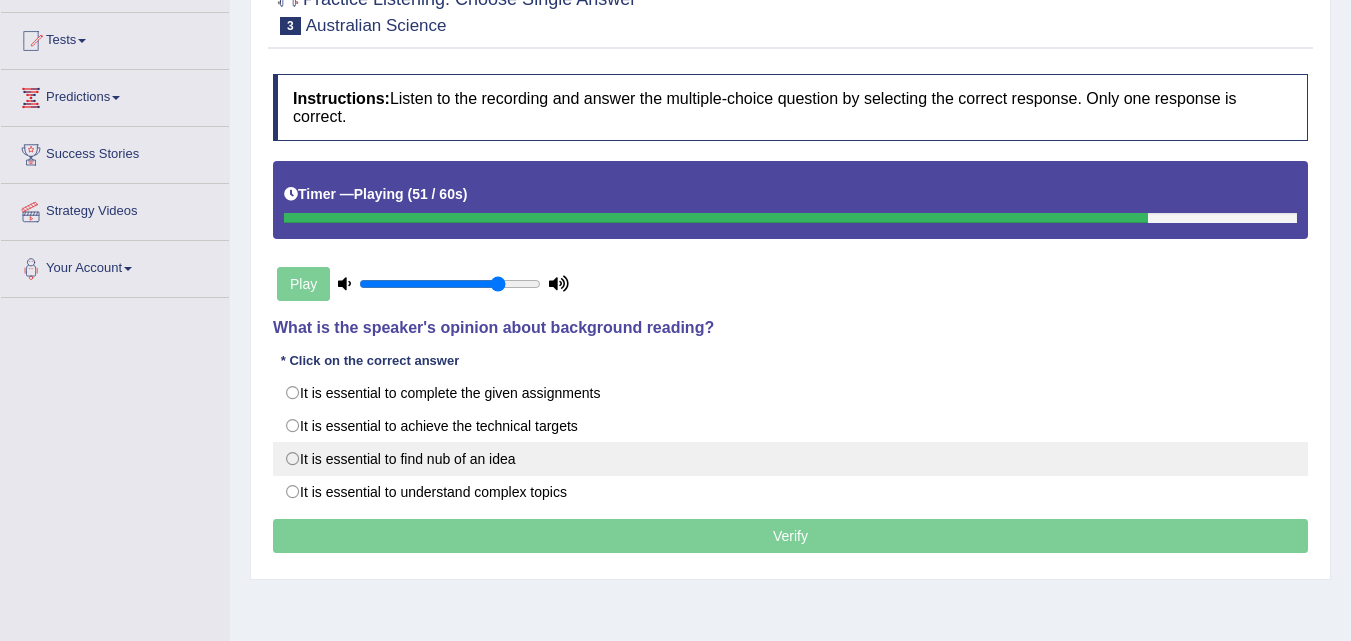 click on "It is essential to find nub of an idea" at bounding box center [790, 459] 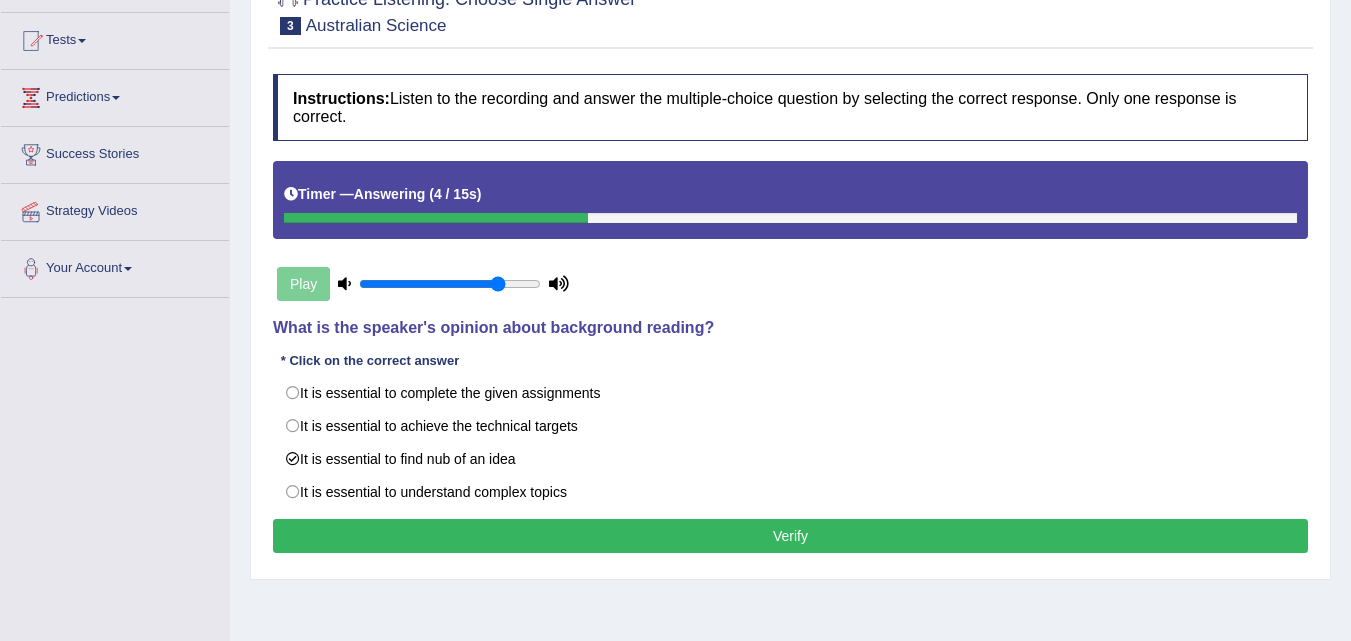 click on "Verify" at bounding box center (790, 536) 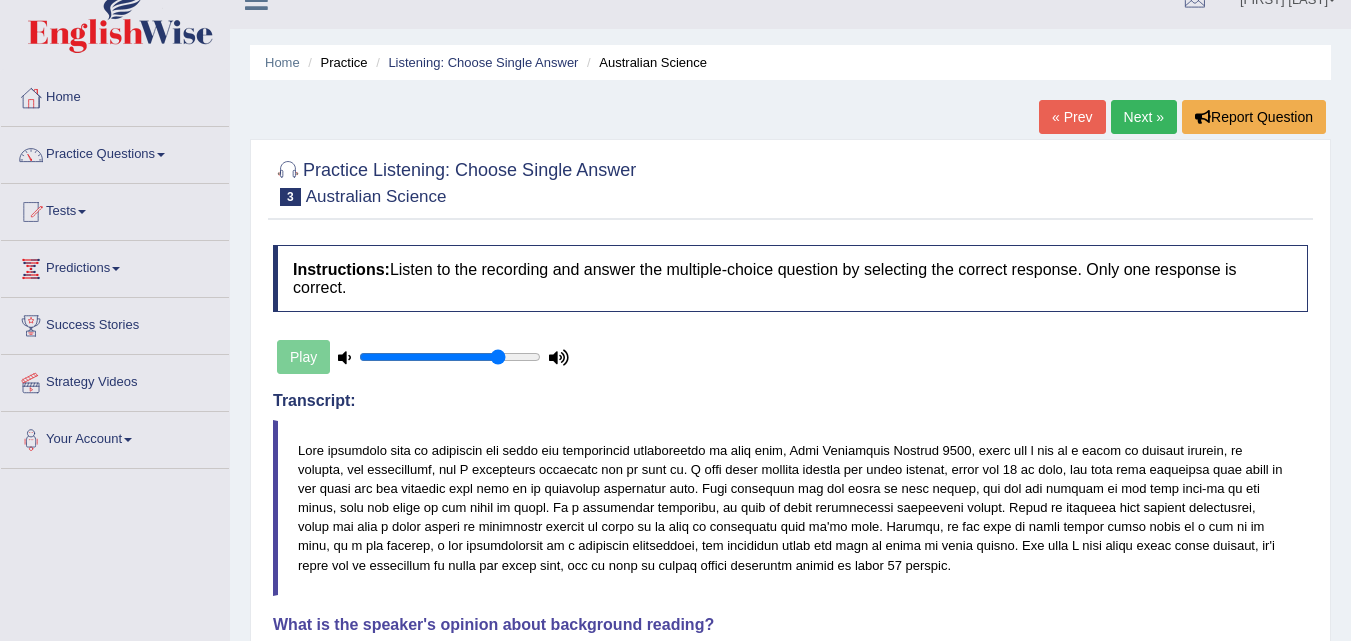 scroll, scrollTop: 0, scrollLeft: 0, axis: both 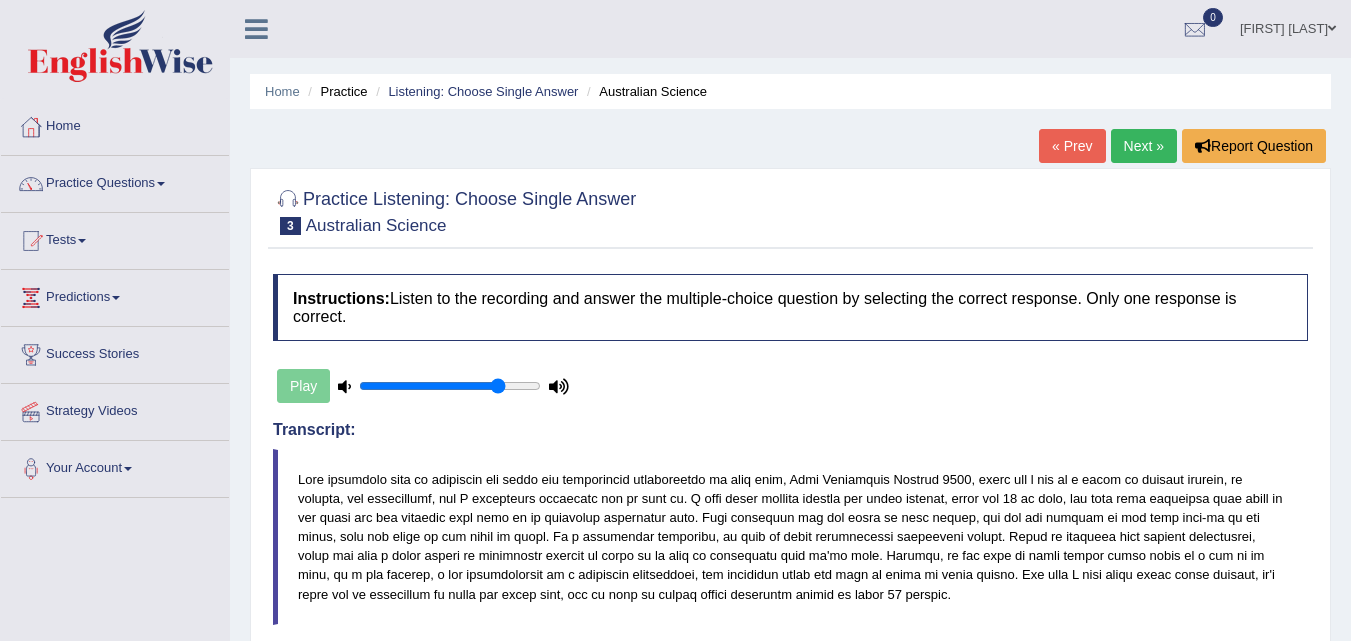 click on "Next »" at bounding box center [1144, 146] 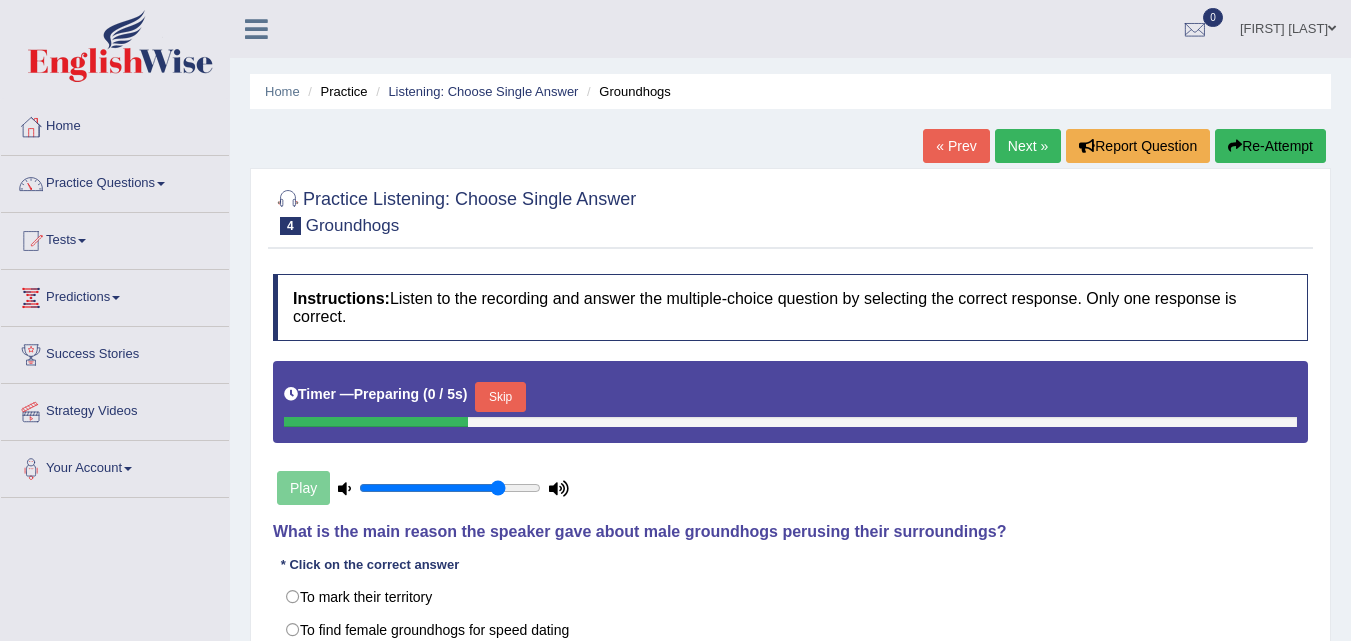 scroll, scrollTop: 300, scrollLeft: 0, axis: vertical 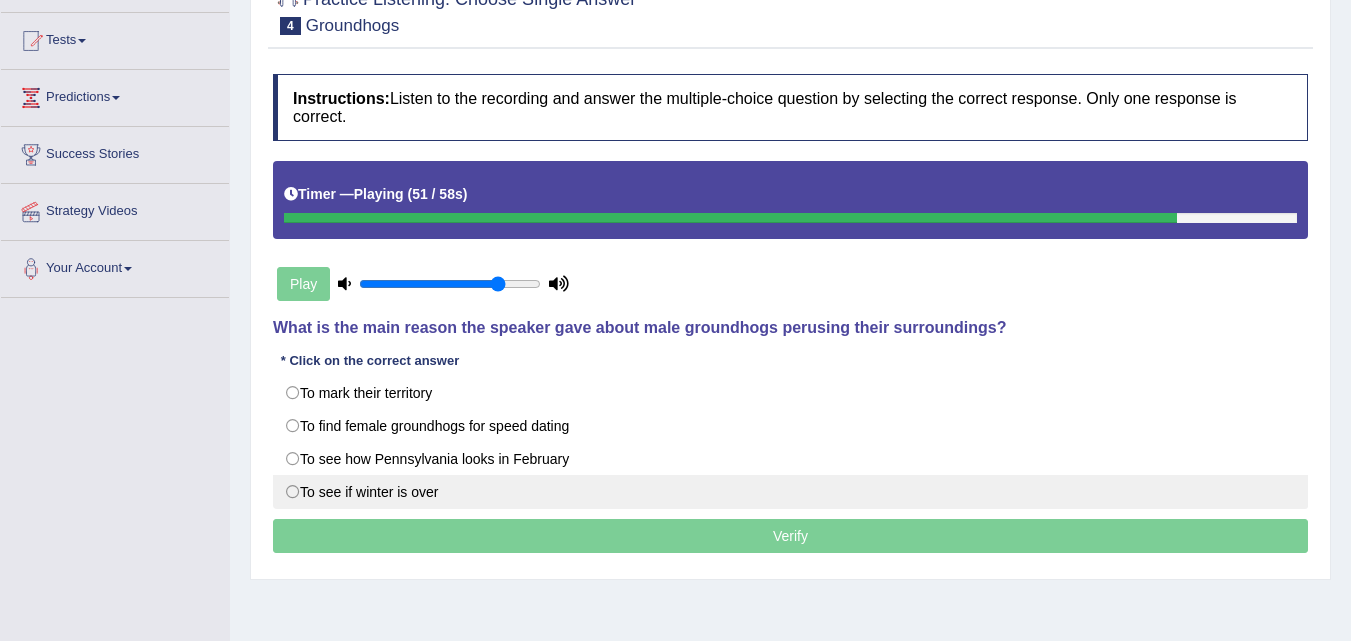 click on "To see if winter is over" at bounding box center [790, 492] 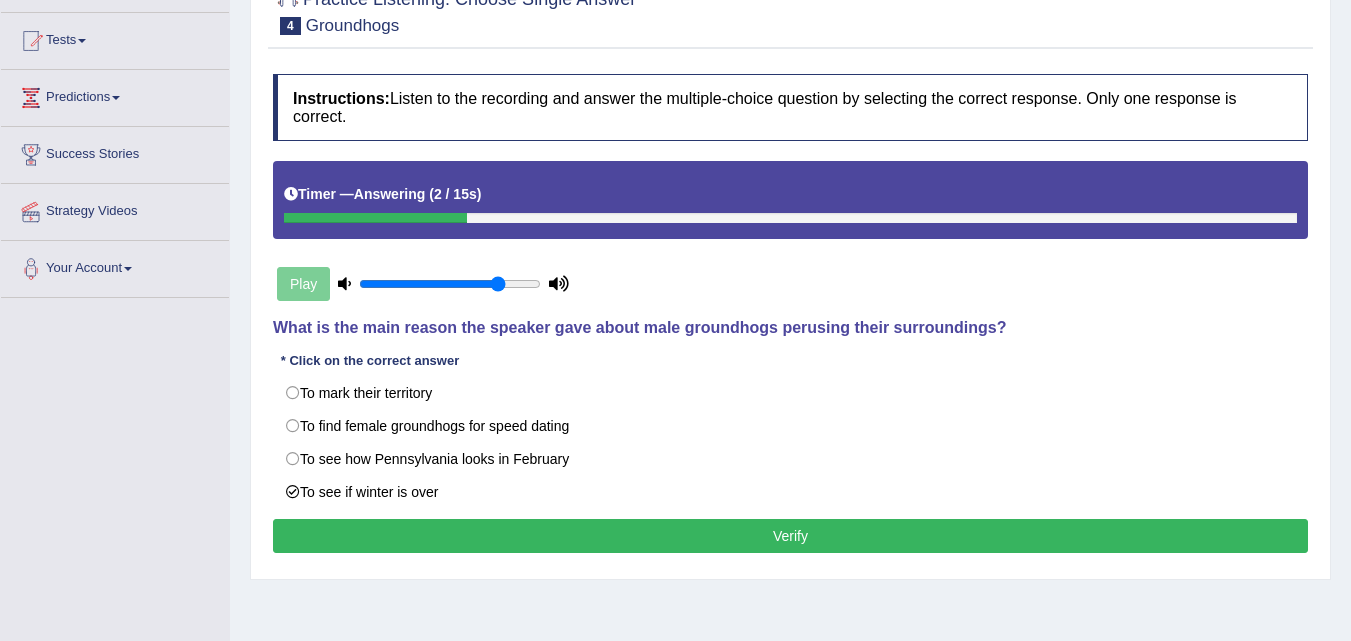 click on "Verify" at bounding box center [790, 536] 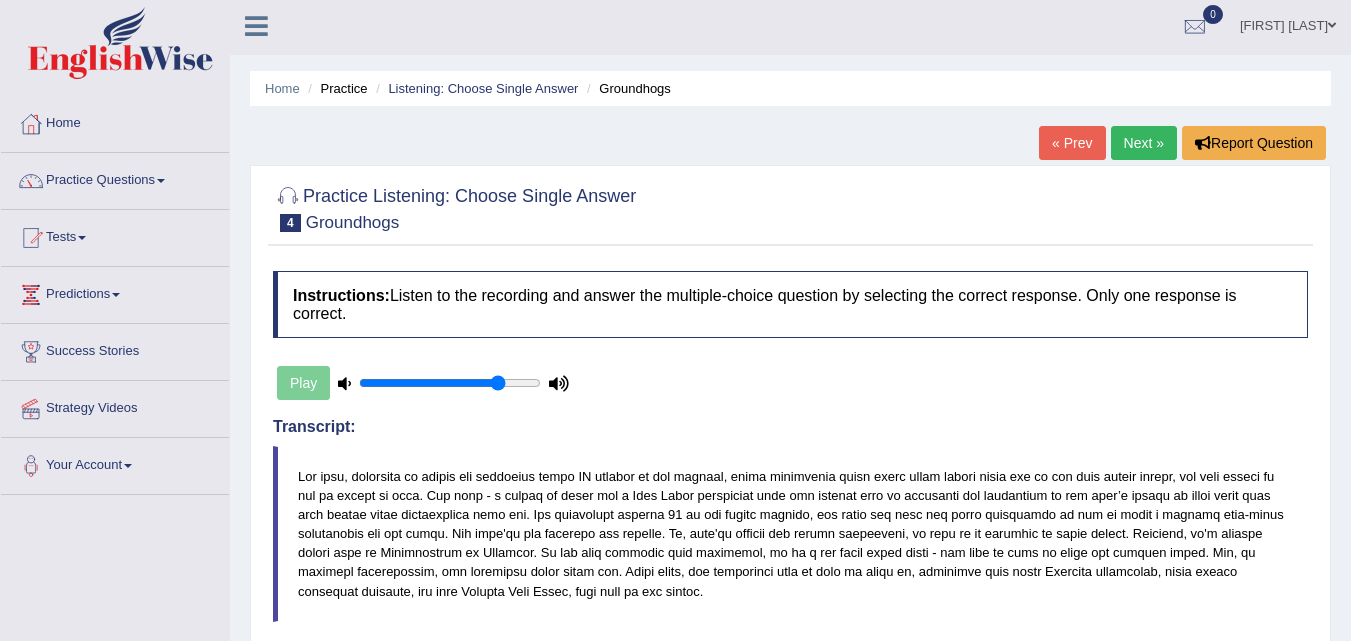 scroll, scrollTop: 0, scrollLeft: 0, axis: both 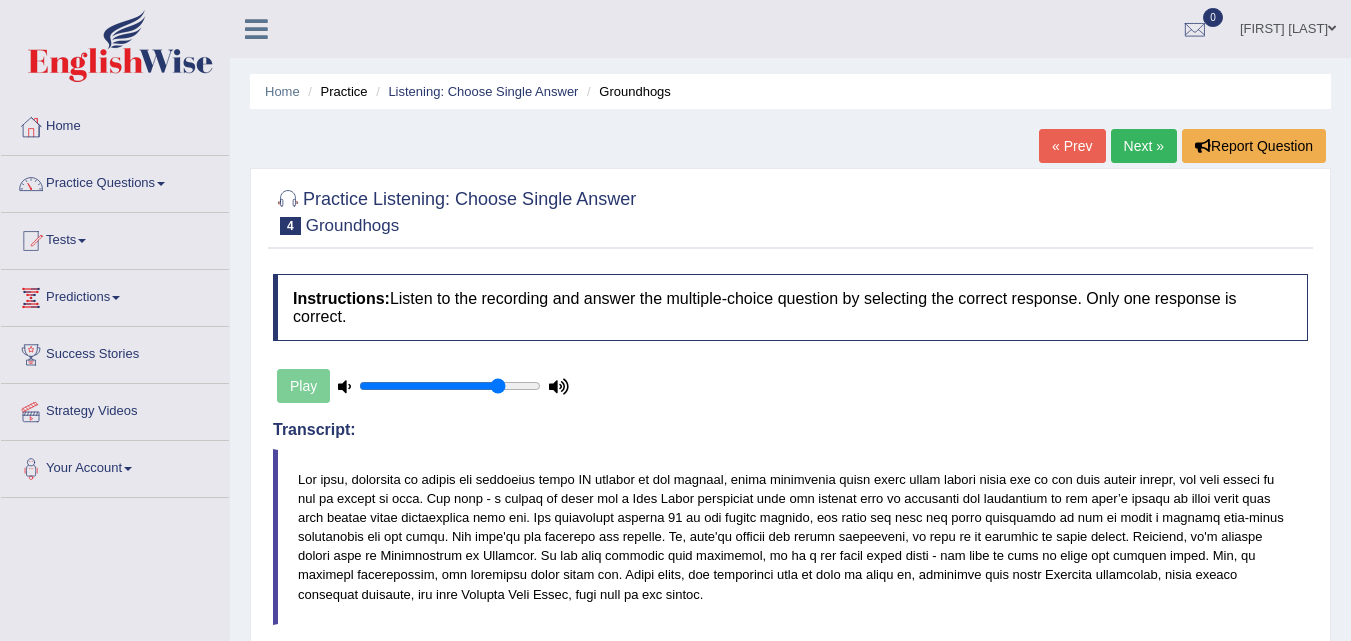 click on "Next »" at bounding box center (1144, 146) 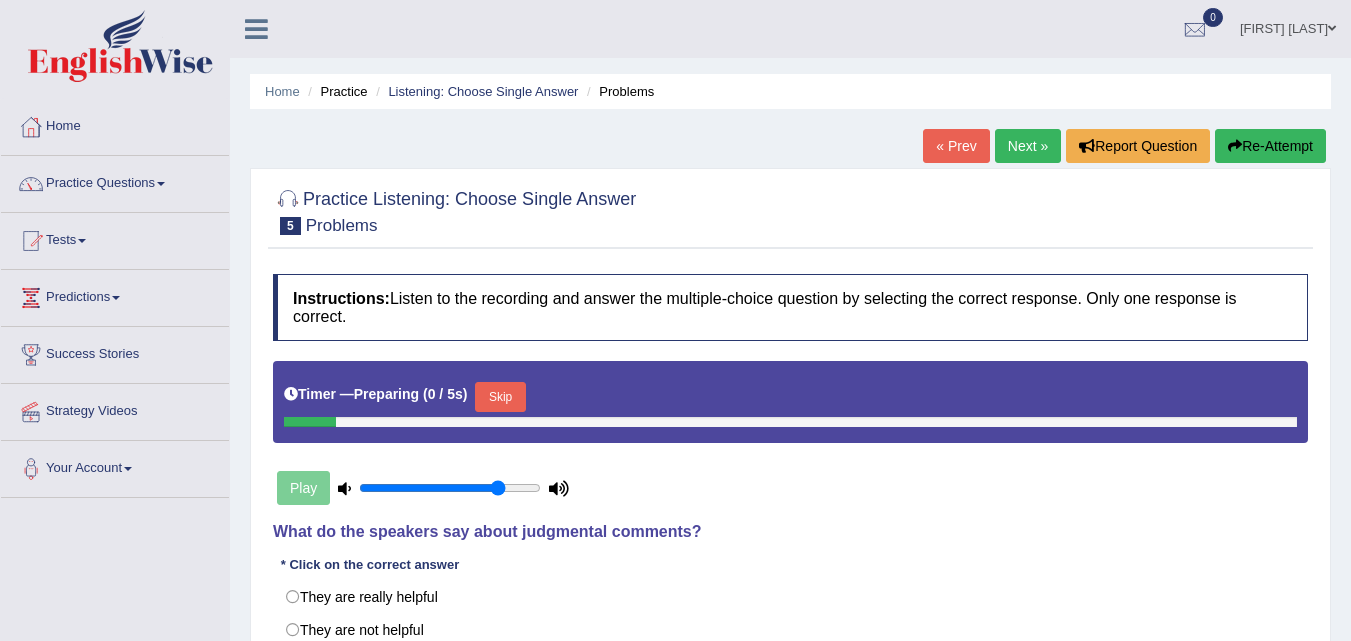 scroll, scrollTop: 200, scrollLeft: 0, axis: vertical 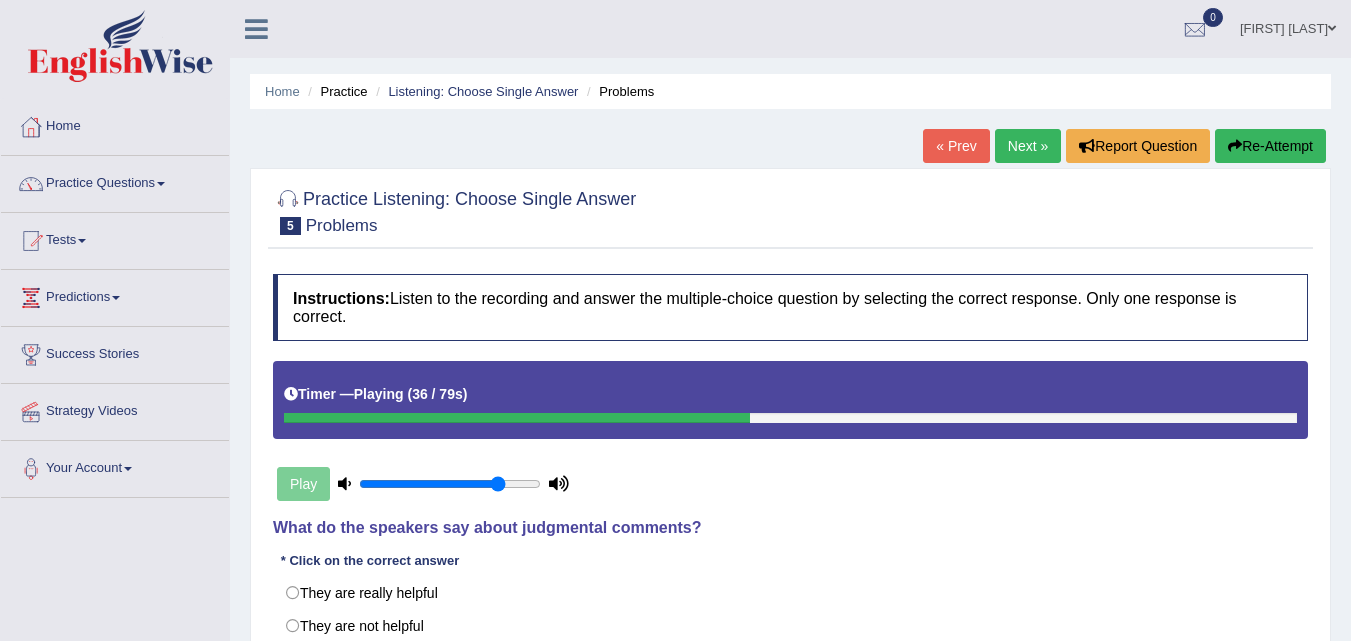click on "Re-Attempt" at bounding box center [1270, 146] 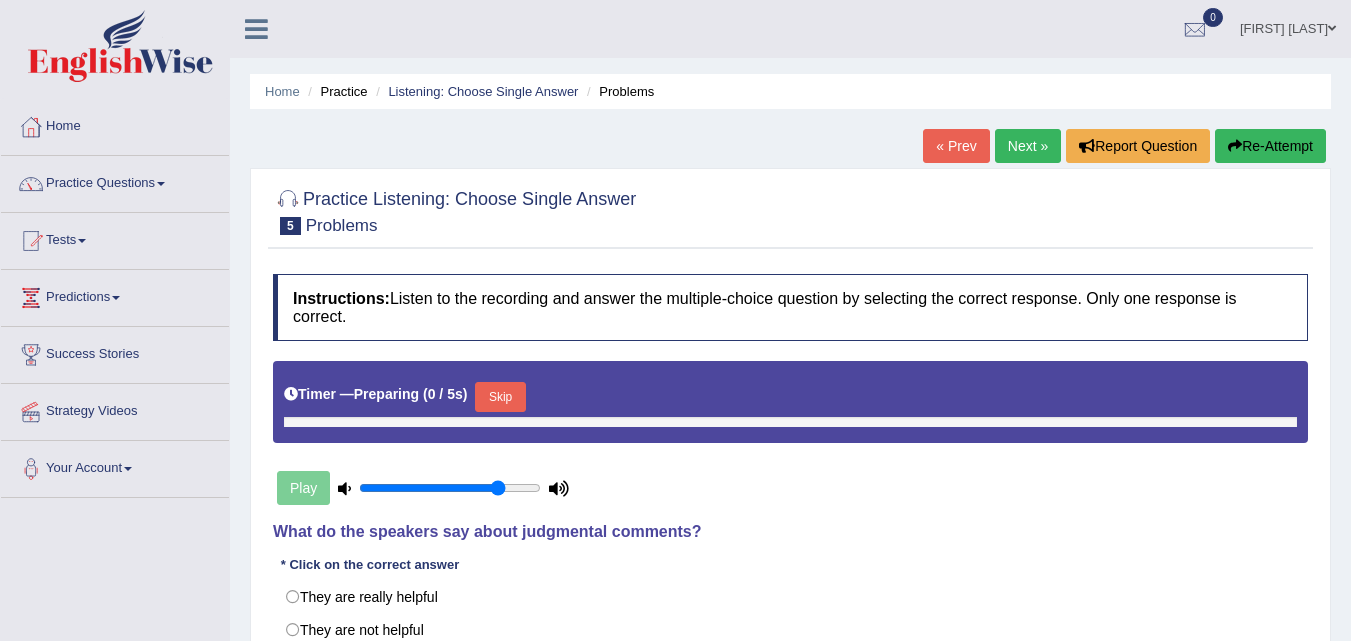 scroll, scrollTop: 0, scrollLeft: 0, axis: both 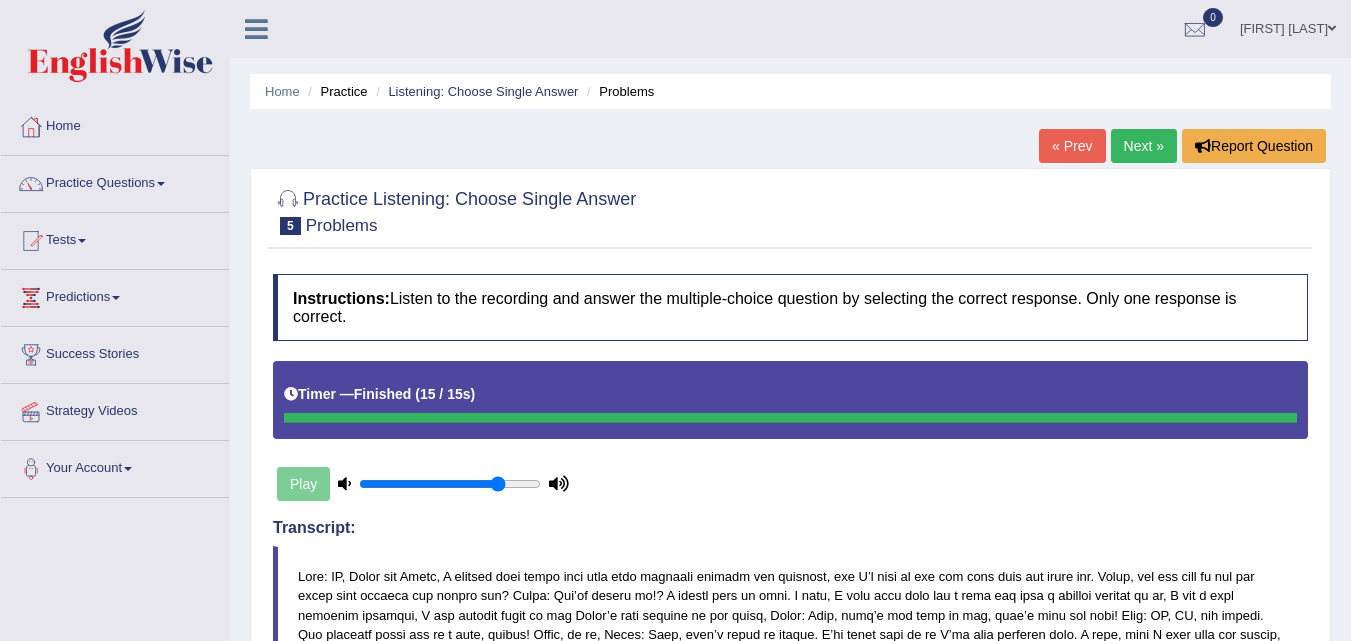 click on "« Prev" at bounding box center [1072, 146] 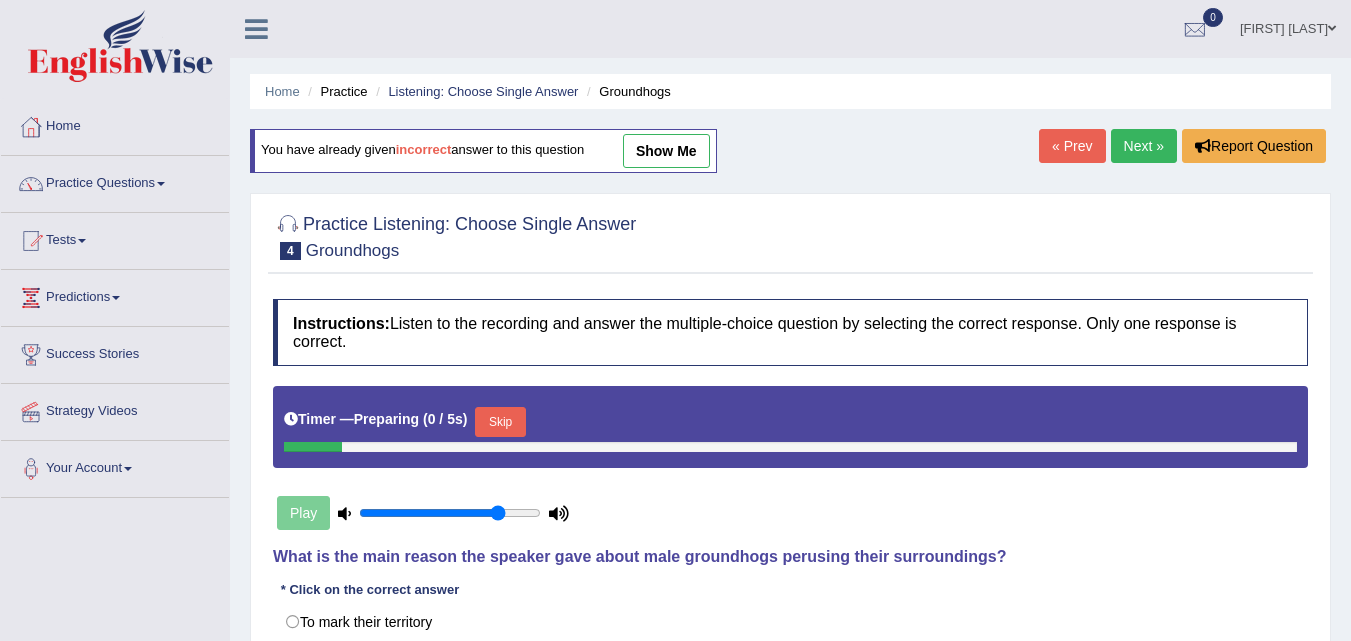 scroll, scrollTop: 0, scrollLeft: 0, axis: both 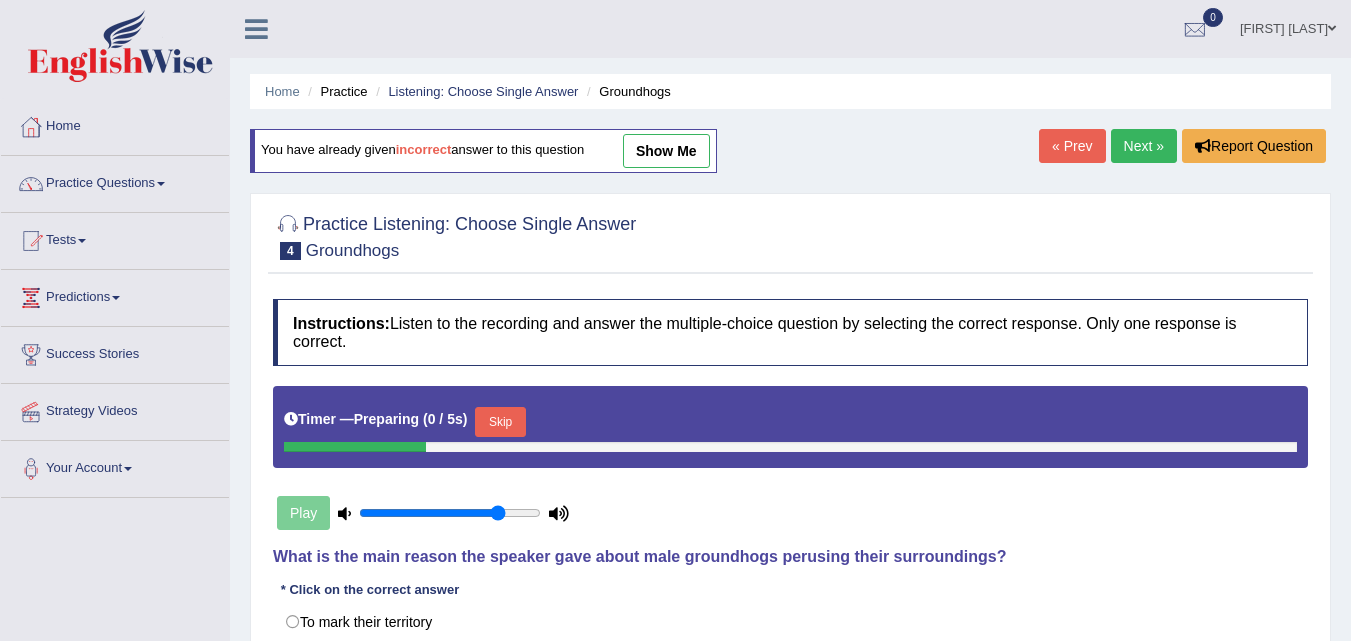 click on "« Prev" at bounding box center (1072, 146) 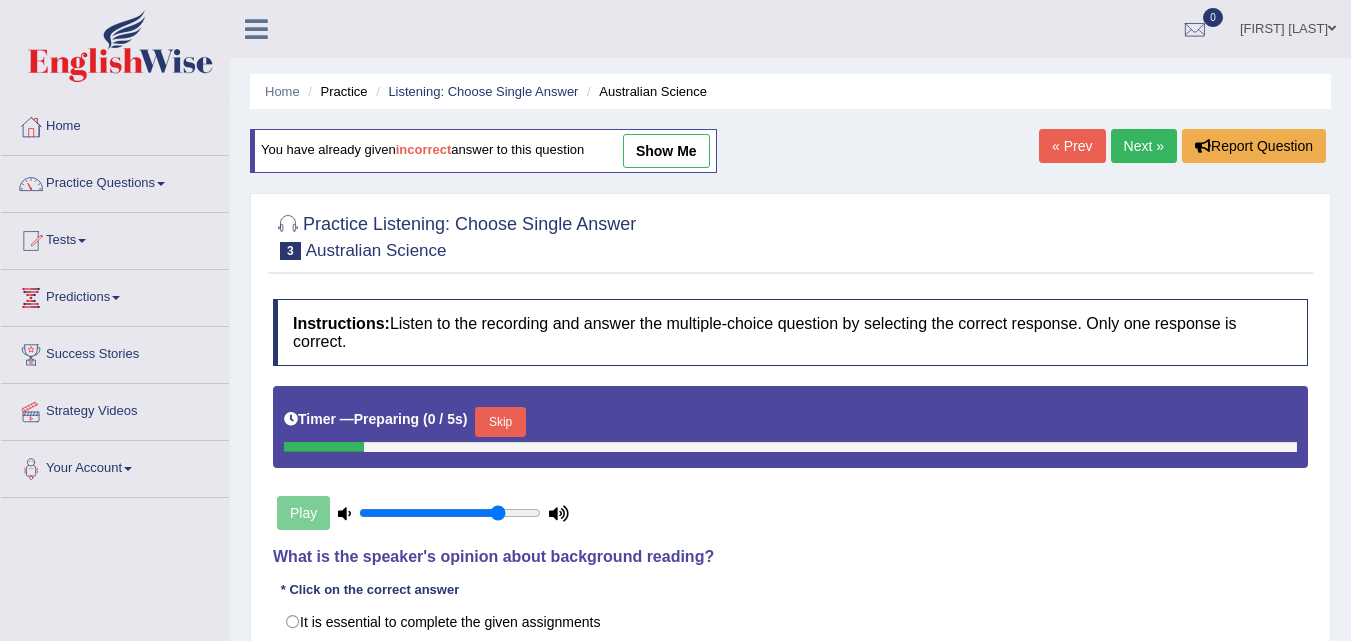 scroll, scrollTop: 0, scrollLeft: 0, axis: both 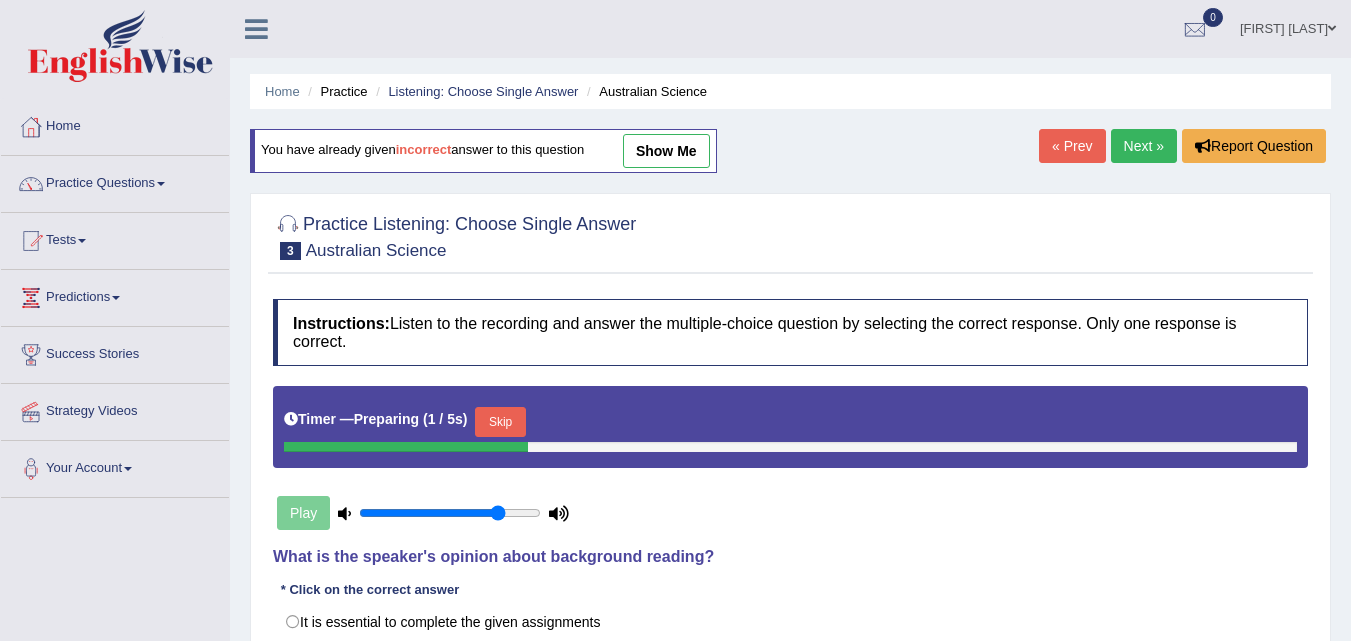 click on "« Prev" at bounding box center [1072, 146] 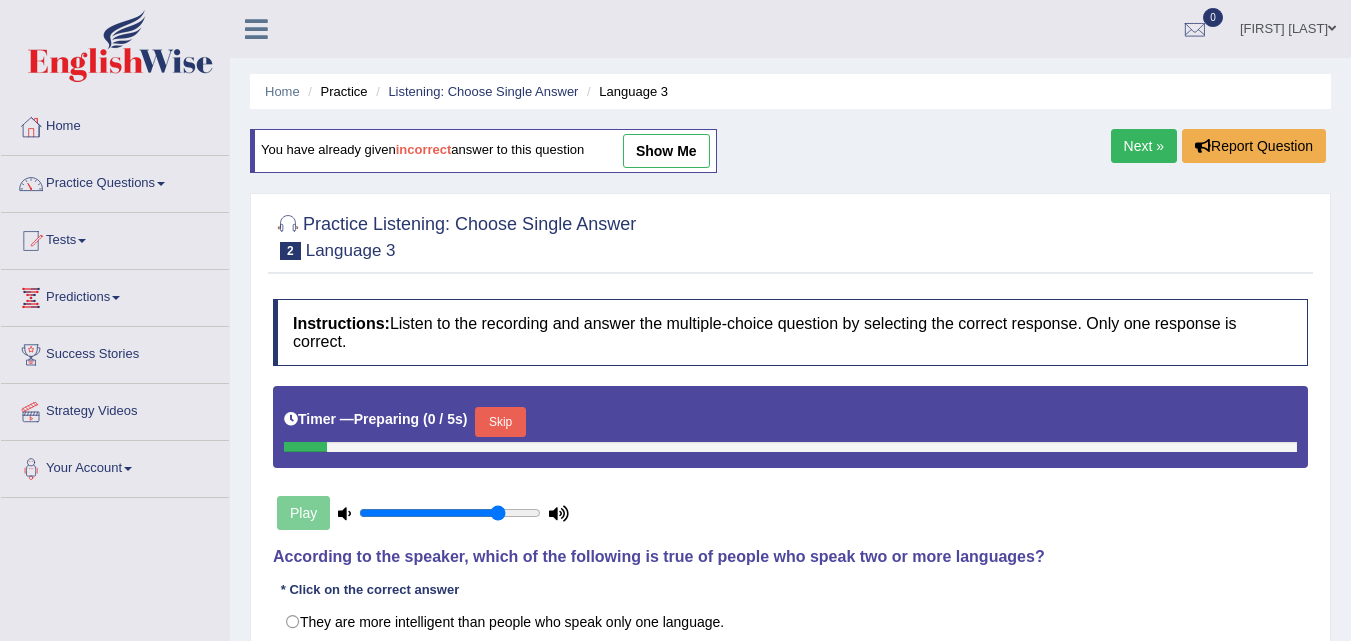 scroll, scrollTop: 0, scrollLeft: 0, axis: both 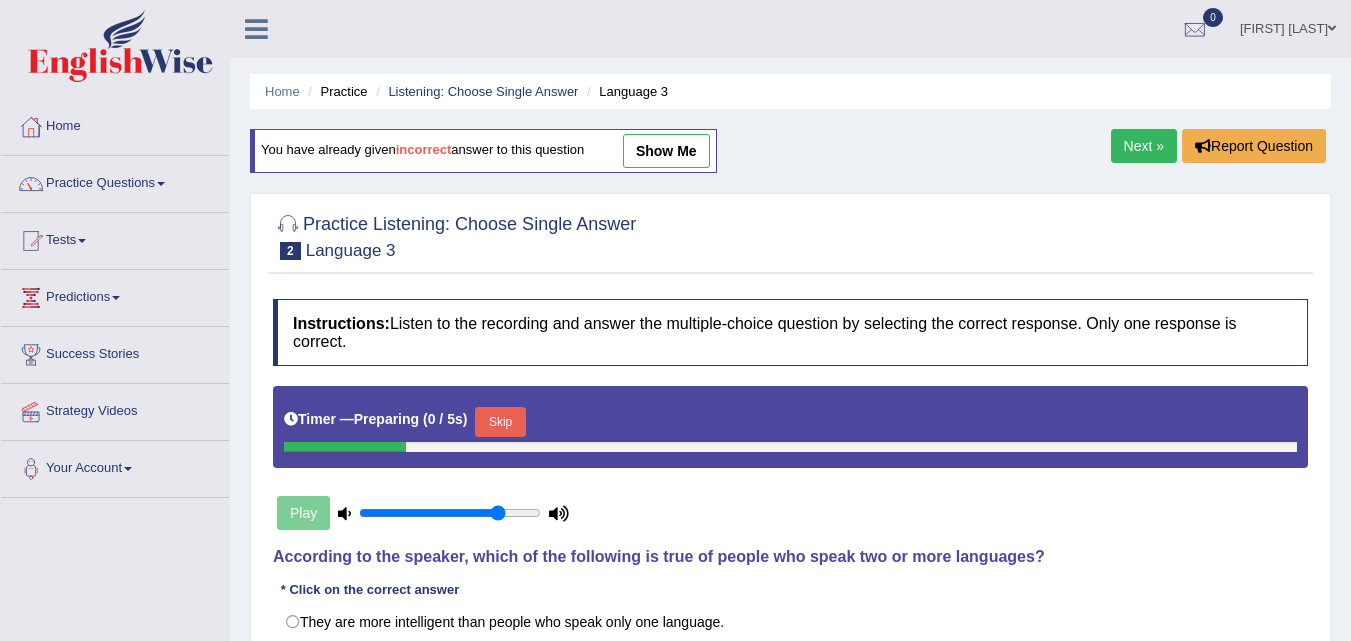 click on "Home
Practice
Listening: Choose Single Answer
Language 3
You have already given  incorrect  answer to this question
show me
Next »  Report Question
Practice Listening: Choose Single Answer
2
Language 3
Instructions:  Listen to the recording and answer the multiple-choice question by selecting the correct response. Only one response is correct.
Timer —  Preparing   ( 0 / 5s ) Skip Play Transcript: According to the speaker, which of the following is true of people who speak two or more languages? * Click on the correct answer  They are more intelligent than people who speak only one language.  They find it difficult to express their emotions.  They tend to lead healthier lives than other people.  They develop a more attractive personality than other people. Result:  Explanation:" at bounding box center (790, 500) 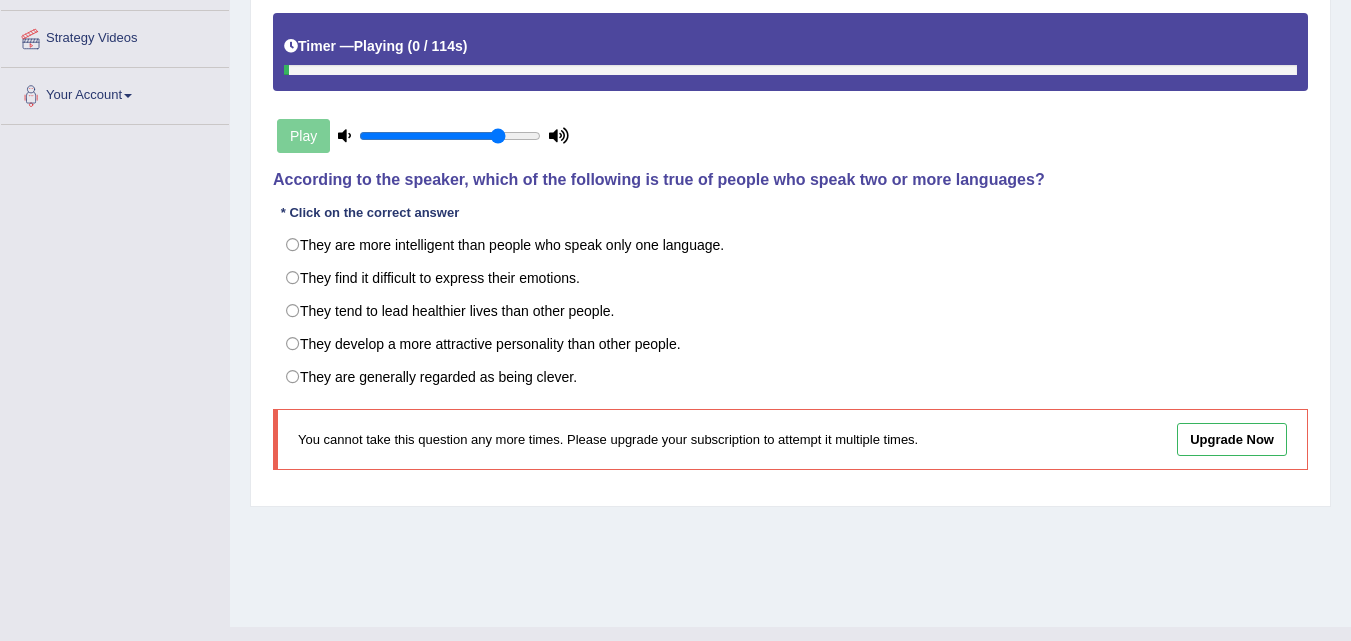 scroll, scrollTop: 400, scrollLeft: 0, axis: vertical 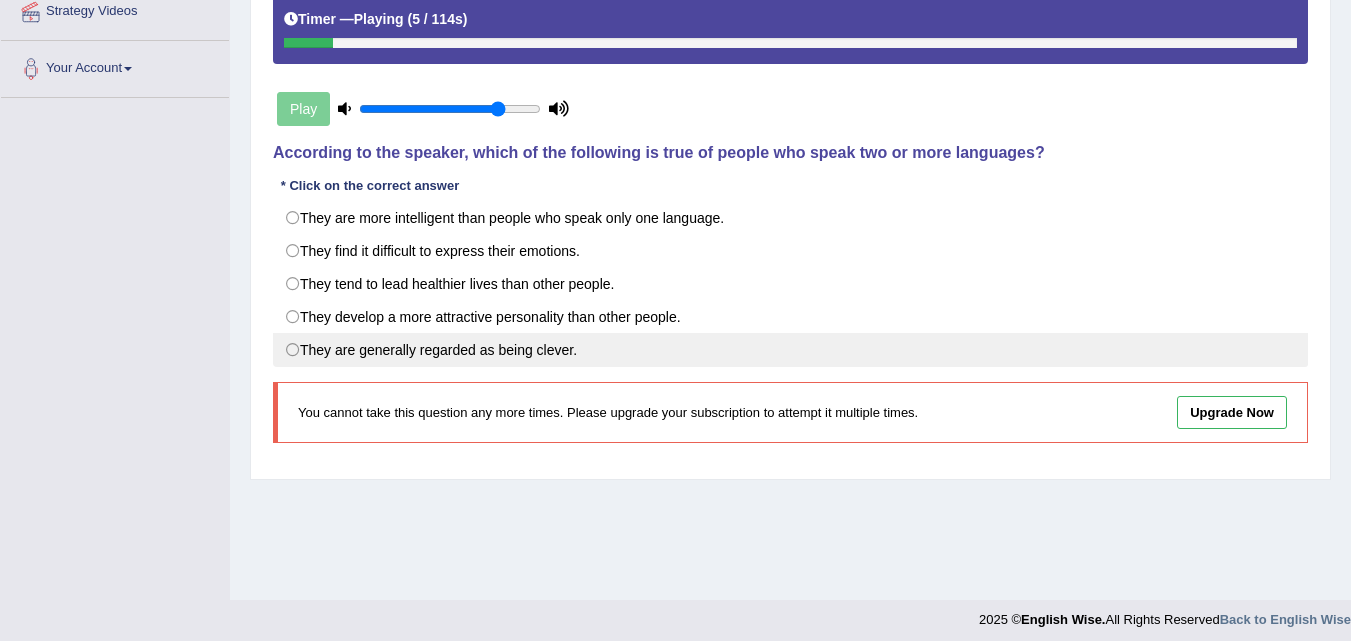click on "They are generally regarded as being clever." at bounding box center (790, 350) 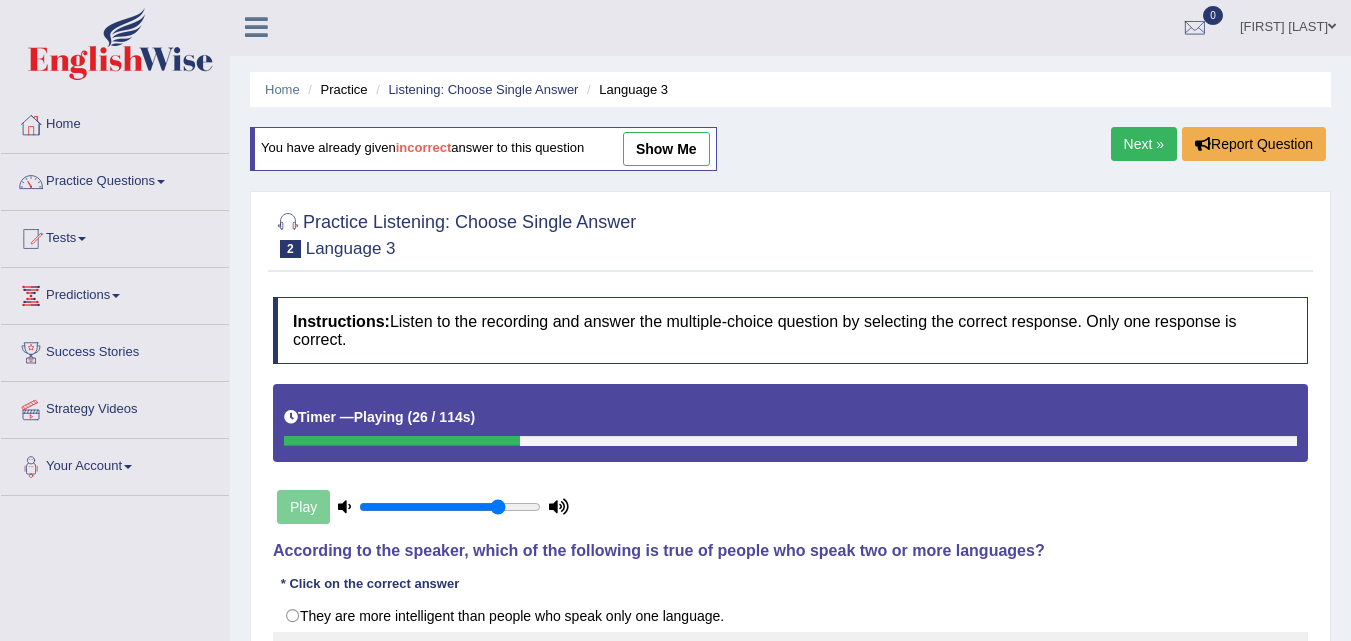 scroll, scrollTop: 0, scrollLeft: 0, axis: both 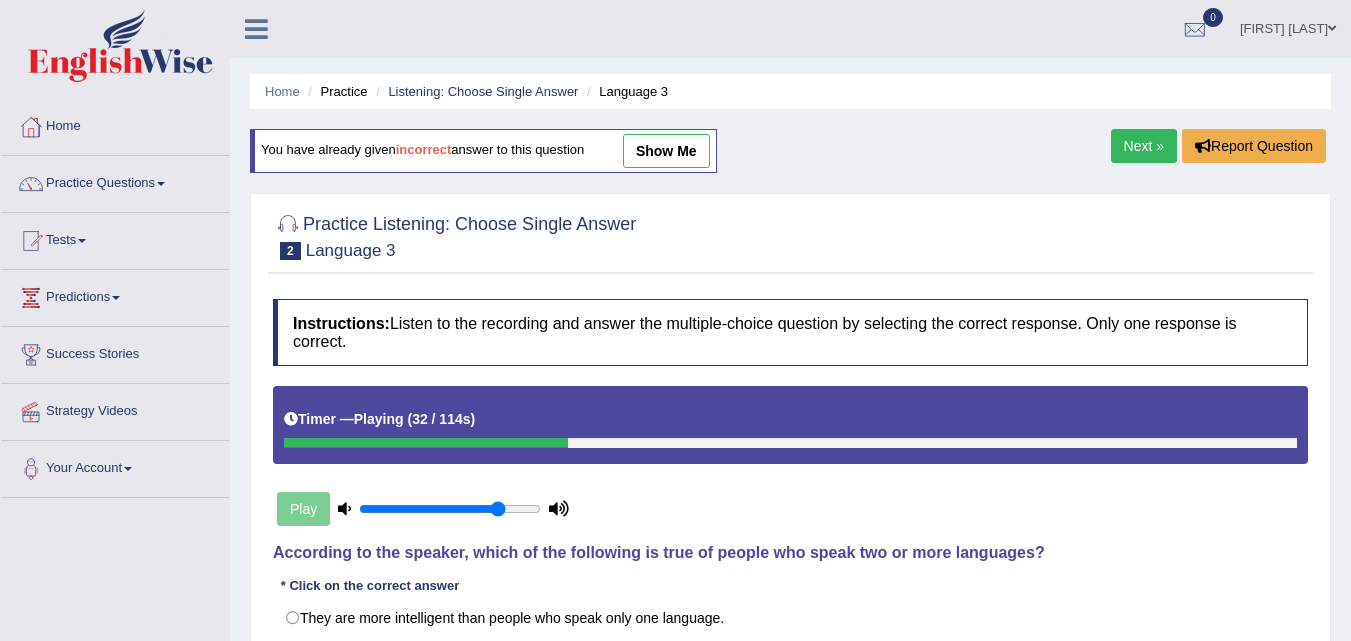 click on "Next »" at bounding box center [1144, 146] 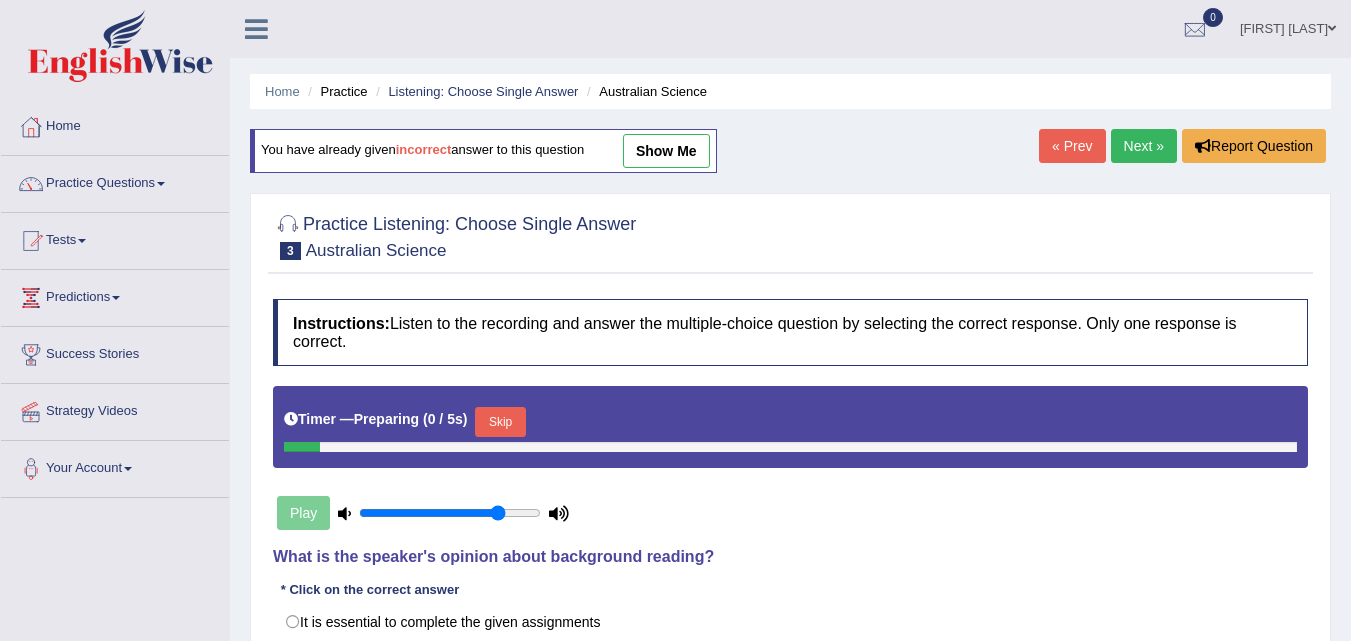 scroll, scrollTop: 0, scrollLeft: 0, axis: both 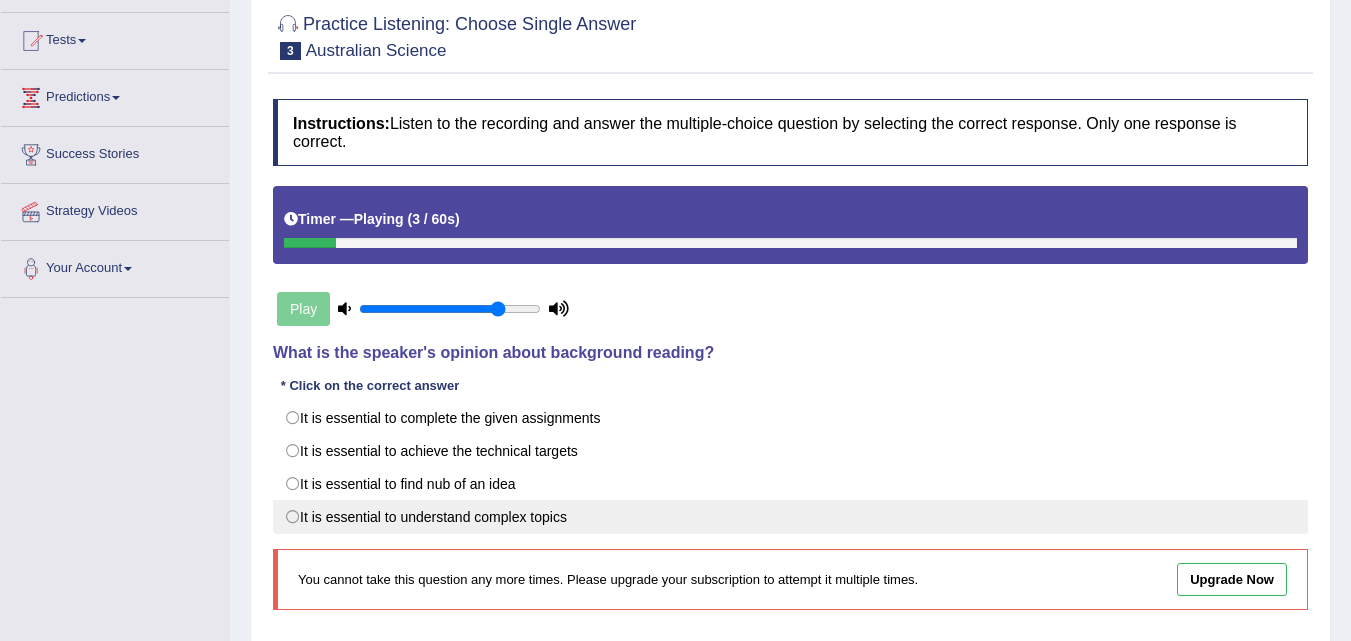 click on "It is essential to understand complex topics" at bounding box center (790, 517) 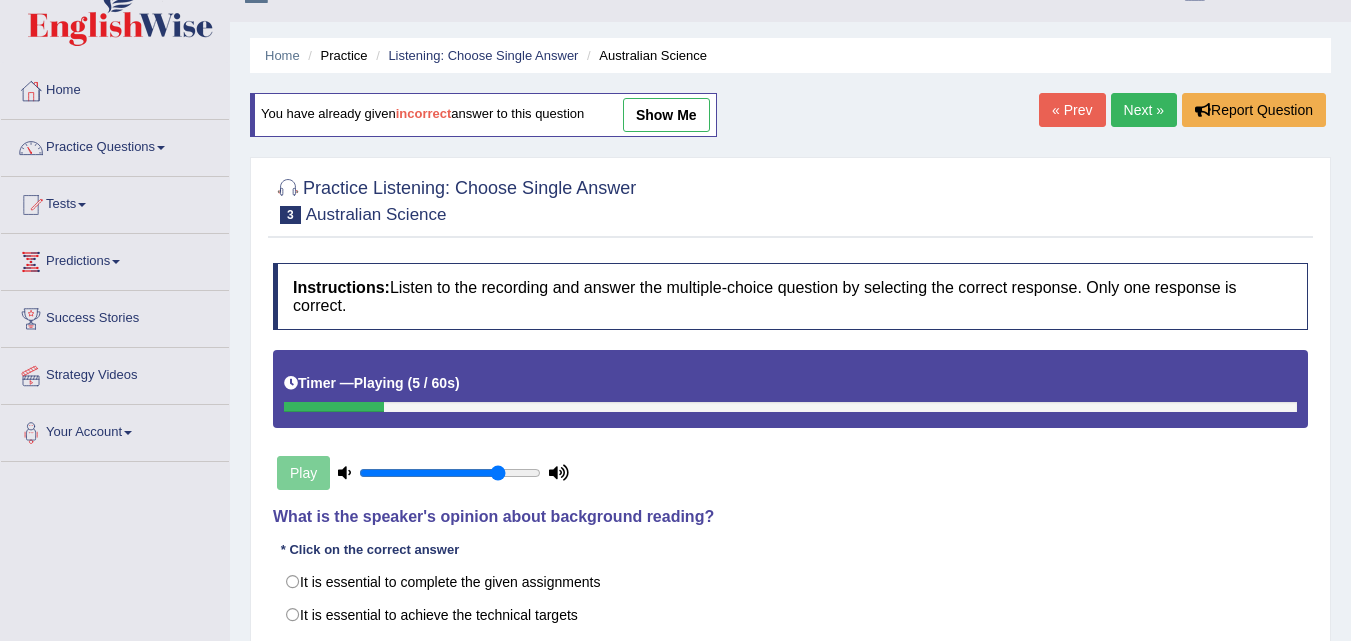 scroll, scrollTop: 0, scrollLeft: 0, axis: both 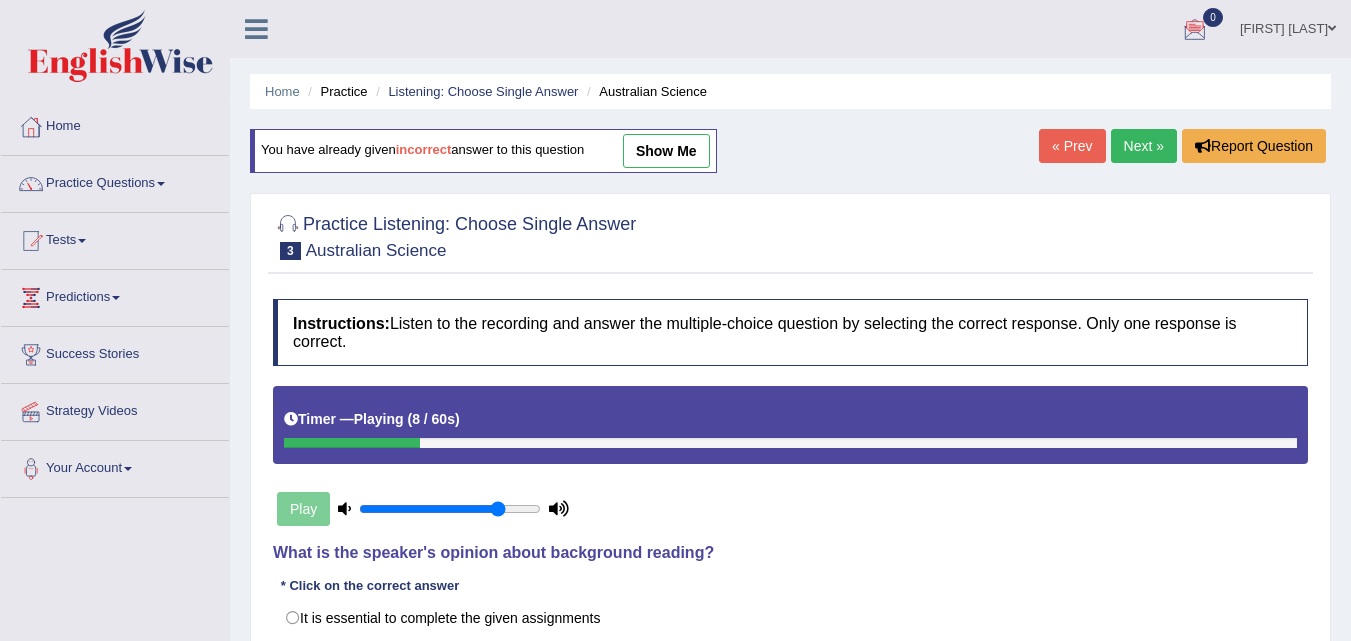 click on "Next »" at bounding box center [1144, 146] 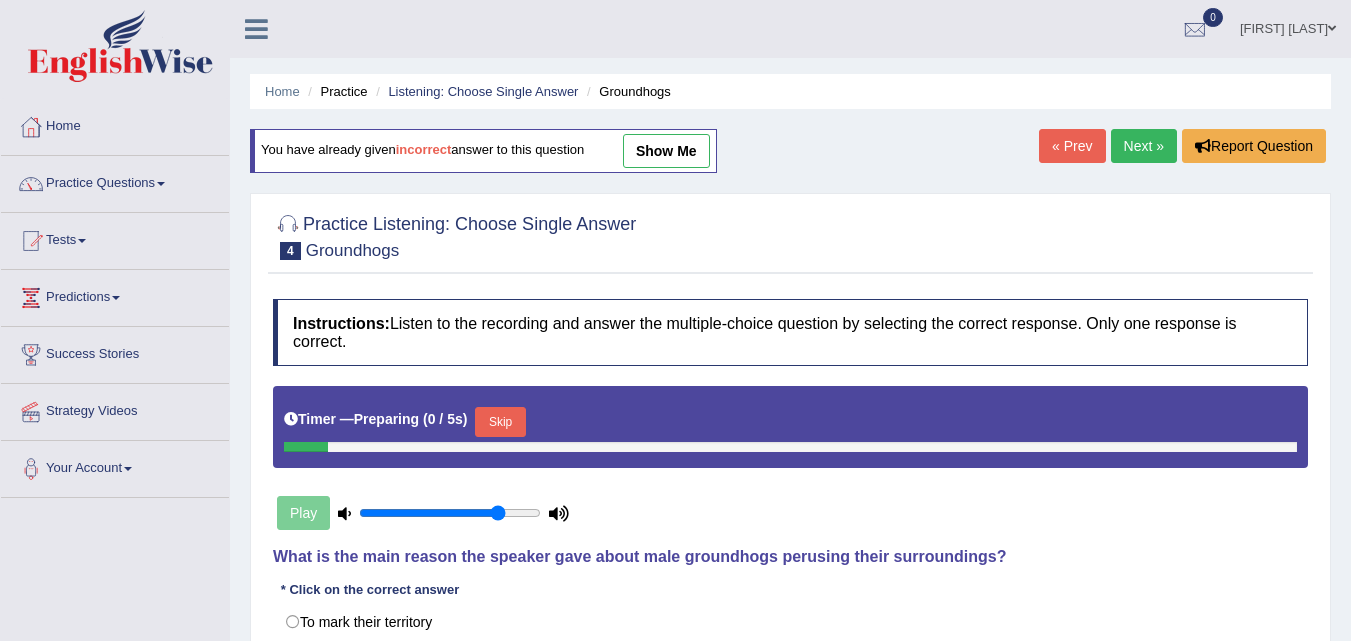 scroll, scrollTop: 0, scrollLeft: 0, axis: both 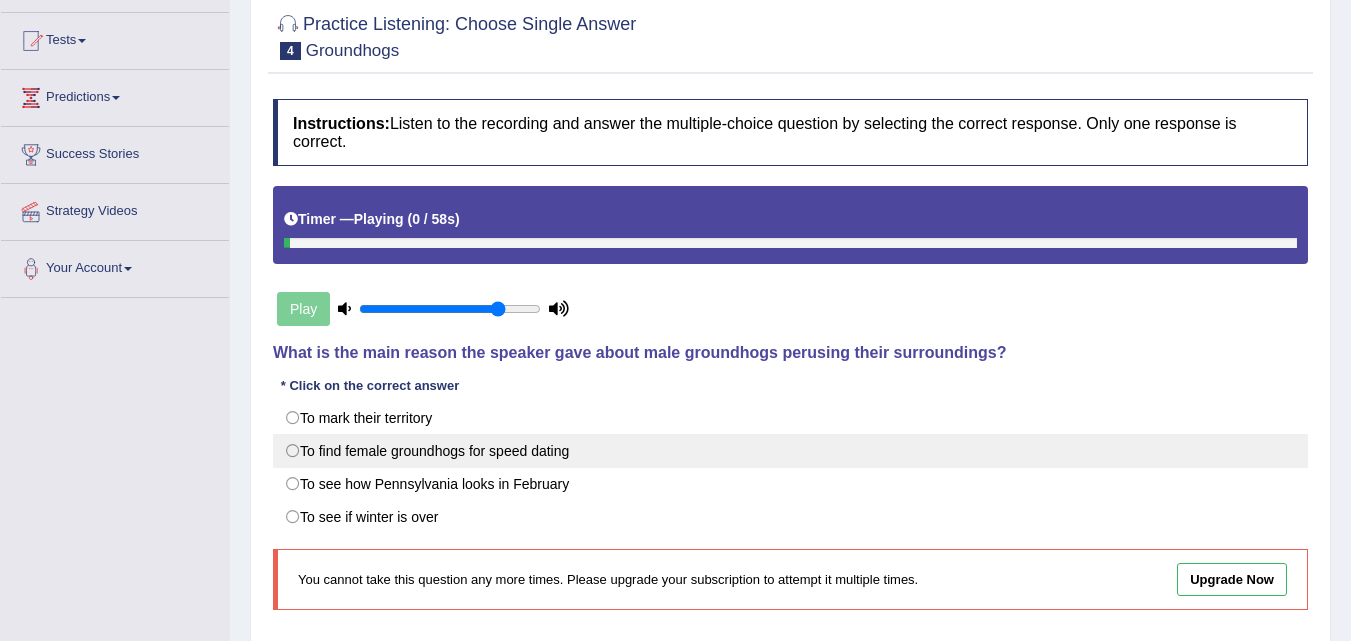 click on "To find female groundhogs for speed dating" at bounding box center (790, 451) 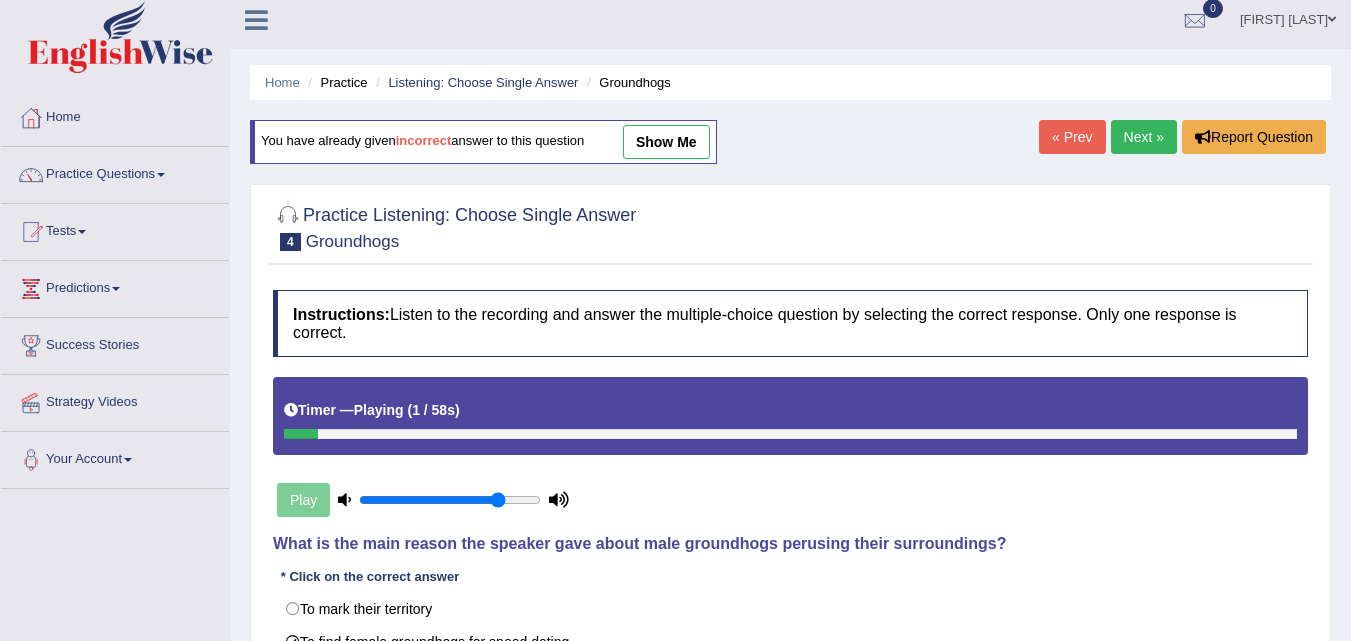 scroll, scrollTop: 0, scrollLeft: 0, axis: both 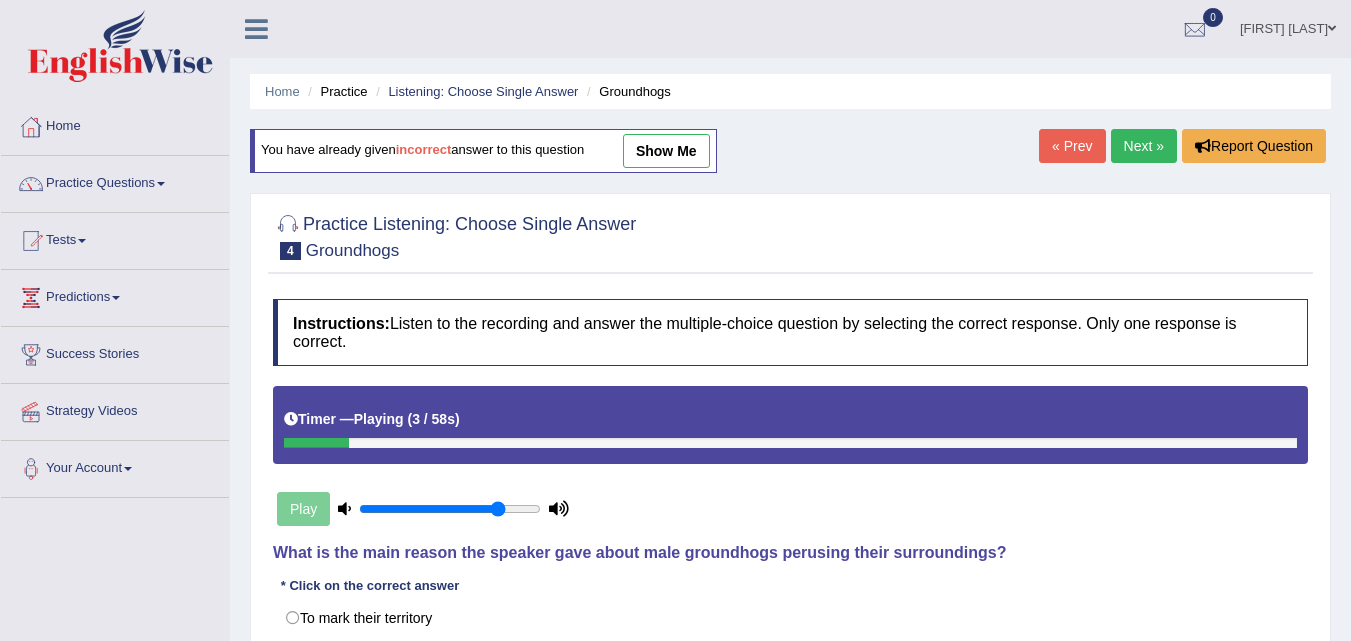 click on "Next »" at bounding box center (1144, 146) 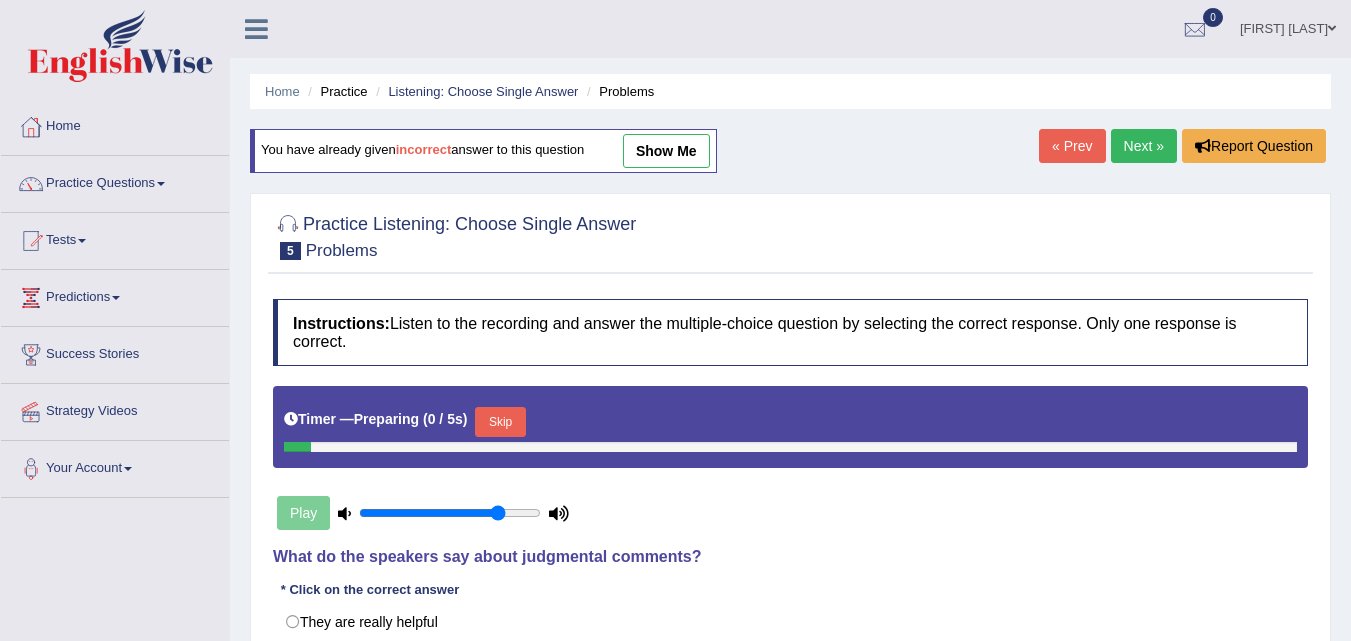 scroll, scrollTop: 0, scrollLeft: 0, axis: both 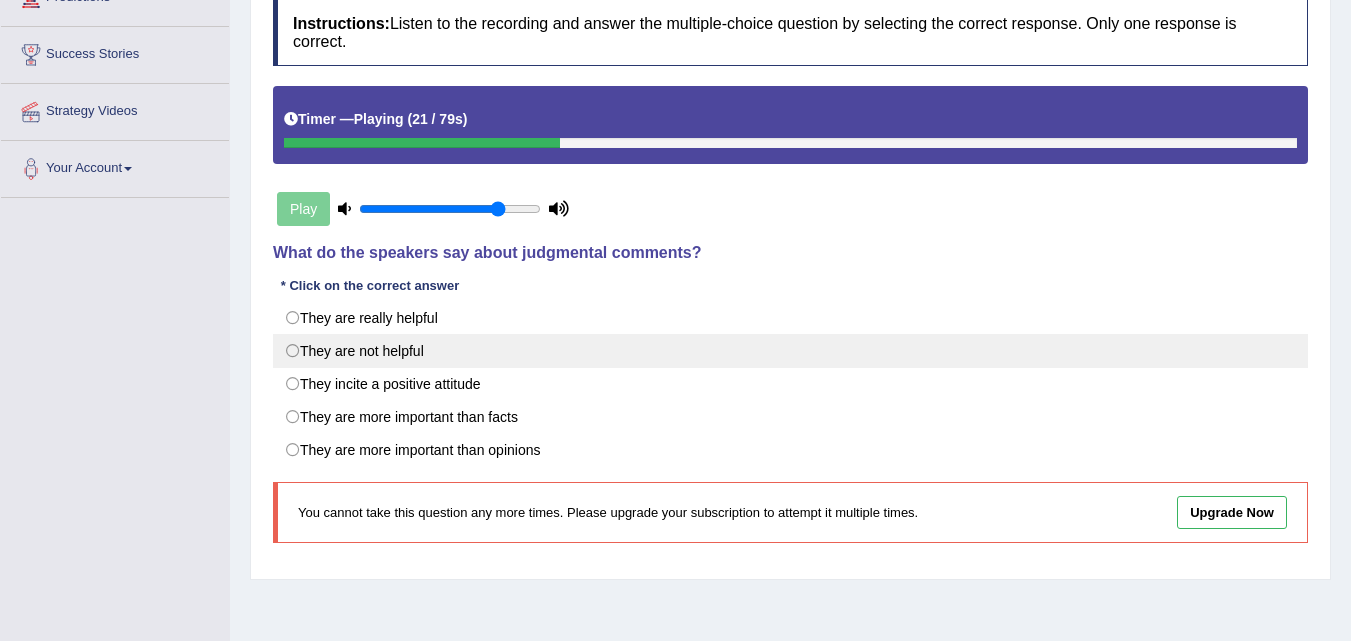 click on "They are not helpful" at bounding box center (790, 351) 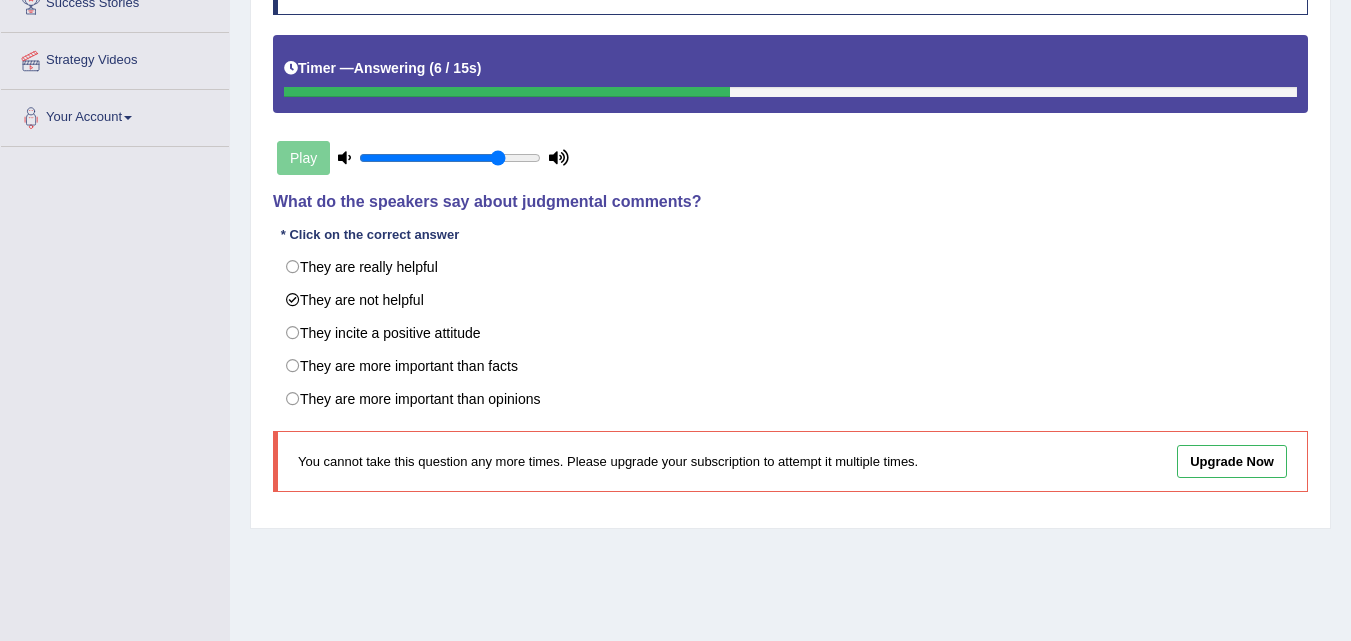 scroll, scrollTop: 400, scrollLeft: 0, axis: vertical 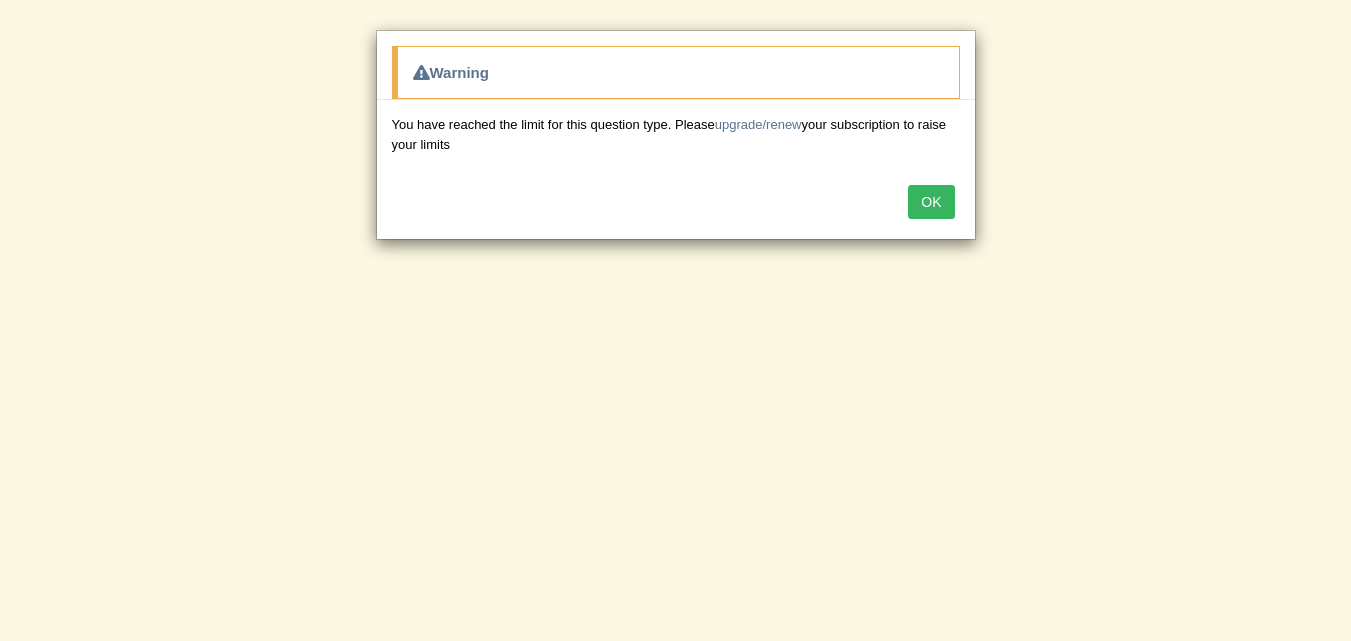 click on "OK" at bounding box center [931, 202] 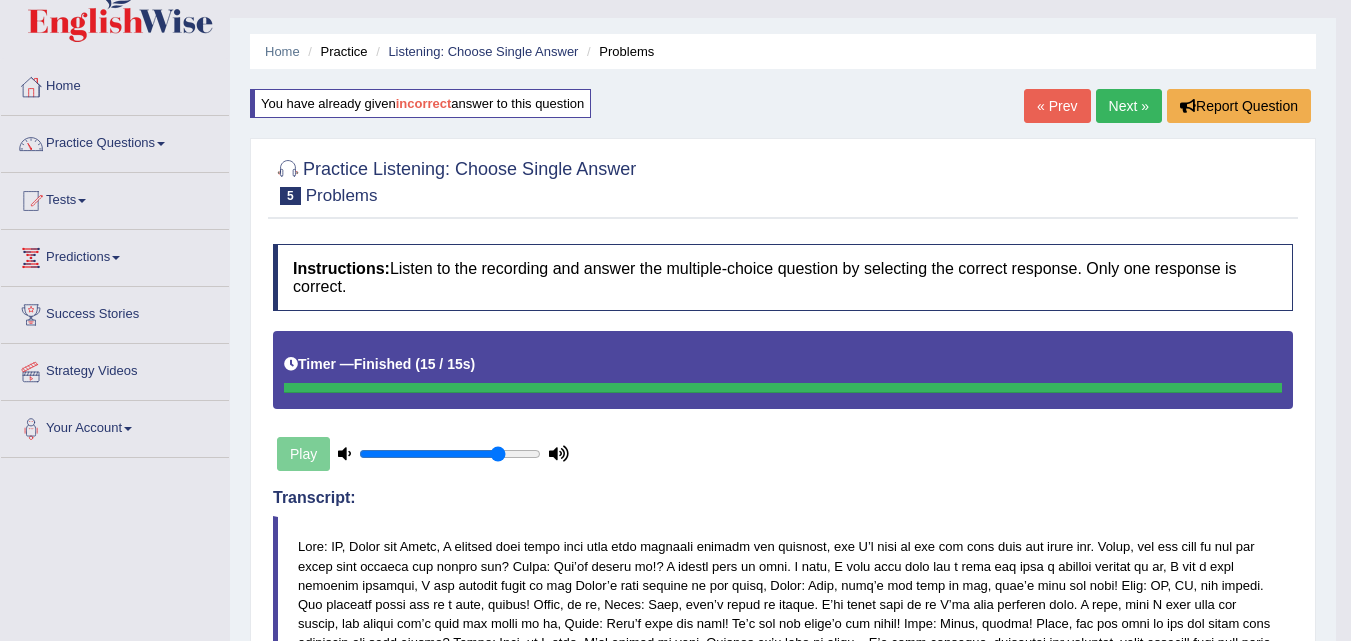 scroll, scrollTop: 0, scrollLeft: 0, axis: both 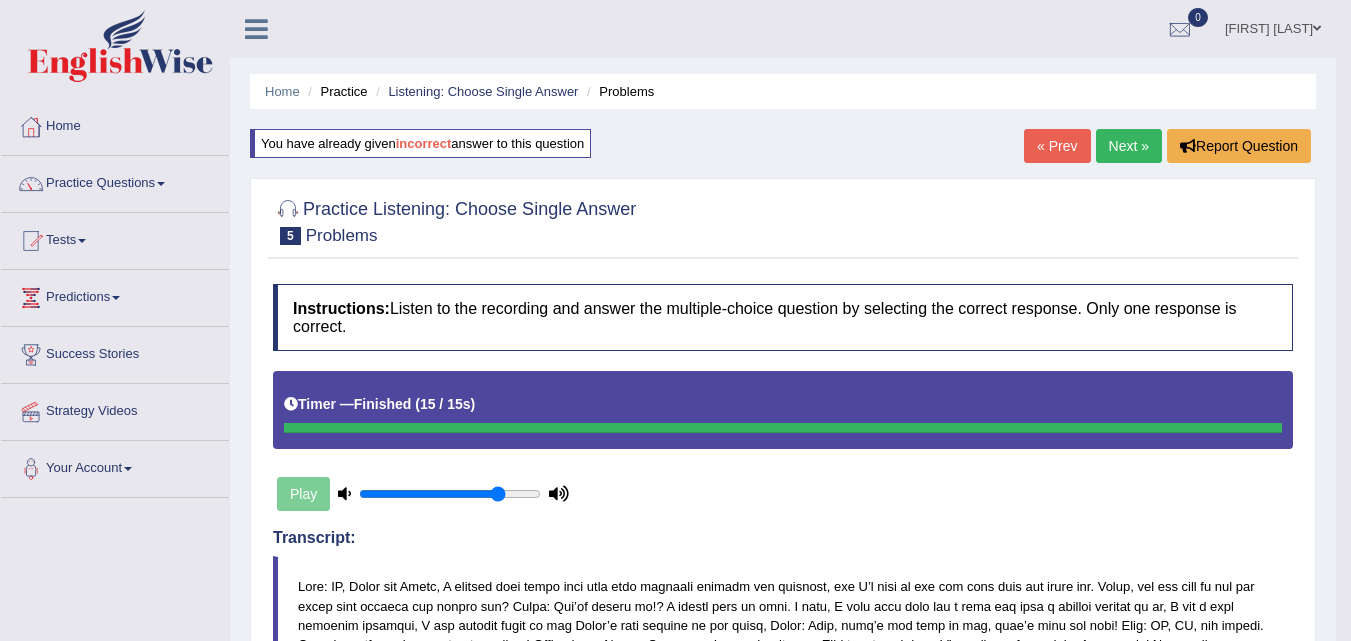 click on "Next »" at bounding box center [1129, 146] 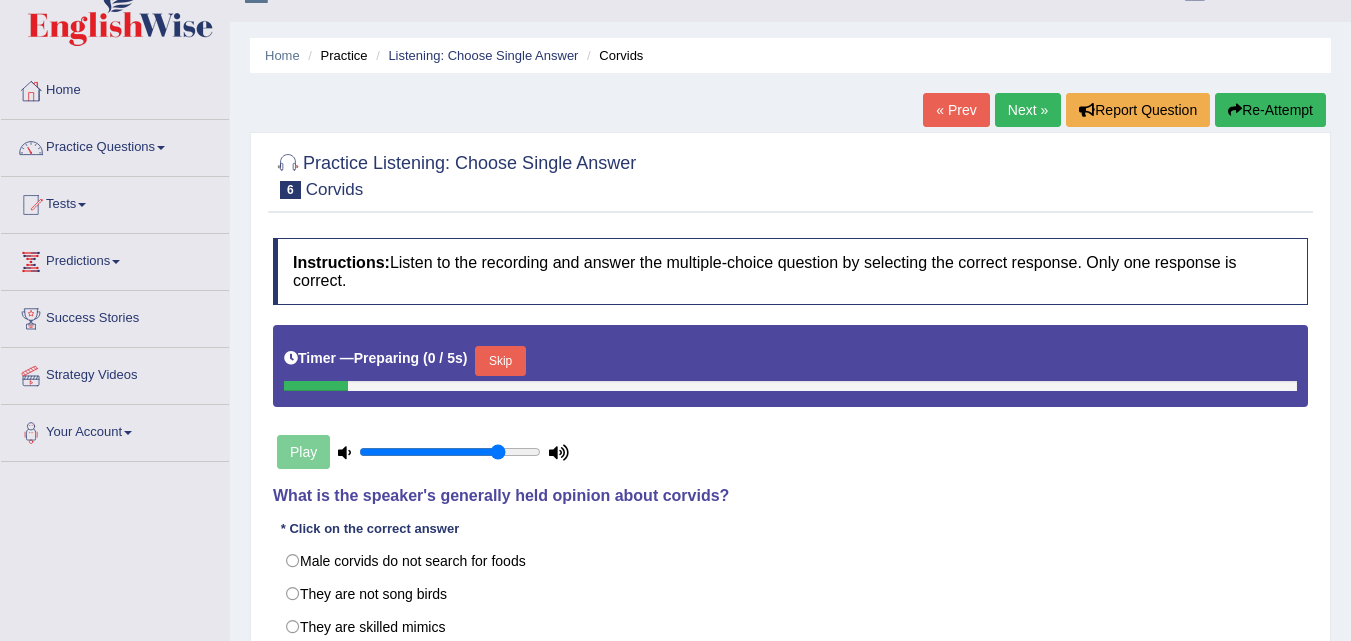 scroll, scrollTop: 224, scrollLeft: 0, axis: vertical 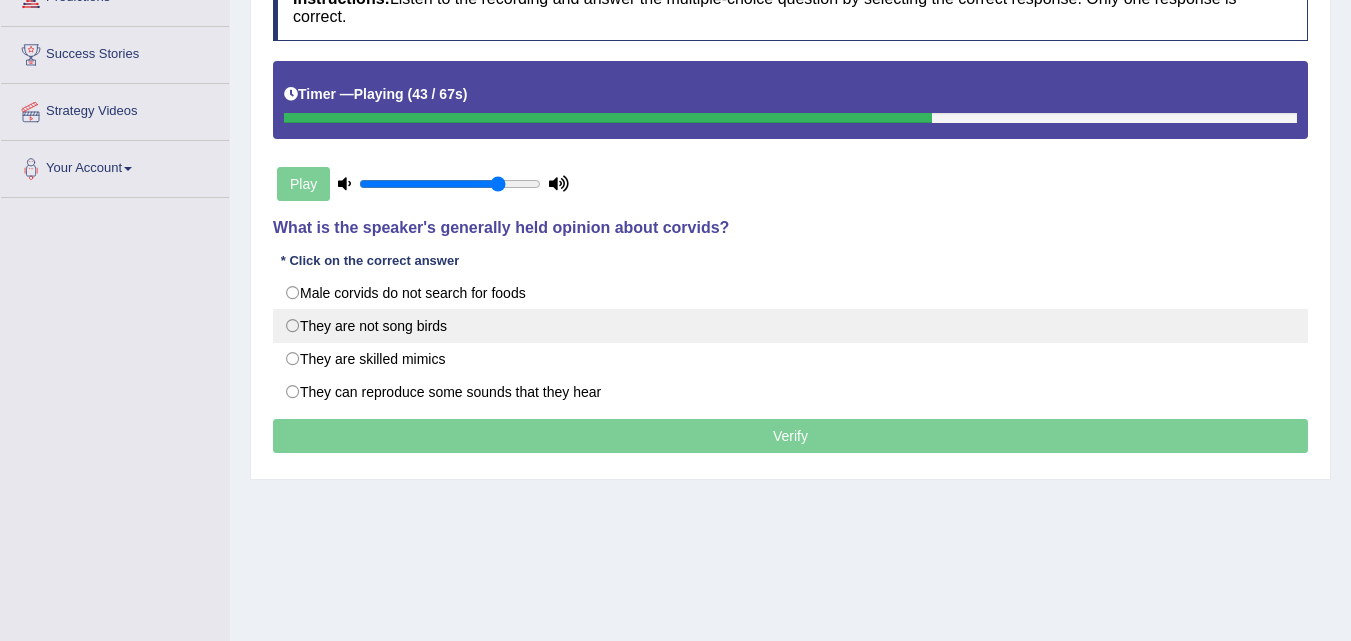 click on "They are not song birds" at bounding box center [790, 326] 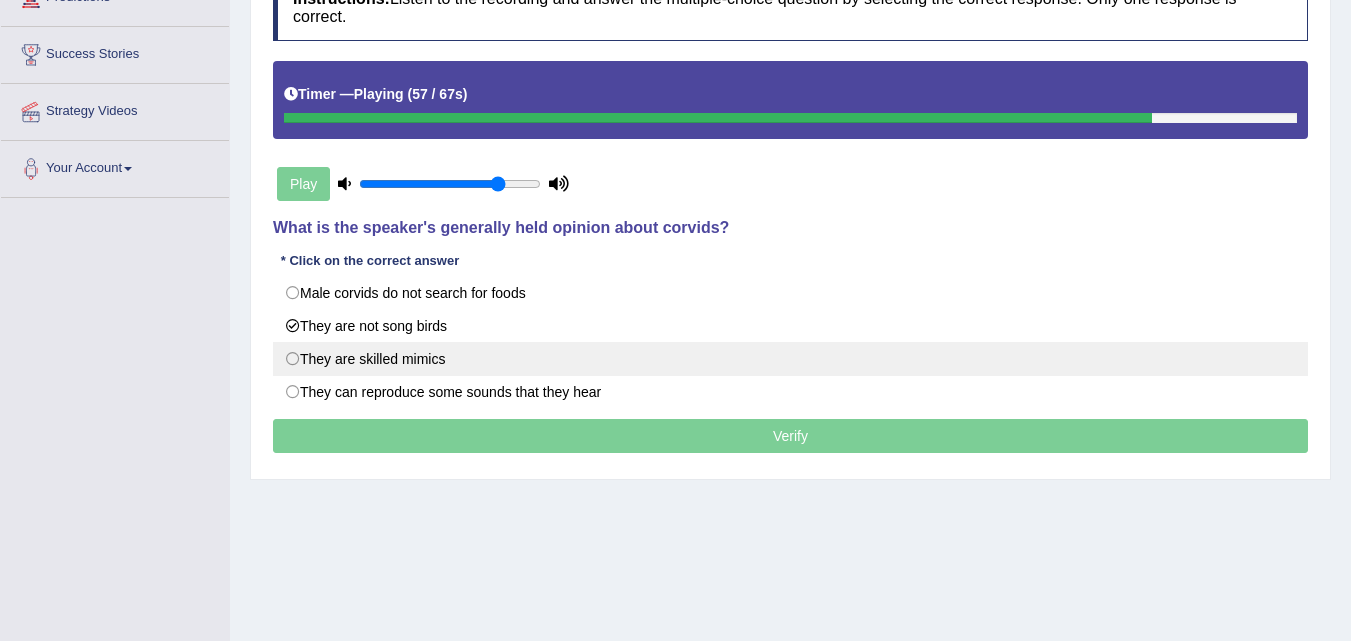 click on "They are skilled mimics" at bounding box center (790, 359) 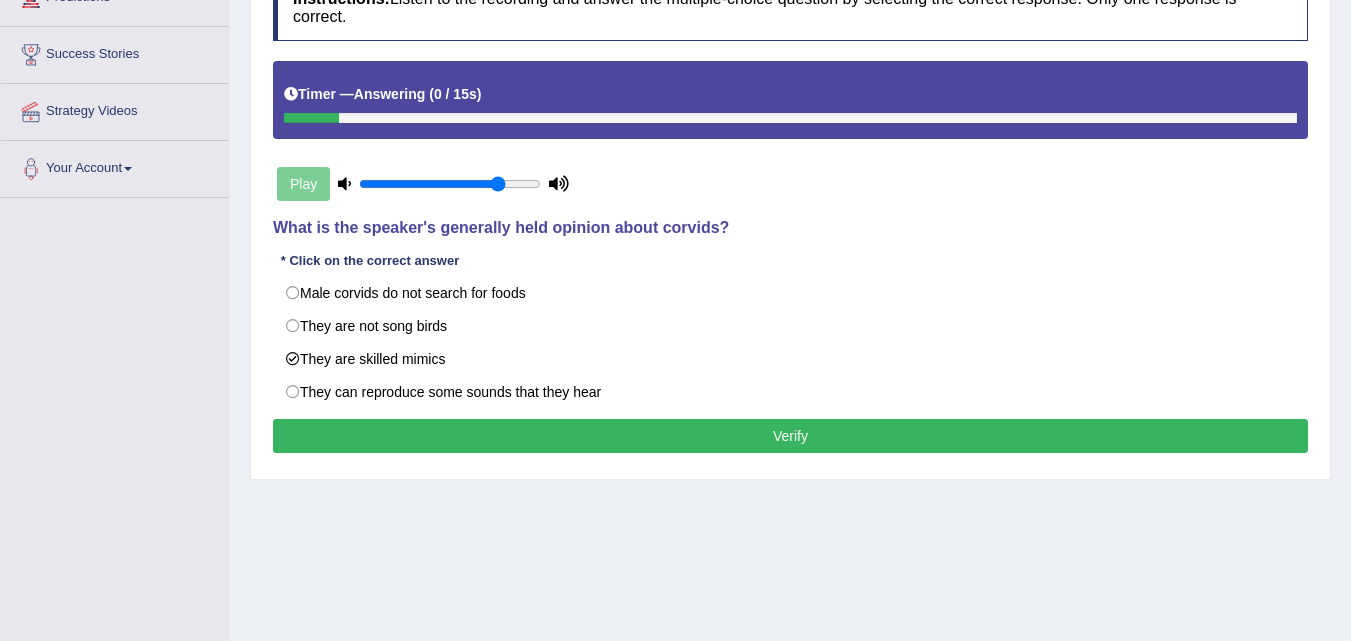 click on "Verify" at bounding box center [790, 436] 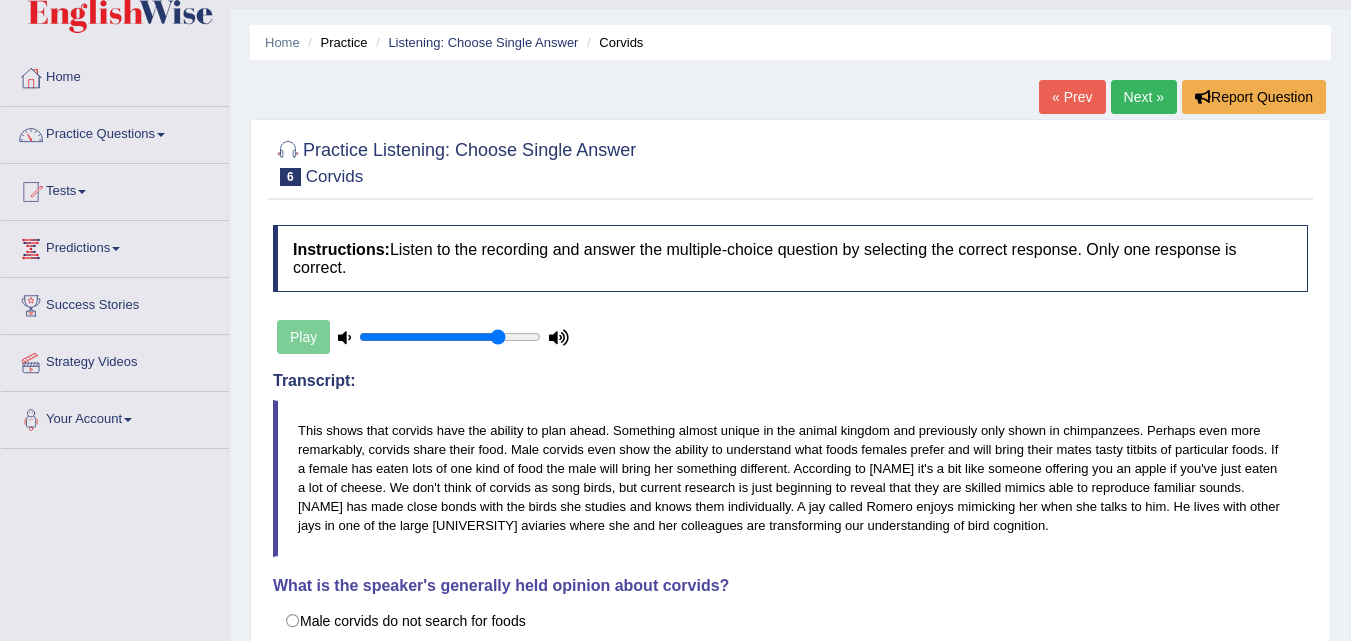 scroll, scrollTop: 10, scrollLeft: 0, axis: vertical 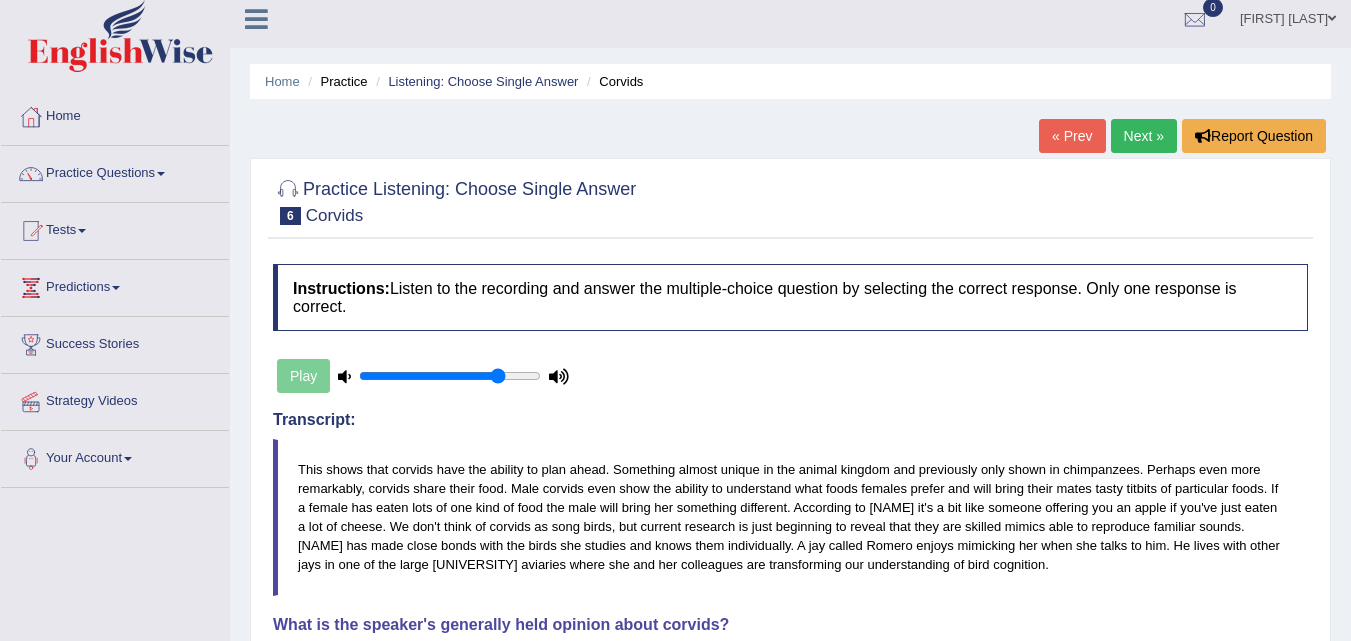 click on "Next »" at bounding box center [1144, 136] 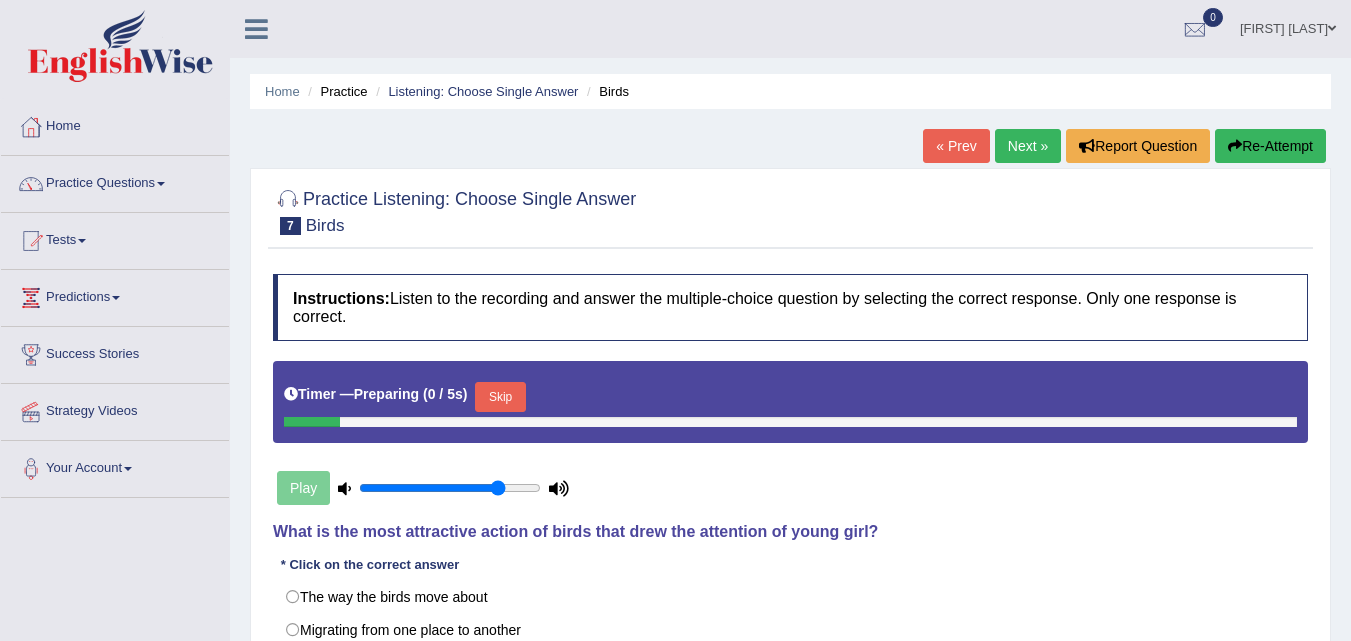 scroll, scrollTop: 0, scrollLeft: 0, axis: both 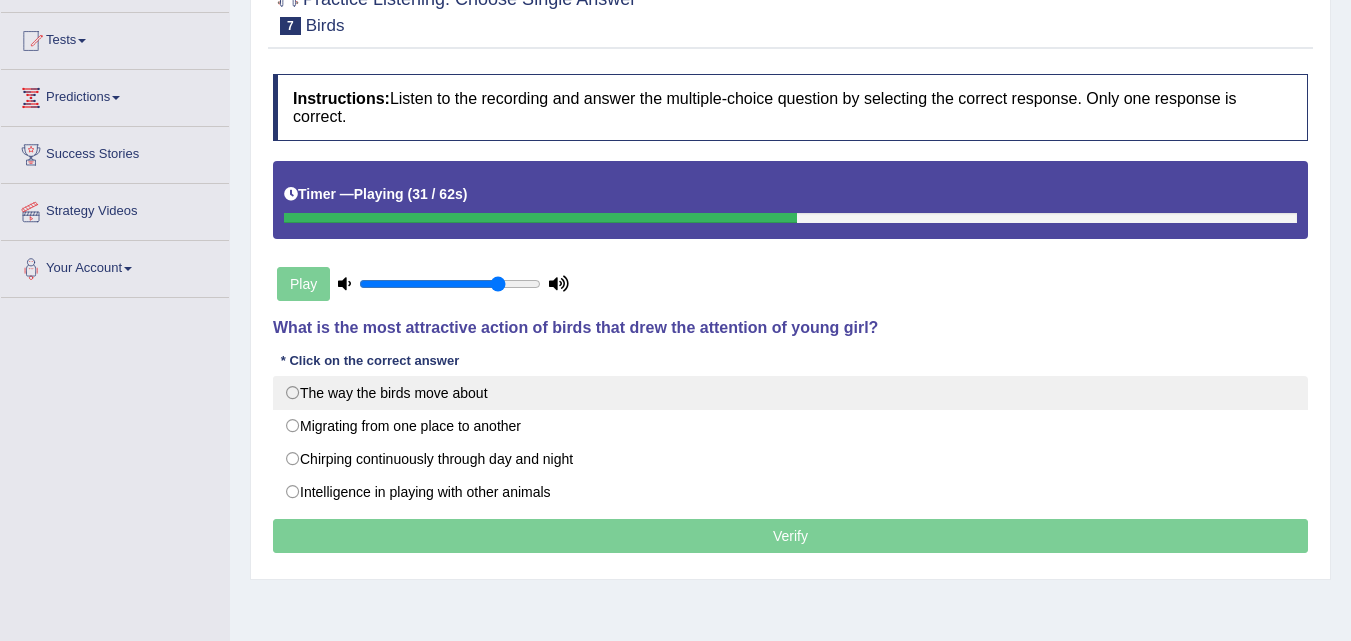 click on "The way the birds move about" at bounding box center [790, 393] 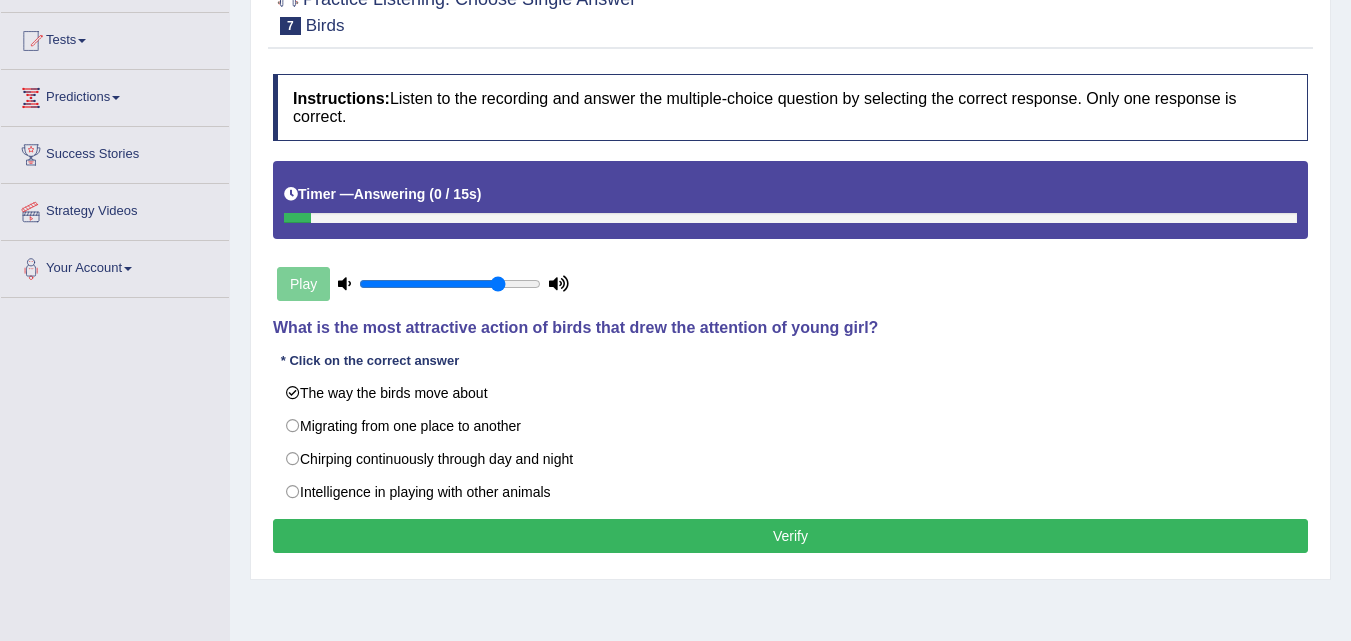 click on "Verify" at bounding box center (790, 536) 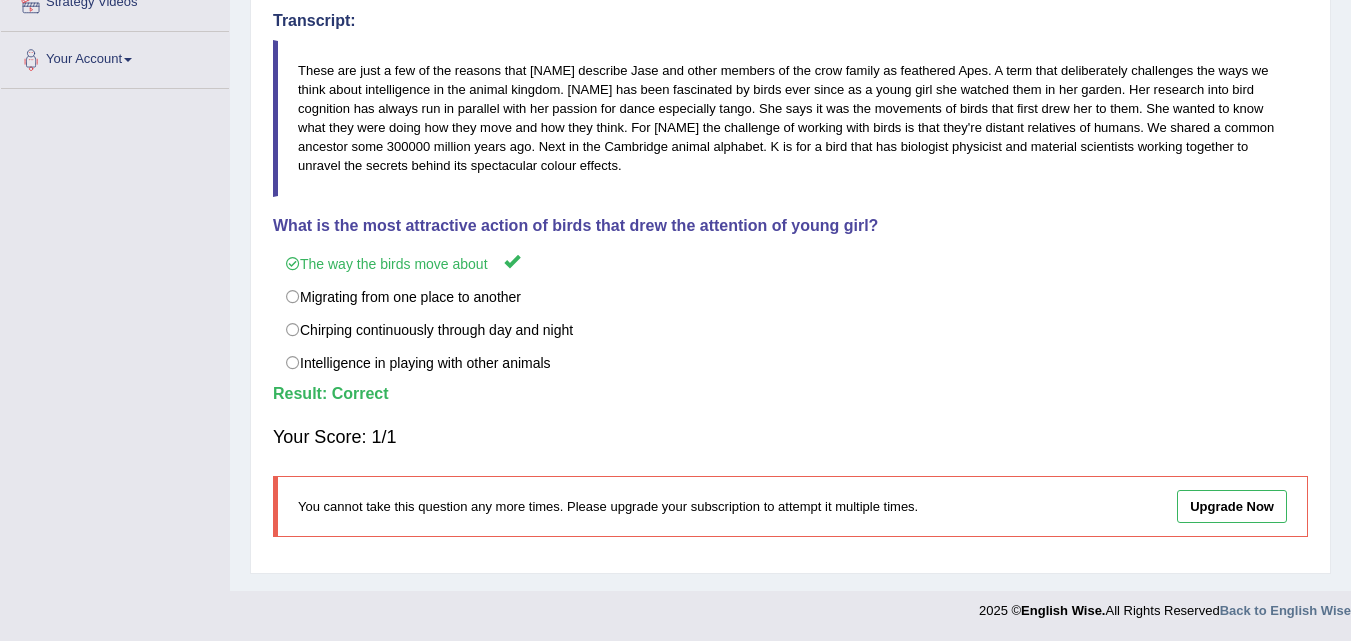 scroll, scrollTop: 0, scrollLeft: 0, axis: both 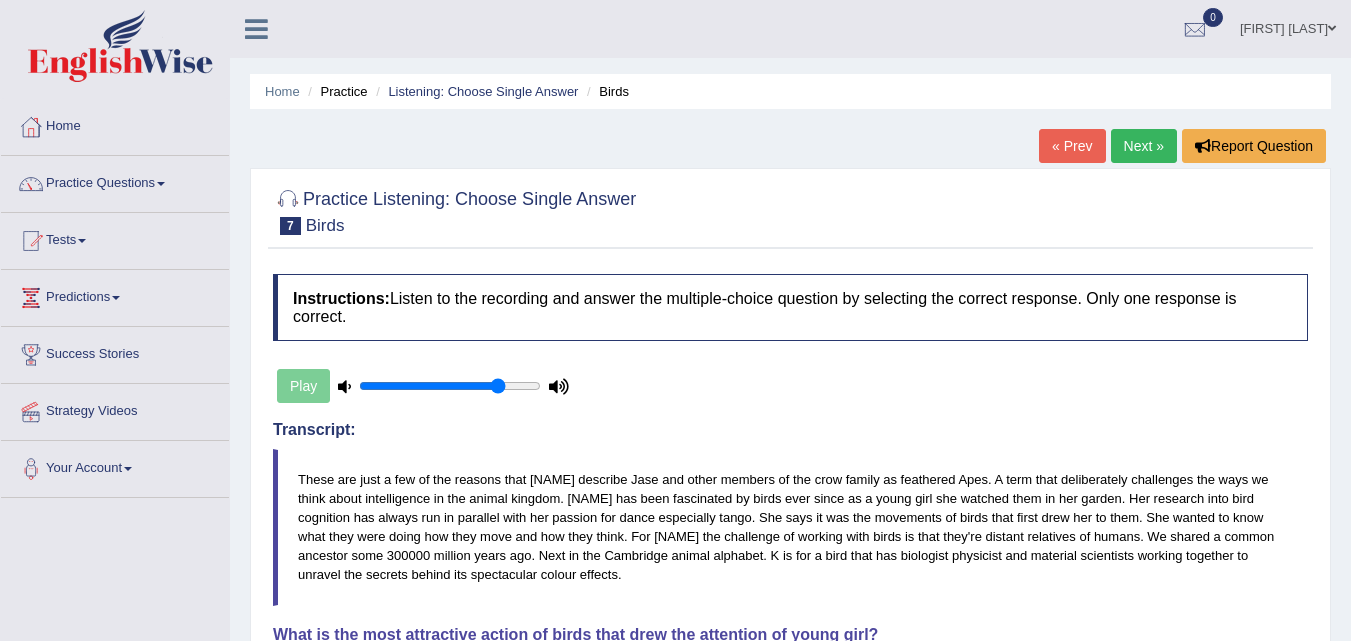 click on "Next »" at bounding box center [1144, 146] 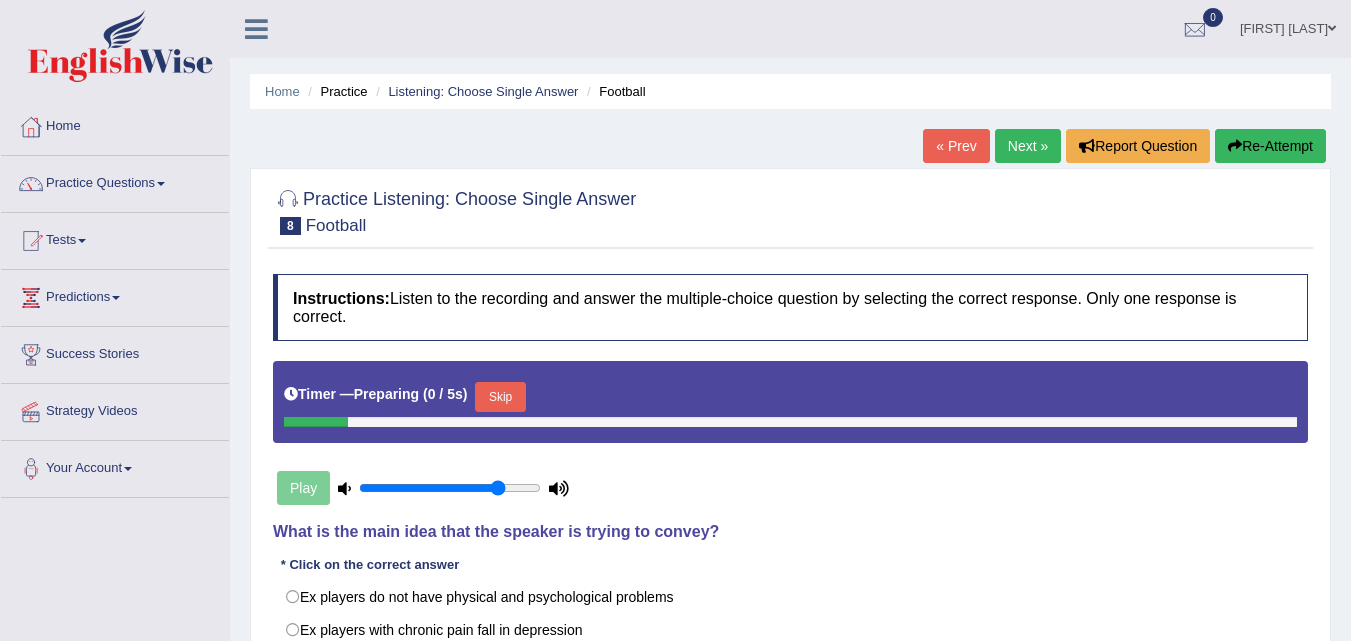 scroll, scrollTop: 0, scrollLeft: 0, axis: both 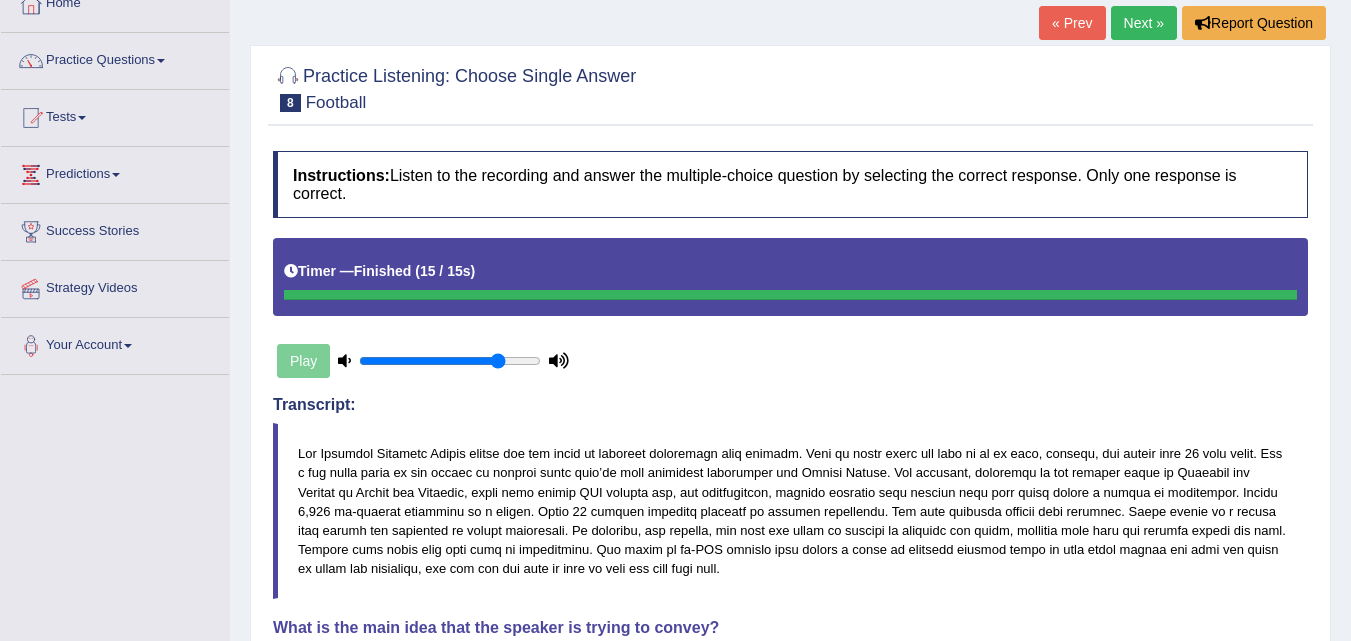 click on "Next »" at bounding box center (1144, 23) 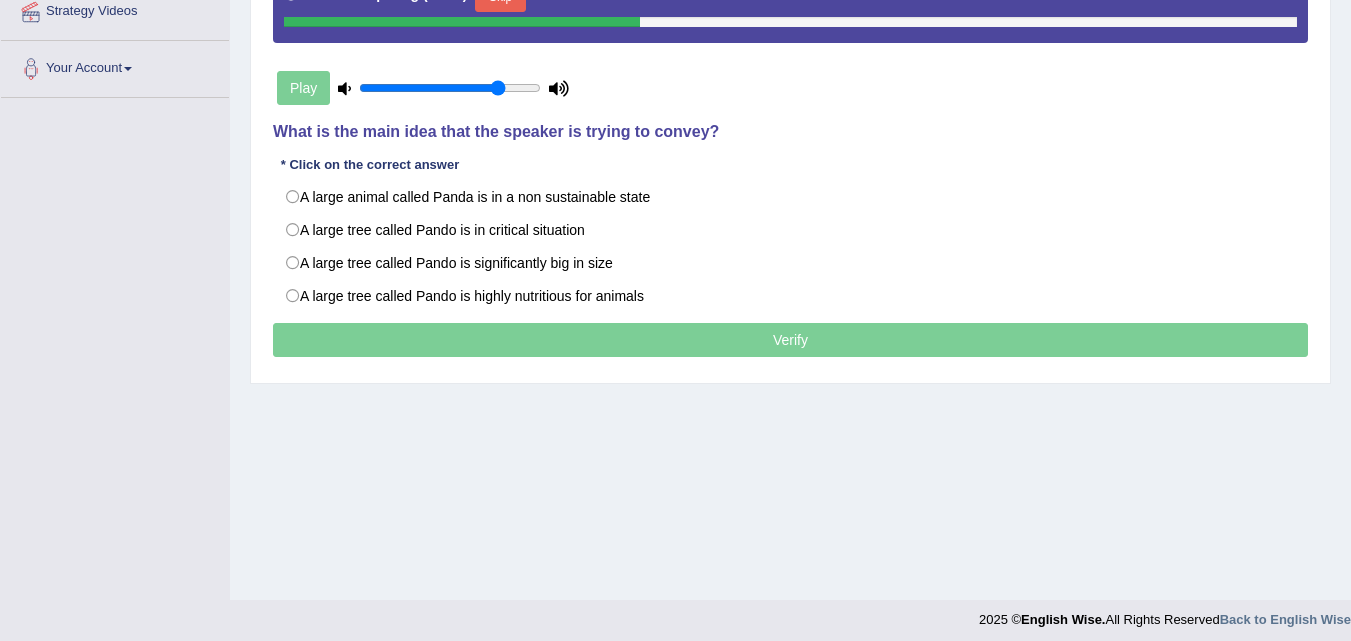scroll, scrollTop: 400, scrollLeft: 0, axis: vertical 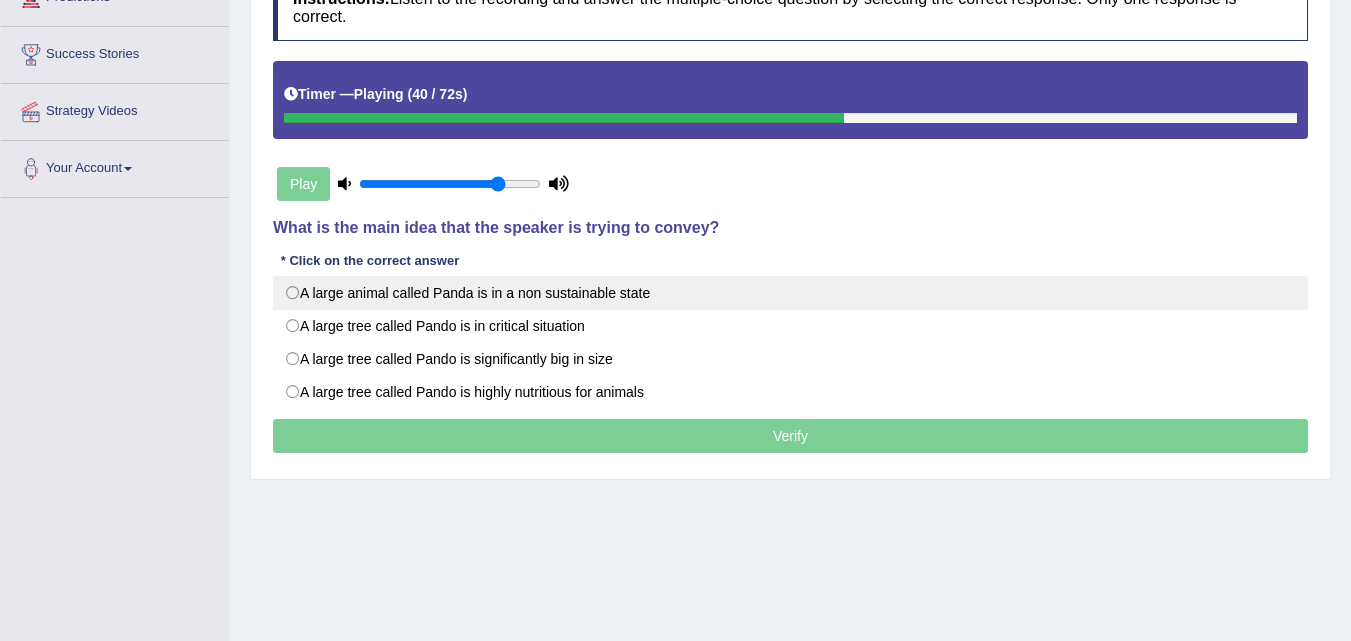 click on "A large animal called Panda is in a non sustainable state" at bounding box center [790, 293] 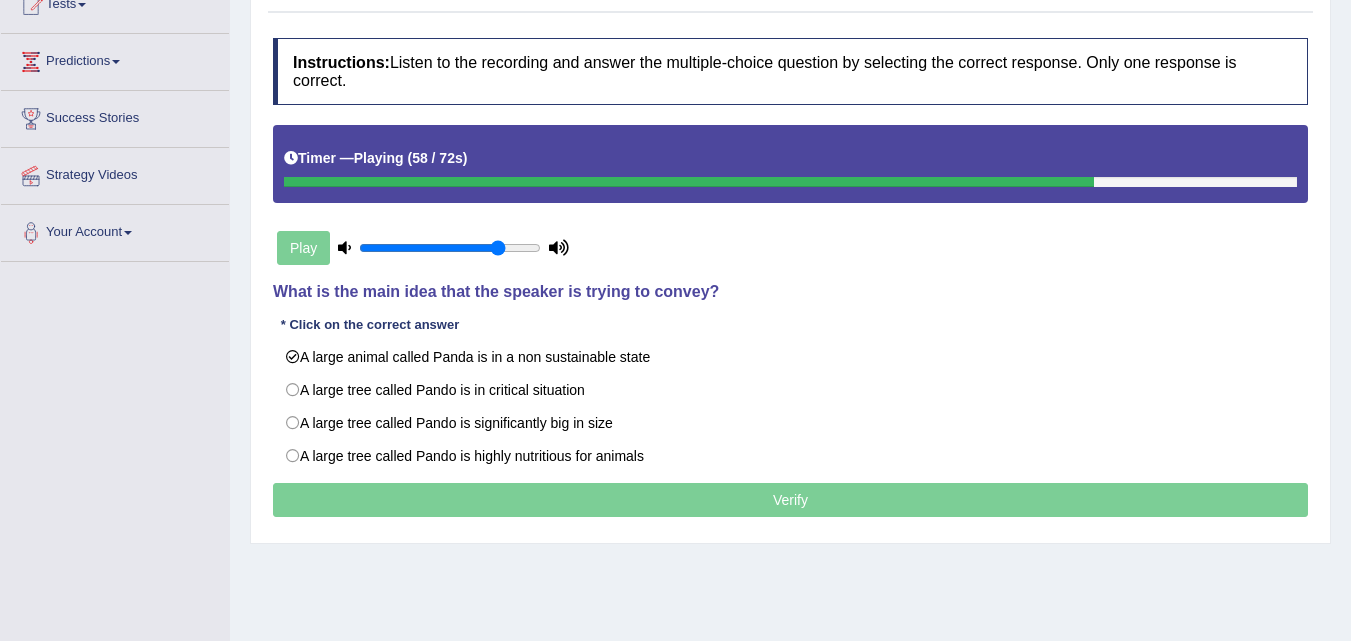 scroll, scrollTop: 200, scrollLeft: 0, axis: vertical 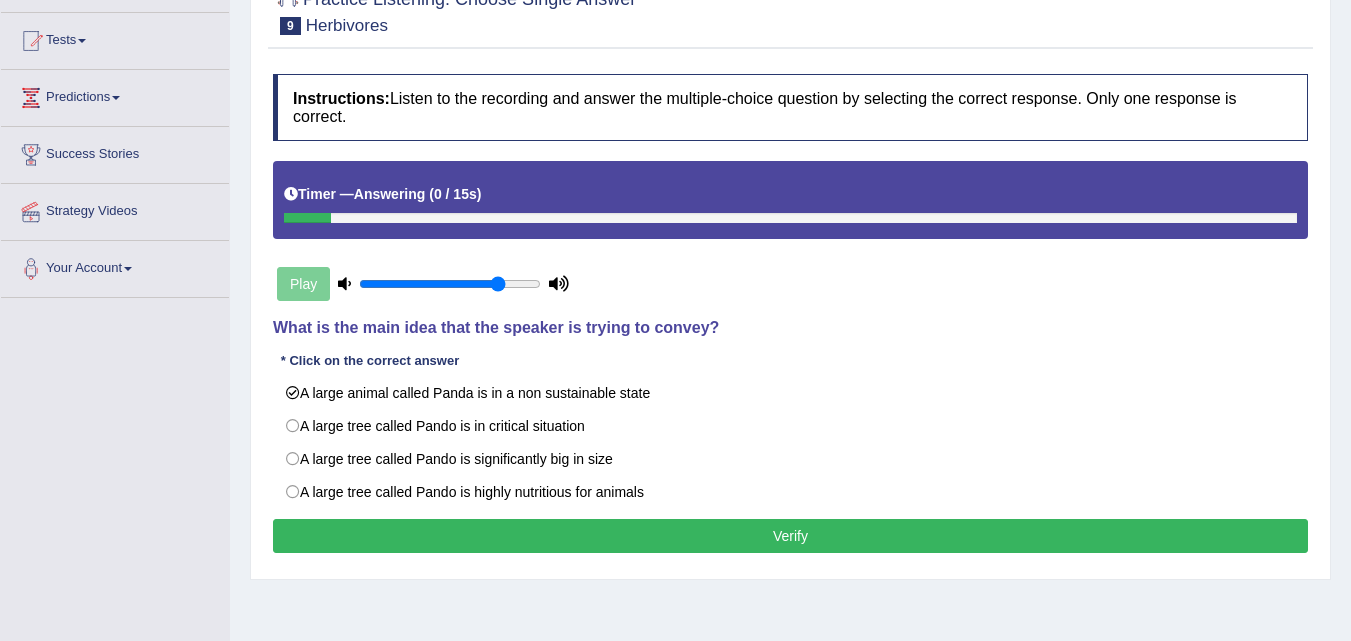 click on "Verify" at bounding box center [790, 536] 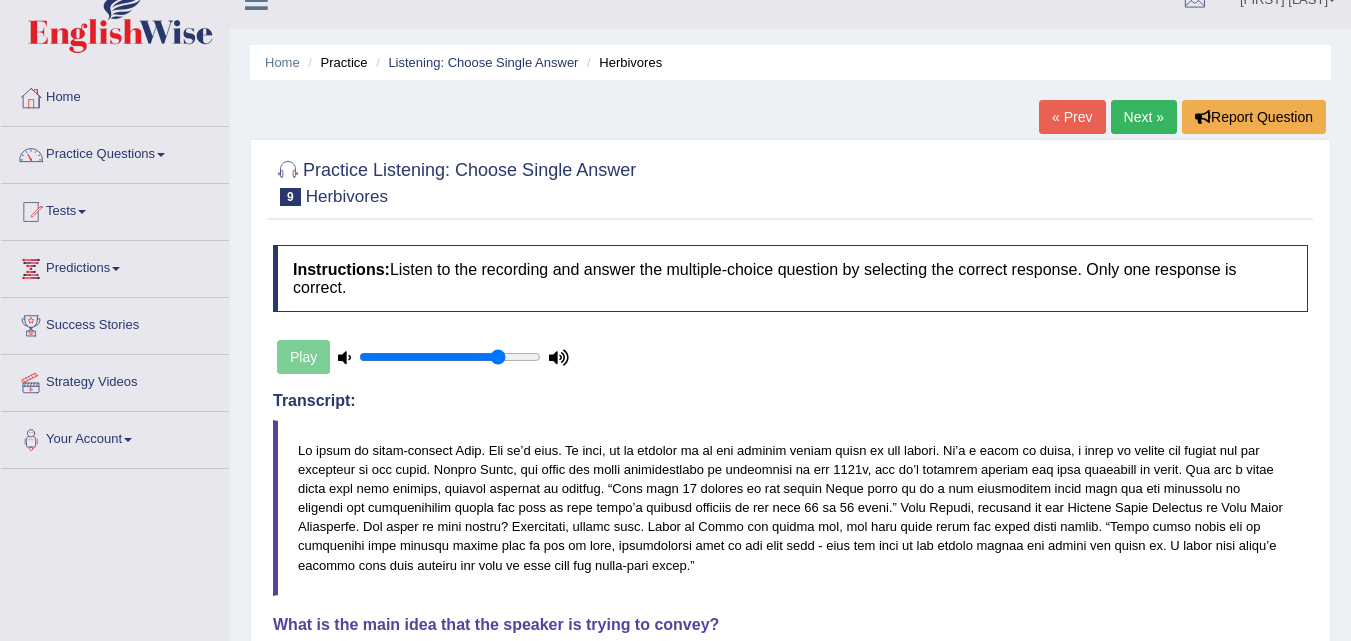 scroll, scrollTop: 0, scrollLeft: 0, axis: both 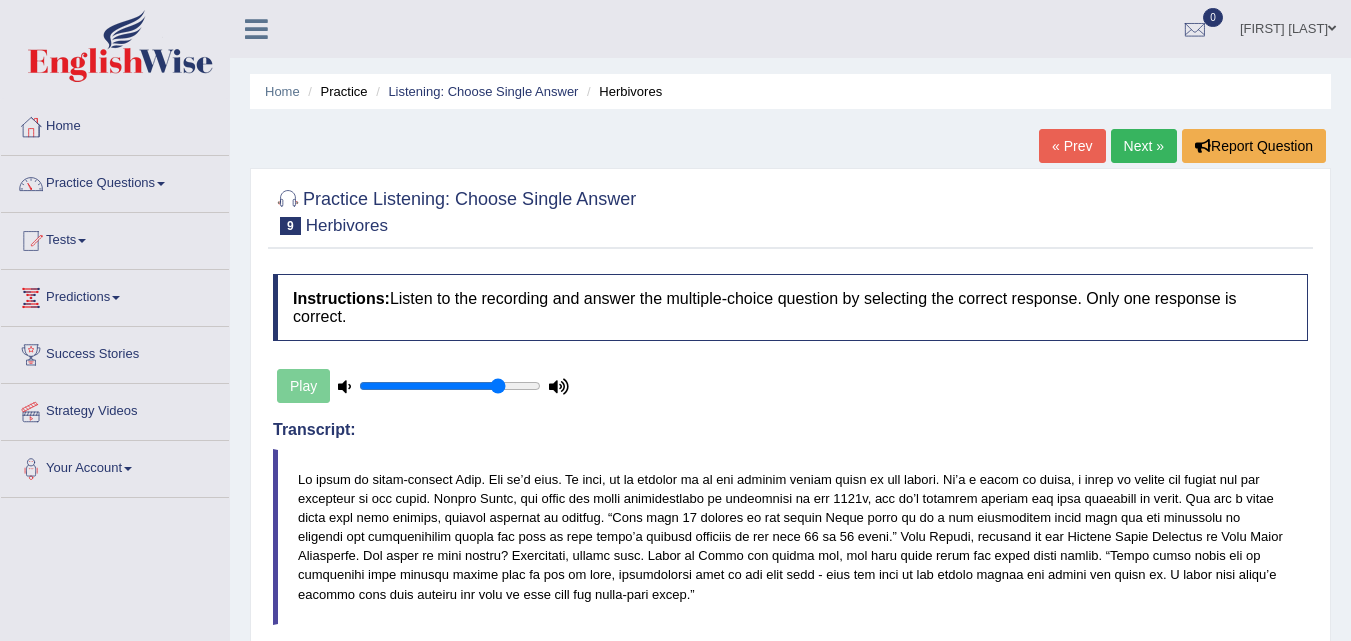 click on "Next »" at bounding box center [1144, 146] 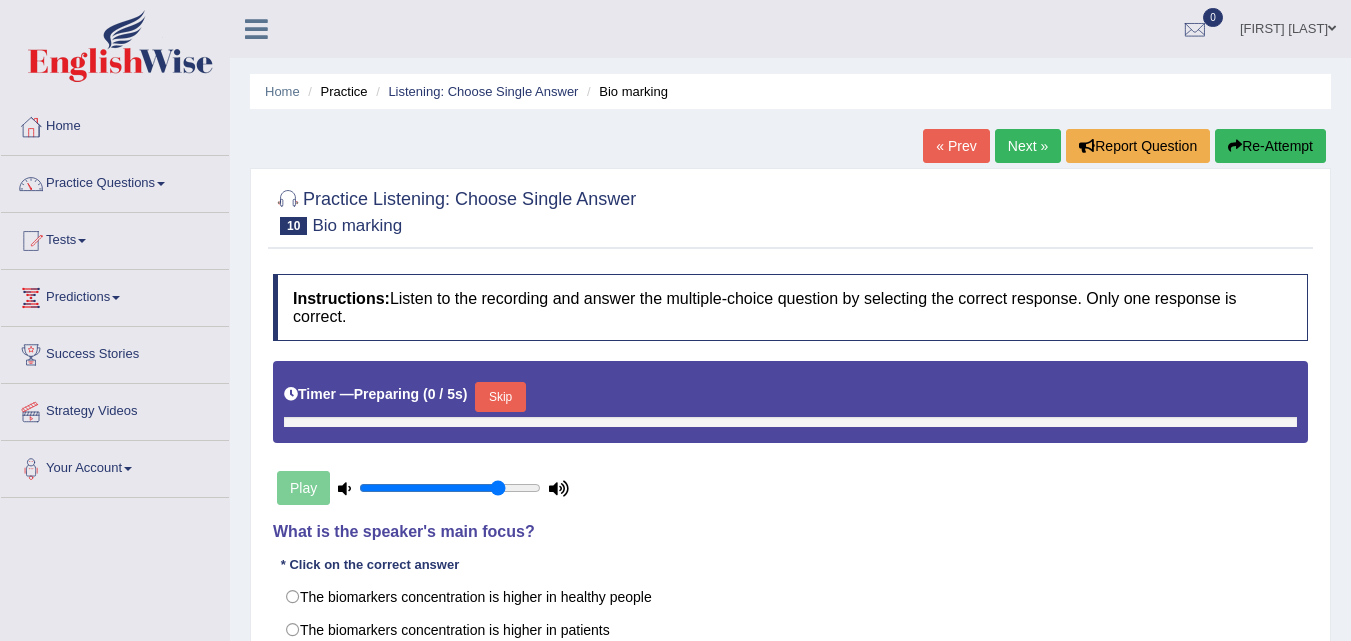 scroll, scrollTop: 200, scrollLeft: 0, axis: vertical 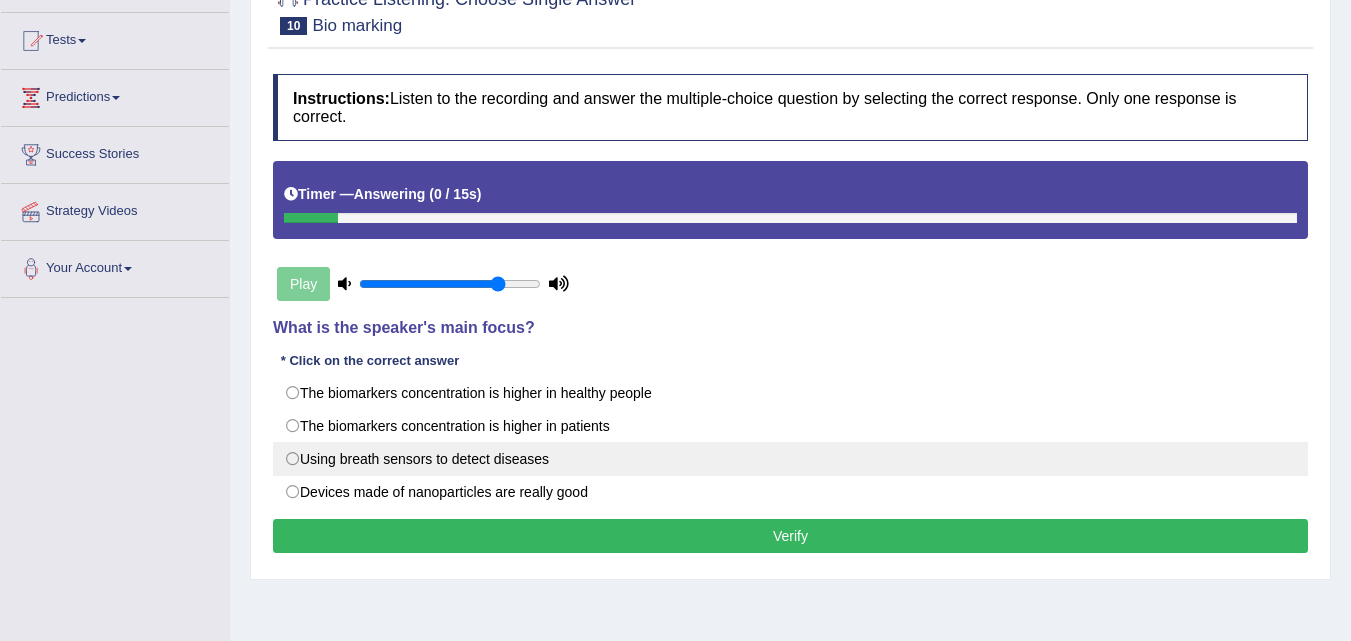 click on "Using breath sensors to detect diseases" at bounding box center [790, 459] 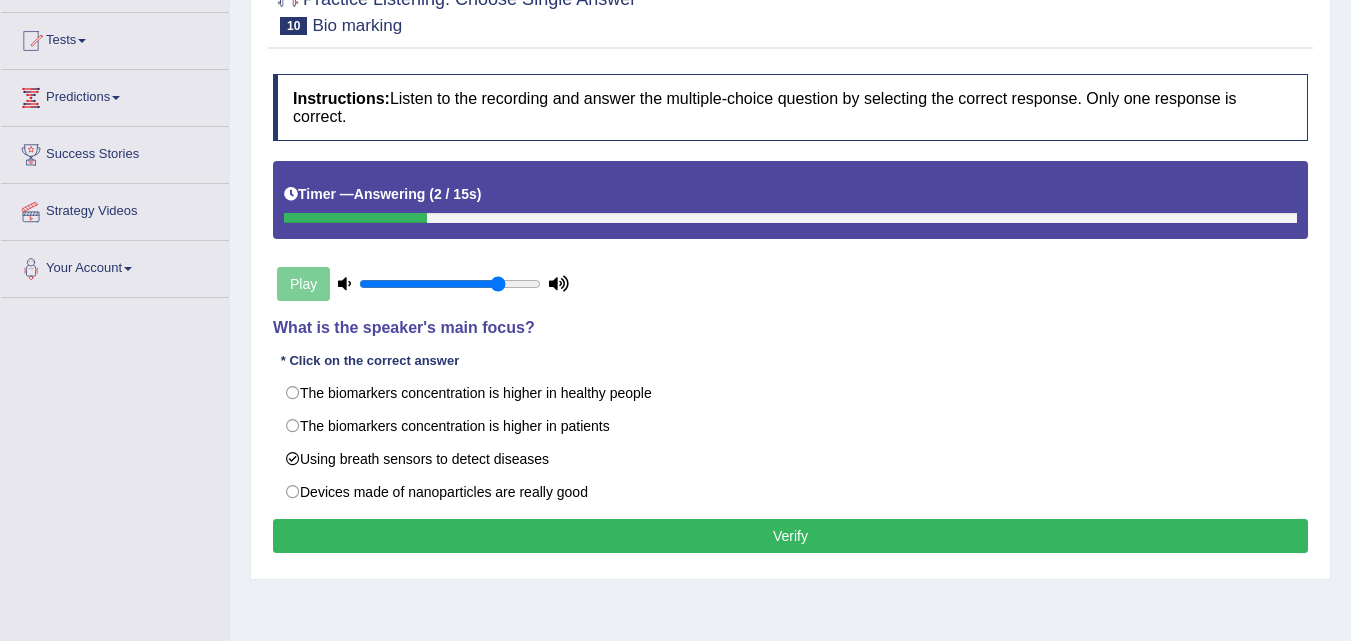 click on "Verify" at bounding box center [790, 536] 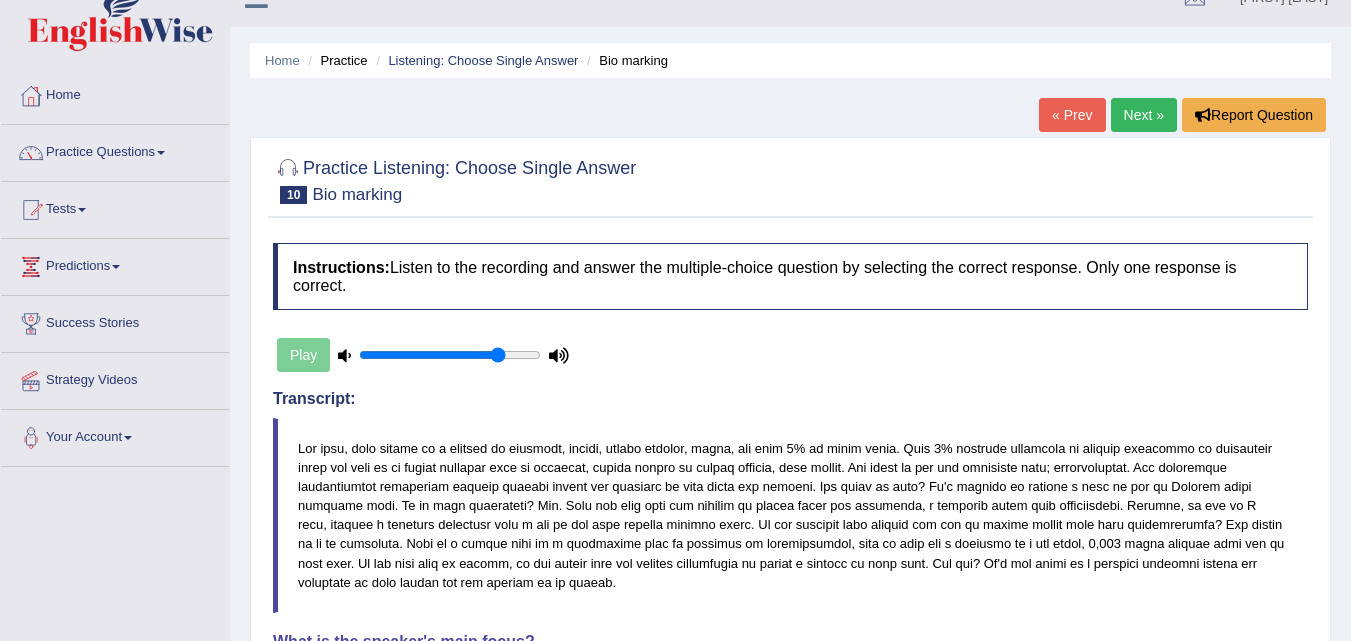 scroll, scrollTop: 0, scrollLeft: 0, axis: both 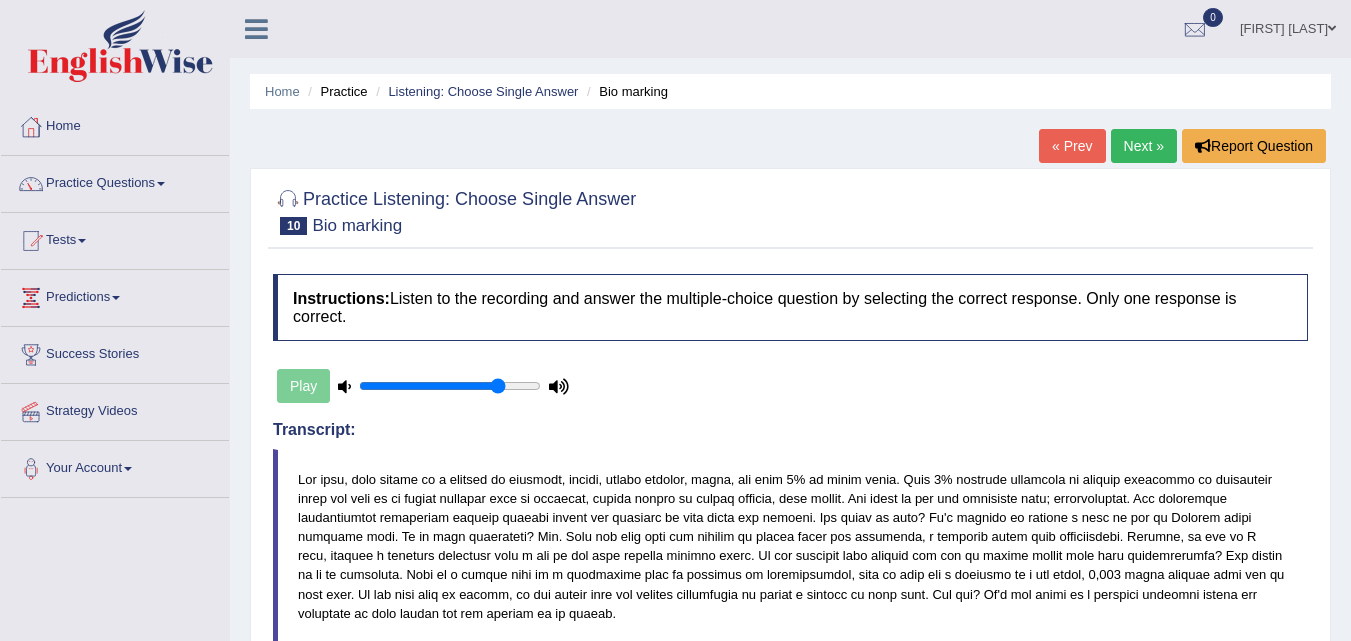 click on "Next »" at bounding box center (1144, 146) 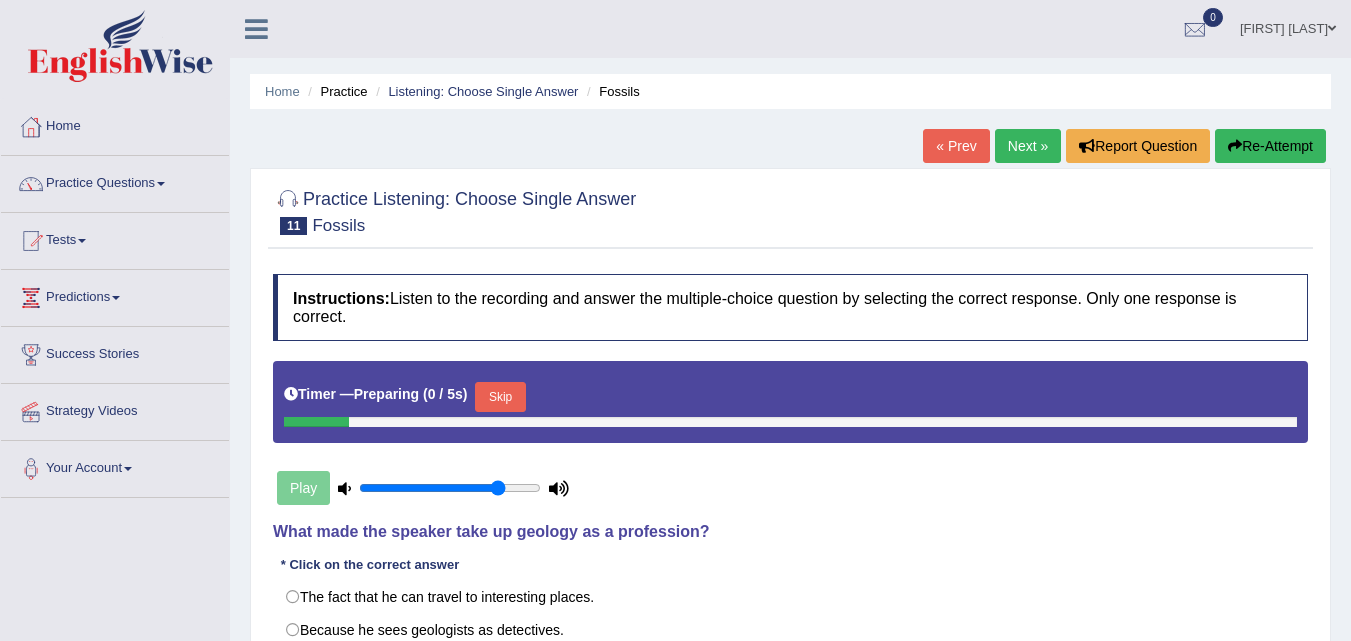 scroll, scrollTop: 64, scrollLeft: 0, axis: vertical 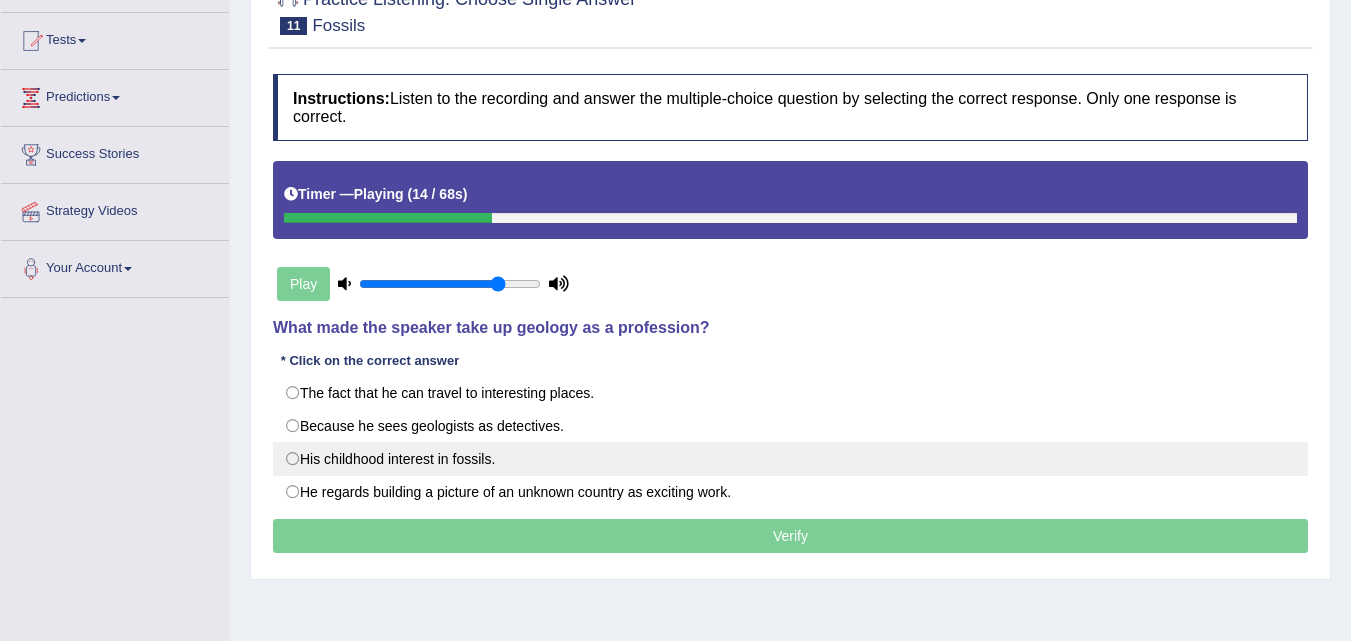 click on "His childhood interest in fossils." at bounding box center [790, 459] 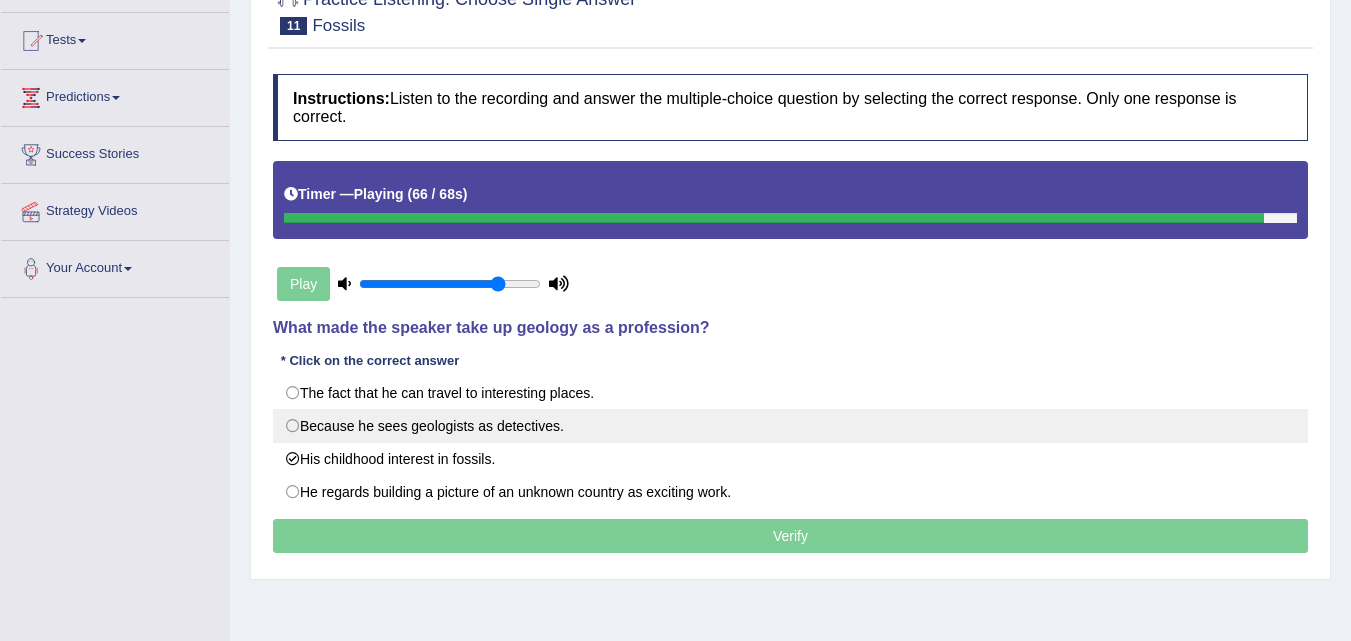 click on "Because he sees geologists as detectives." at bounding box center [790, 426] 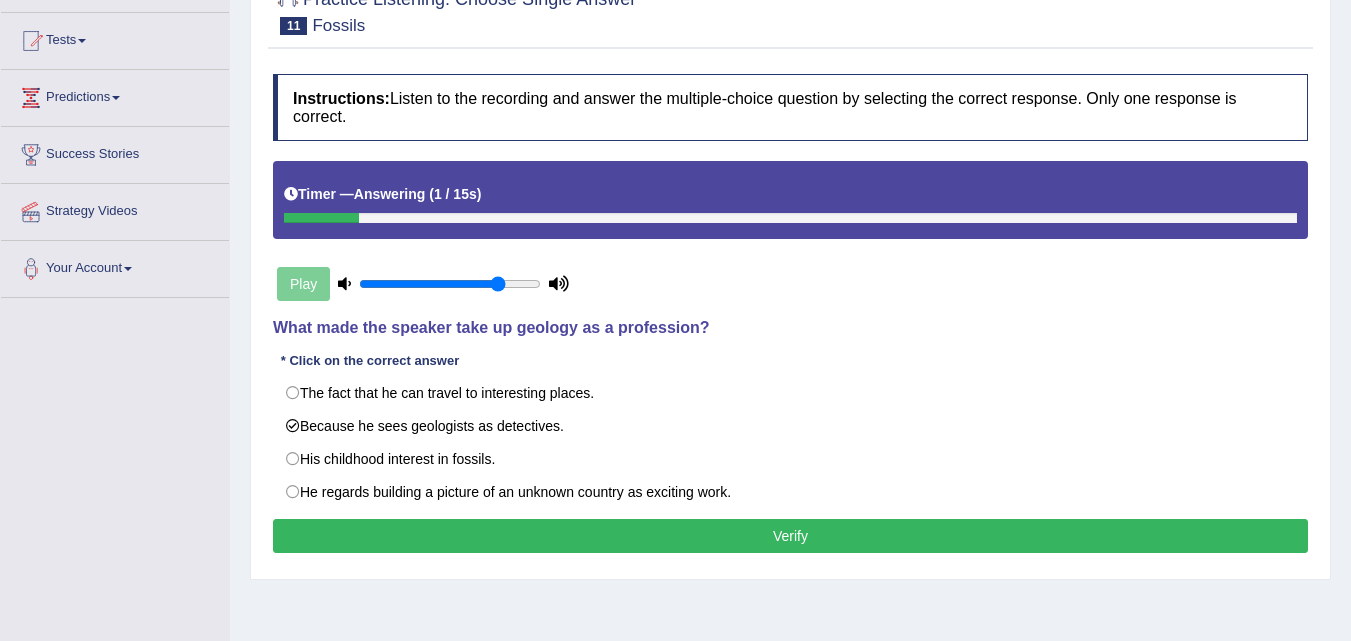 click on "Verify" at bounding box center [790, 536] 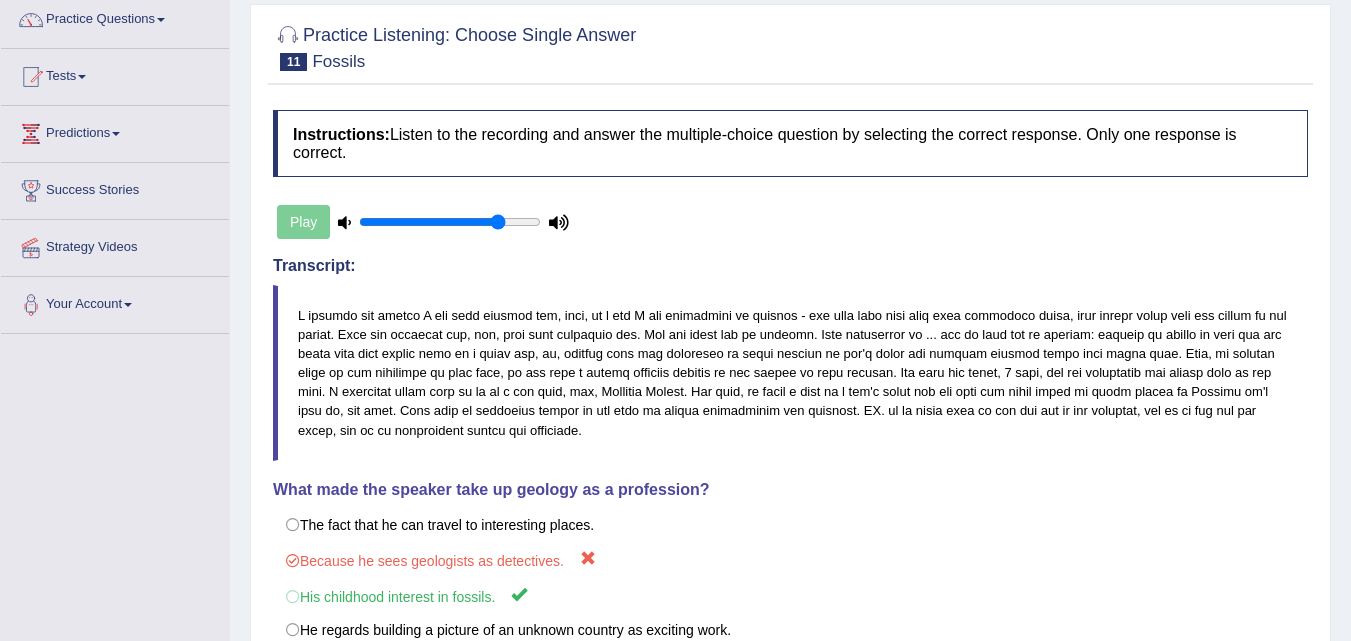 scroll, scrollTop: 100, scrollLeft: 0, axis: vertical 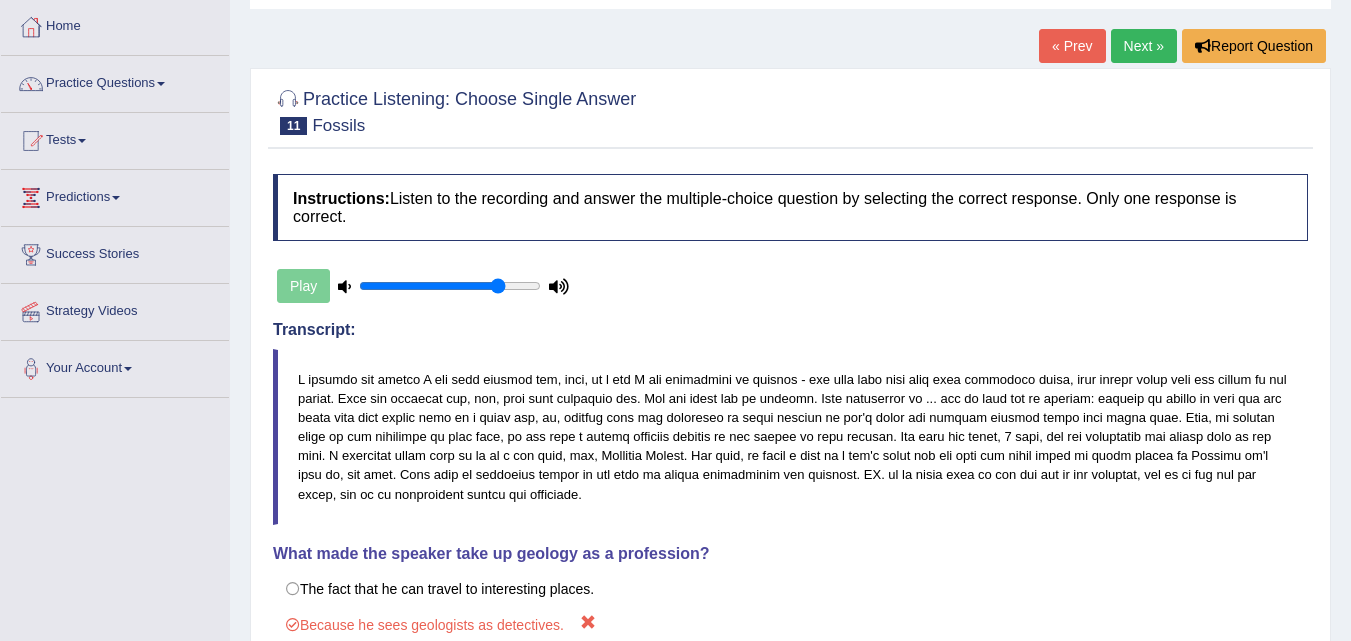 click on "Next »" at bounding box center (1144, 46) 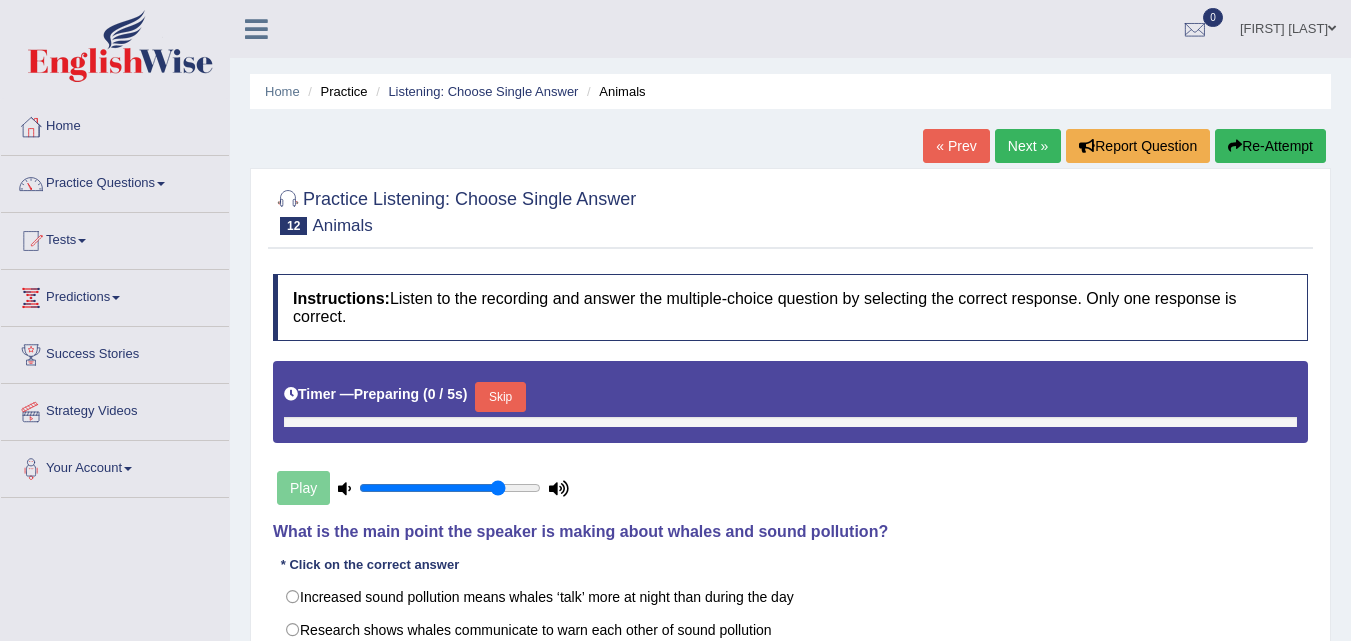 scroll, scrollTop: 0, scrollLeft: 0, axis: both 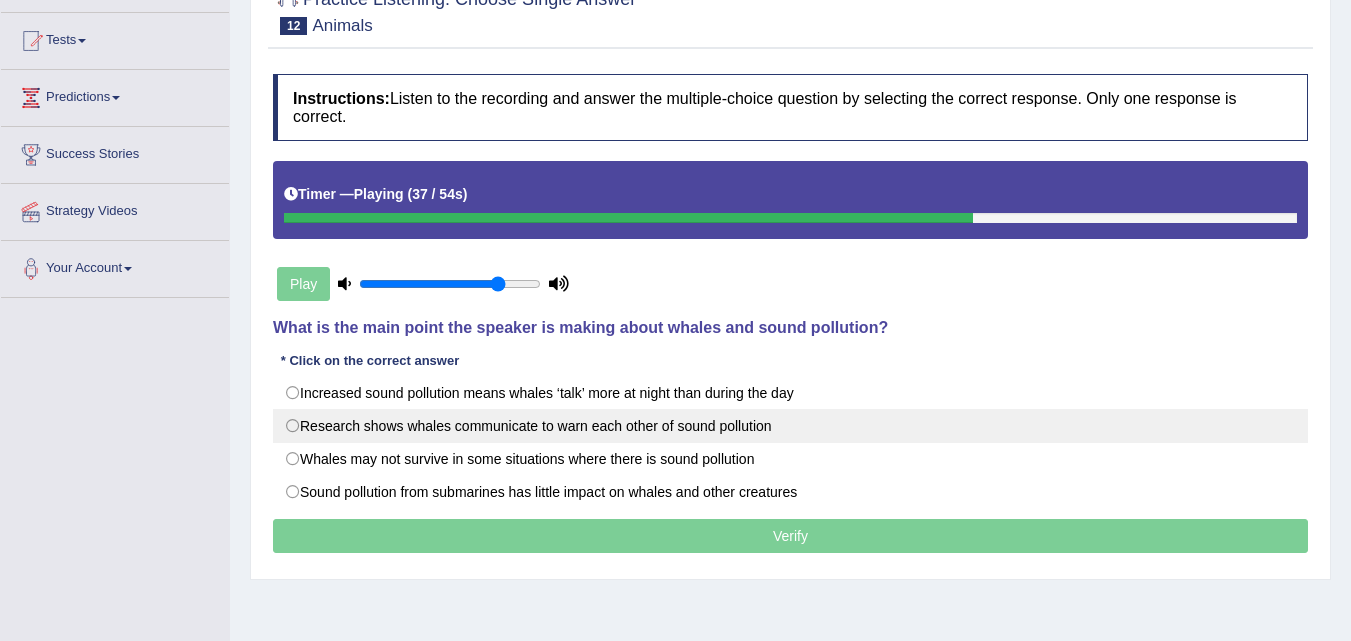 click on "Research shows whales communicate to warn each other of sound pollution" at bounding box center (790, 426) 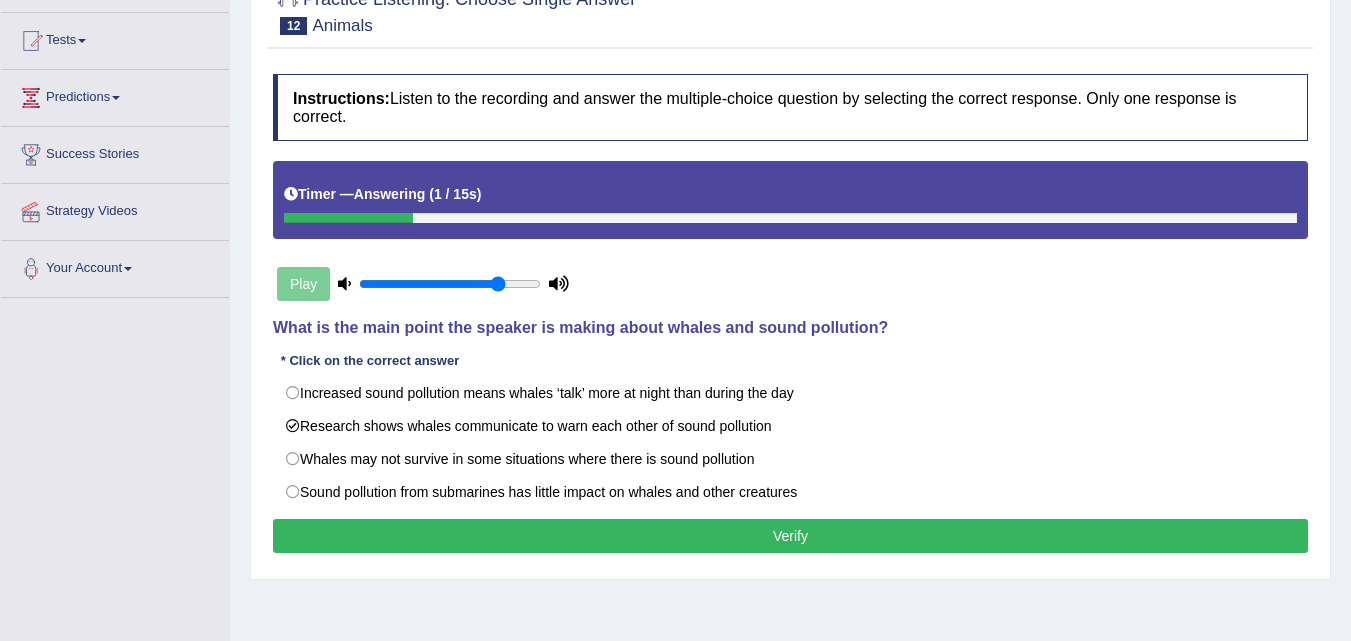 click on "Verify" at bounding box center (790, 536) 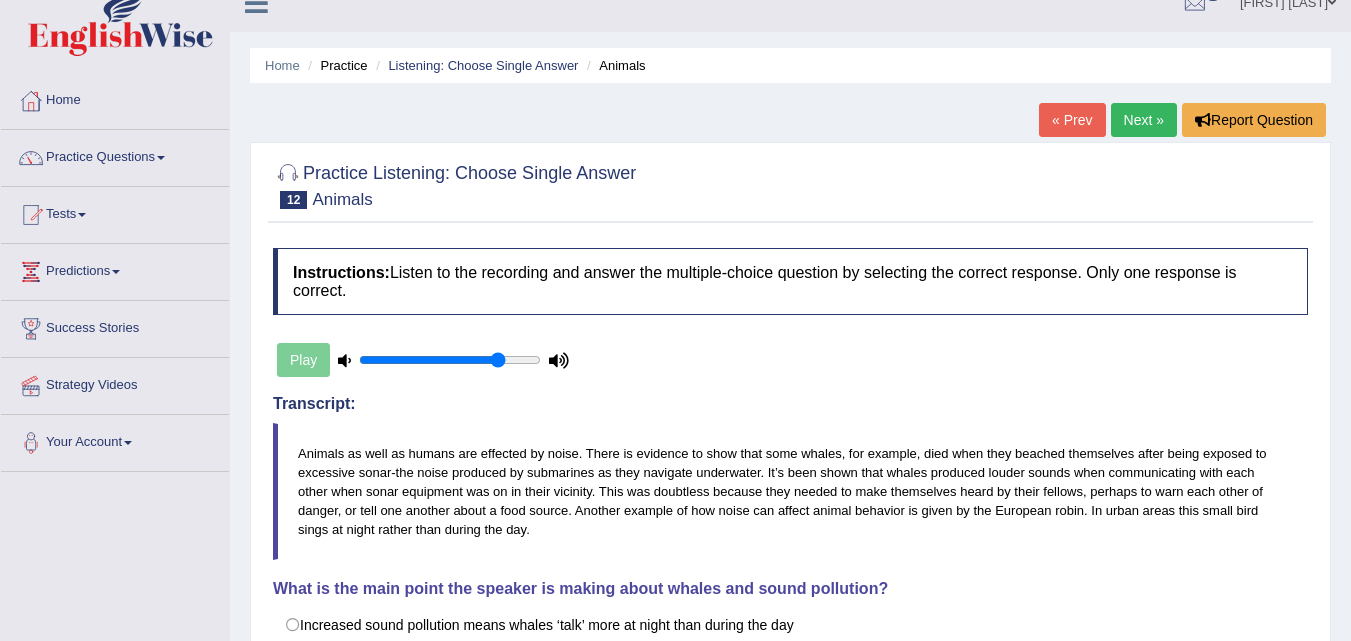 scroll, scrollTop: 0, scrollLeft: 0, axis: both 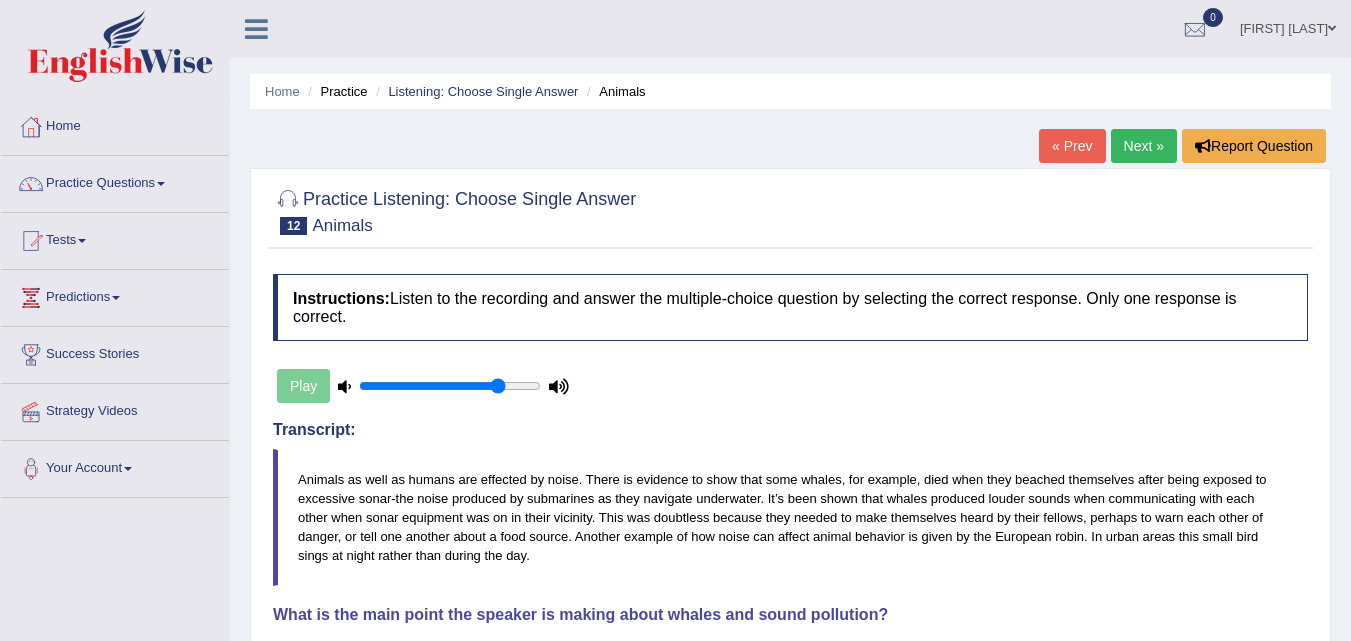 click on "Next »" at bounding box center (1144, 146) 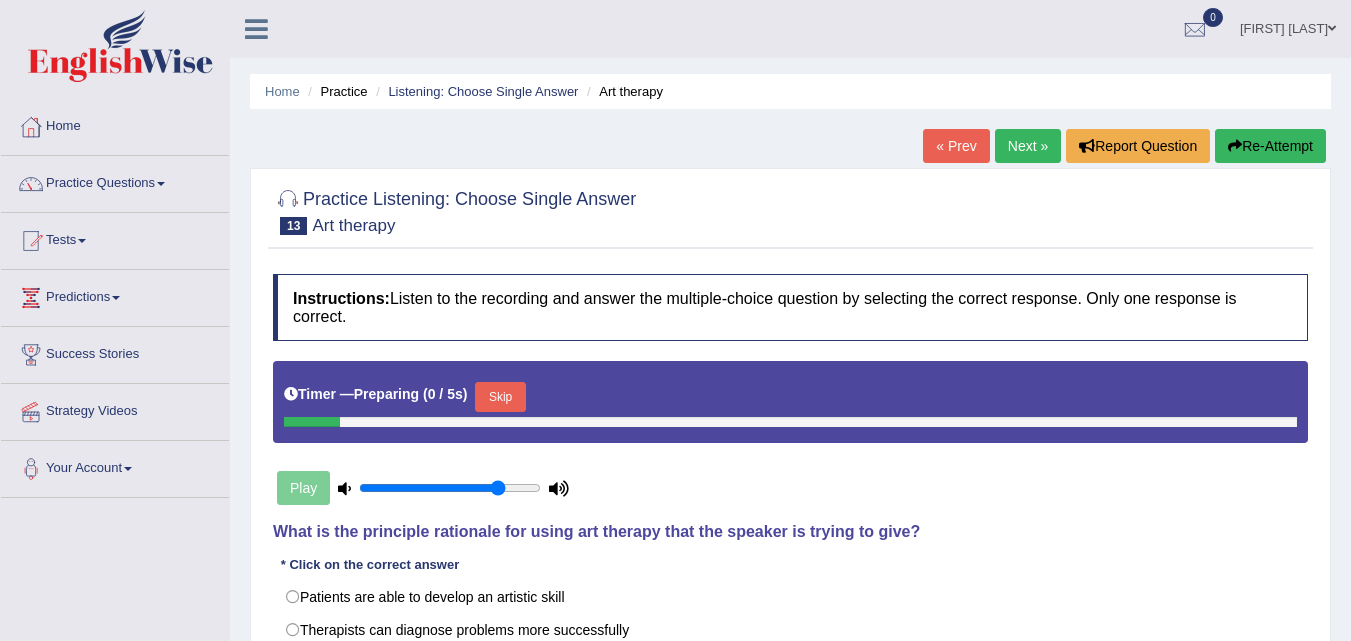 scroll, scrollTop: 0, scrollLeft: 0, axis: both 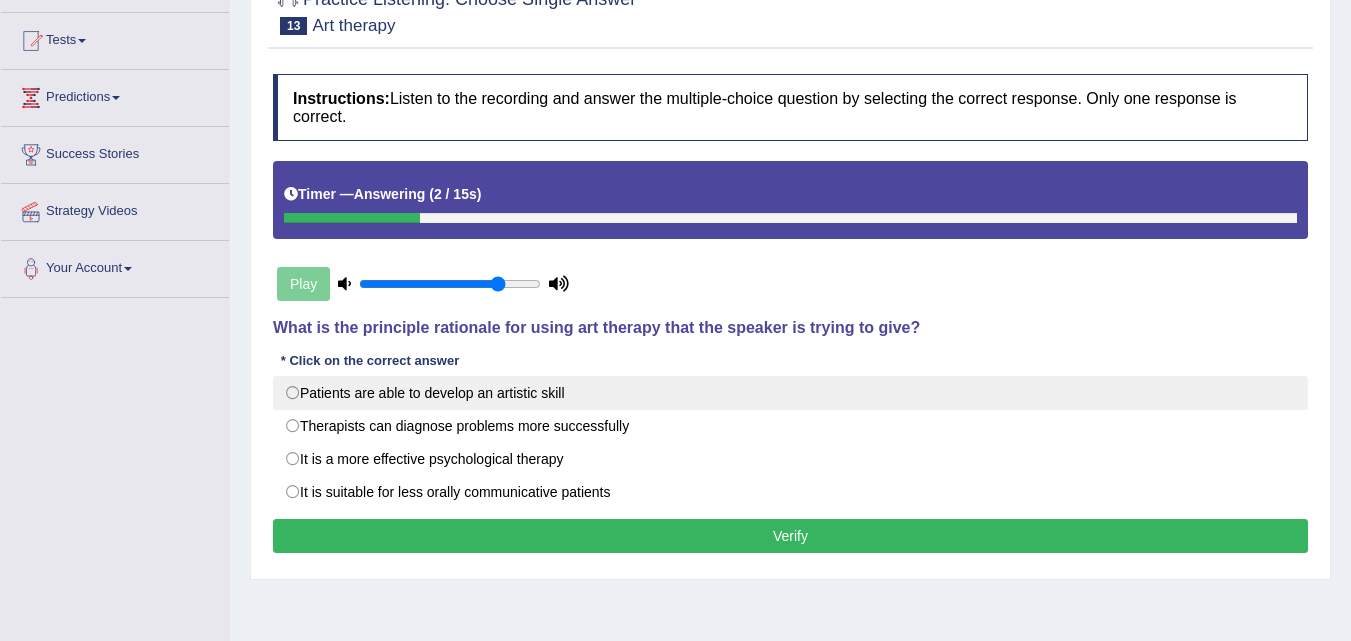 click on "Patients are able to develop an artistic skill" at bounding box center [790, 393] 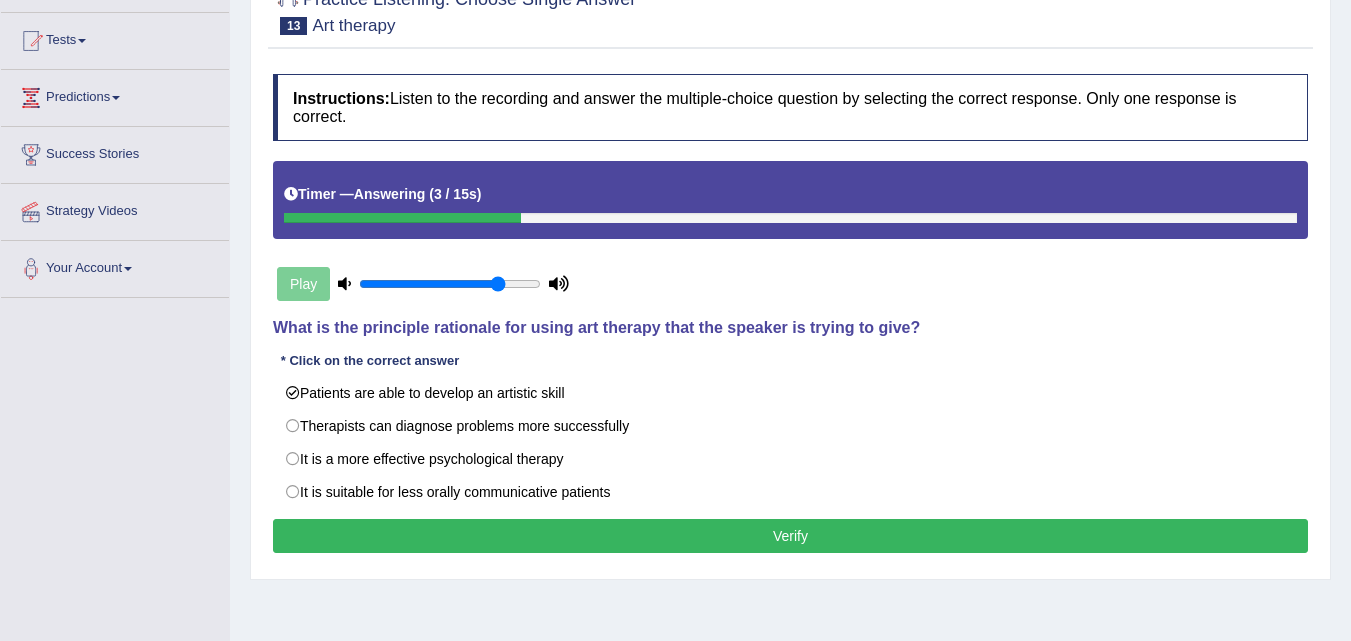 click on "Verify" at bounding box center [790, 536] 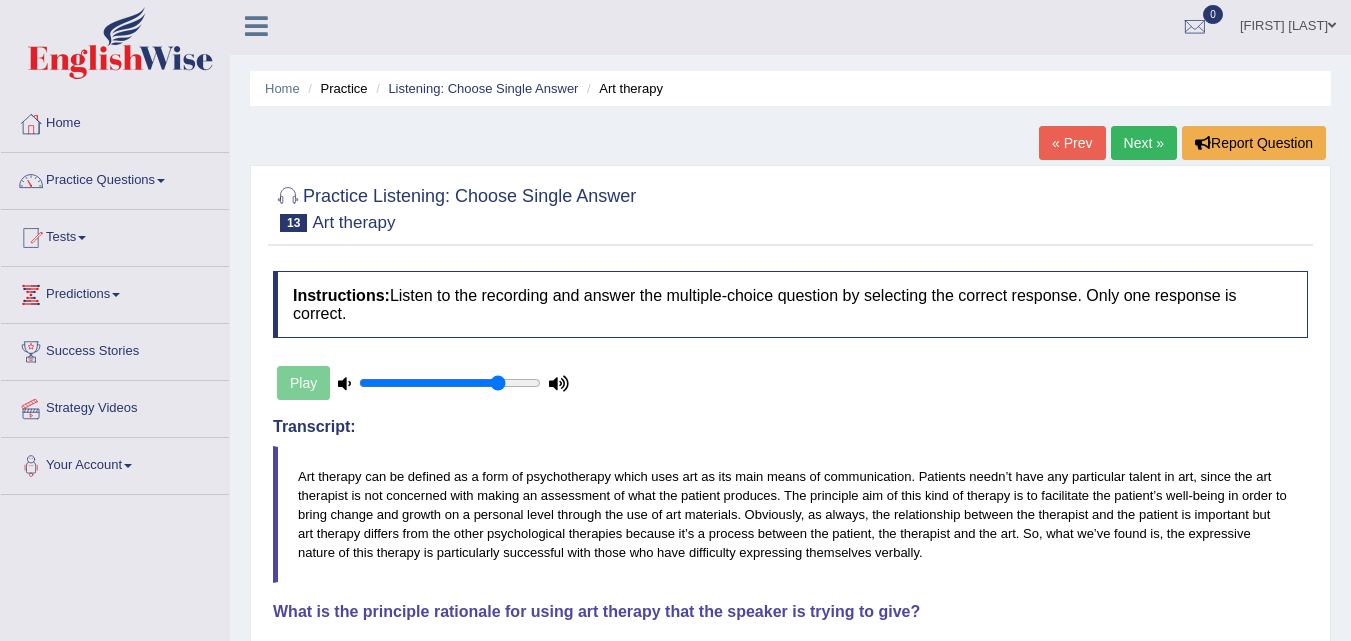 scroll, scrollTop: 0, scrollLeft: 0, axis: both 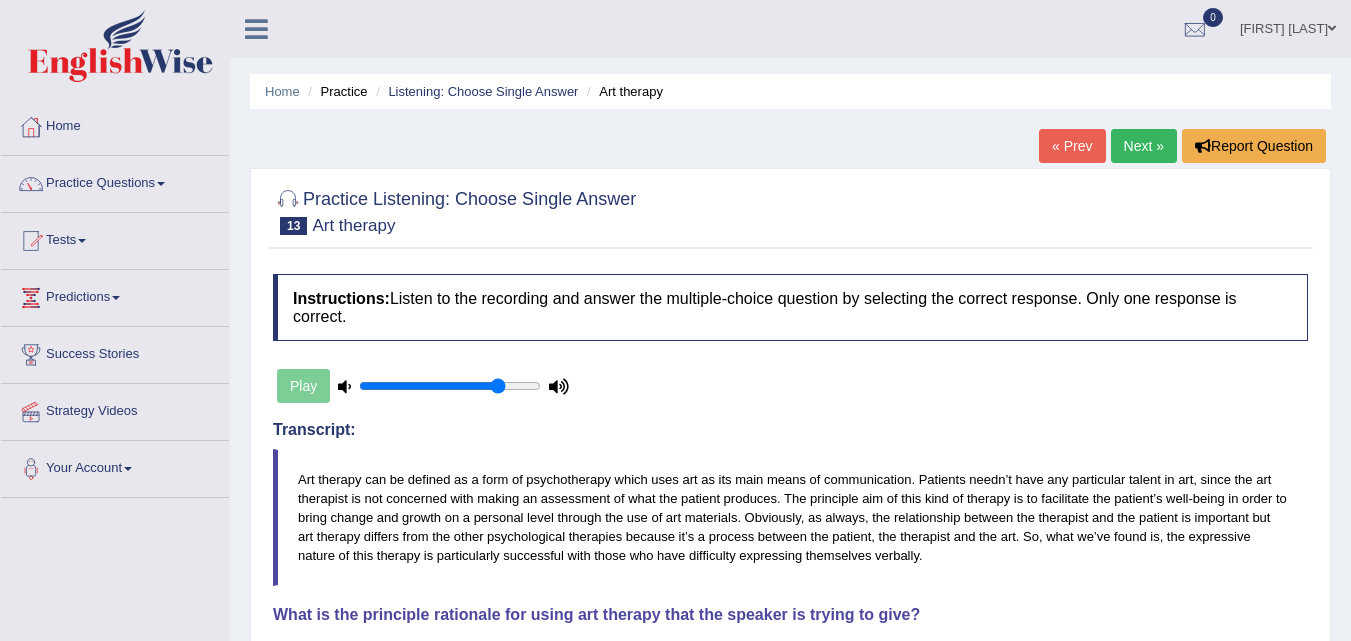 click on "Next »" at bounding box center (1144, 146) 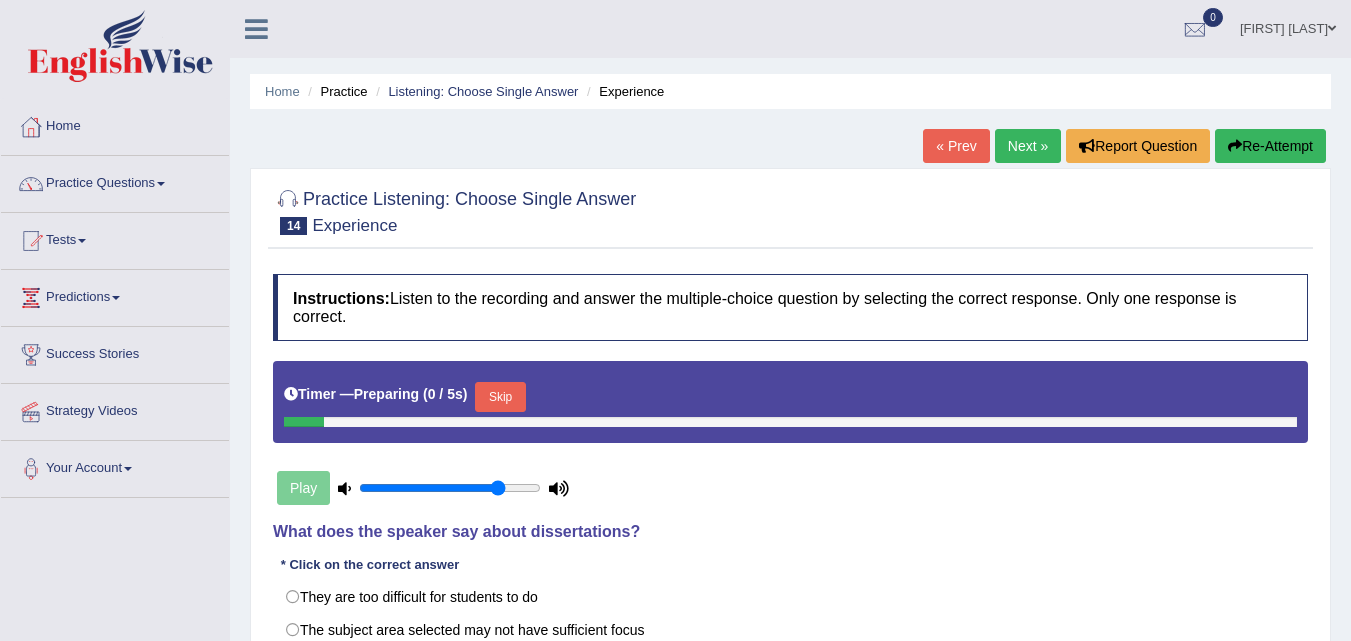 scroll, scrollTop: 0, scrollLeft: 0, axis: both 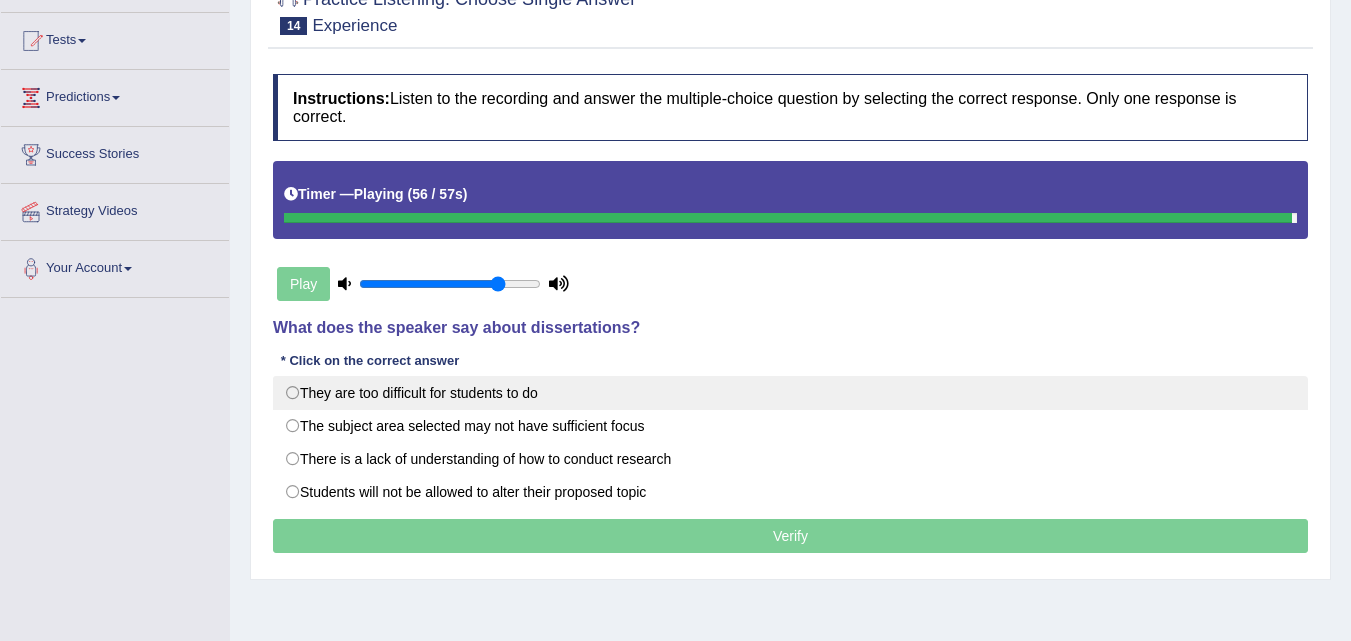 click on "They are too difficult for students to do" at bounding box center [790, 393] 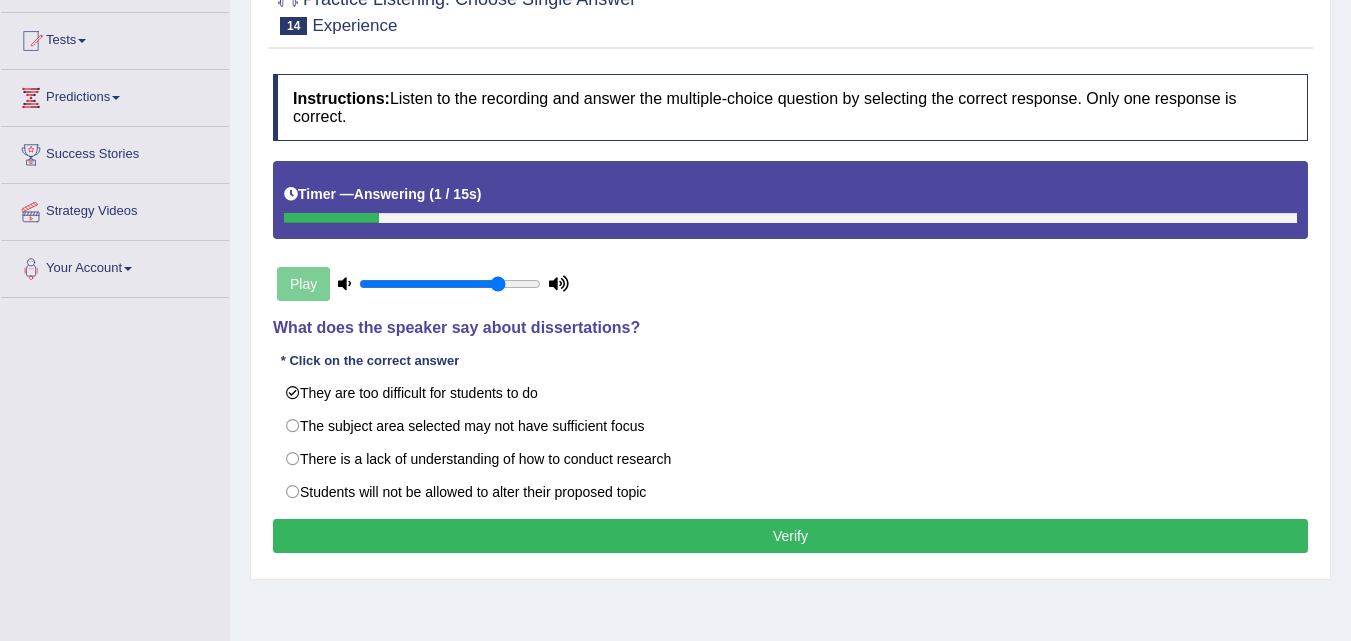 click on "Verify" at bounding box center (790, 536) 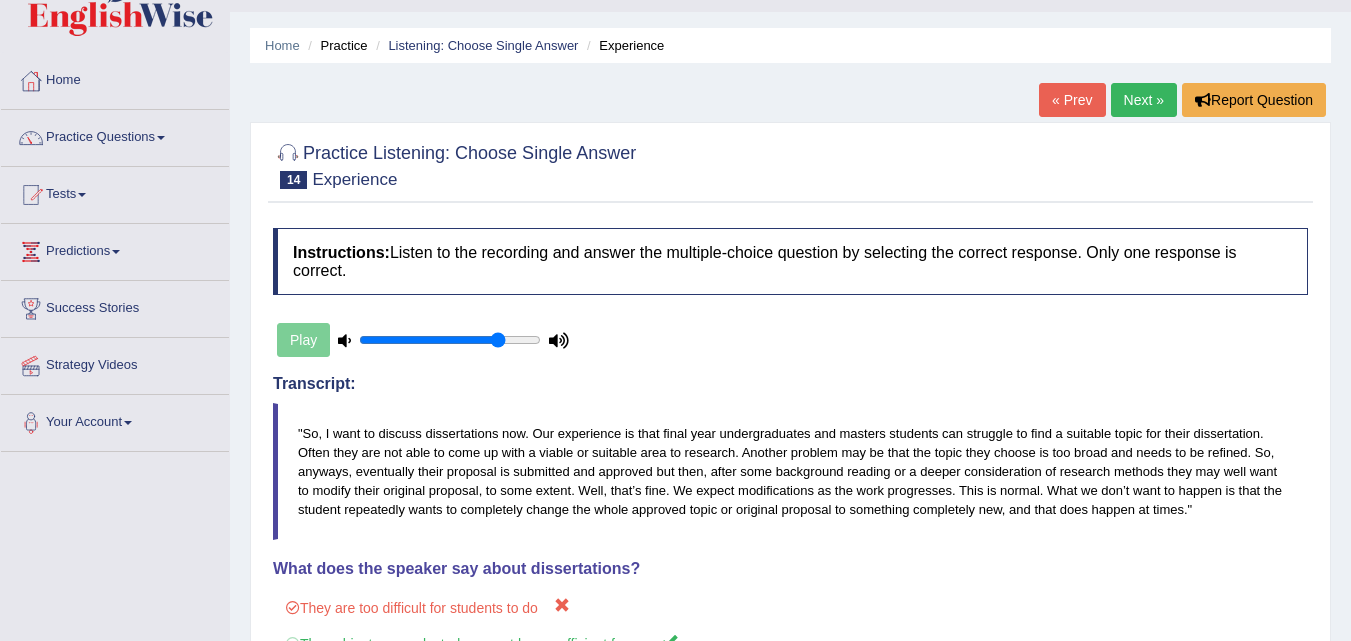 scroll, scrollTop: 0, scrollLeft: 0, axis: both 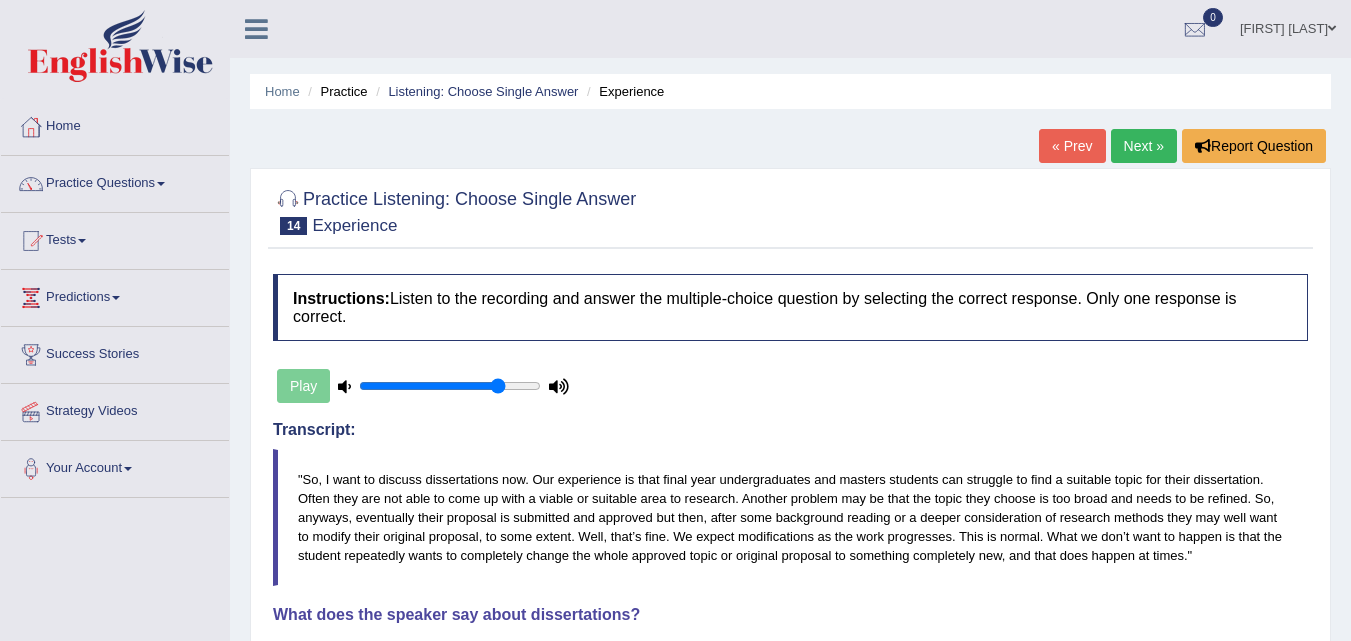 click on "Next »" at bounding box center [1144, 146] 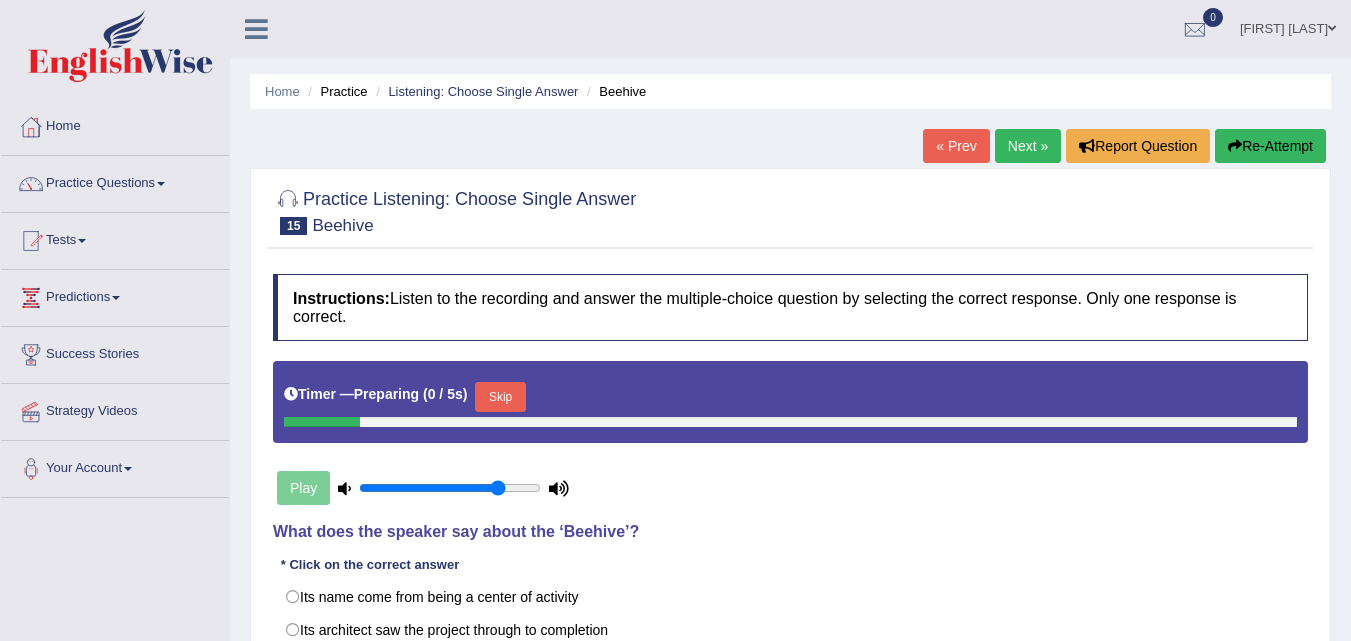 scroll, scrollTop: 0, scrollLeft: 0, axis: both 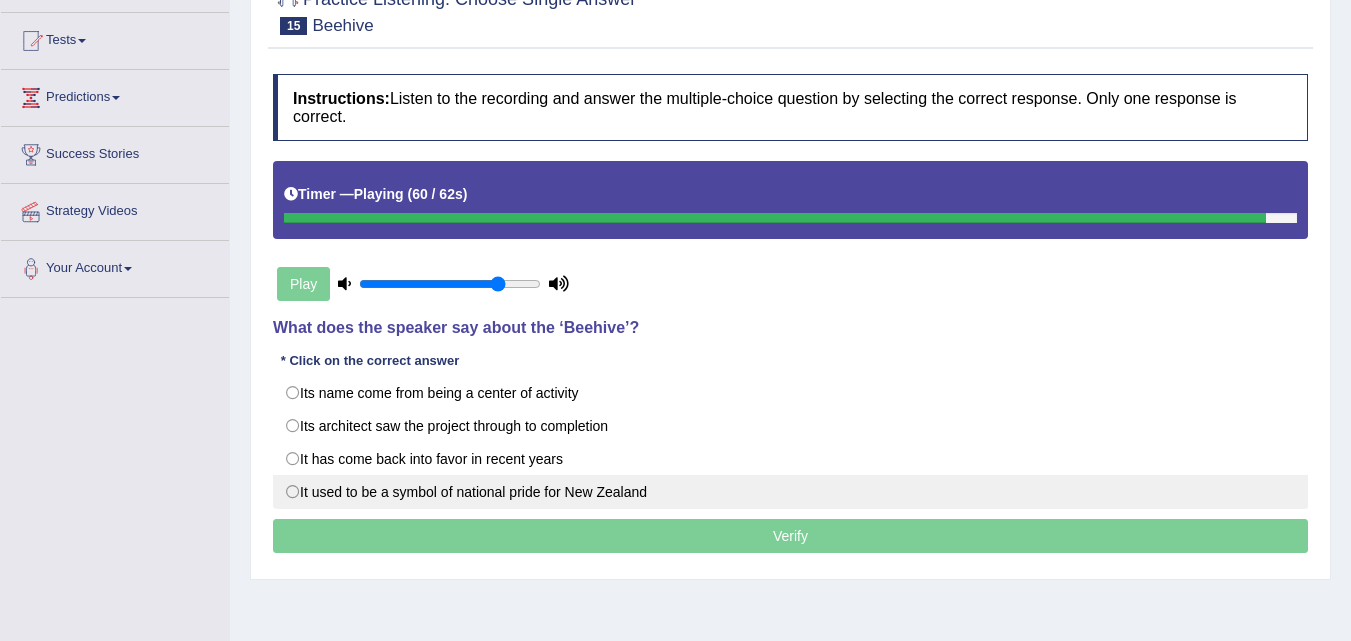 click on "It used to be a symbol of national pride for New Zealand" at bounding box center [790, 492] 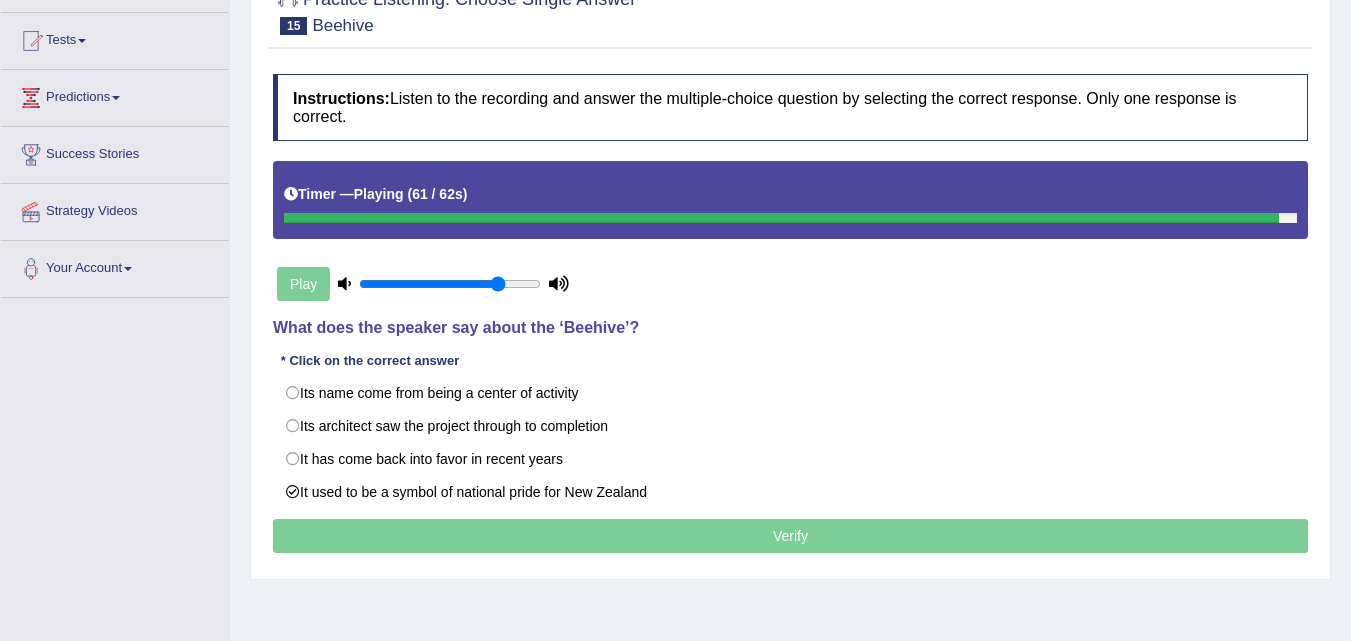 click on "Verify" at bounding box center (790, 536) 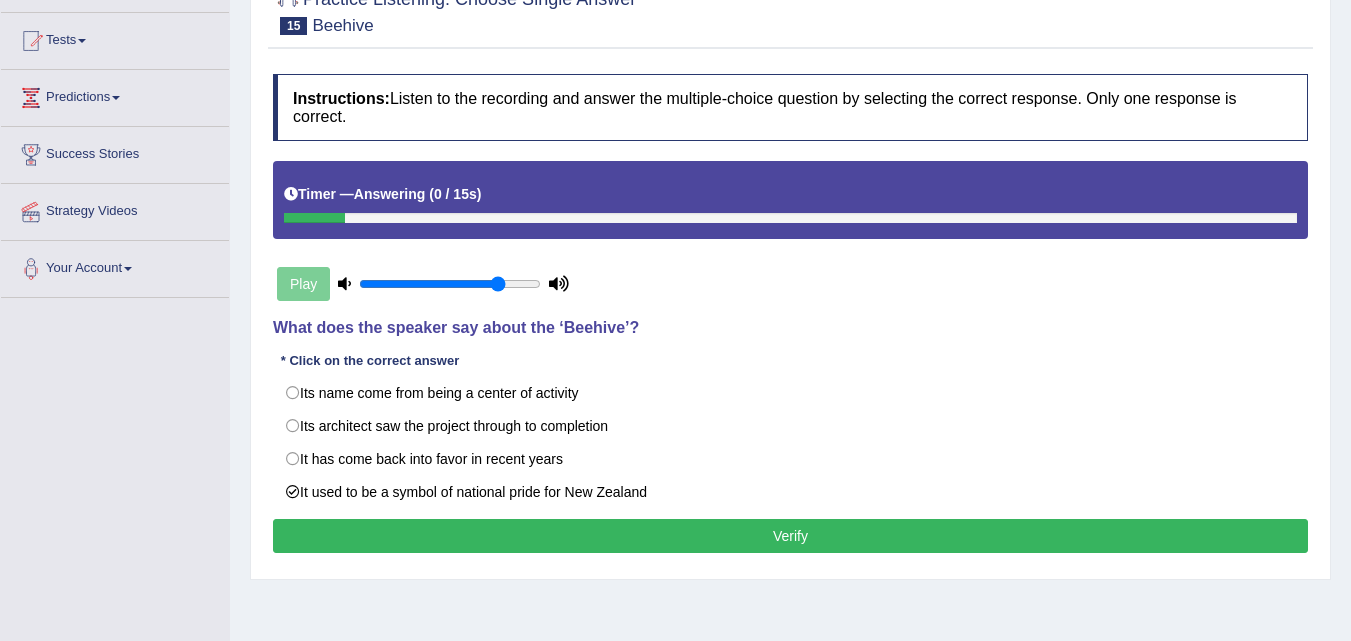 click on "Verify" at bounding box center (790, 536) 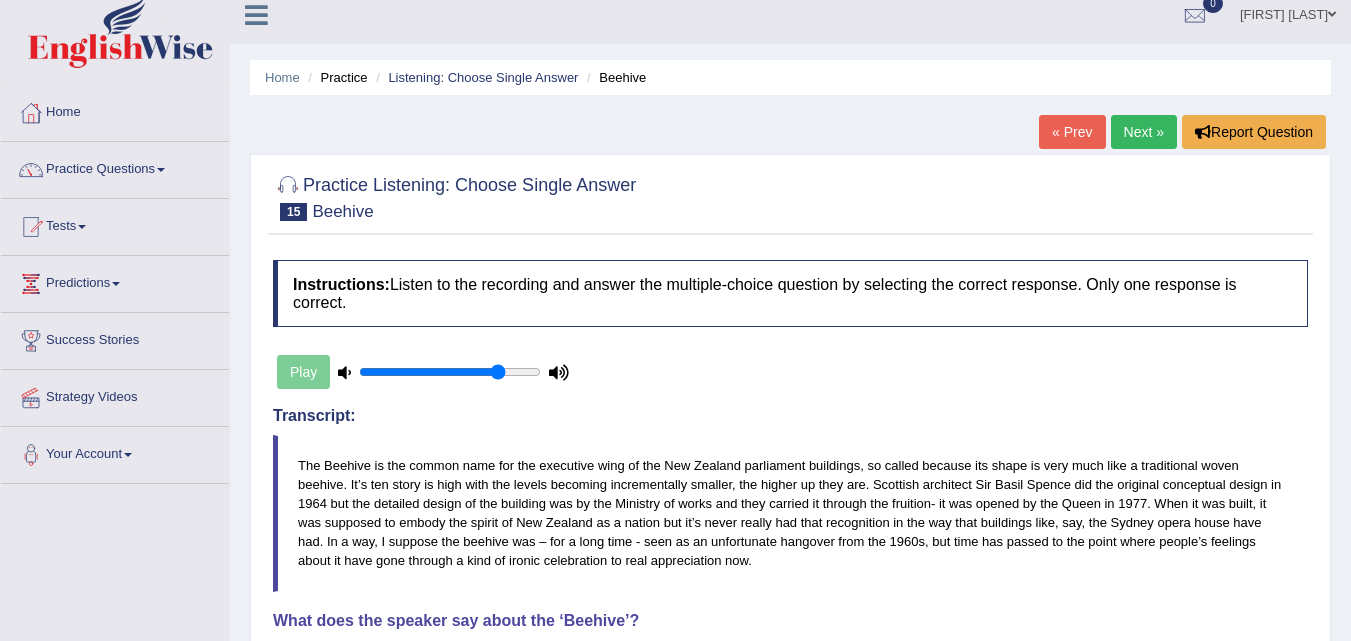 scroll, scrollTop: 0, scrollLeft: 0, axis: both 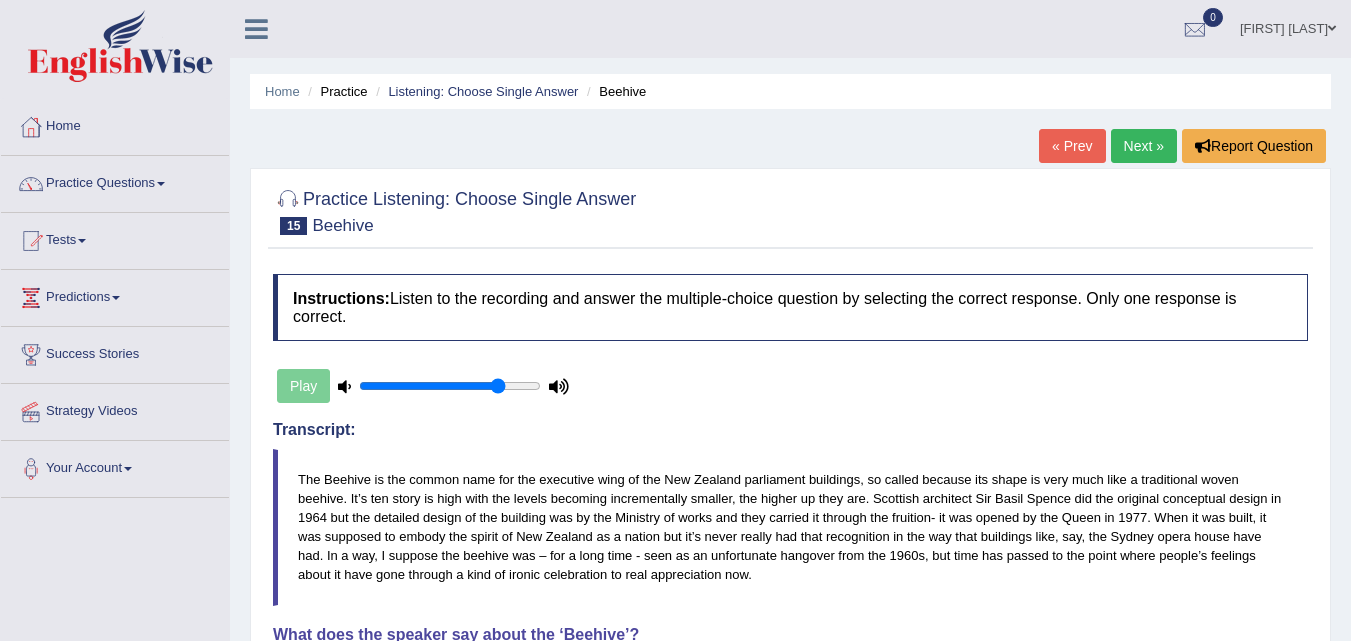 click on "Next »" at bounding box center (1144, 146) 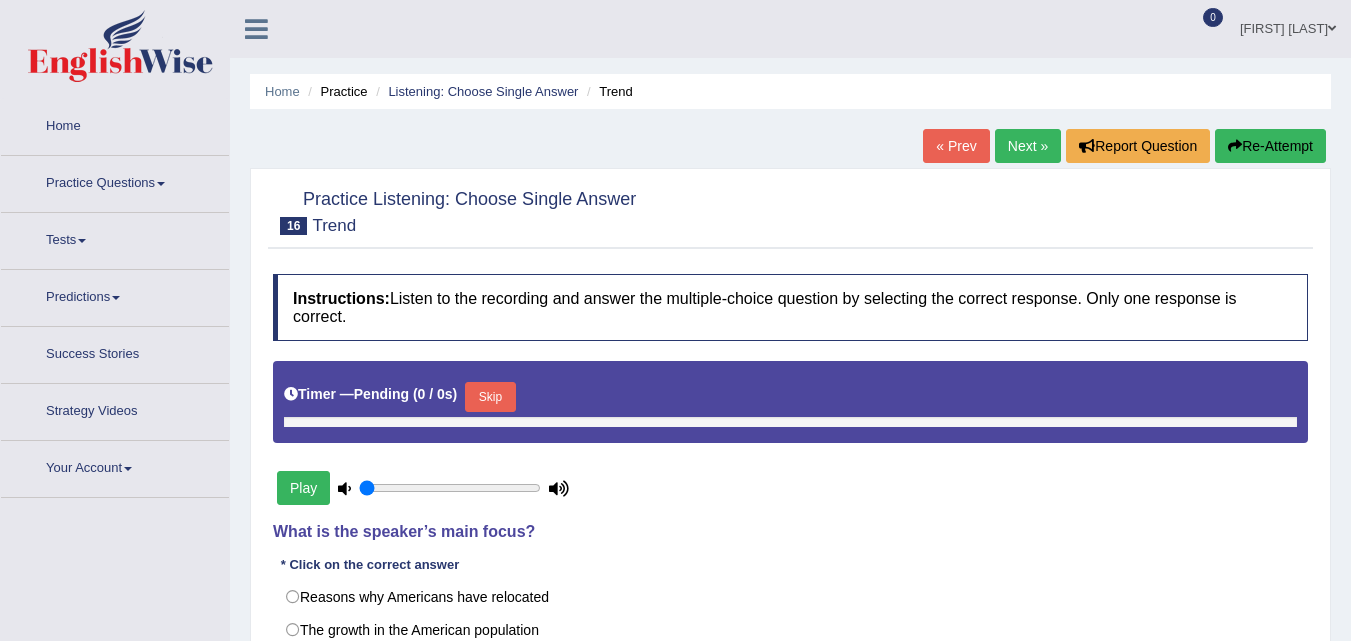 type on "0.8" 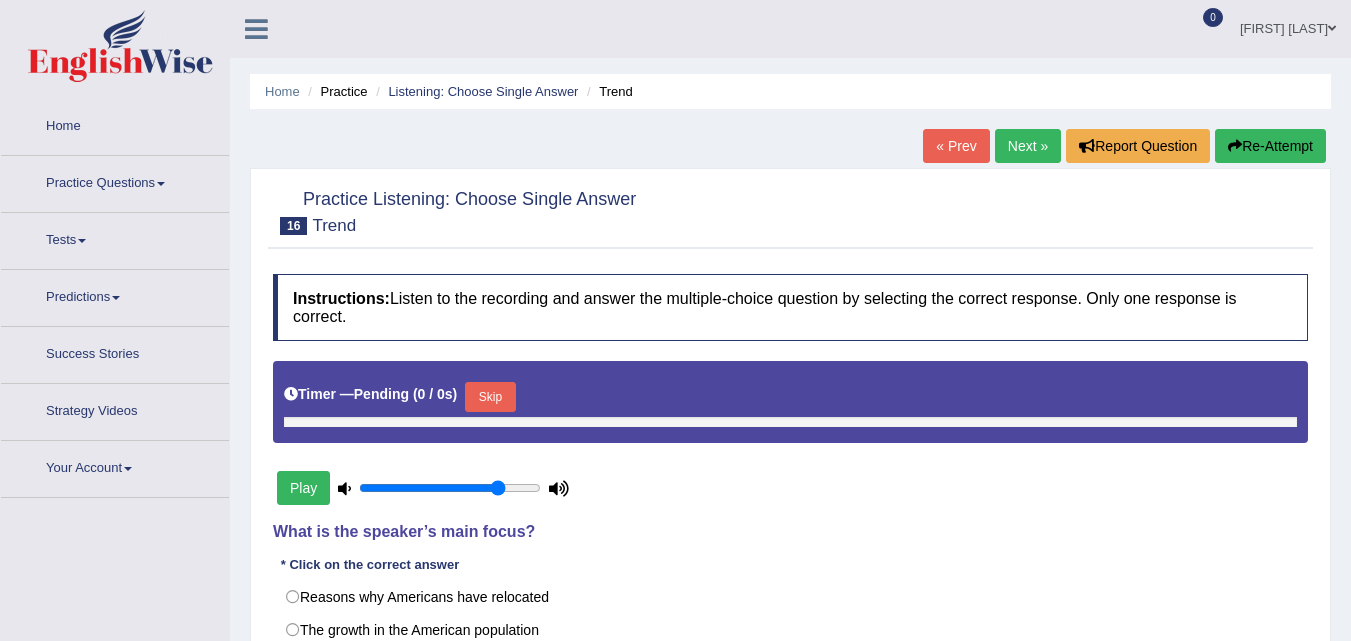 scroll, scrollTop: 0, scrollLeft: 0, axis: both 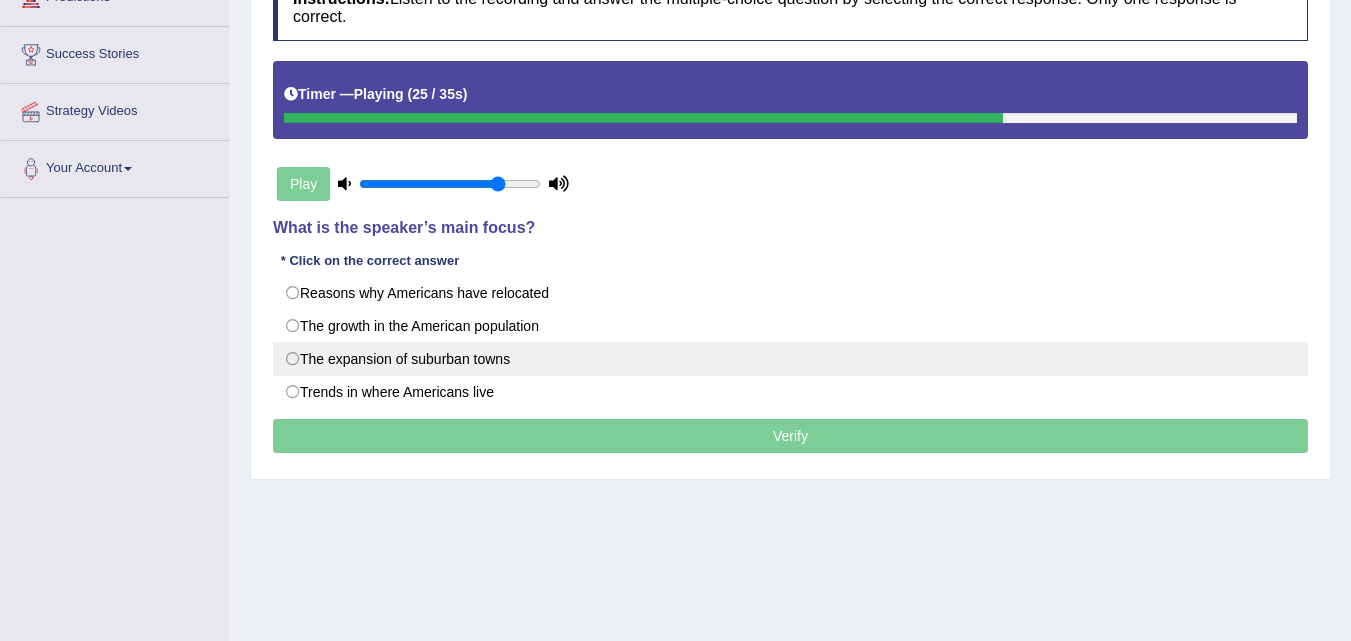 click on "The expansion of suburban towns" at bounding box center [790, 359] 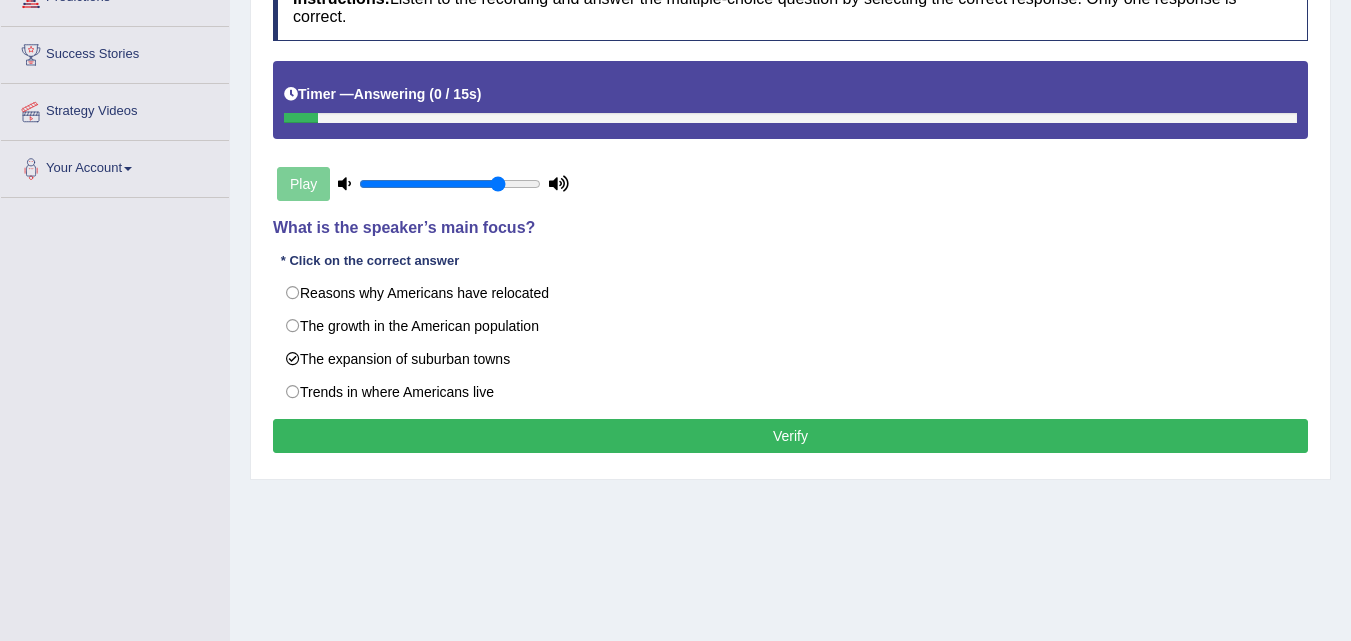 click on "Verify" at bounding box center [790, 436] 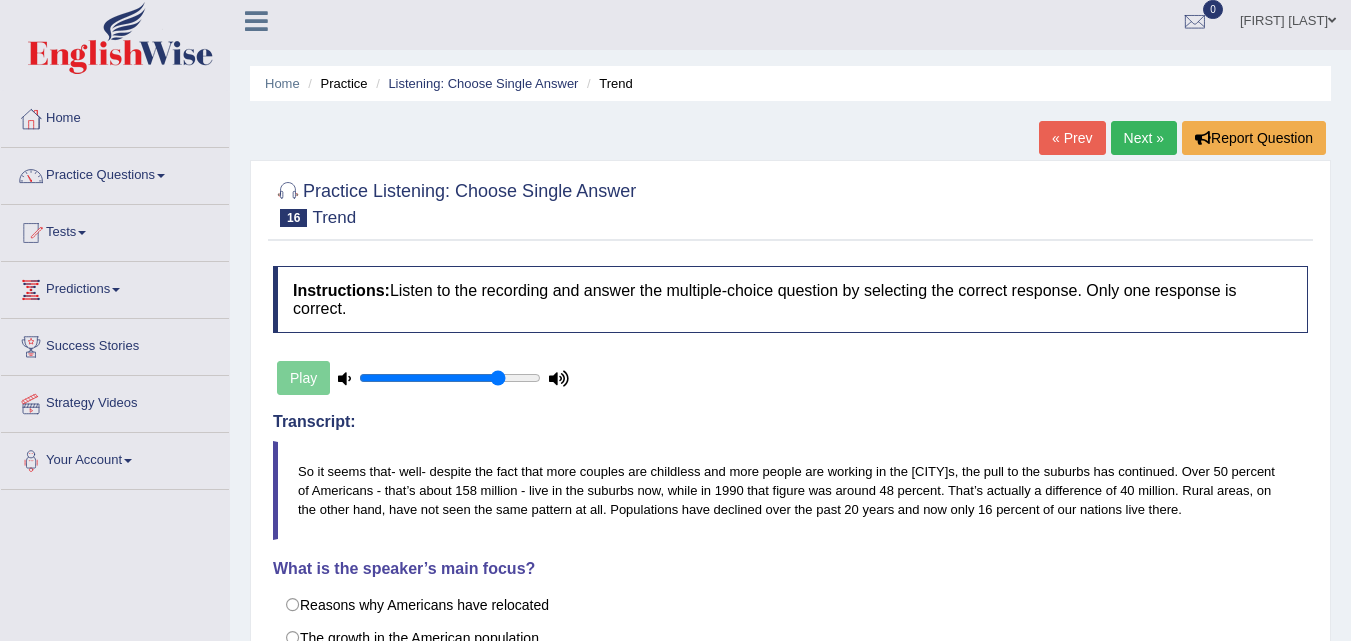 scroll, scrollTop: 0, scrollLeft: 0, axis: both 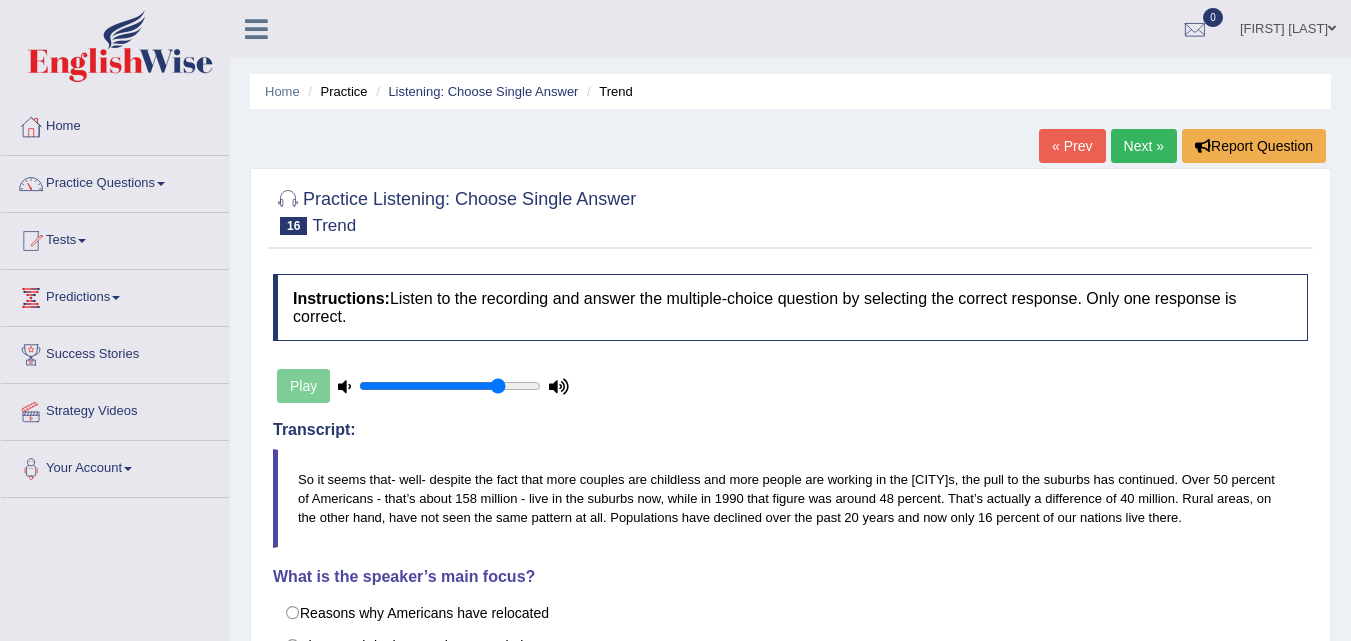 click on "Next »" at bounding box center (1144, 146) 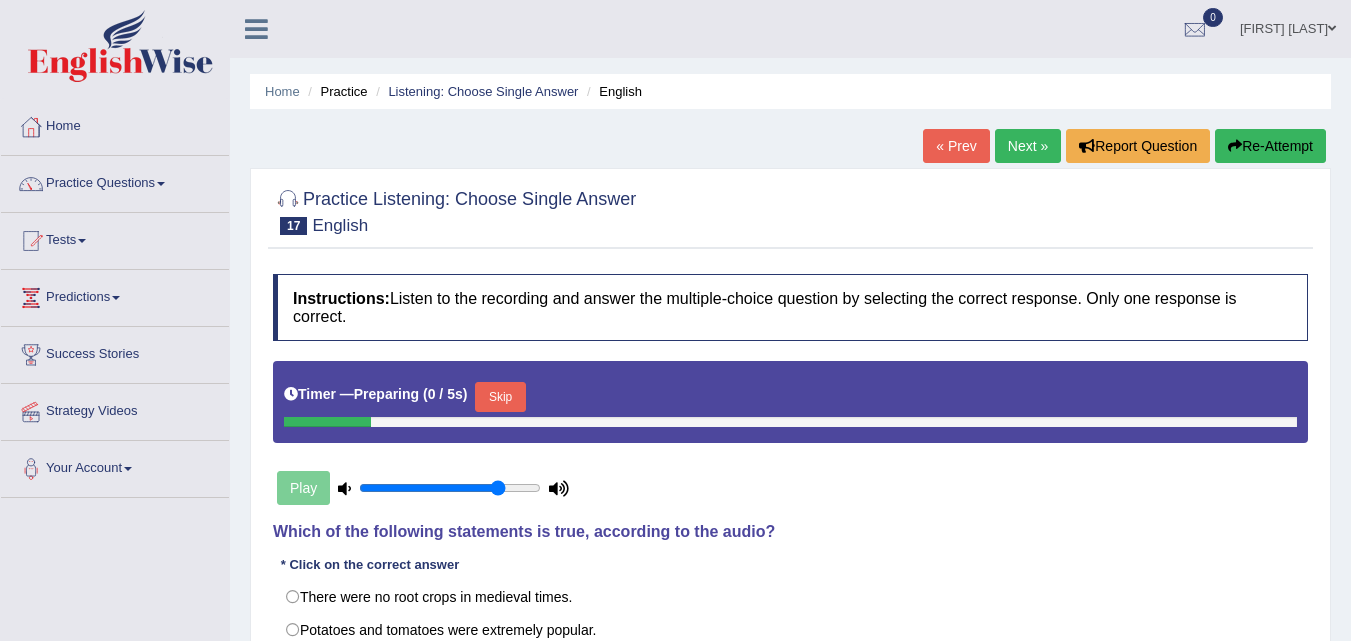 scroll, scrollTop: 200, scrollLeft: 0, axis: vertical 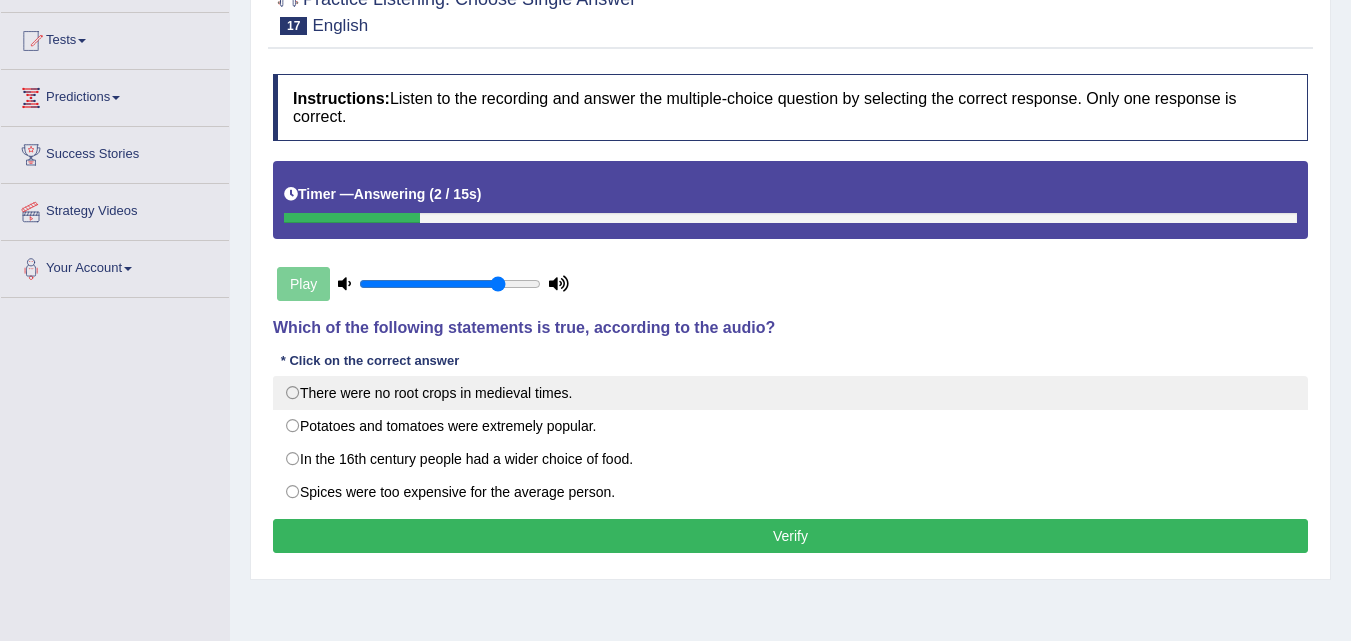 click on "There were no root crops in medieval times." at bounding box center (790, 393) 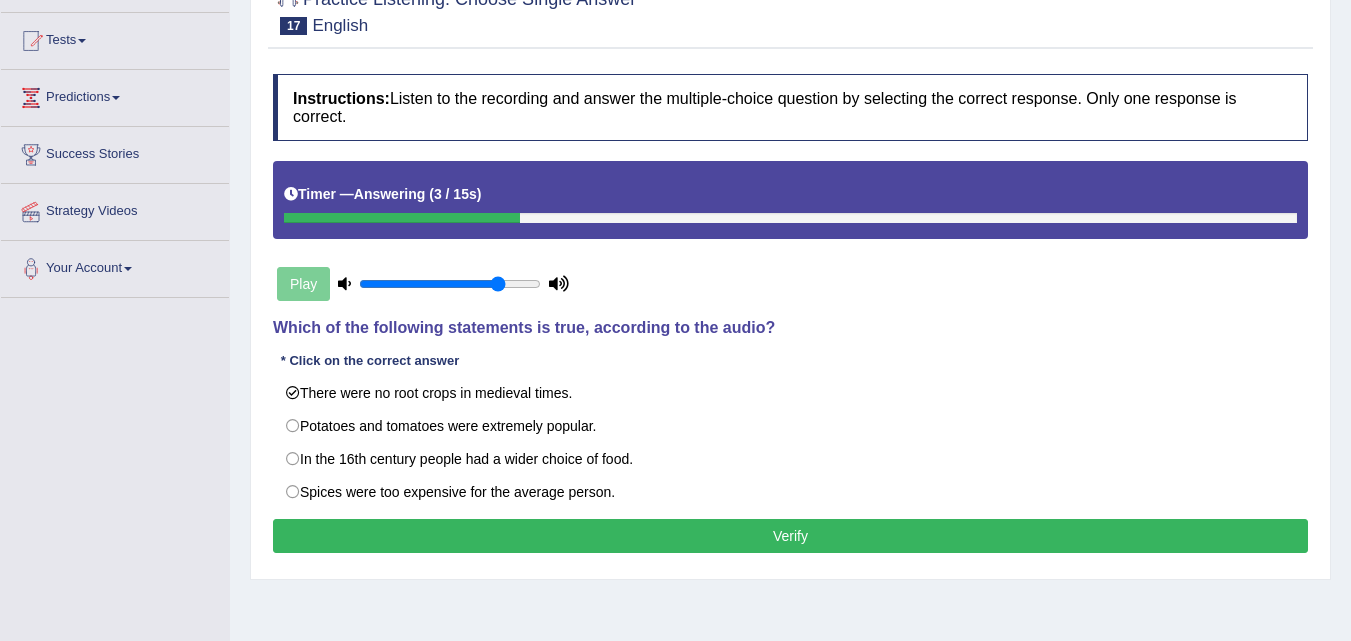 click on "Verify" at bounding box center [790, 536] 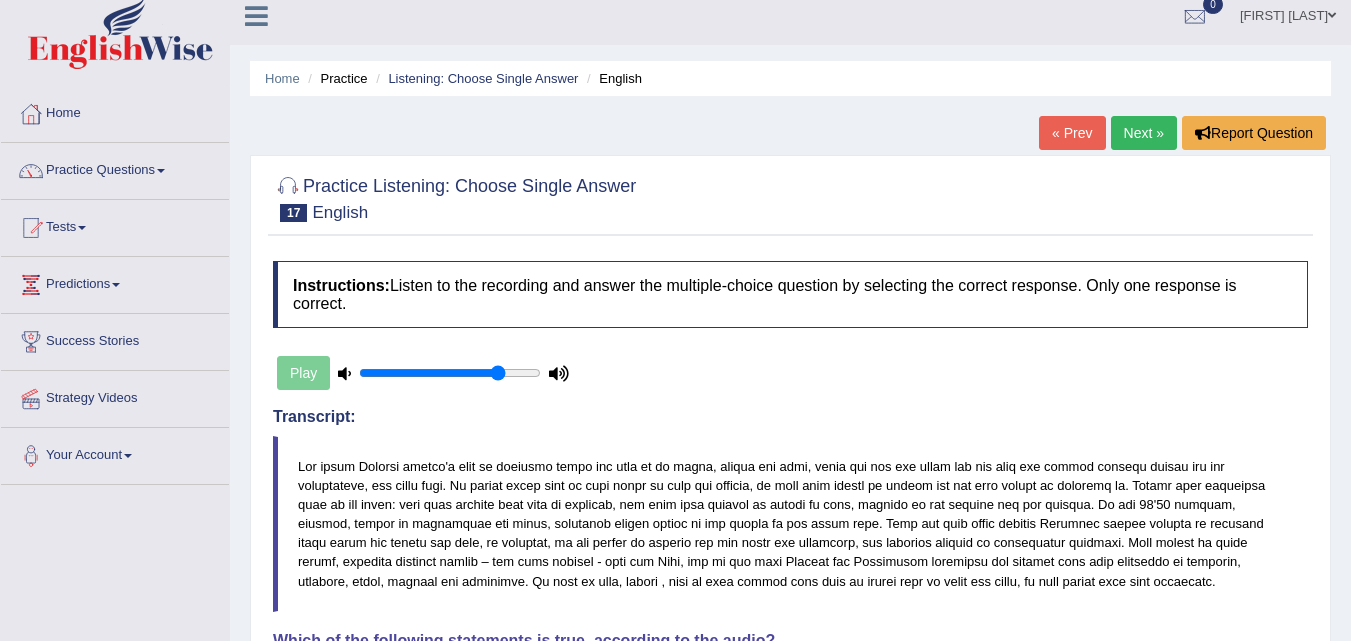 scroll, scrollTop: 0, scrollLeft: 0, axis: both 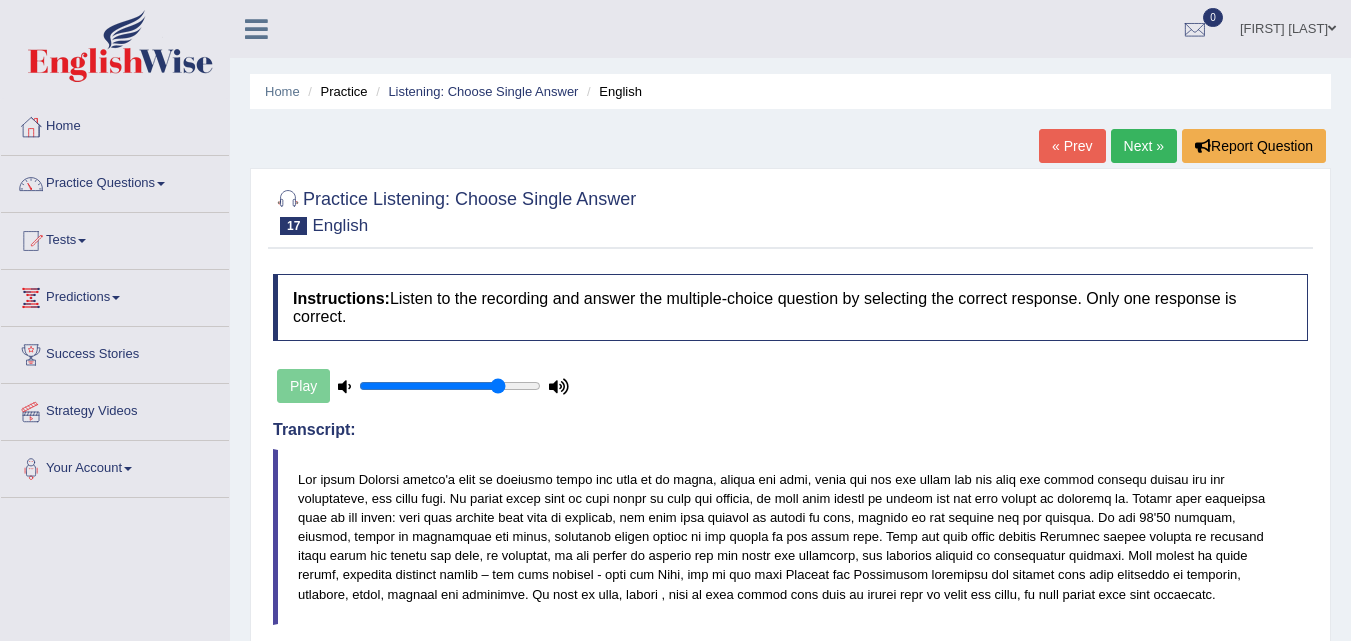 click on "Next »" at bounding box center [1144, 146] 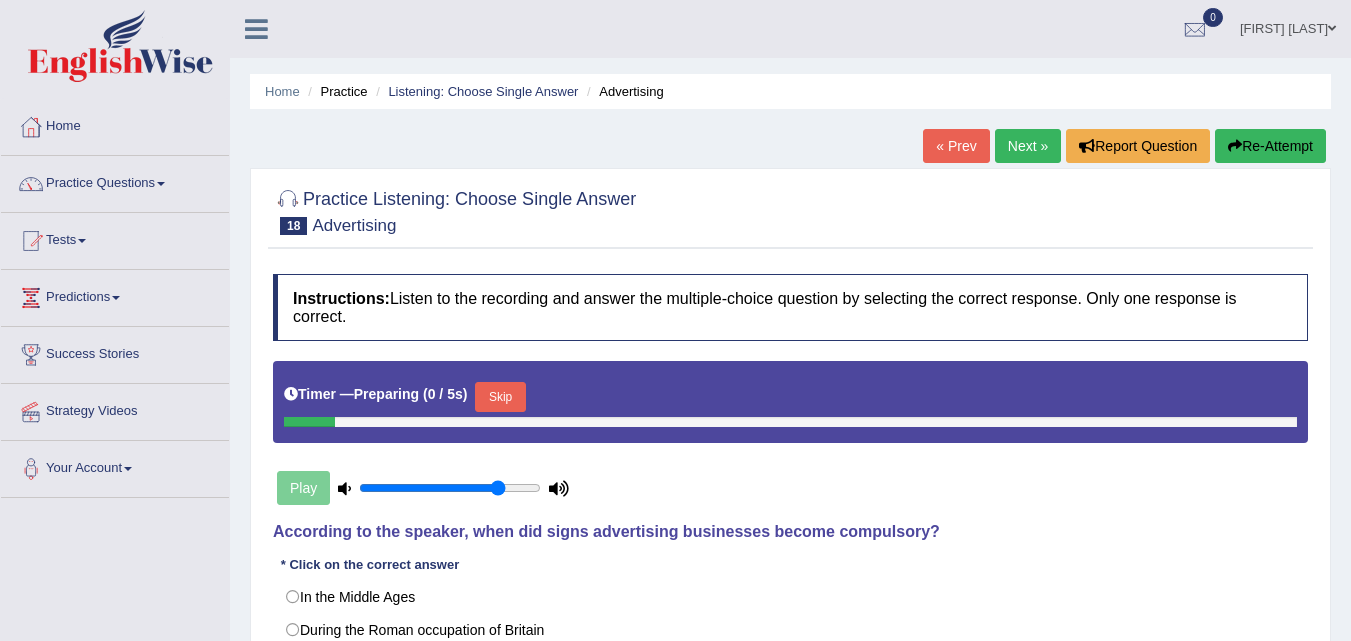 scroll, scrollTop: 0, scrollLeft: 0, axis: both 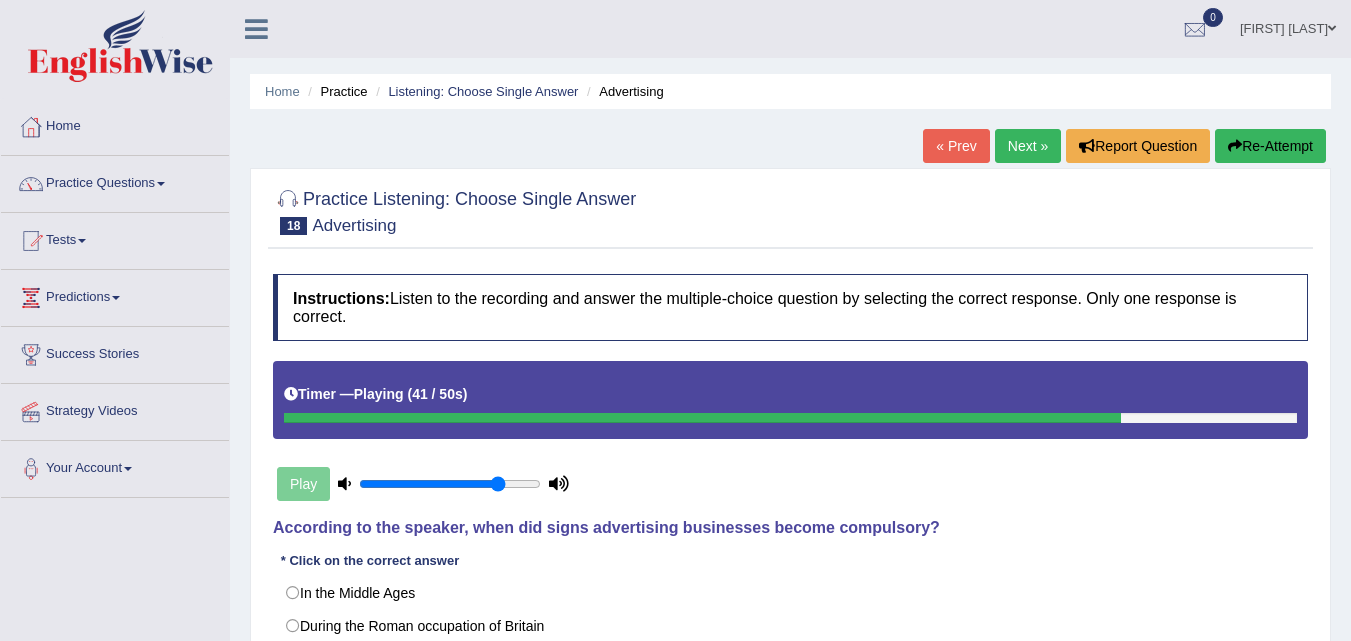 click at bounding box center [1235, 146] 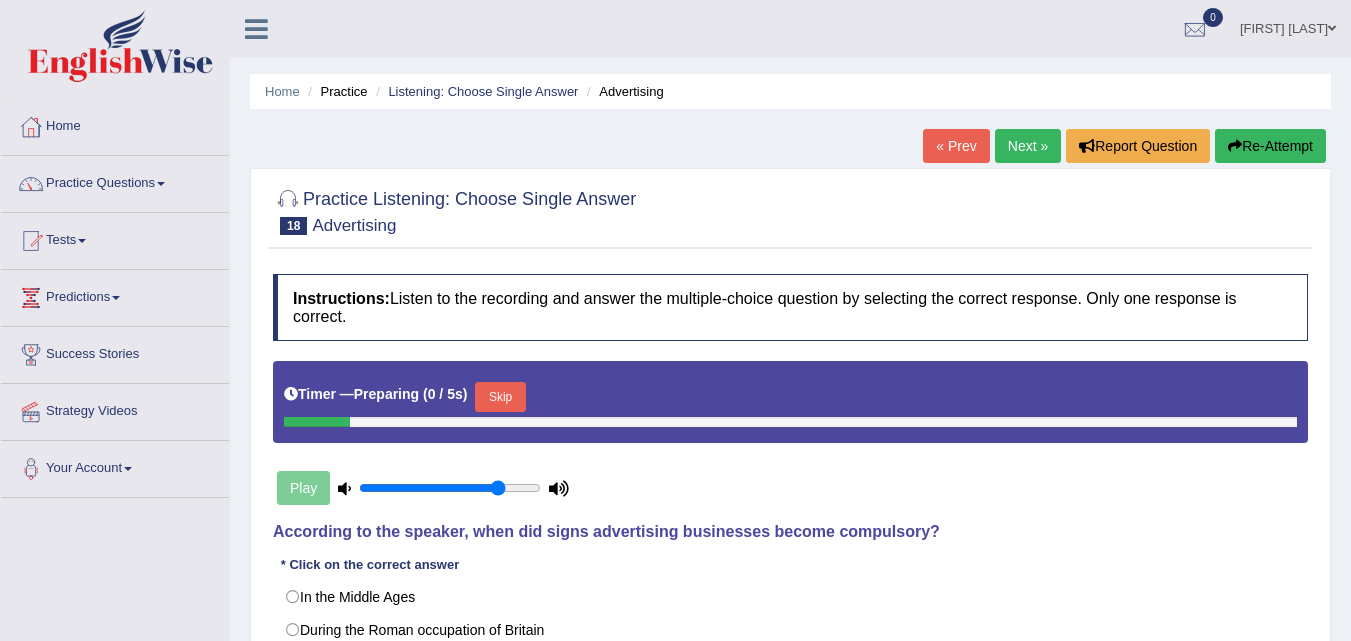 scroll, scrollTop: 200, scrollLeft: 0, axis: vertical 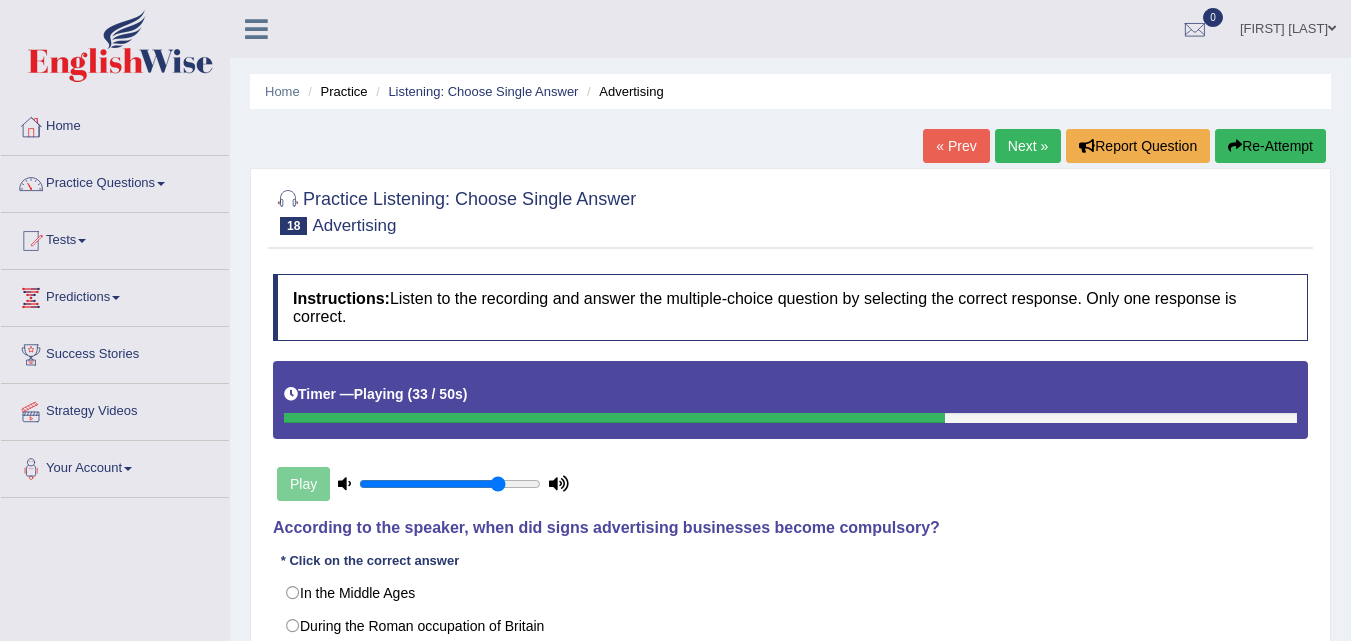 click on "Re-Attempt" at bounding box center [1270, 146] 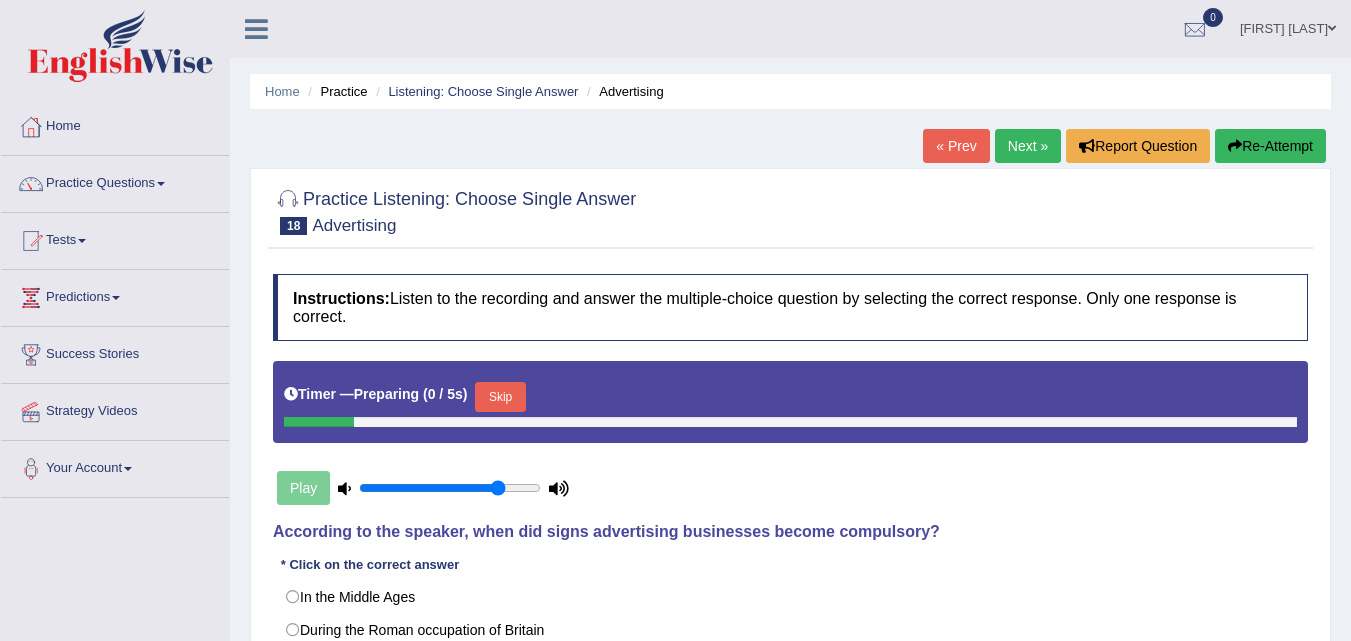 scroll, scrollTop: 0, scrollLeft: 0, axis: both 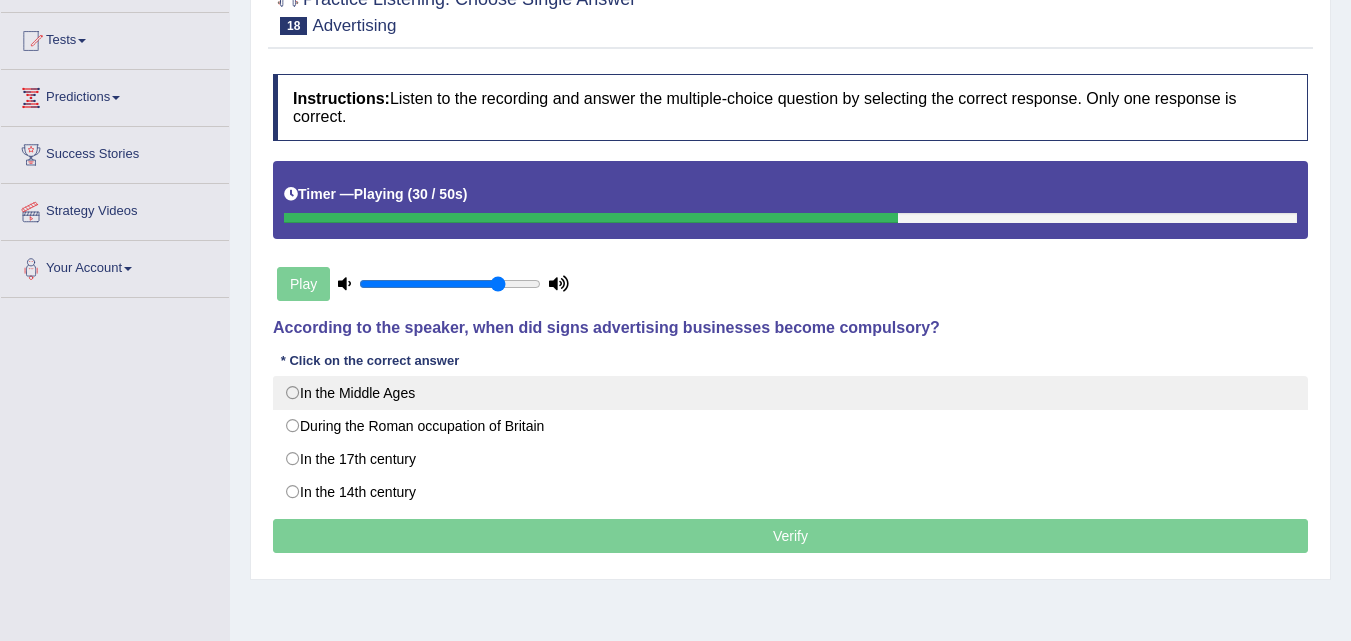 click on "In the Middle Ages" at bounding box center (790, 393) 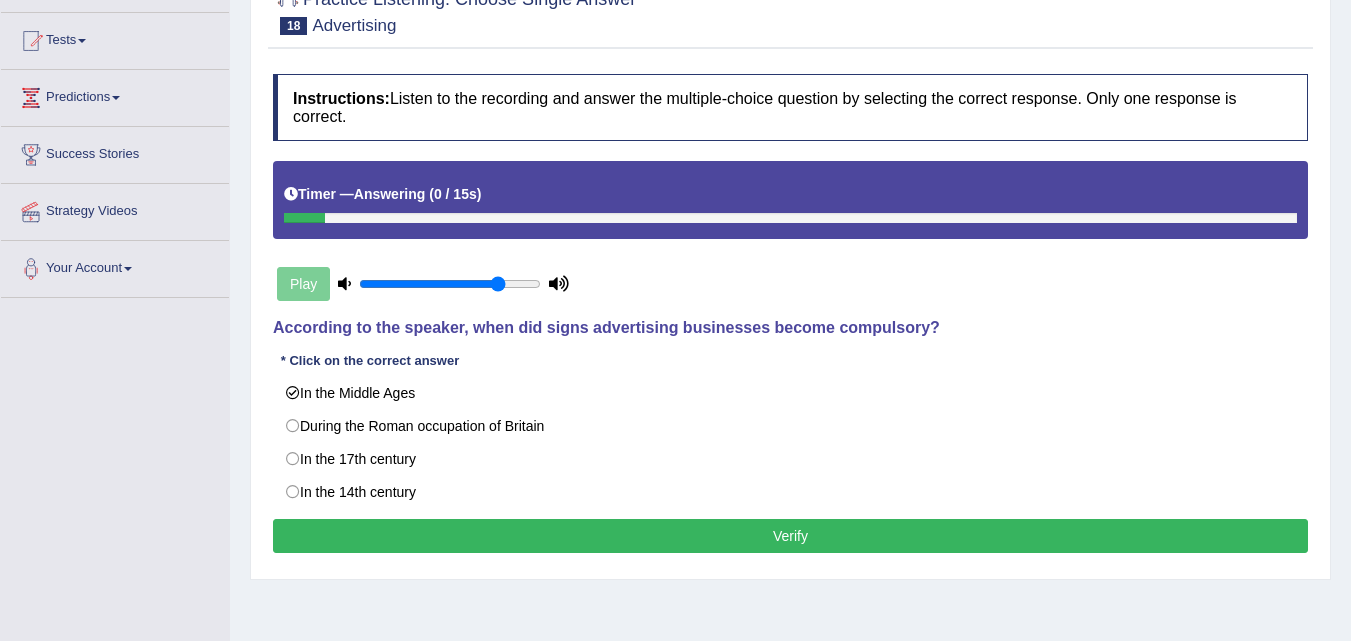 click on "Verify" at bounding box center (790, 536) 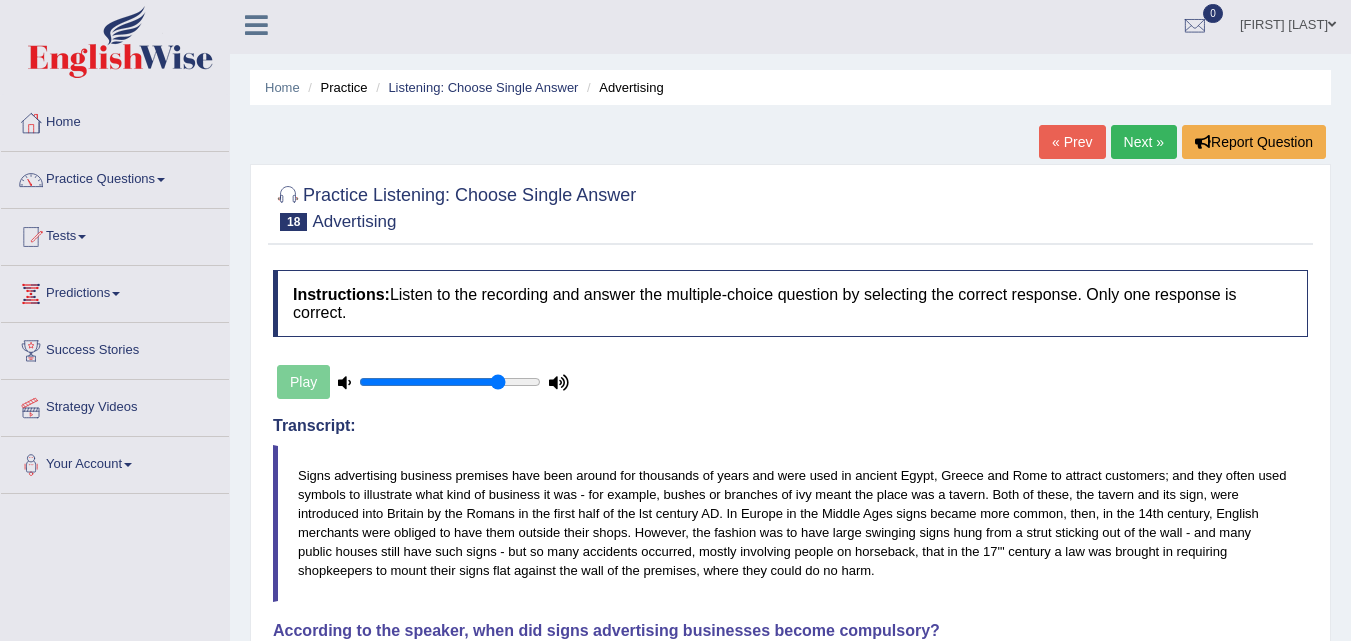 scroll, scrollTop: 0, scrollLeft: 0, axis: both 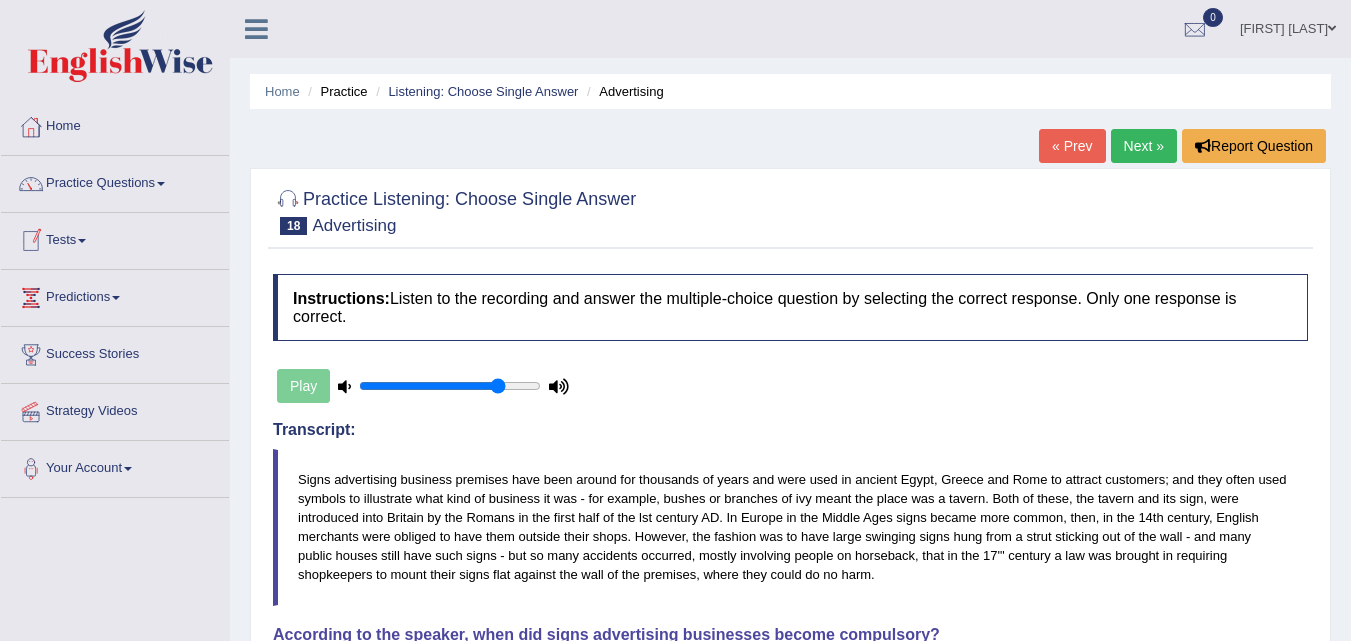 click on "Practice Questions   Speaking Practice Read Aloud
Repeat Sentence
Describe Image
Re-tell Lecture
Answer Short Question
Summarize Group Discussion
Respond To A Situation
Writing Practice  Summarize Written Text
Write Essay
Reading Practice  Reading & Writing: Fill In The Blanks
Choose Multiple Answers
Re-order Paragraphs
Fill In The Blanks
Choose Single Answer
Listening Practice  Summarize Spoken Text
Highlight Incorrect Words
Highlight Correct Summary
Select Missing Word
Choose Single Answer
Choose Multiple Answers
Fill In The Blanks
Write From Dictation
Pronunciation" at bounding box center [115, 184] 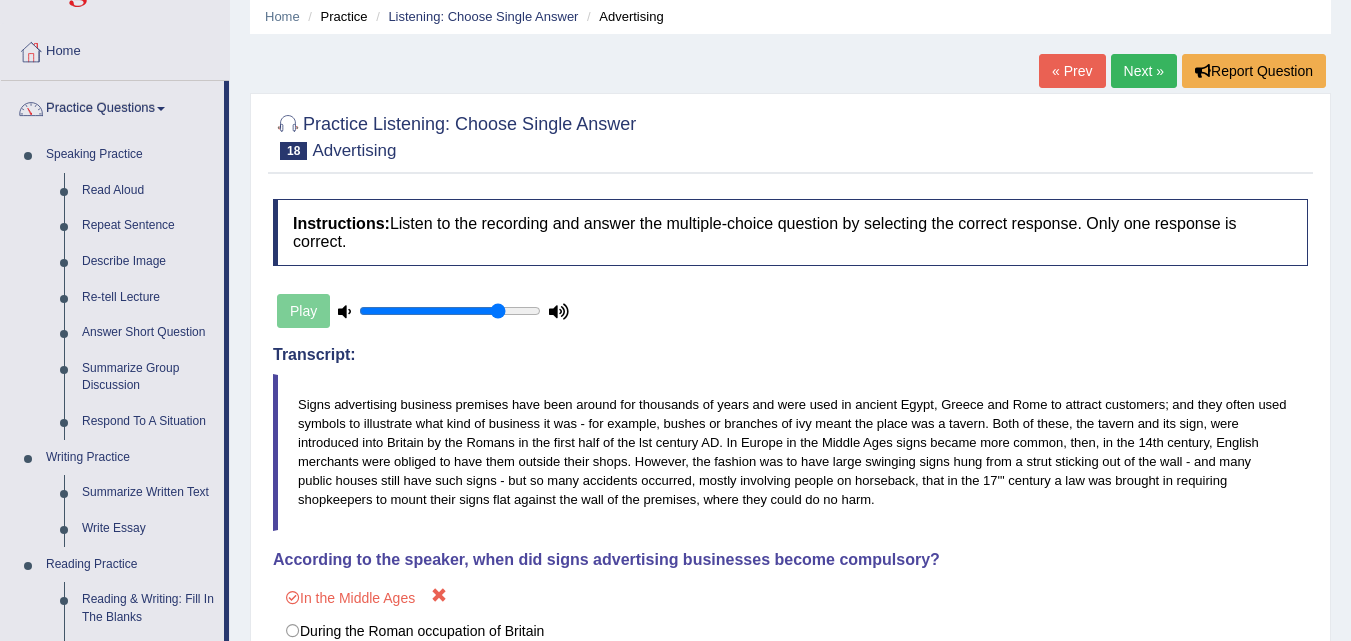 scroll, scrollTop: 0, scrollLeft: 0, axis: both 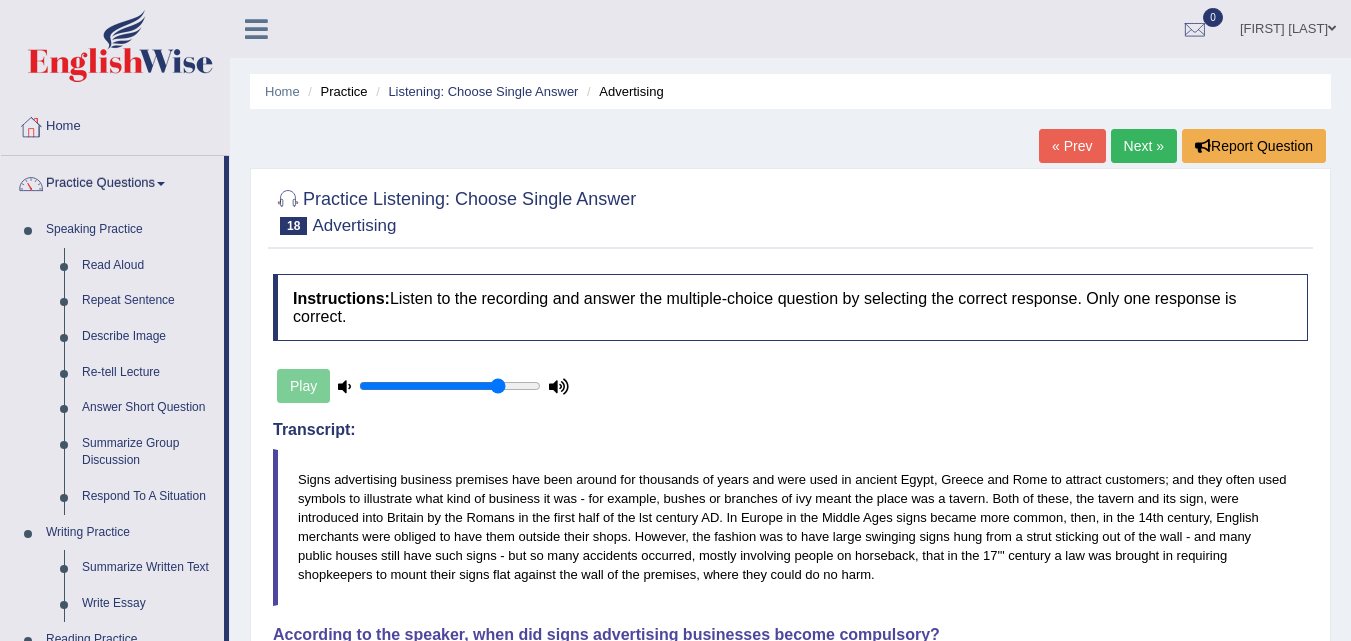 click on "Practice" at bounding box center [335, 91] 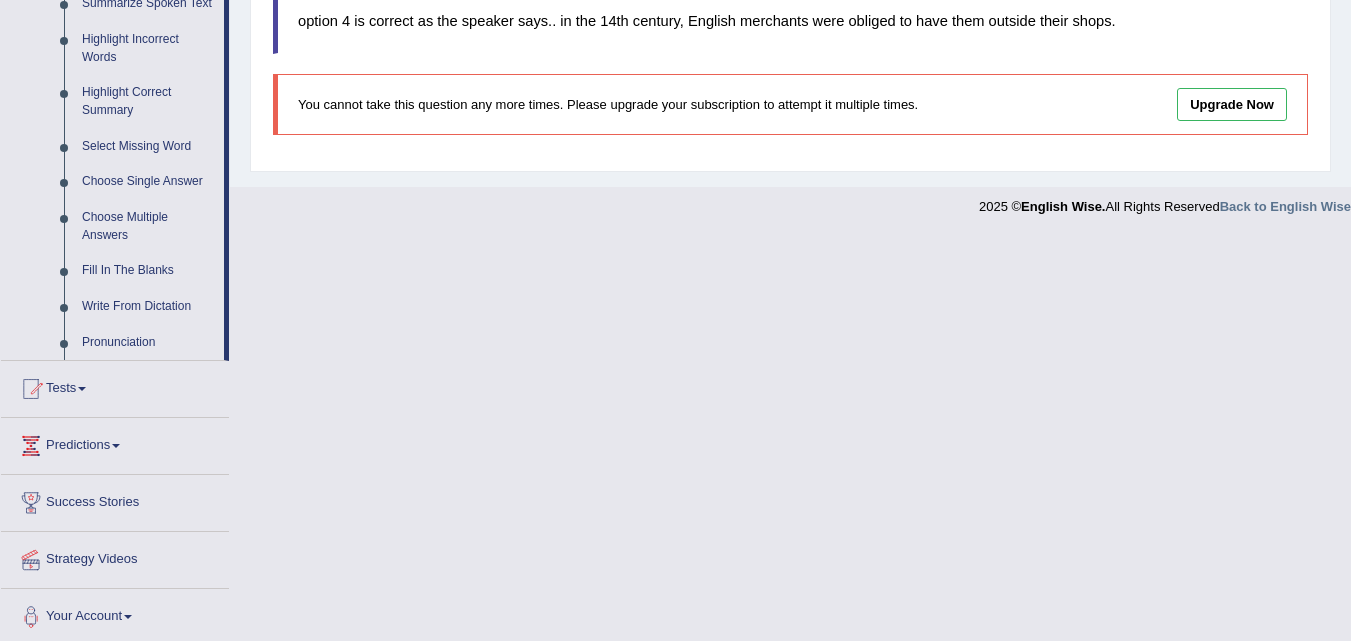 scroll, scrollTop: 926, scrollLeft: 0, axis: vertical 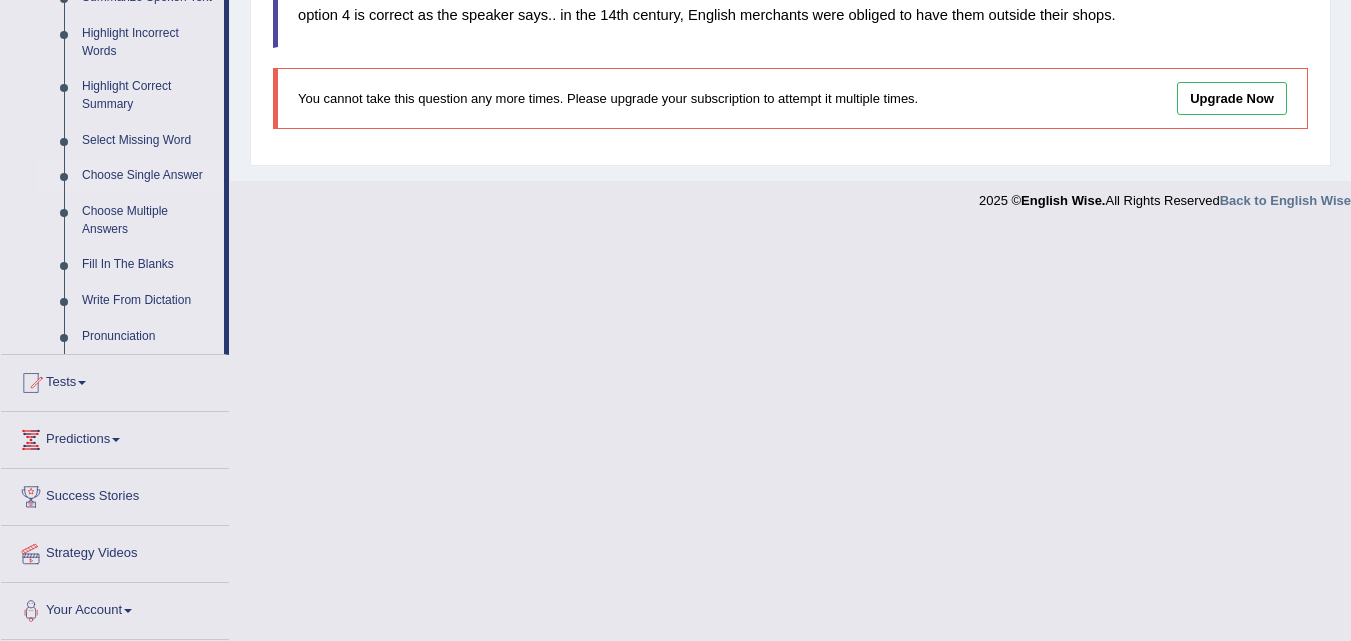 click on "Choose Single Answer" at bounding box center (148, 176) 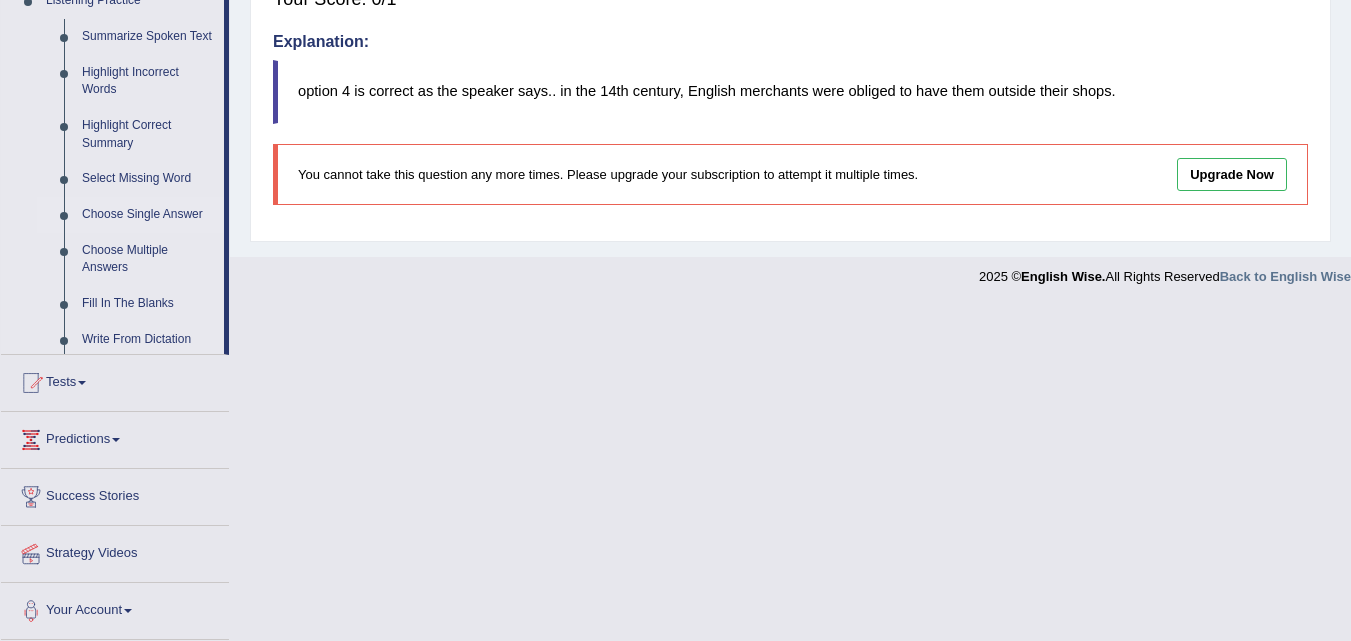 scroll, scrollTop: 549, scrollLeft: 0, axis: vertical 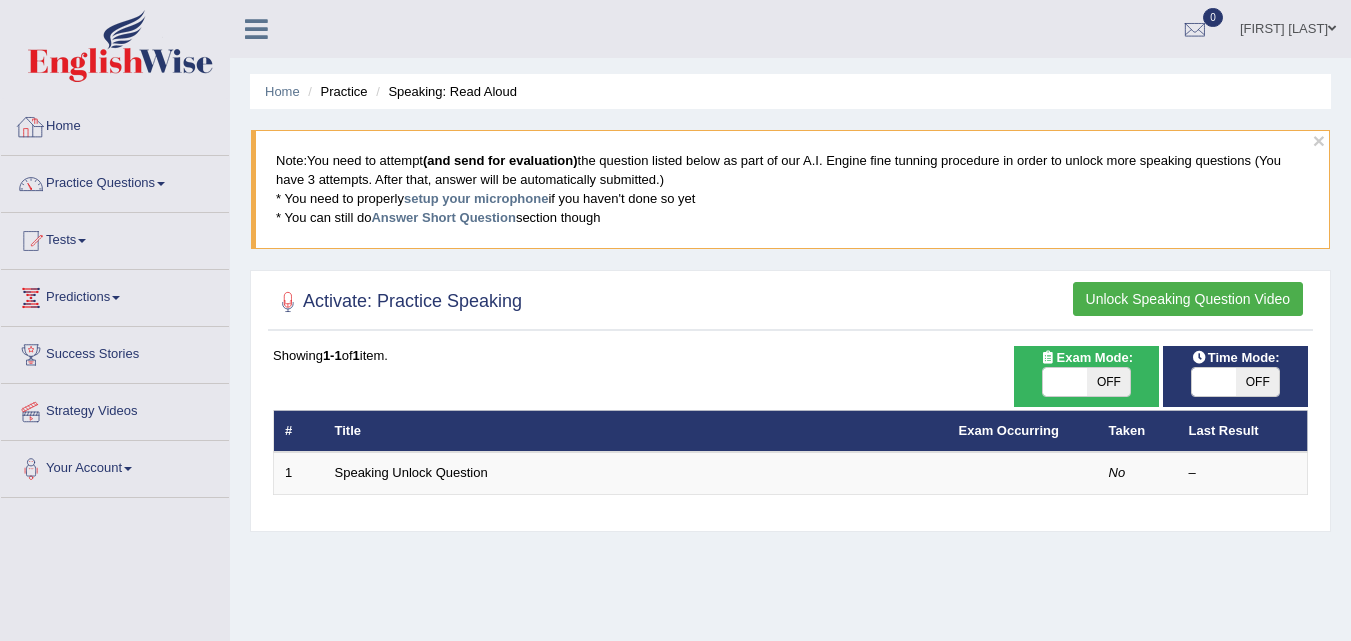 click on "Home" at bounding box center [115, 124] 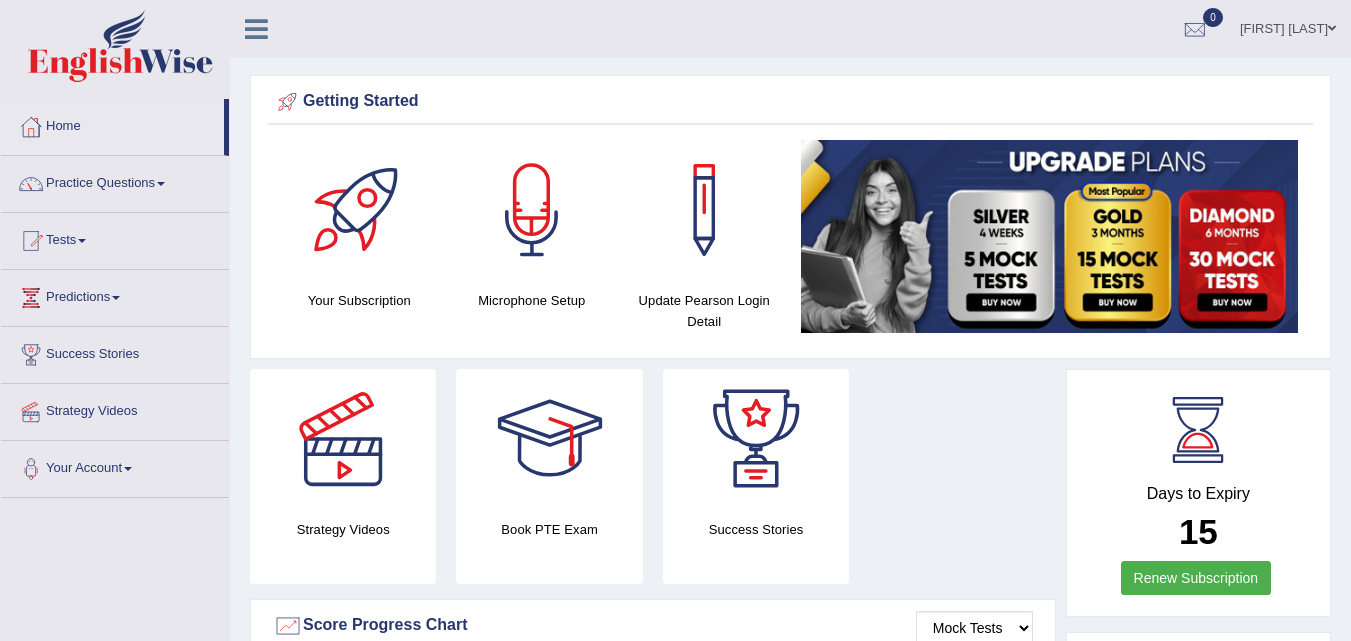 scroll, scrollTop: 0, scrollLeft: 0, axis: both 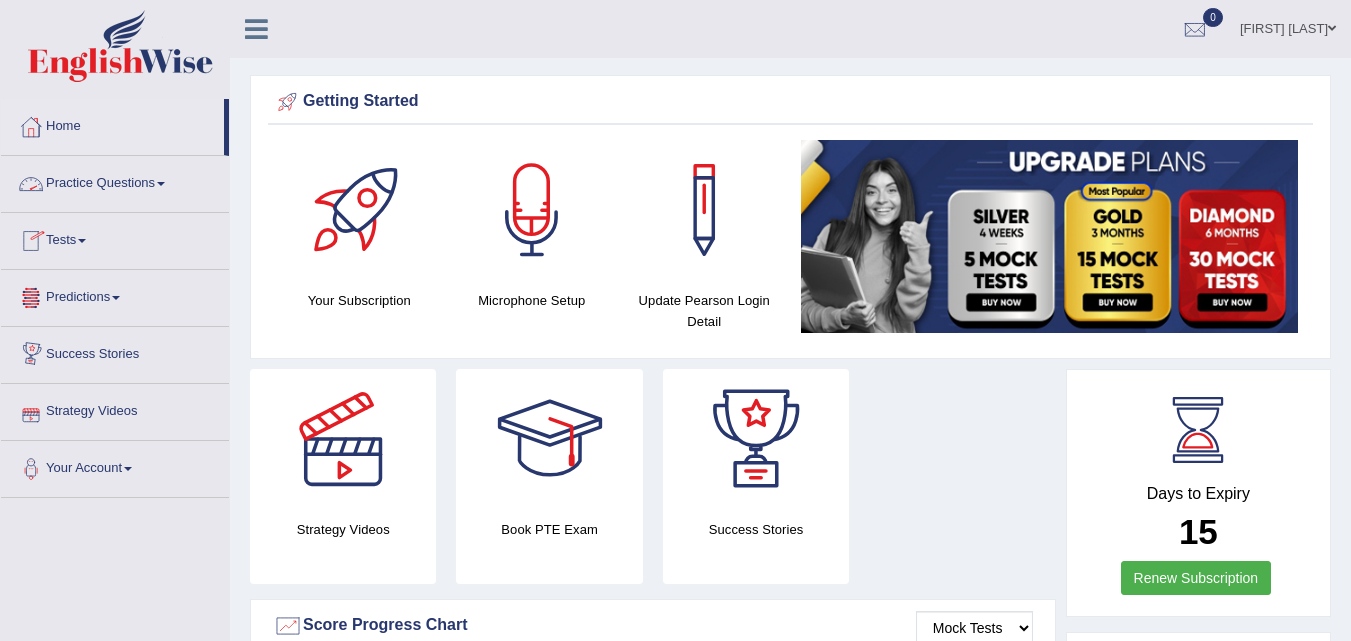 click on "Practice Questions" at bounding box center [115, 181] 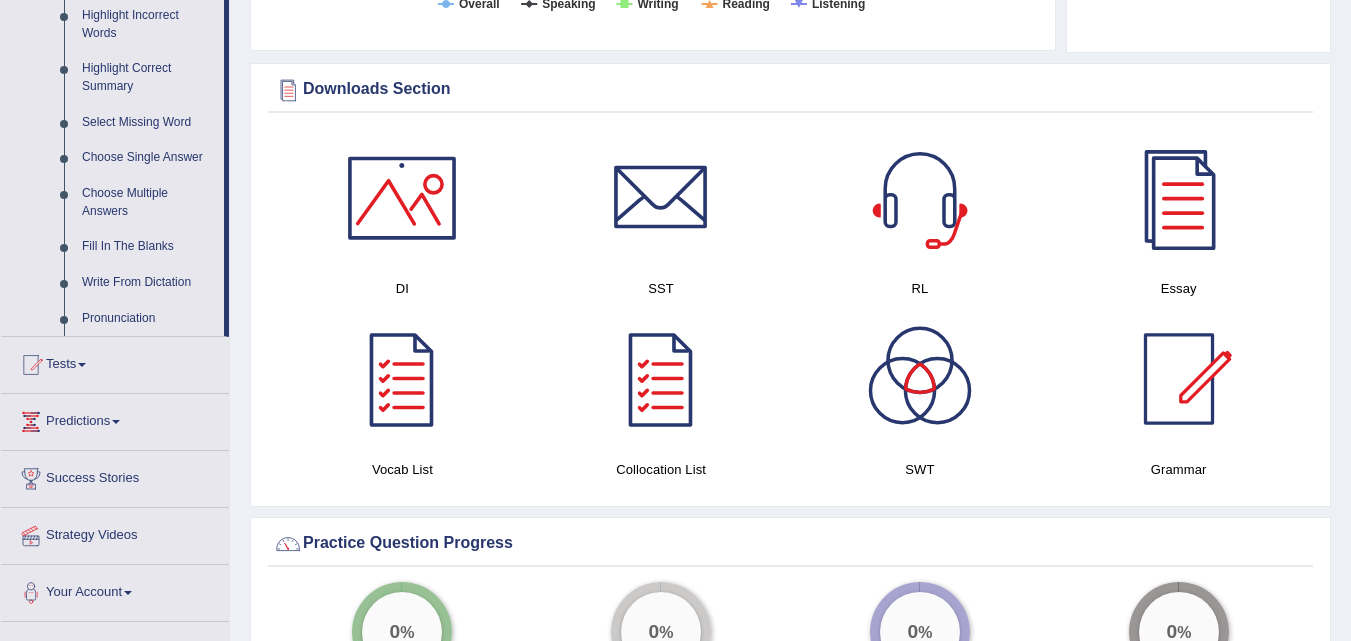 scroll, scrollTop: 897, scrollLeft: 0, axis: vertical 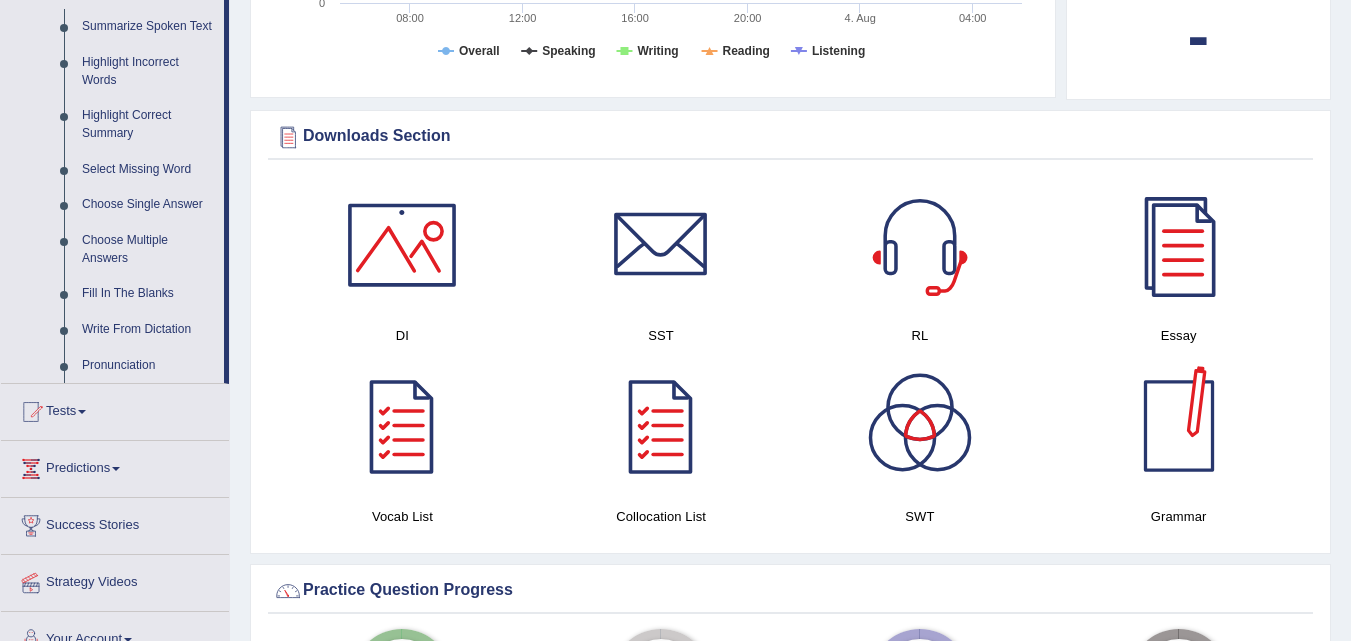 click at bounding box center (1179, 426) 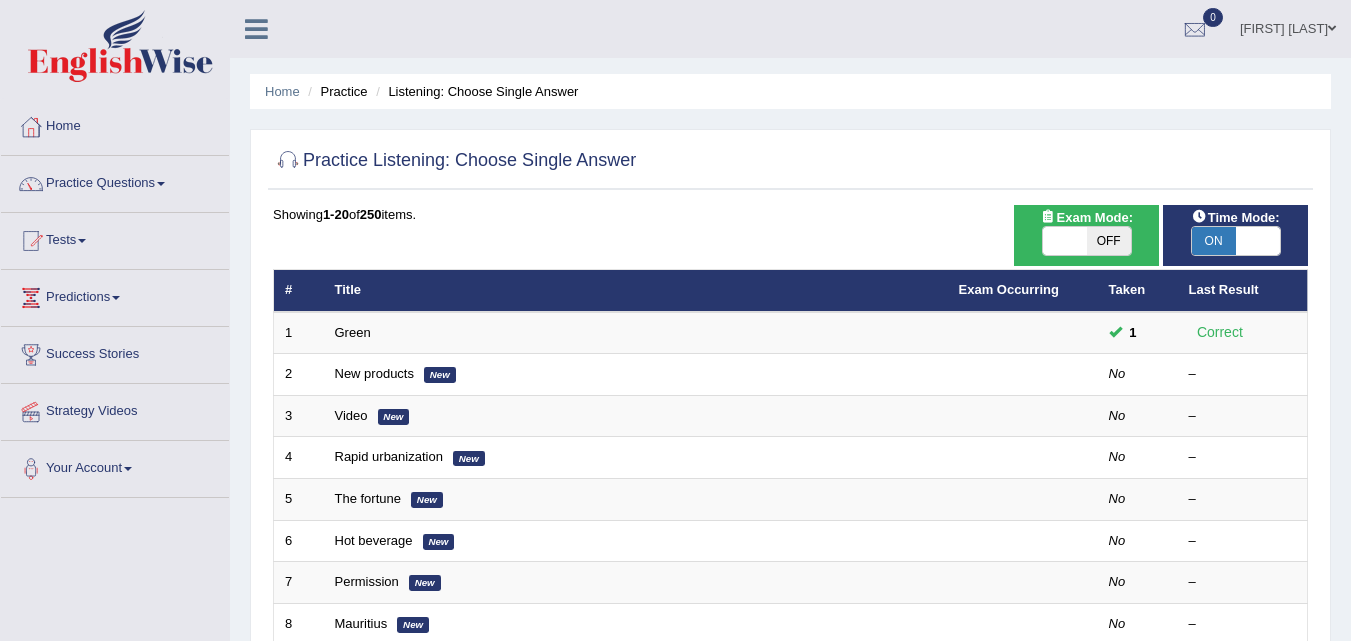 scroll, scrollTop: 100, scrollLeft: 0, axis: vertical 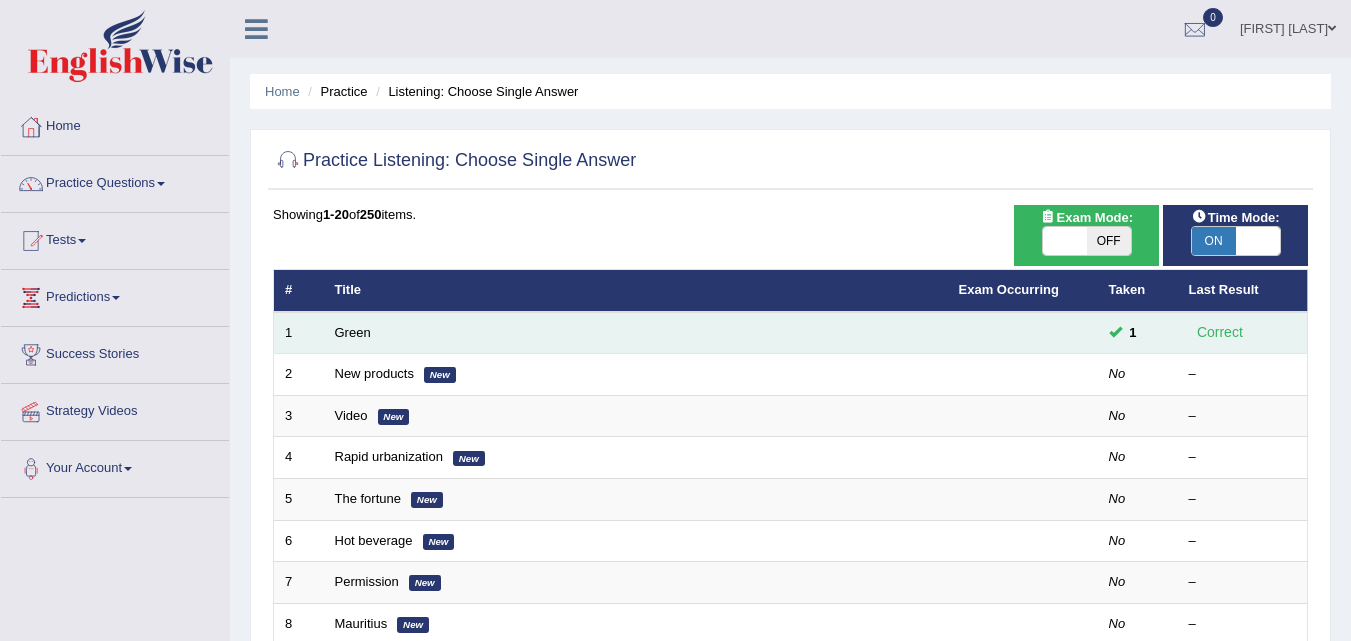 click on "Correct" at bounding box center [1220, 332] 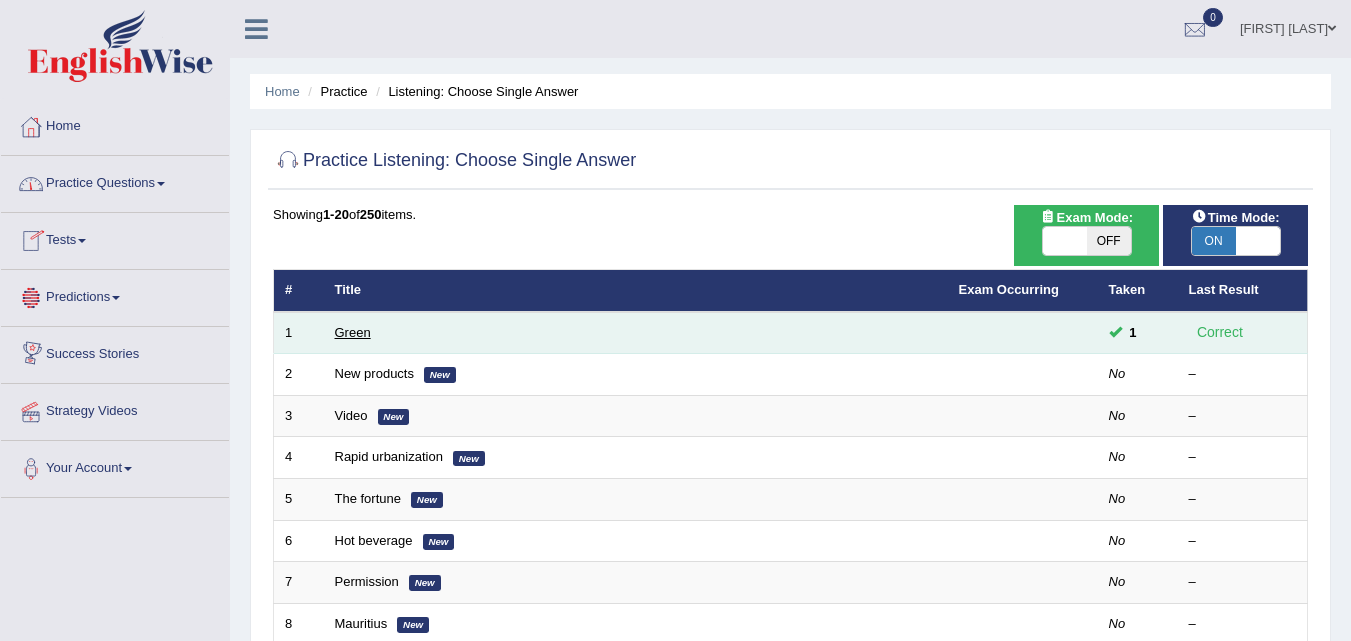click on "Green" at bounding box center [353, 332] 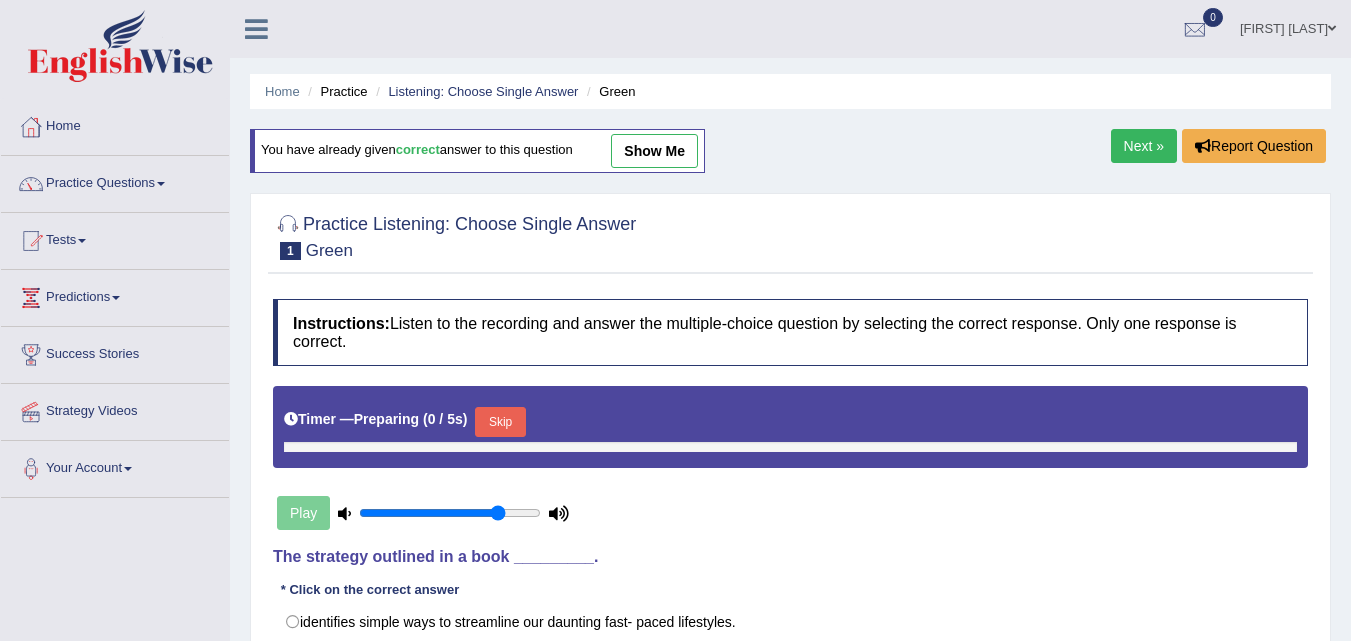 scroll, scrollTop: 0, scrollLeft: 0, axis: both 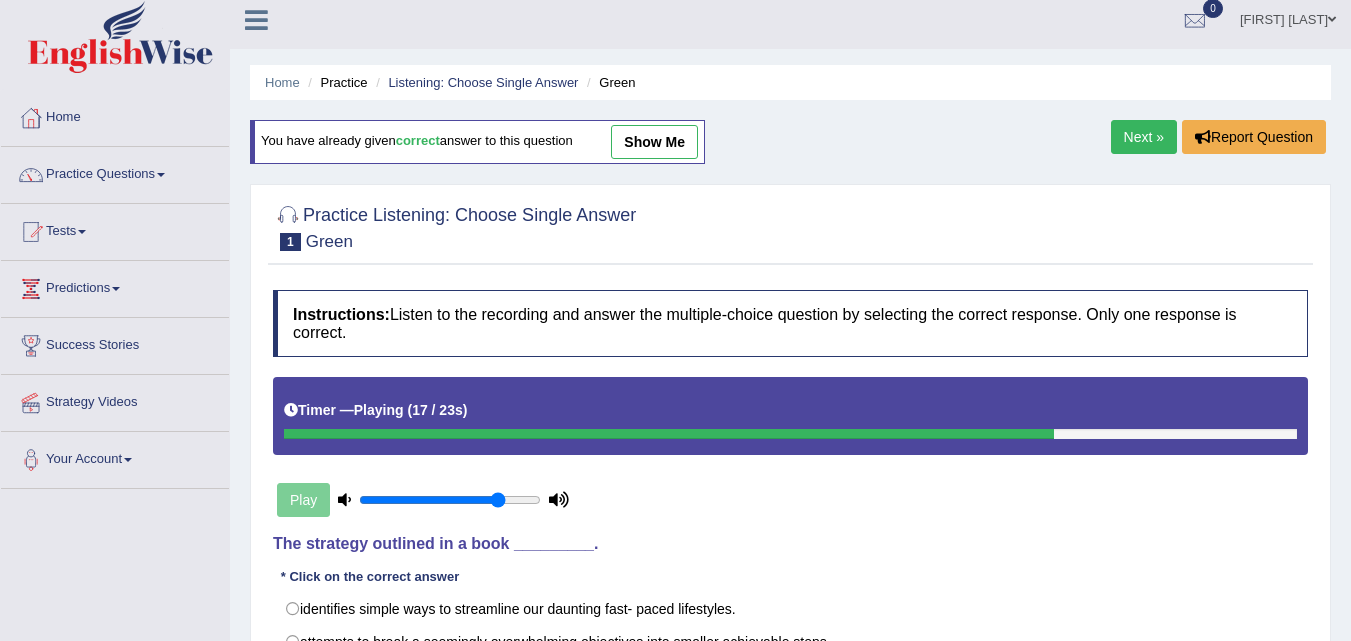 click on "show me" at bounding box center [654, 142] 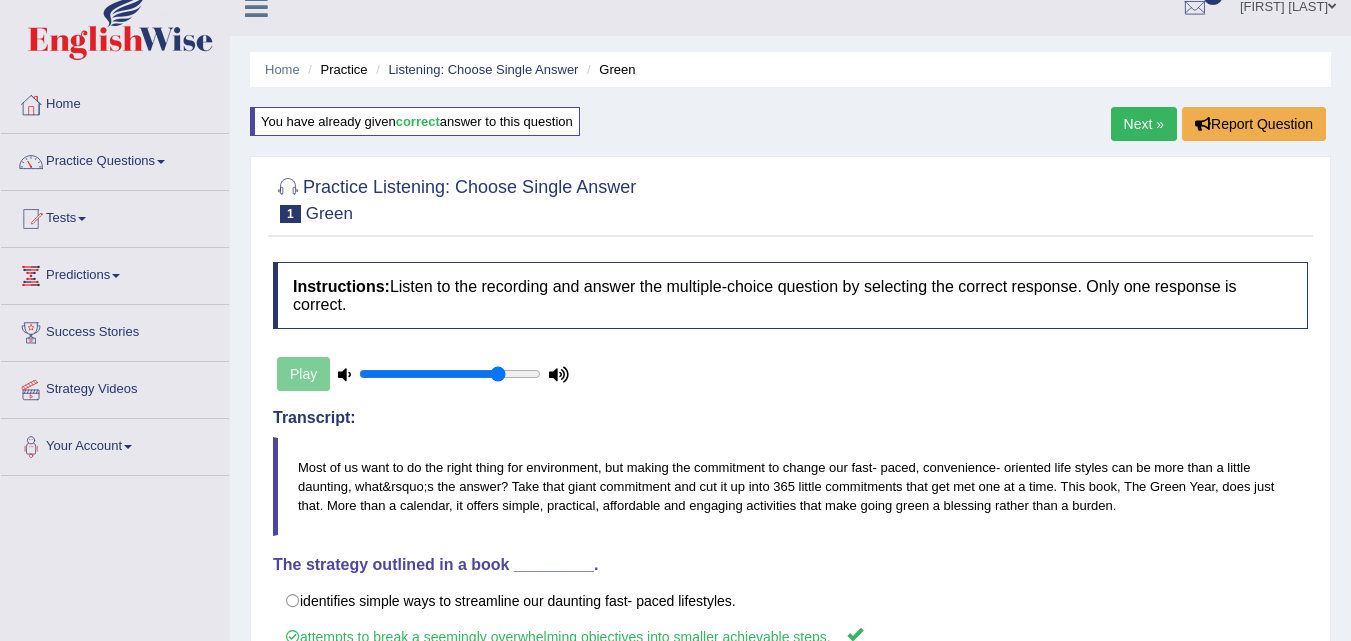 scroll, scrollTop: 0, scrollLeft: 0, axis: both 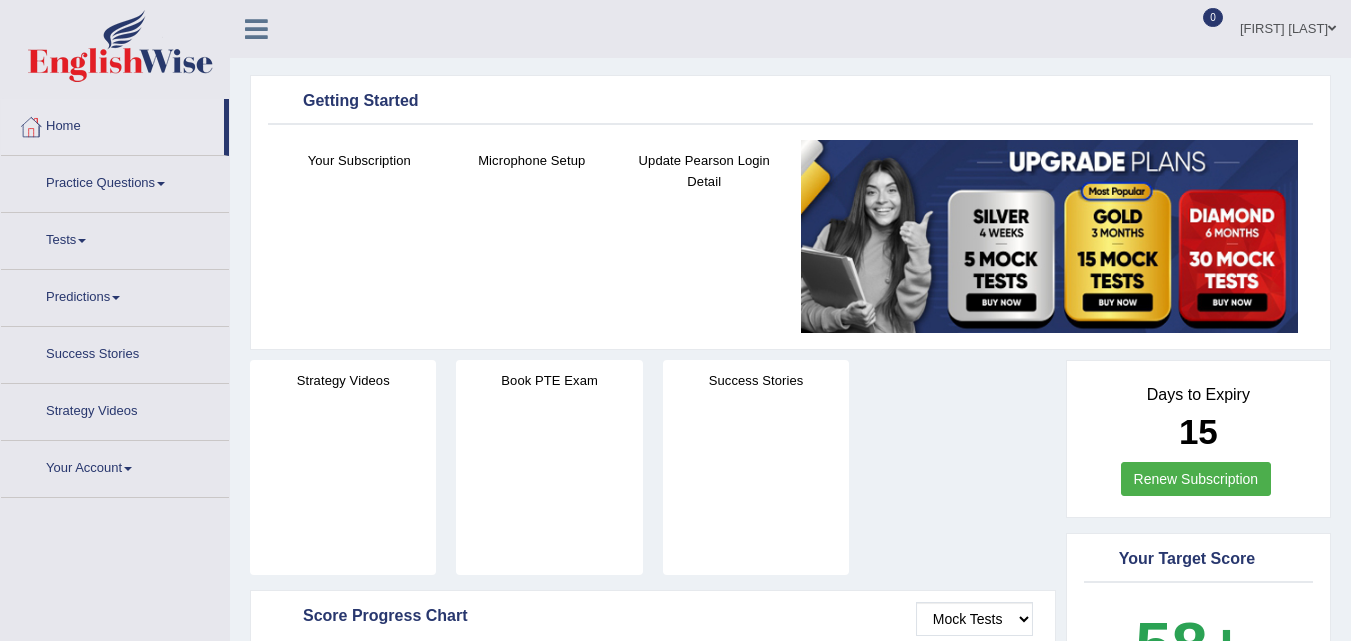 click on "Home" at bounding box center [112, 124] 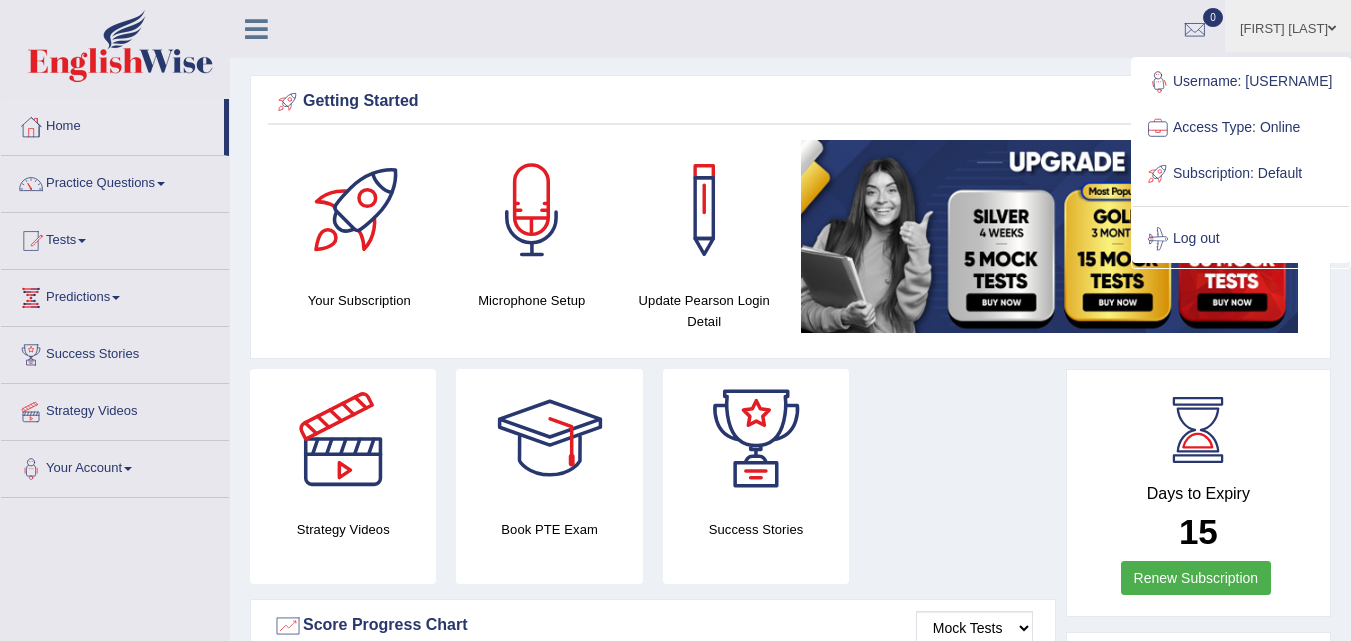 scroll, scrollTop: 0, scrollLeft: 0, axis: both 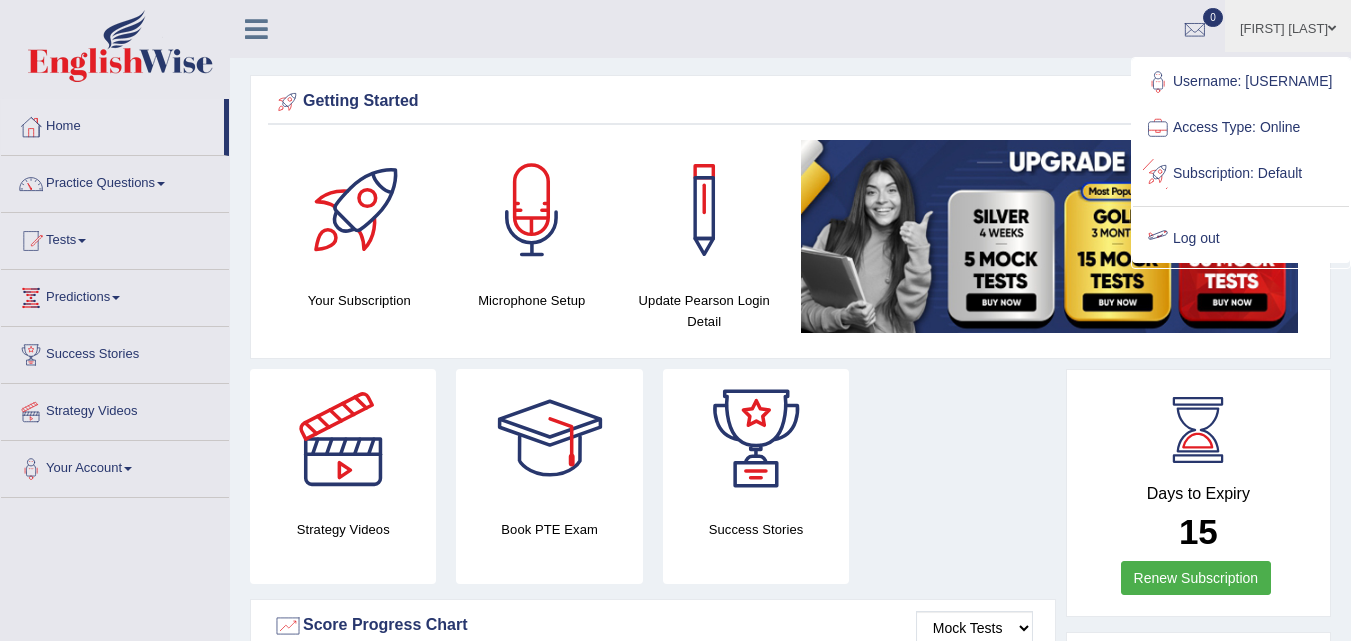 click on "Log out" at bounding box center (1241, 239) 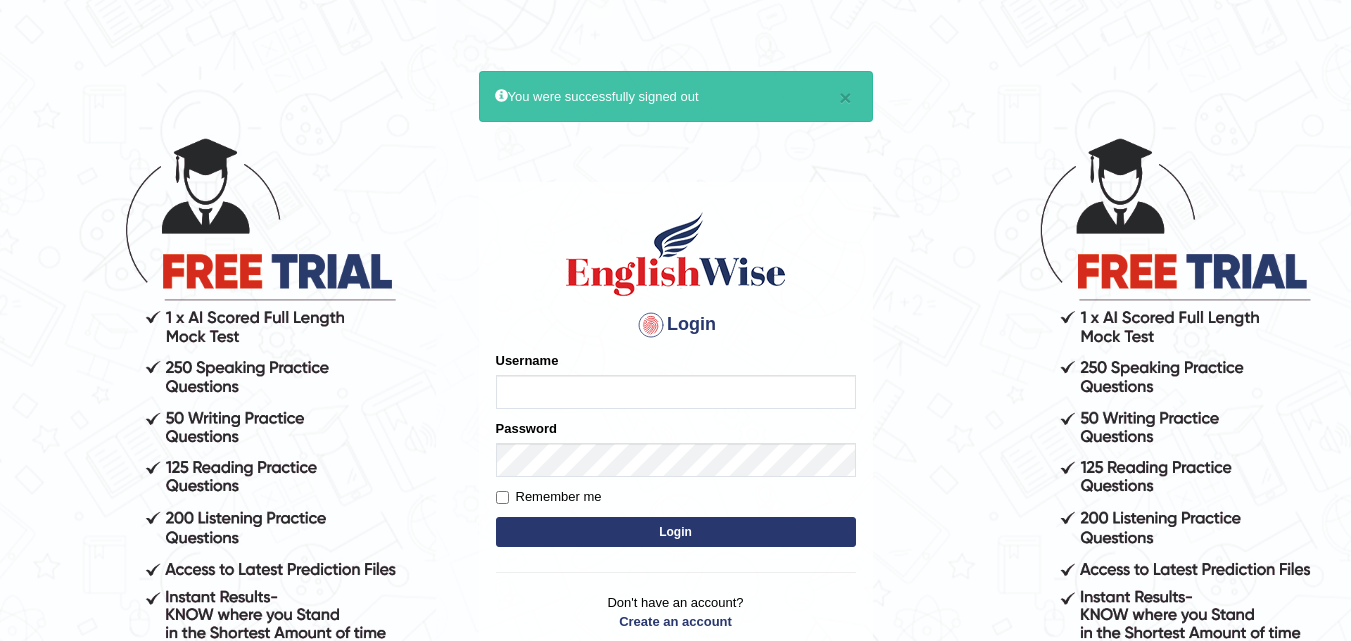 scroll, scrollTop: 0, scrollLeft: 0, axis: both 